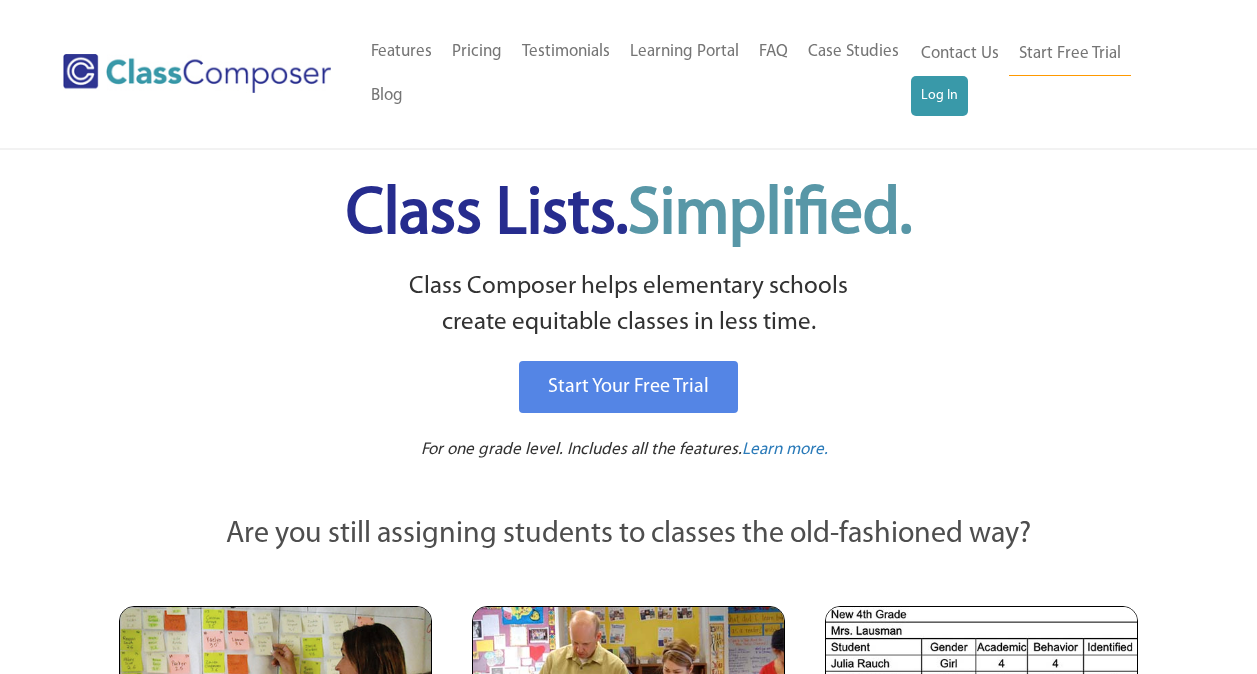 scroll, scrollTop: 0, scrollLeft: 0, axis: both 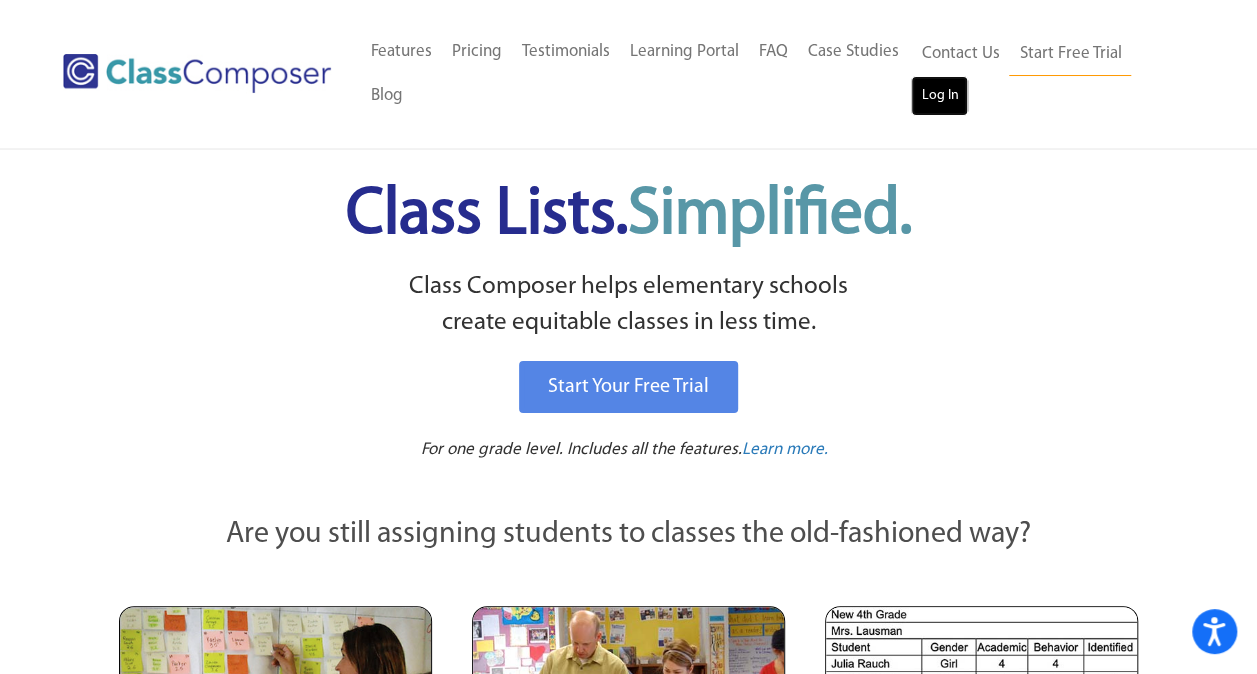 click on "Log In" at bounding box center (939, 96) 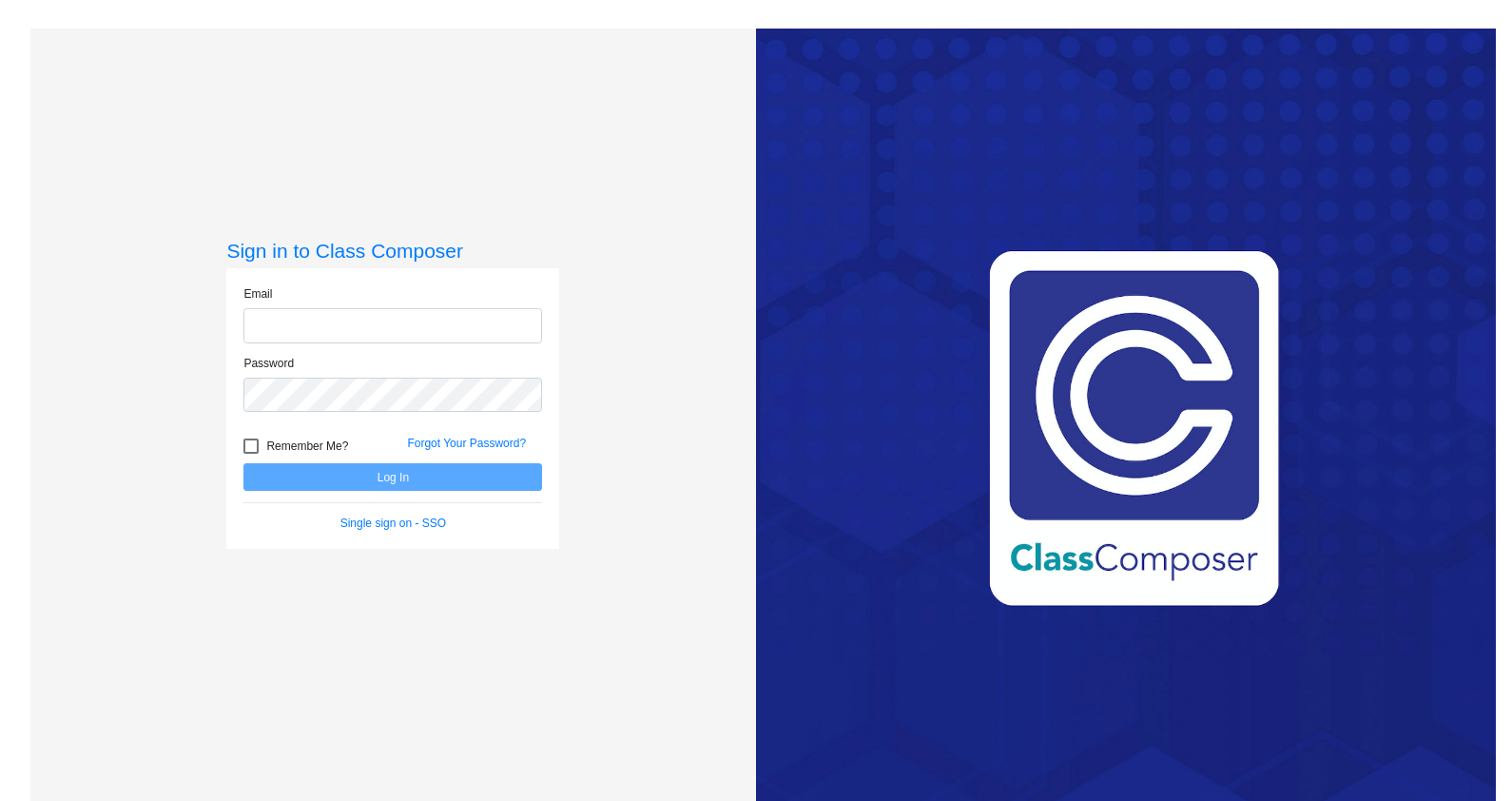 scroll, scrollTop: 0, scrollLeft: 0, axis: both 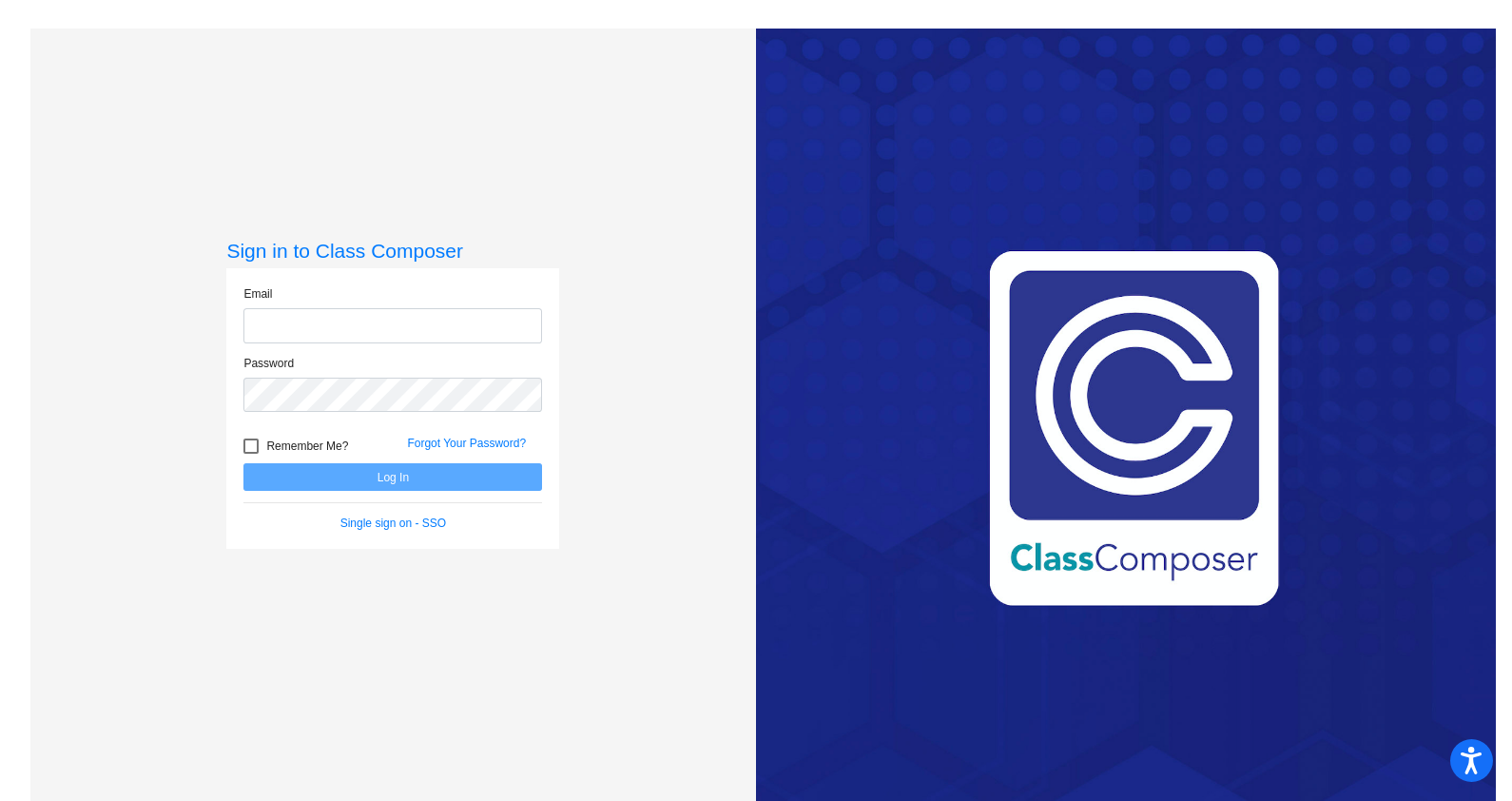type on "[PERSON_NAME][EMAIL_ADDRESS][PERSON_NAME][DOMAIN_NAME]" 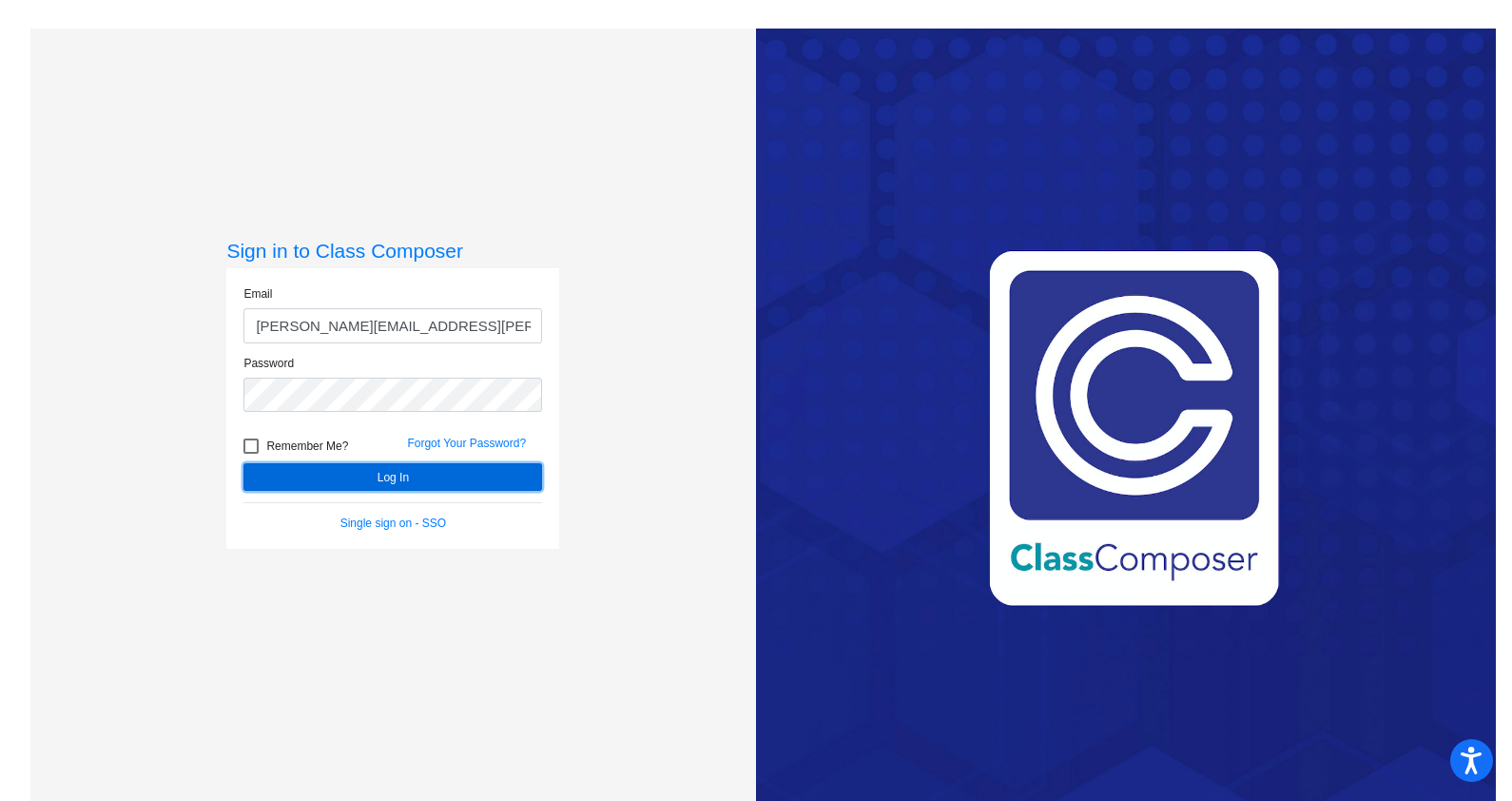 click on "Log In" 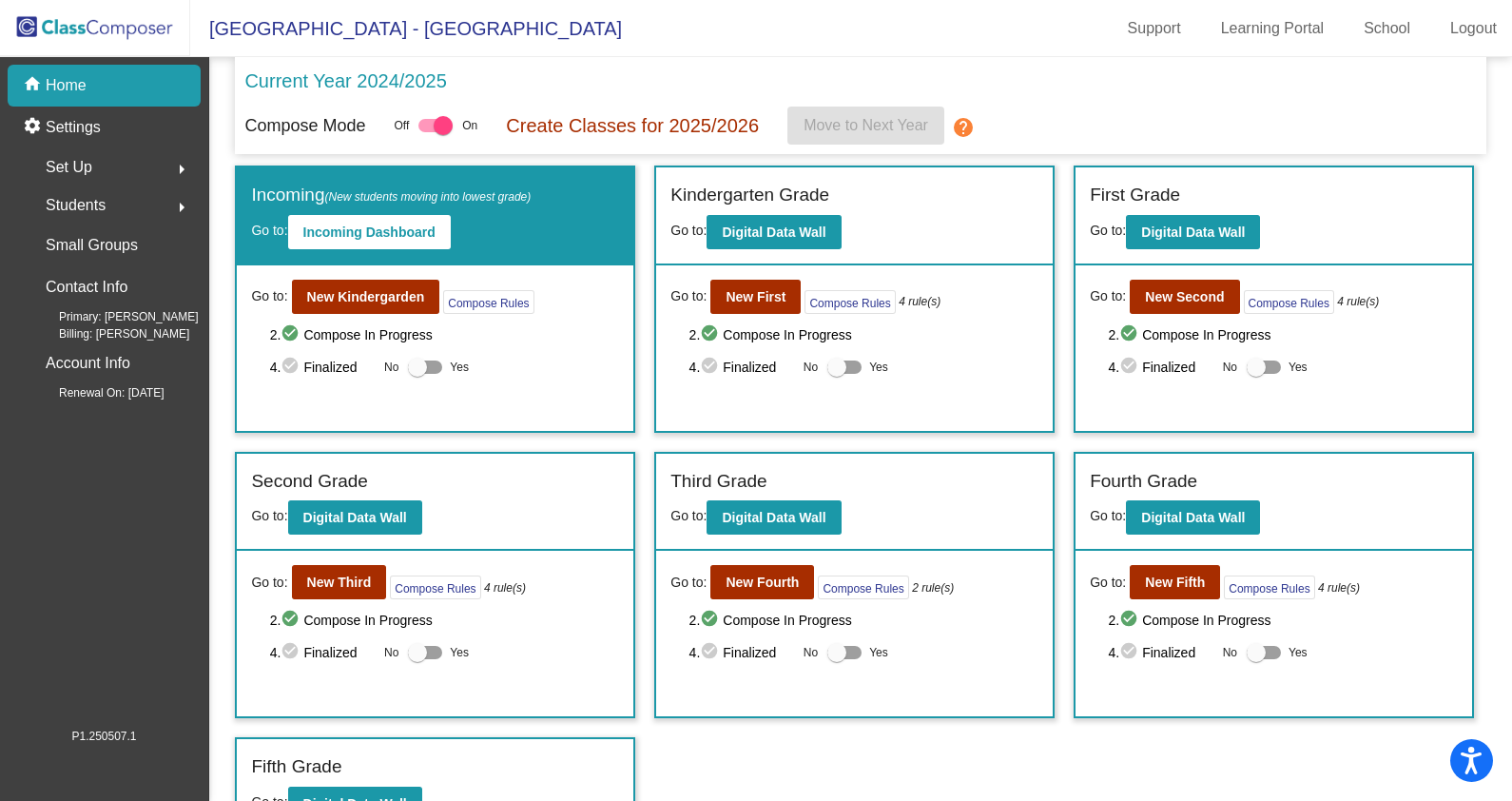 click on "Go to:  New Kindergarden  Compose Rules     2.  check_circle  Compose In Progress   4.  check_circle  Finalized  No   Yes" 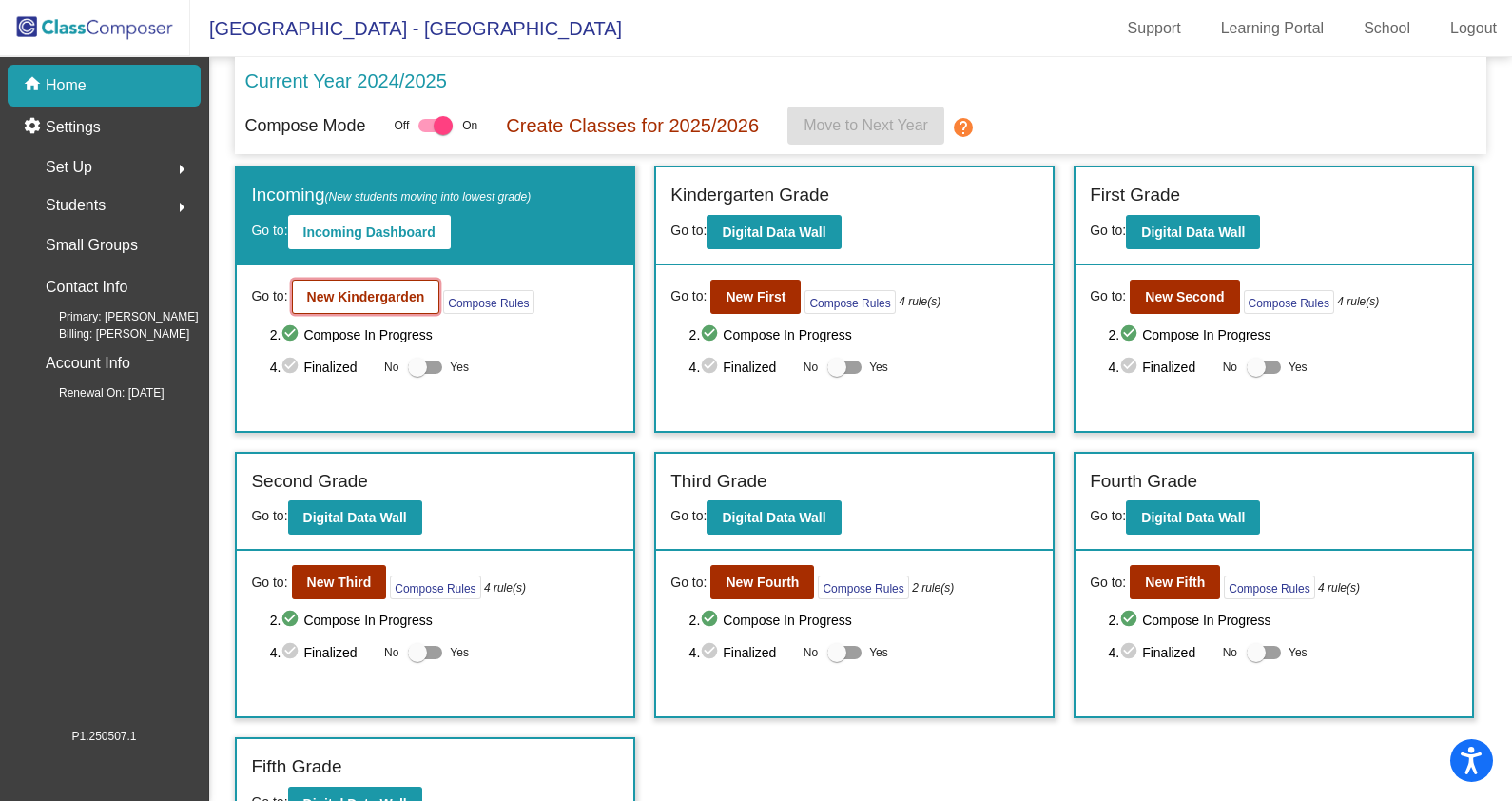 click on "New Kindergarden" 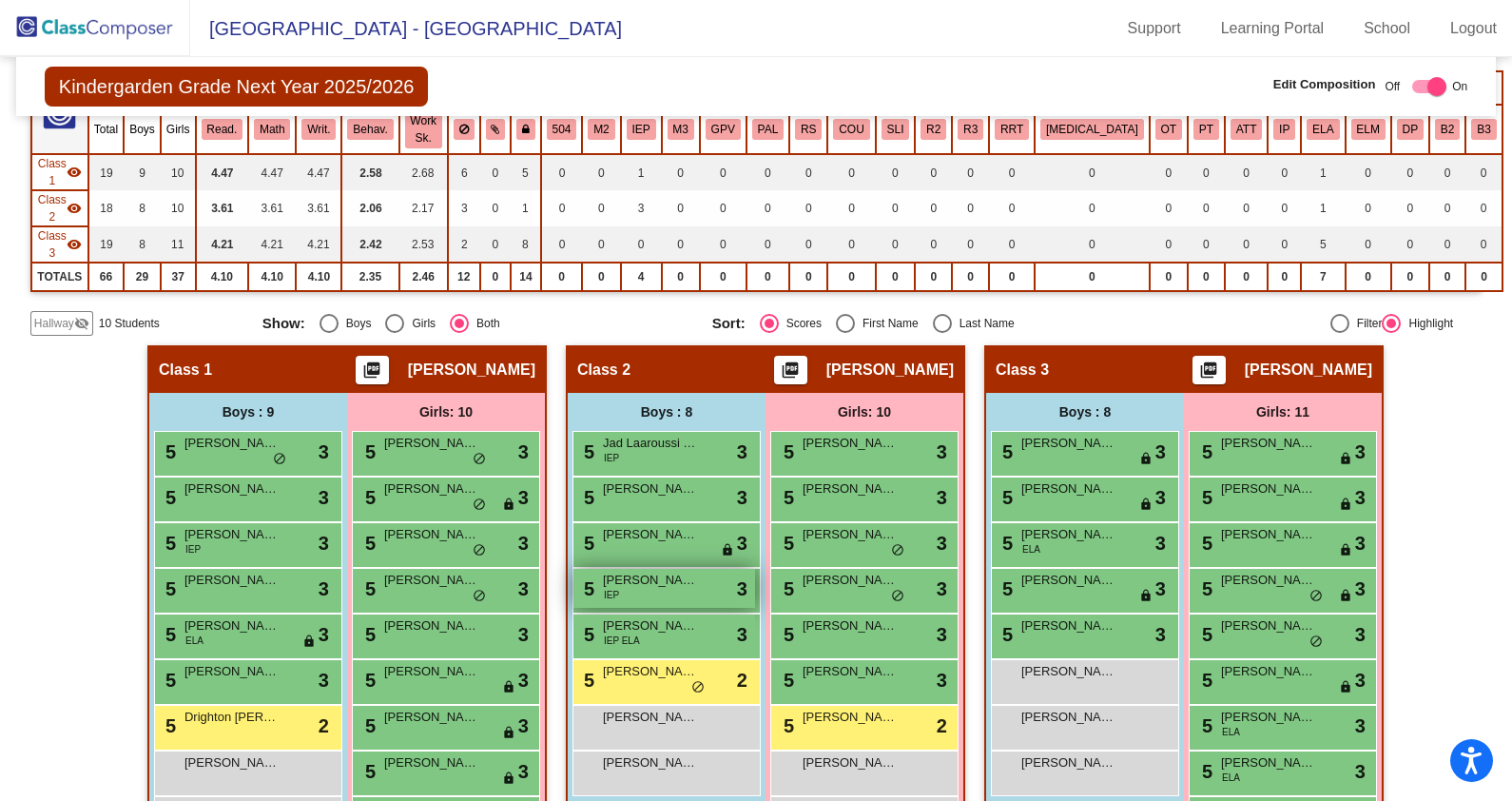 scroll, scrollTop: 0, scrollLeft: 0, axis: both 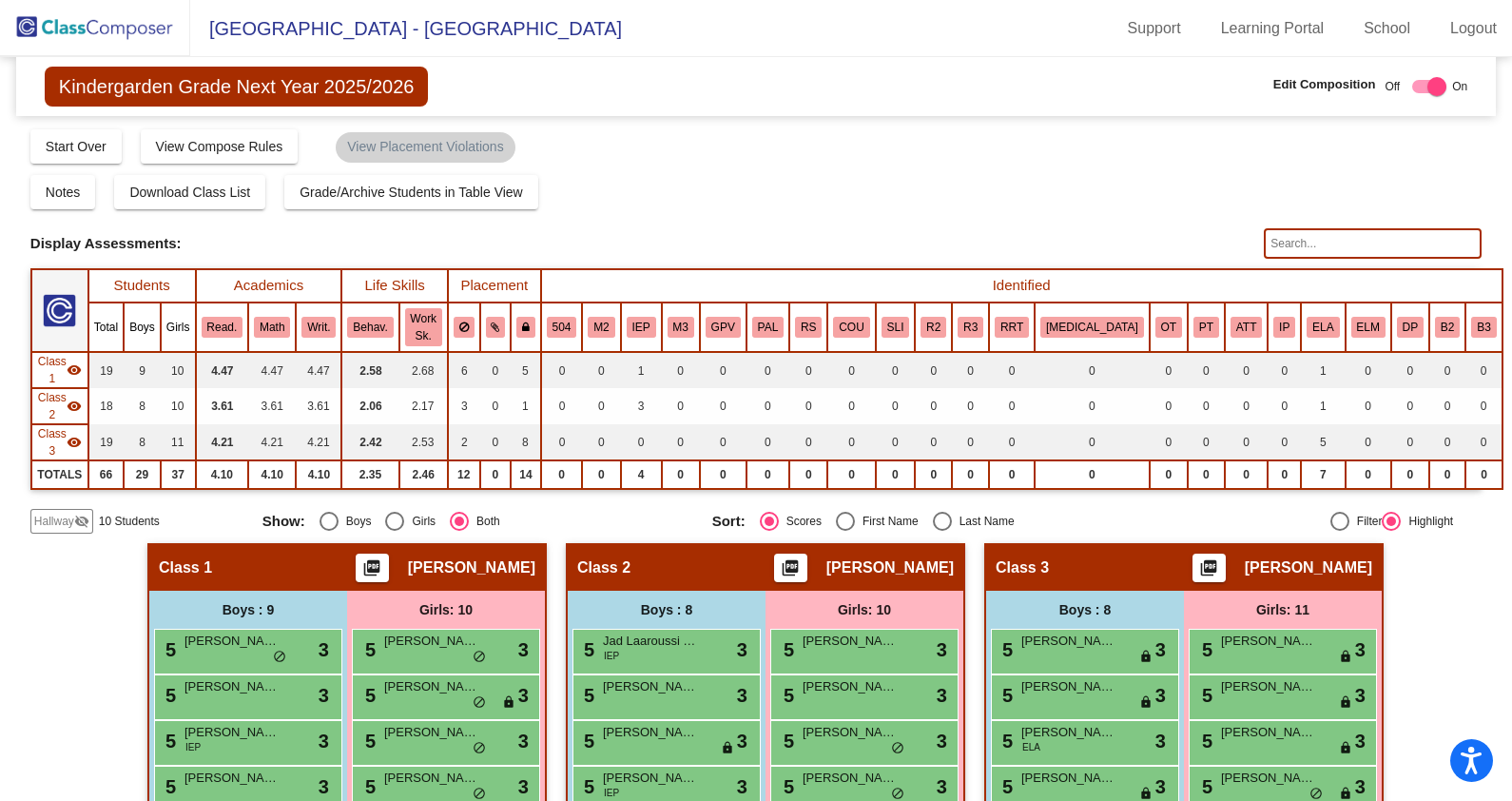 click on "Hallway   visibility_off" 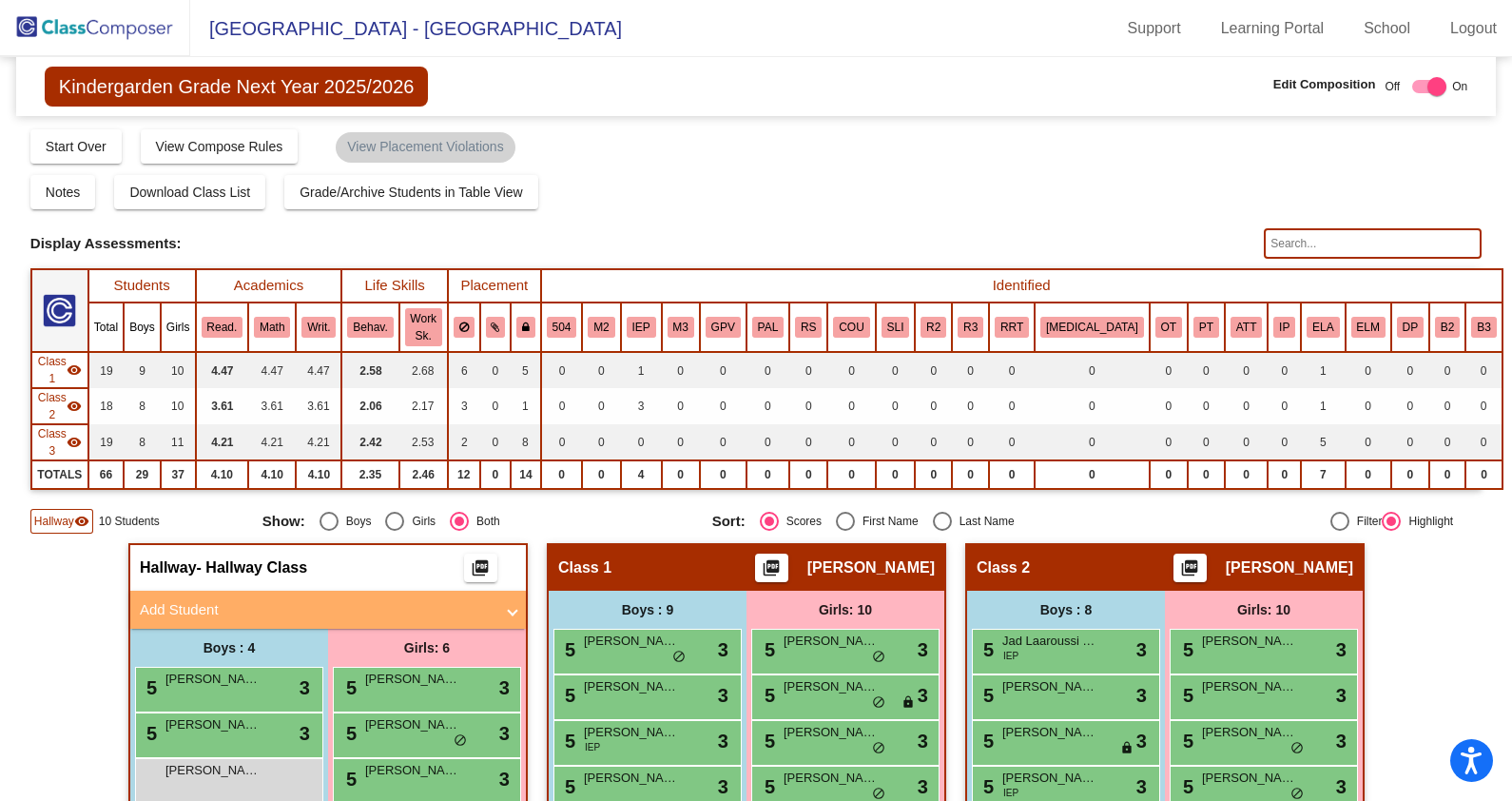 scroll, scrollTop: 118, scrollLeft: 0, axis: vertical 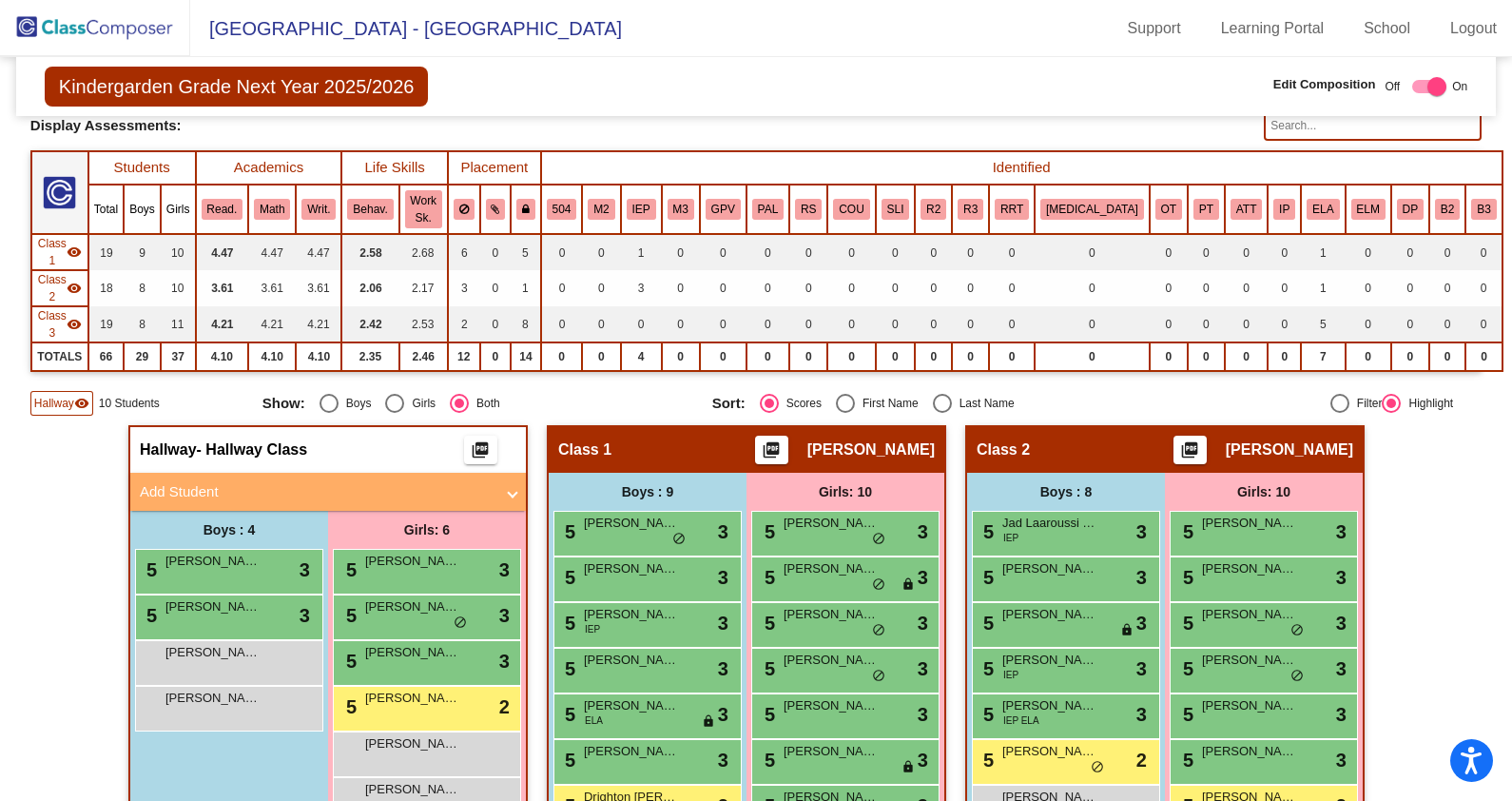 click on "Add Student" at bounding box center [317, 492] 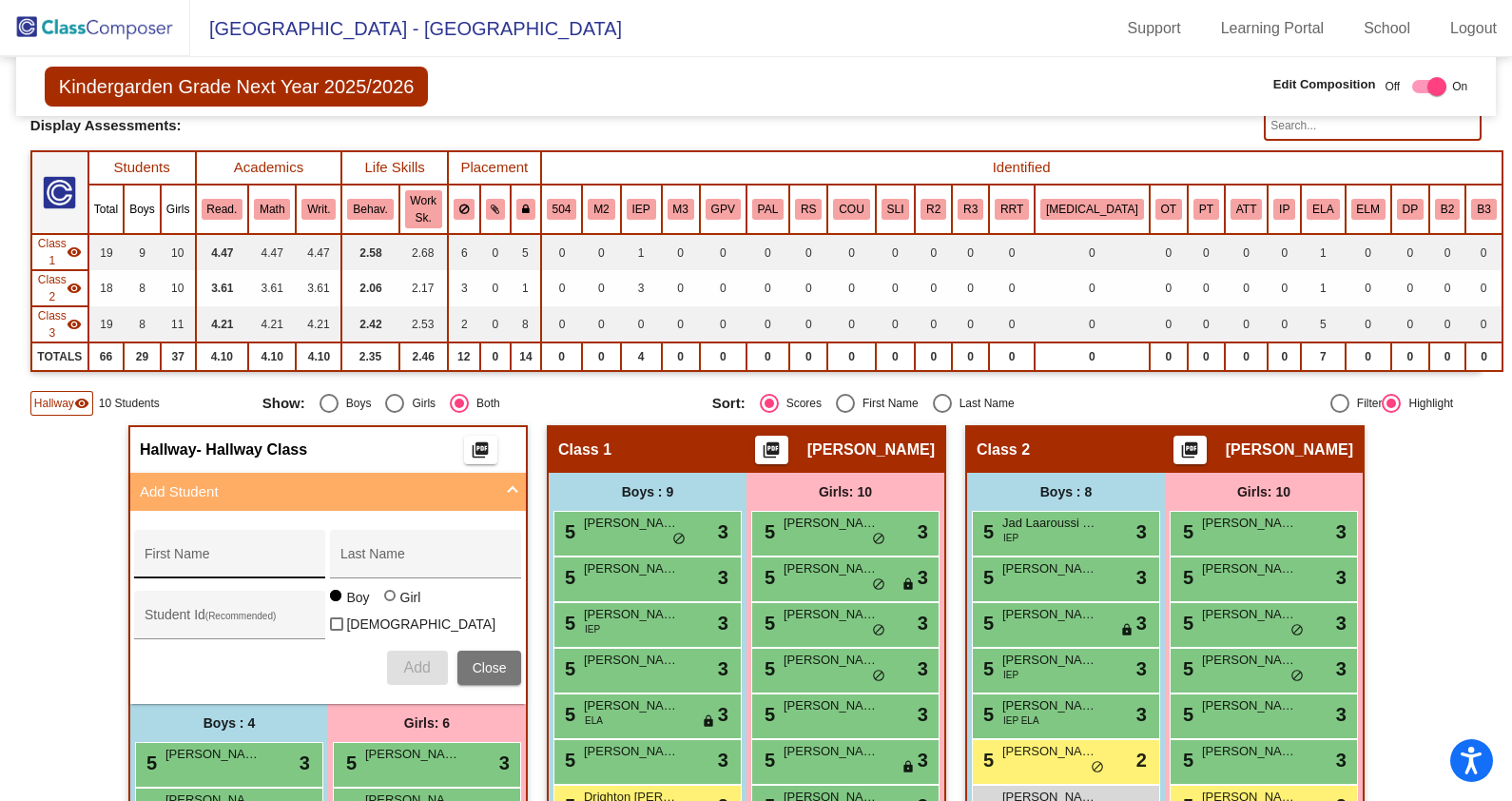 click on "First Name" at bounding box center (230, 561) 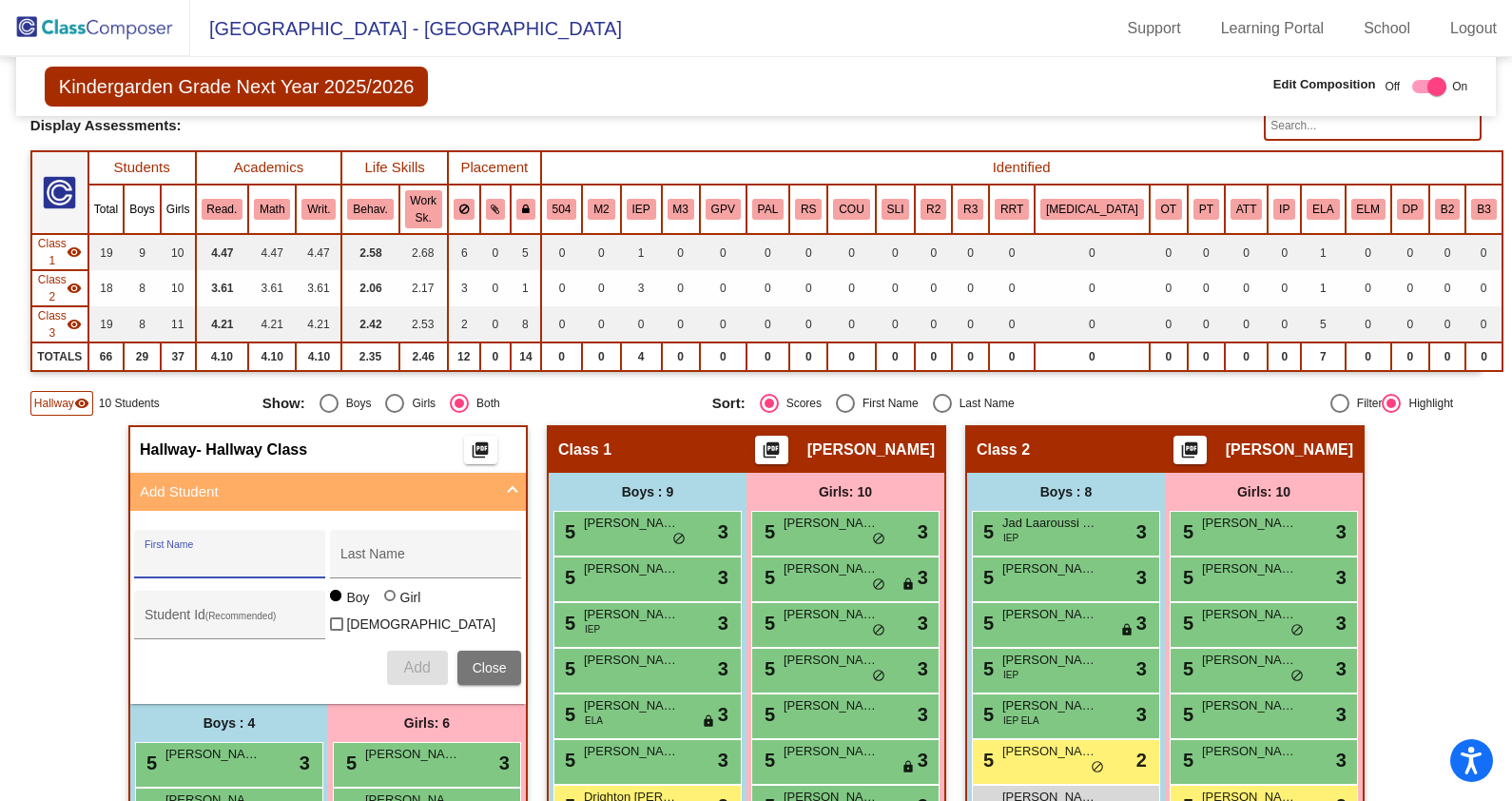 click on "First Name" at bounding box center (230, 561) 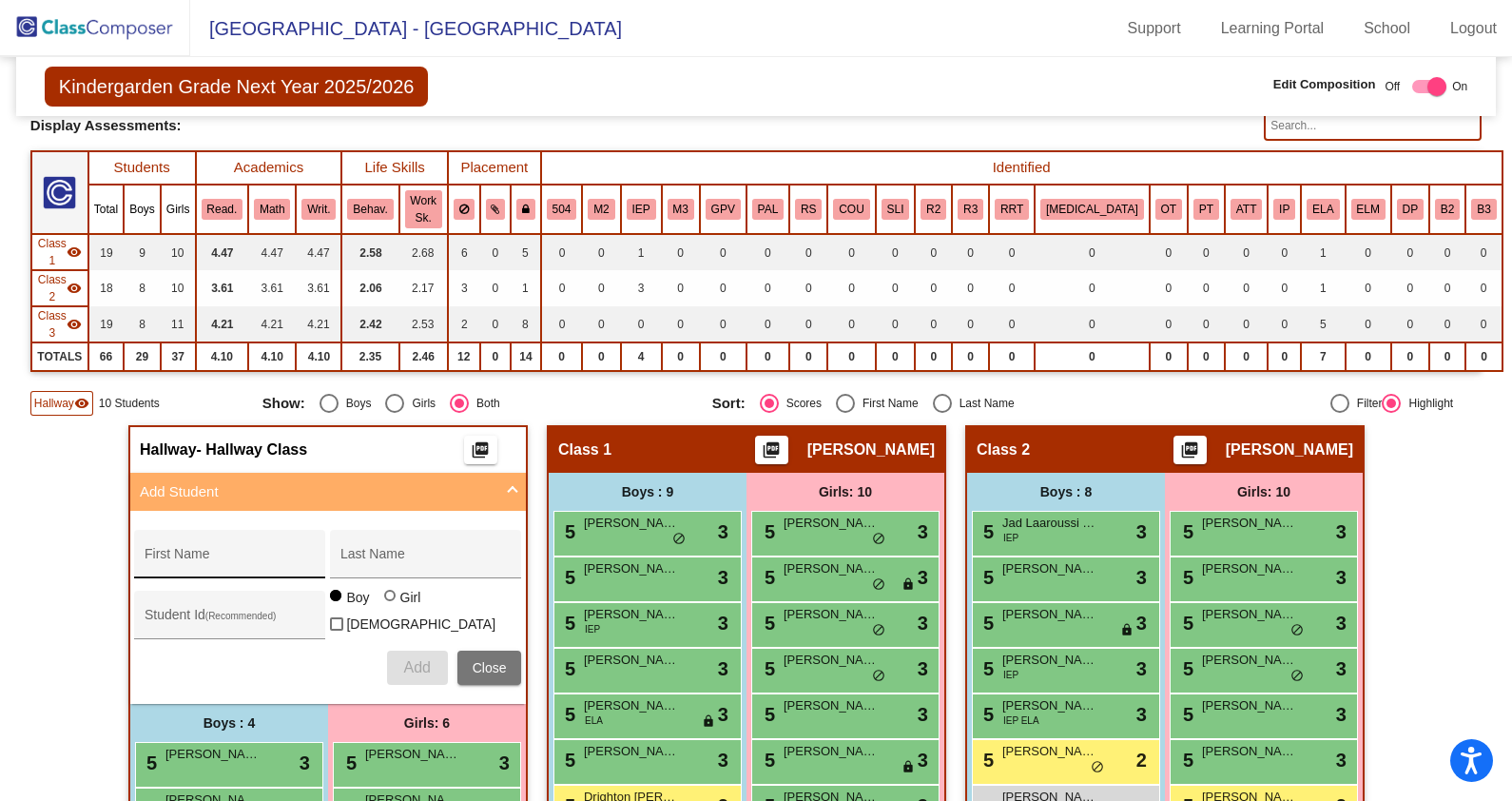 click on "First Name" at bounding box center (230, 561) 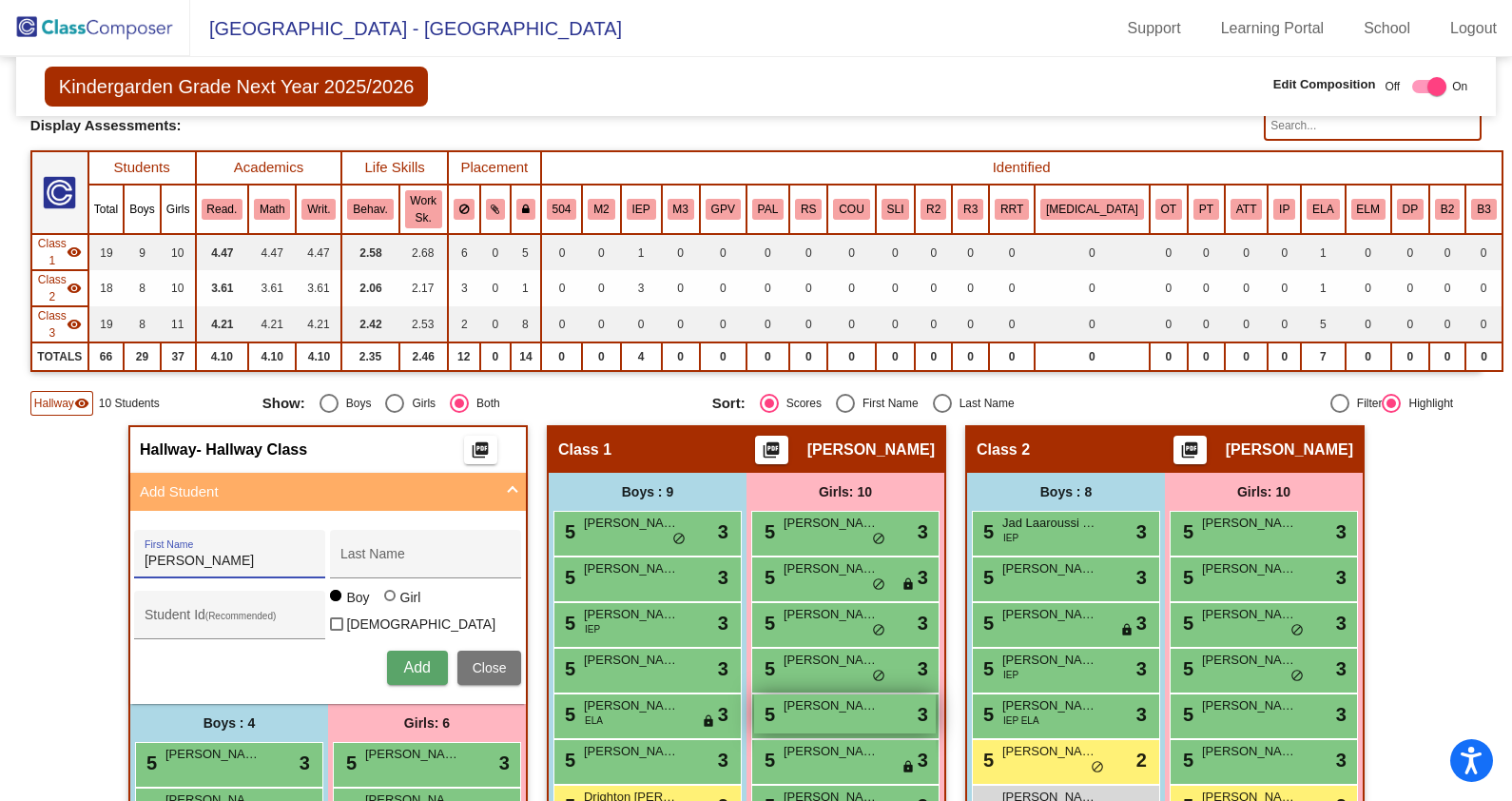 type on "[PERSON_NAME]" 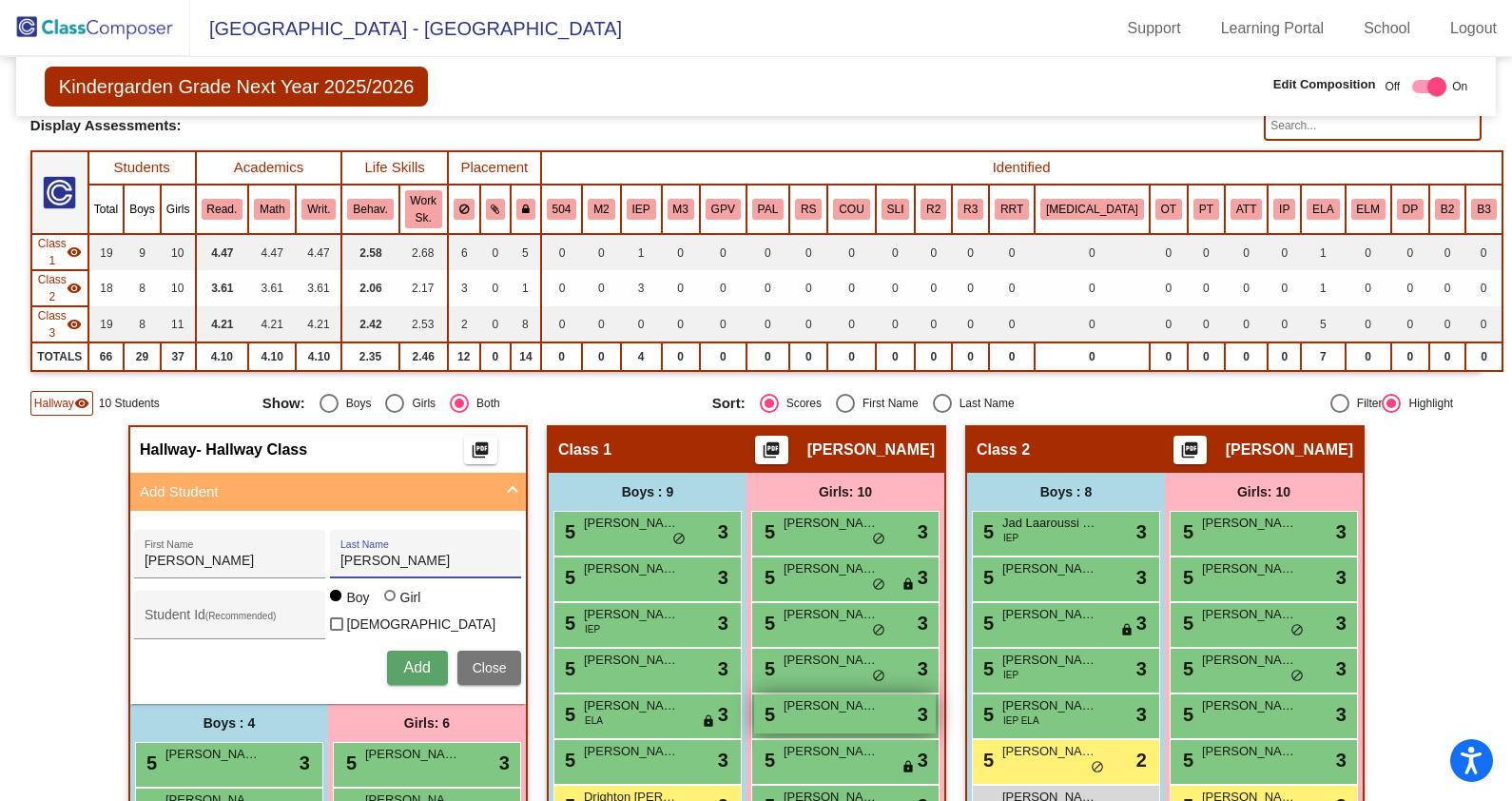 type on "[PERSON_NAME]" 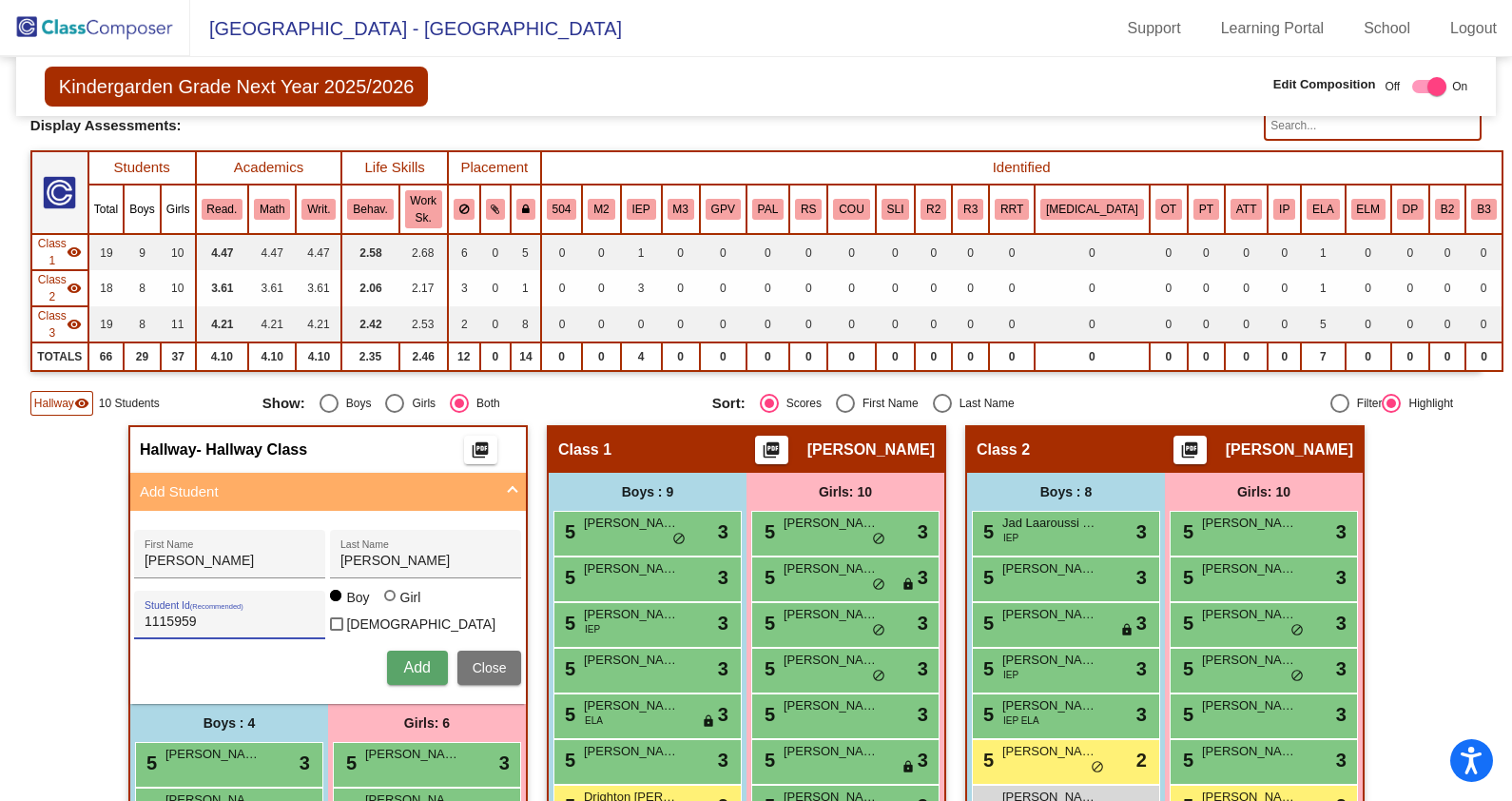 type on "1115959" 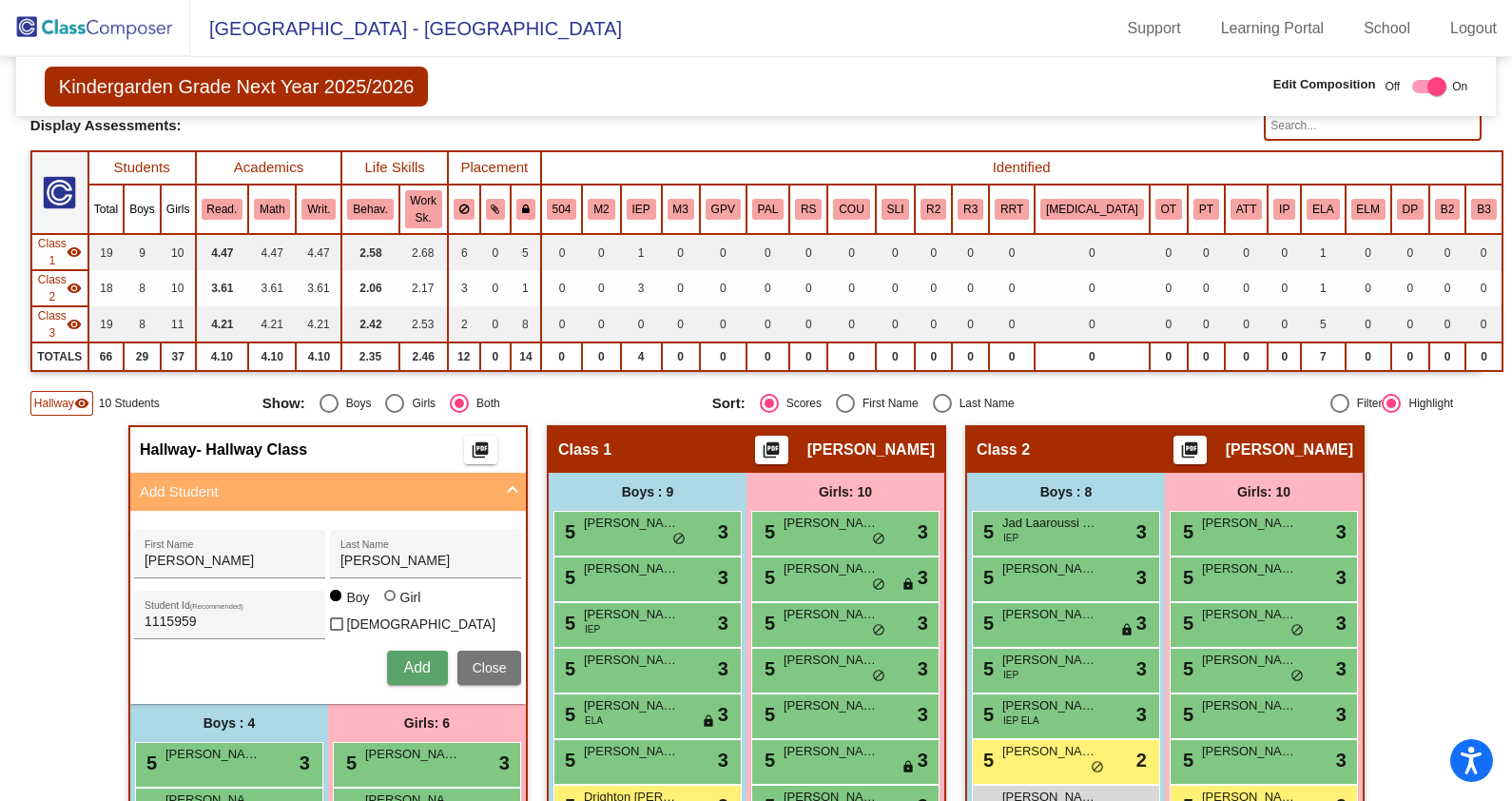 type 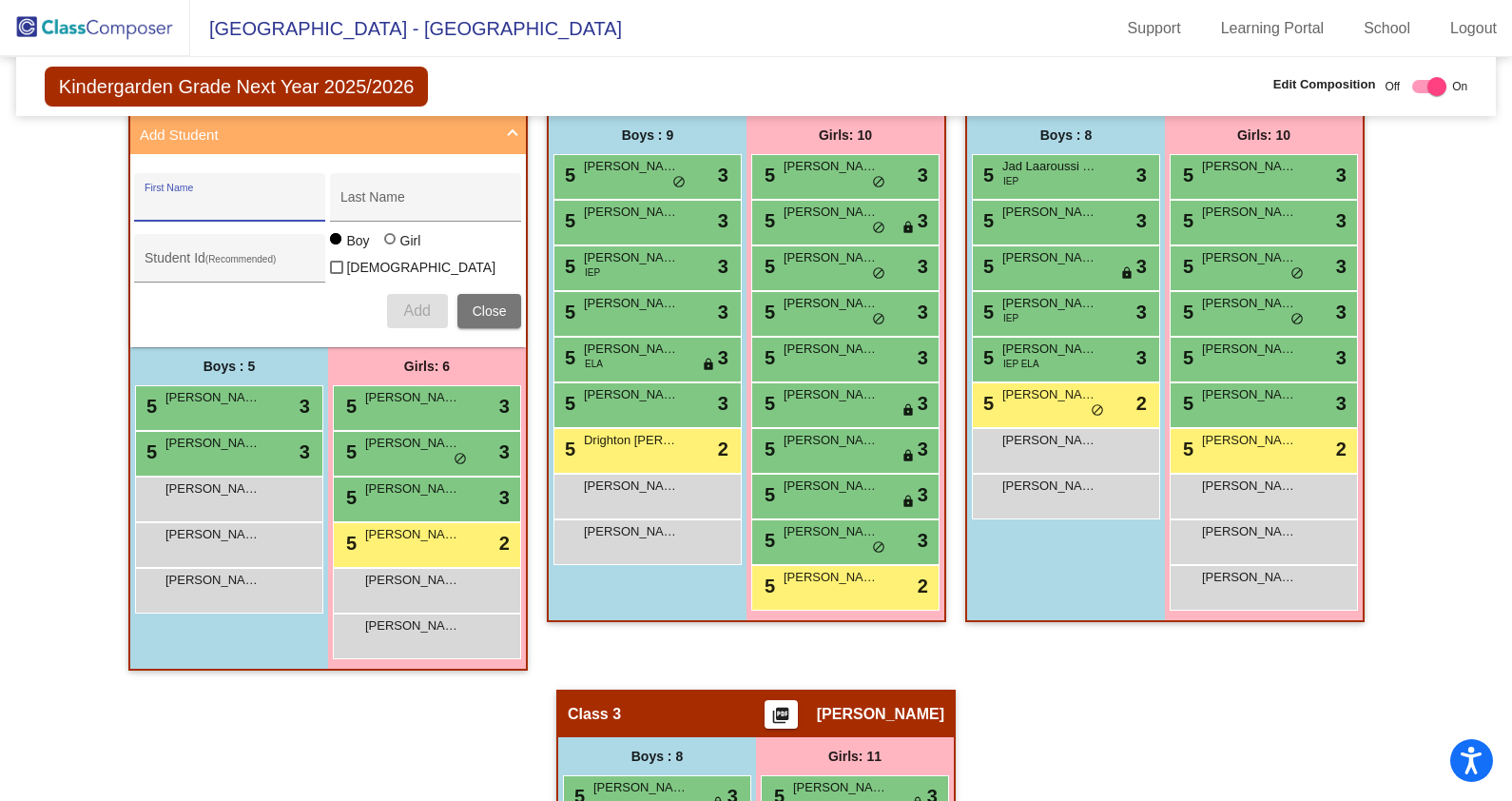 scroll, scrollTop: 357, scrollLeft: 0, axis: vertical 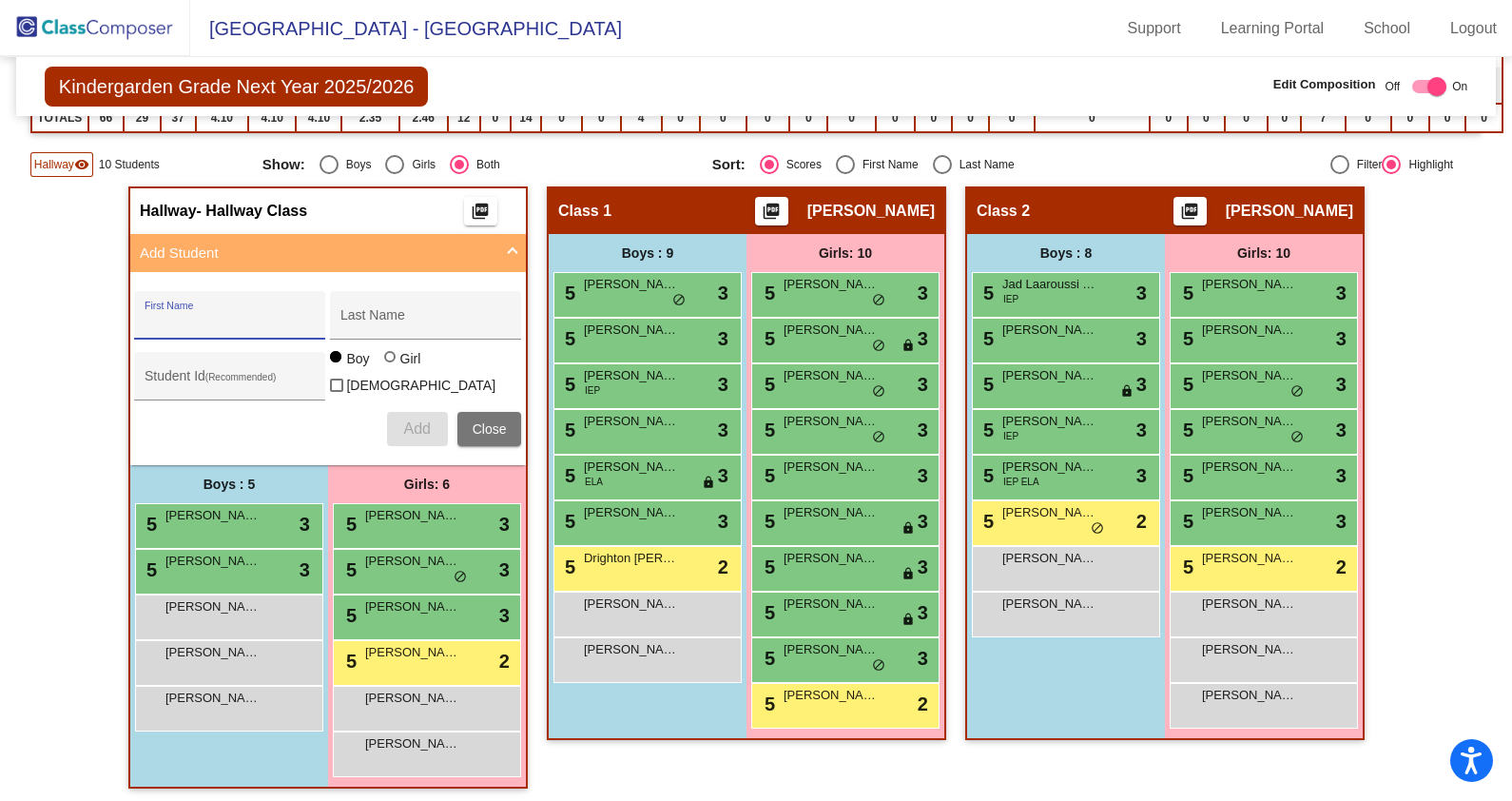 click on "[PERSON_NAME] lock do_not_disturb_alt" at bounding box center (229, 617) 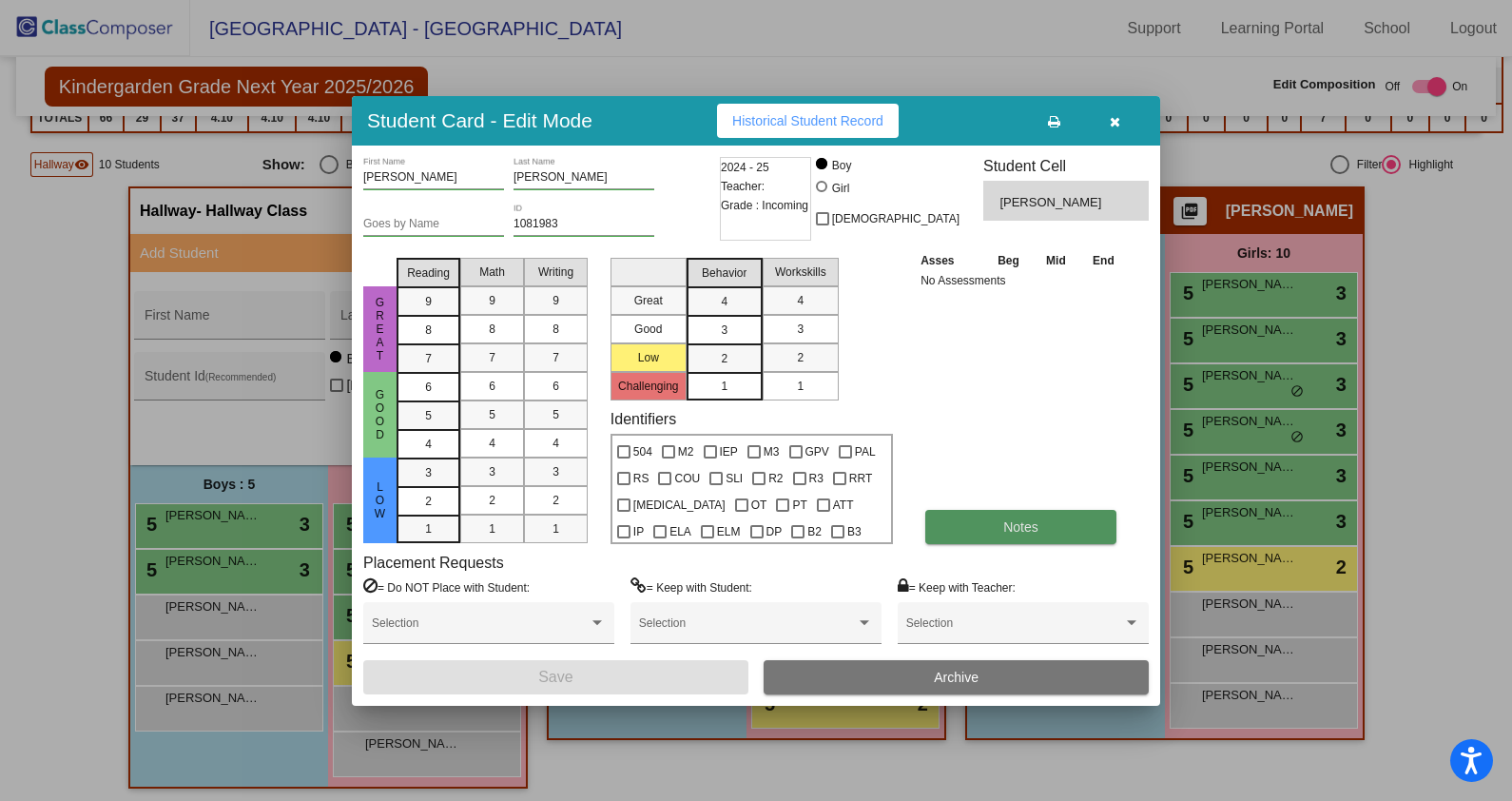 click on "Notes" at bounding box center (1020, 527) 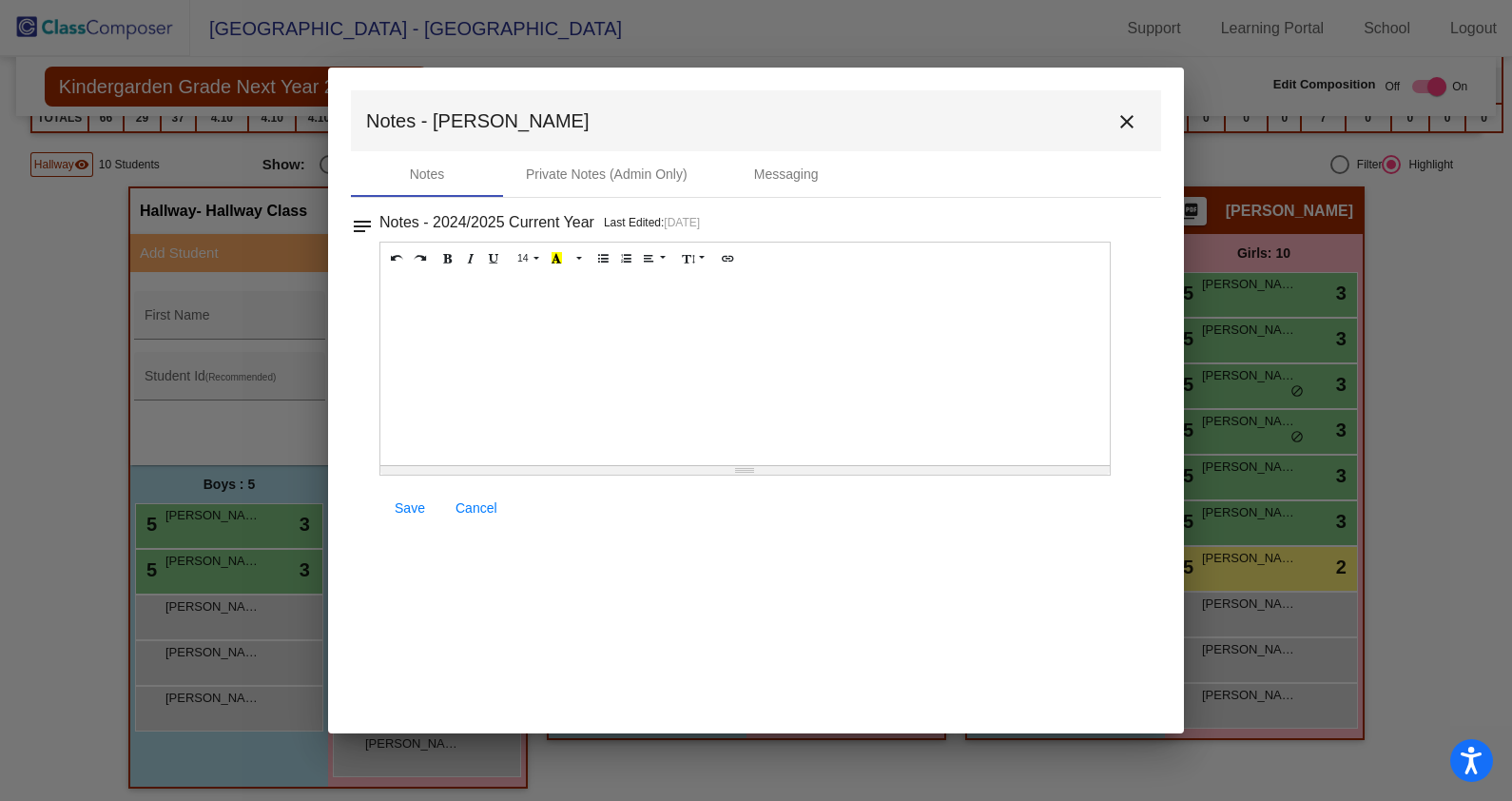 click at bounding box center [745, 370] 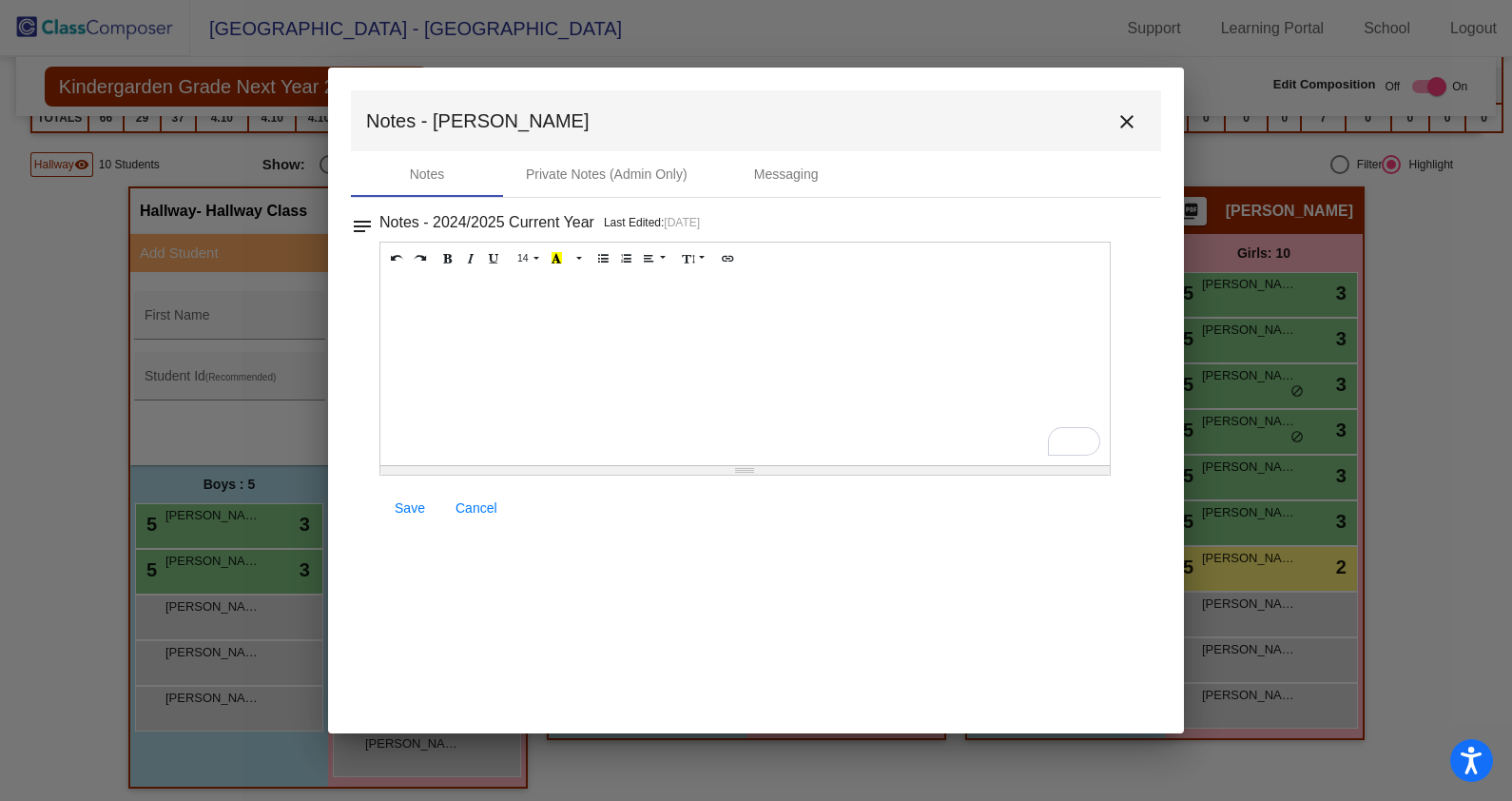 type 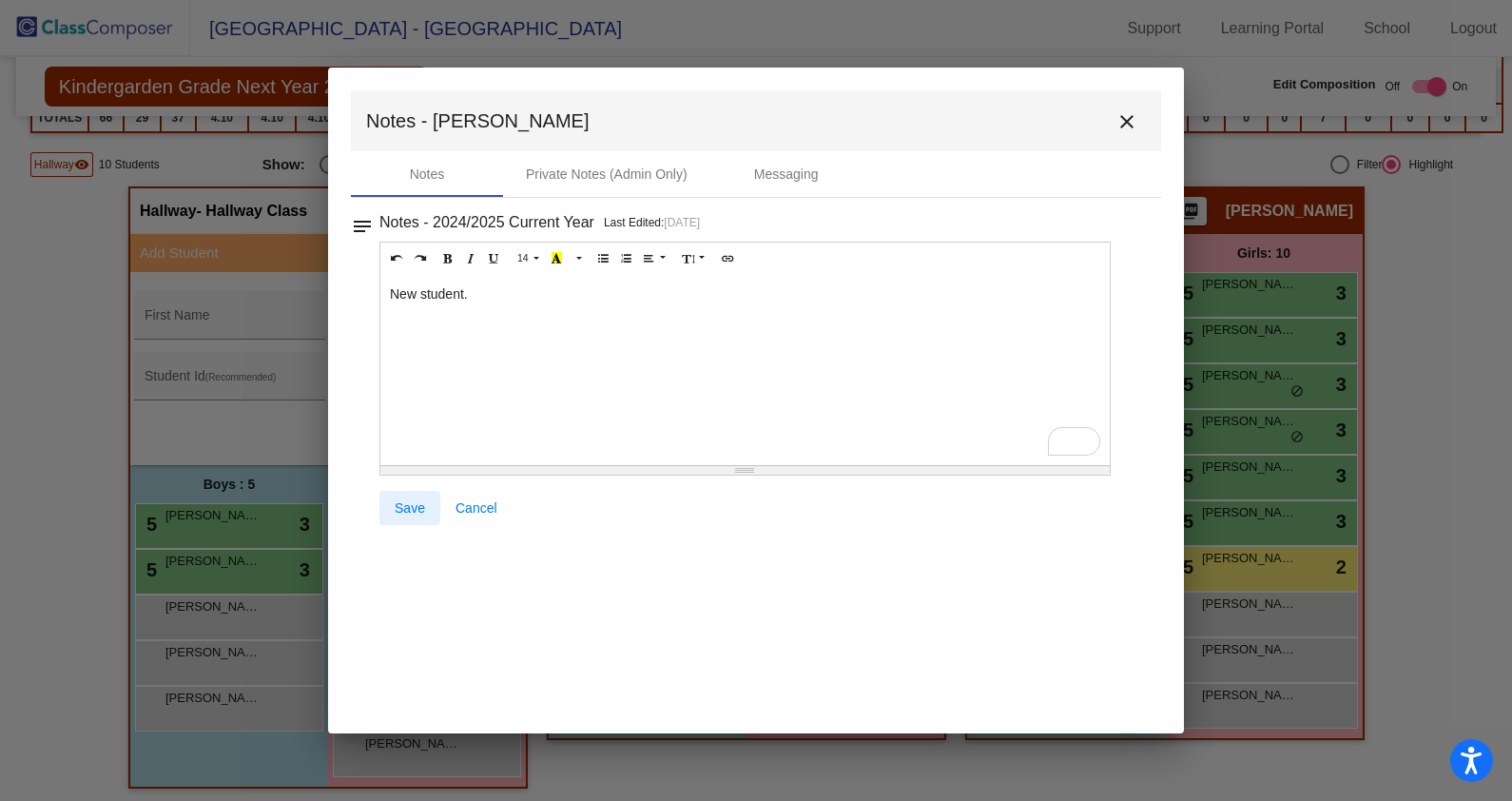 click on "Save" at bounding box center (410, 508) 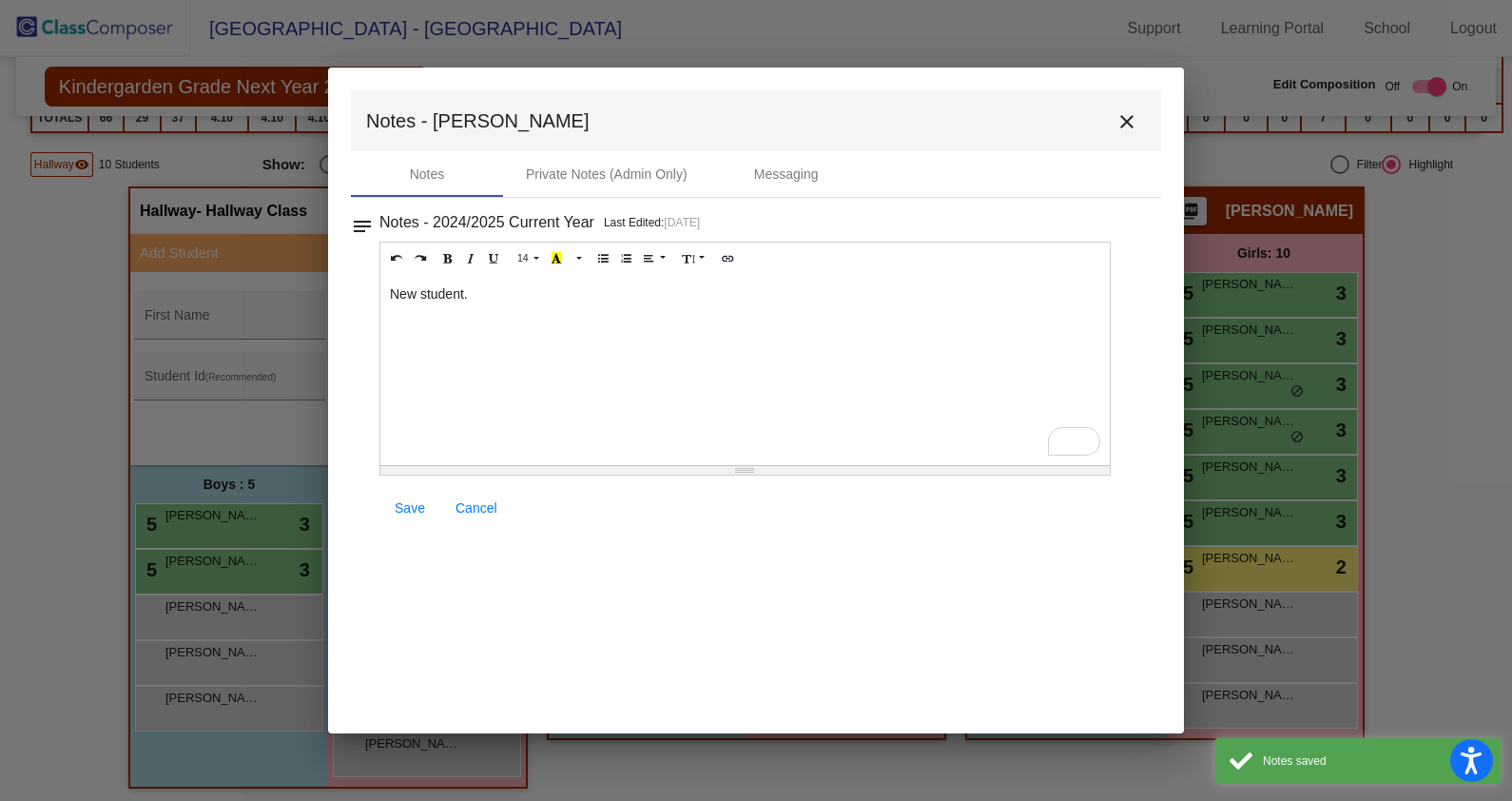 click on "Save" at bounding box center (410, 508) 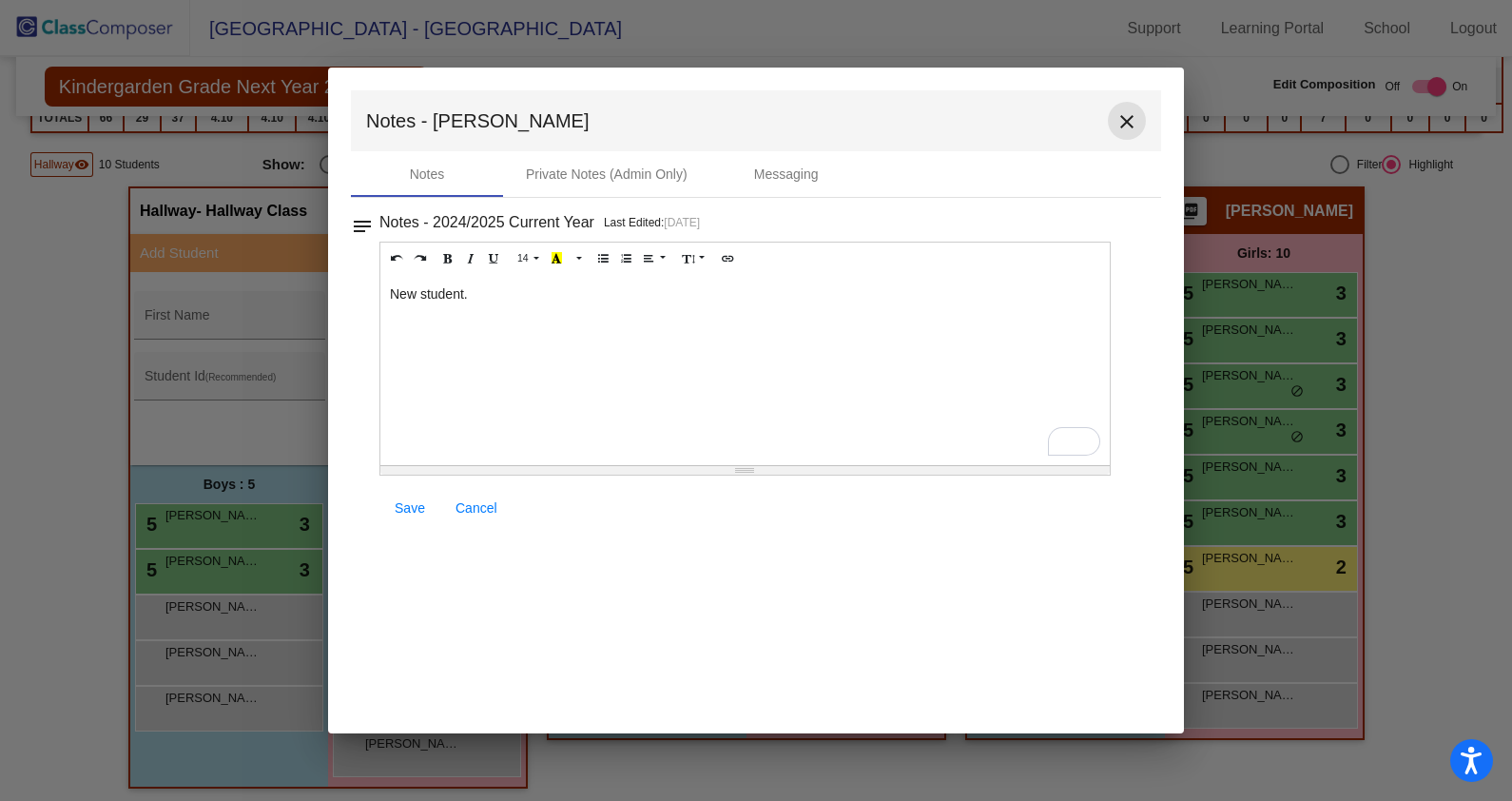 click on "close" at bounding box center [1127, 122] 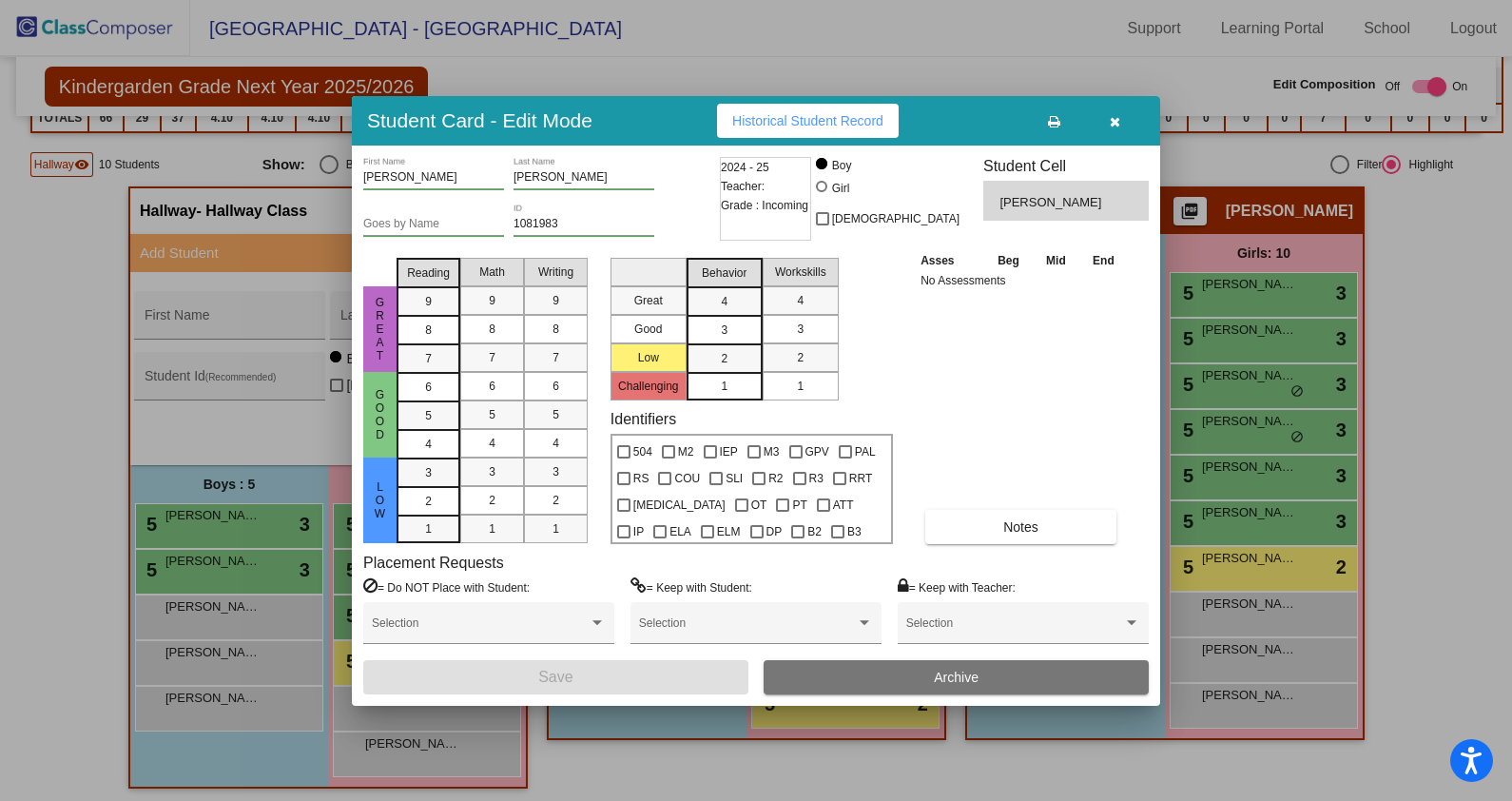 click at bounding box center (1115, 122) 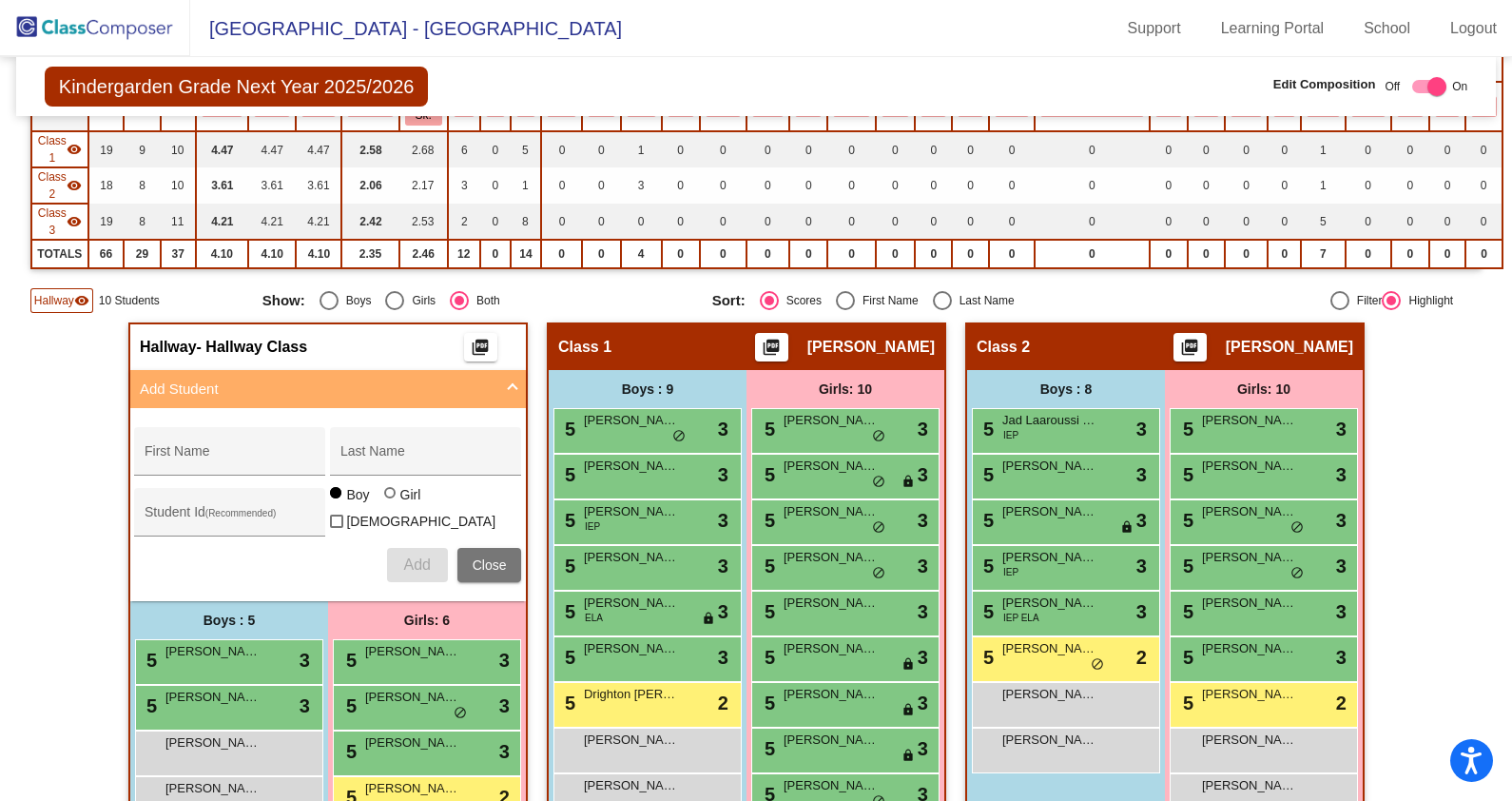 scroll, scrollTop: 340, scrollLeft: 0, axis: vertical 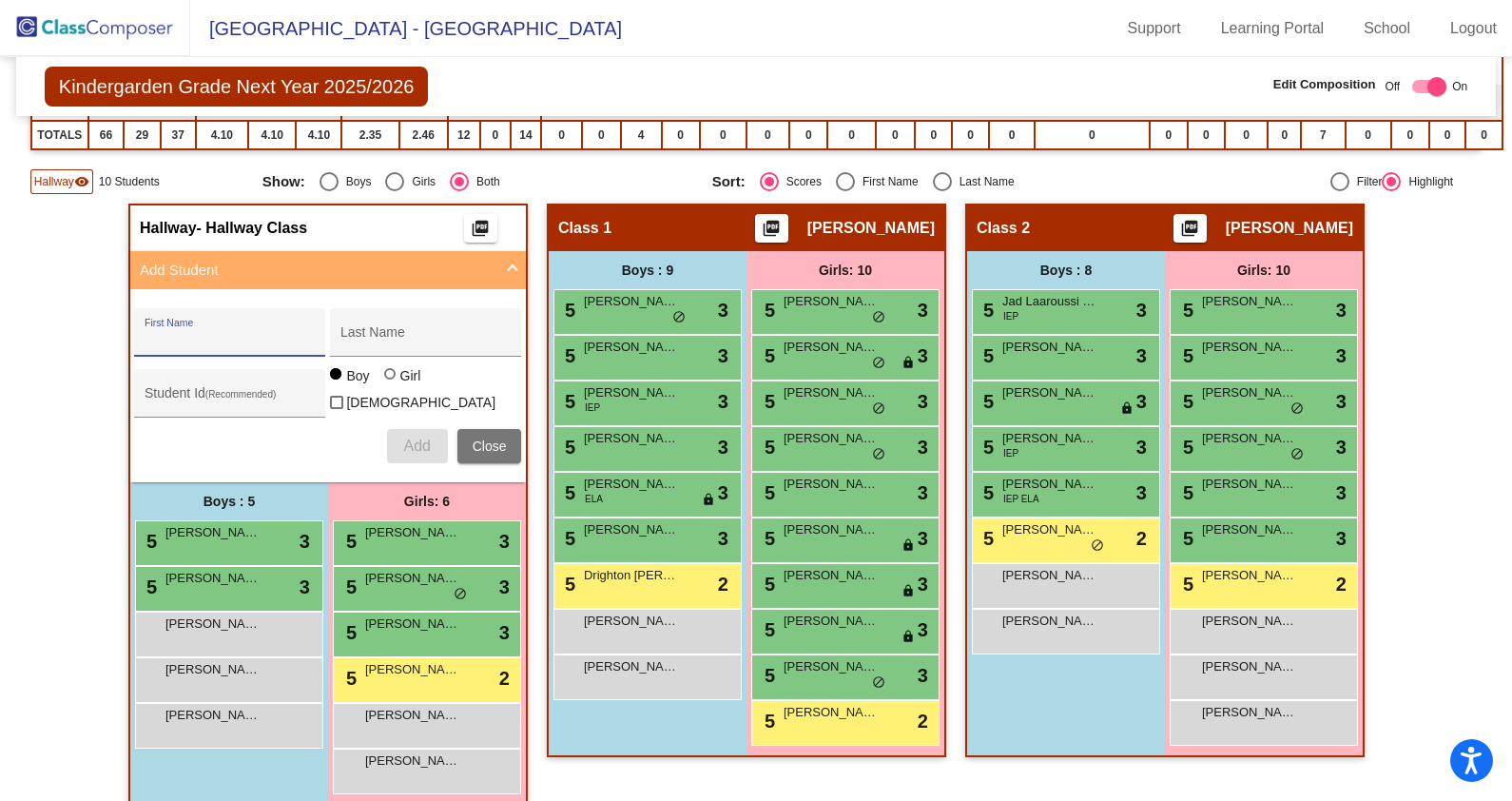 click on "First Name" at bounding box center (230, 340) 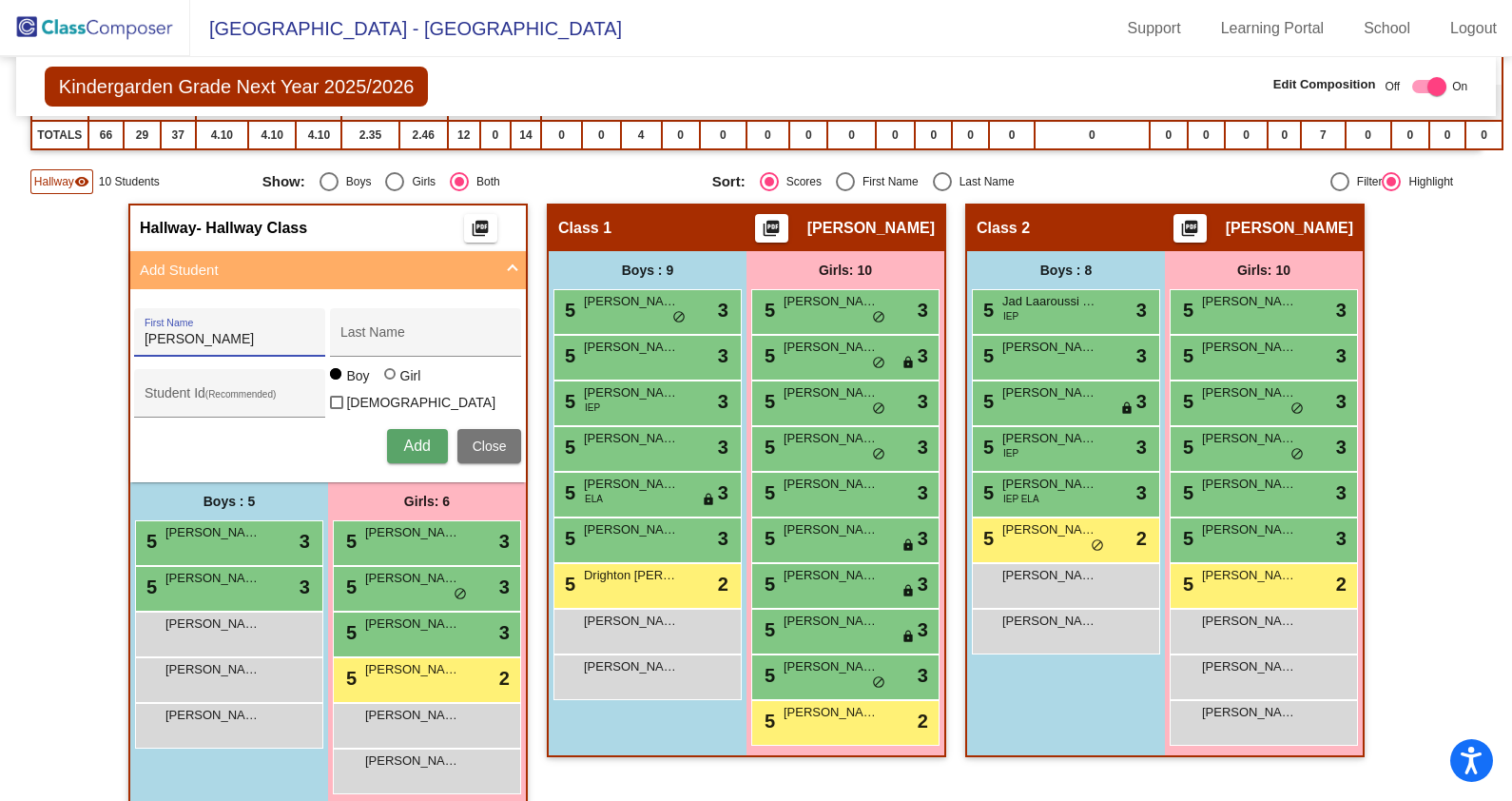 type on "[PERSON_NAME]" 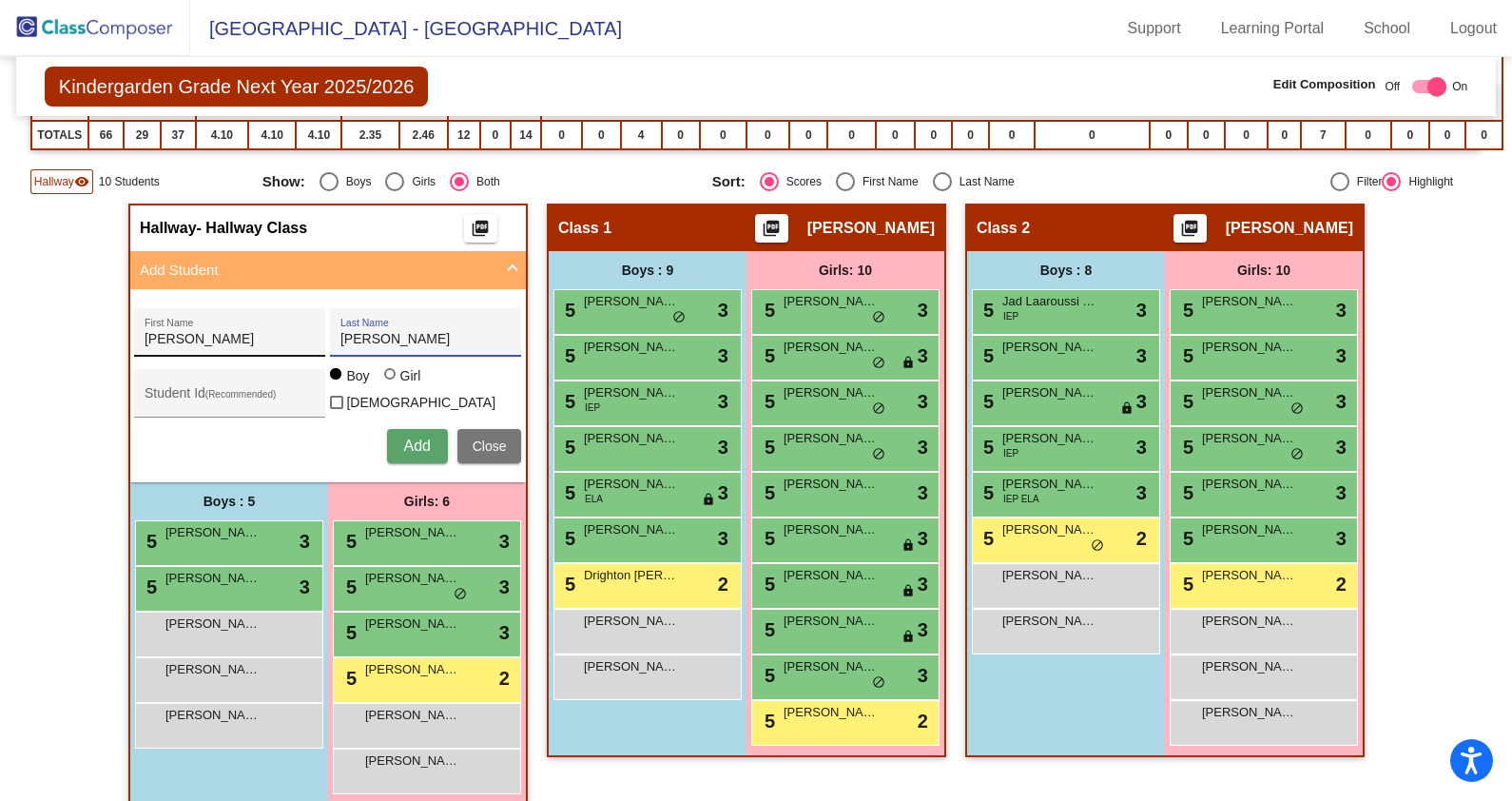 type on "[PERSON_NAME]" 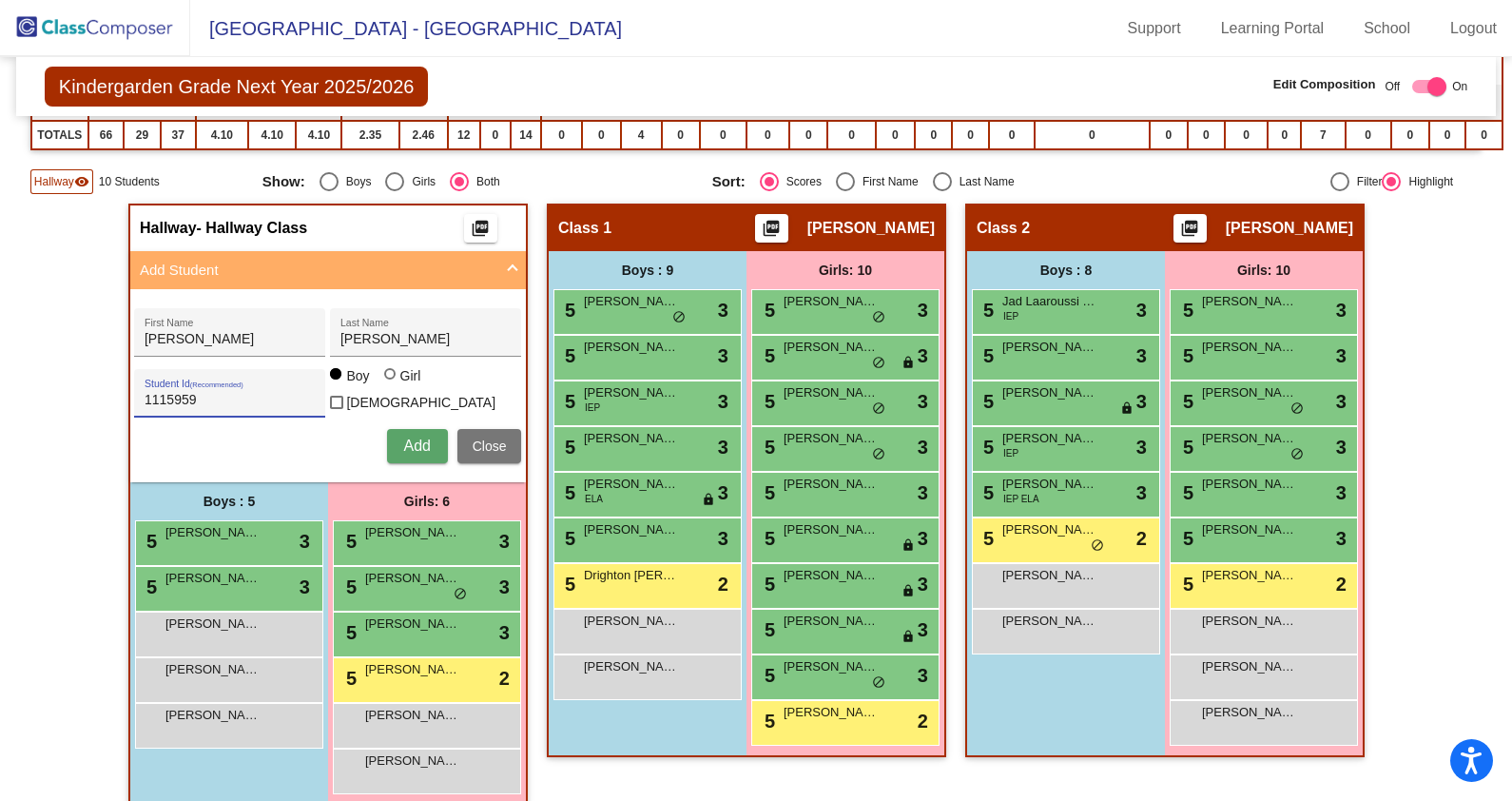 type on "1115959" 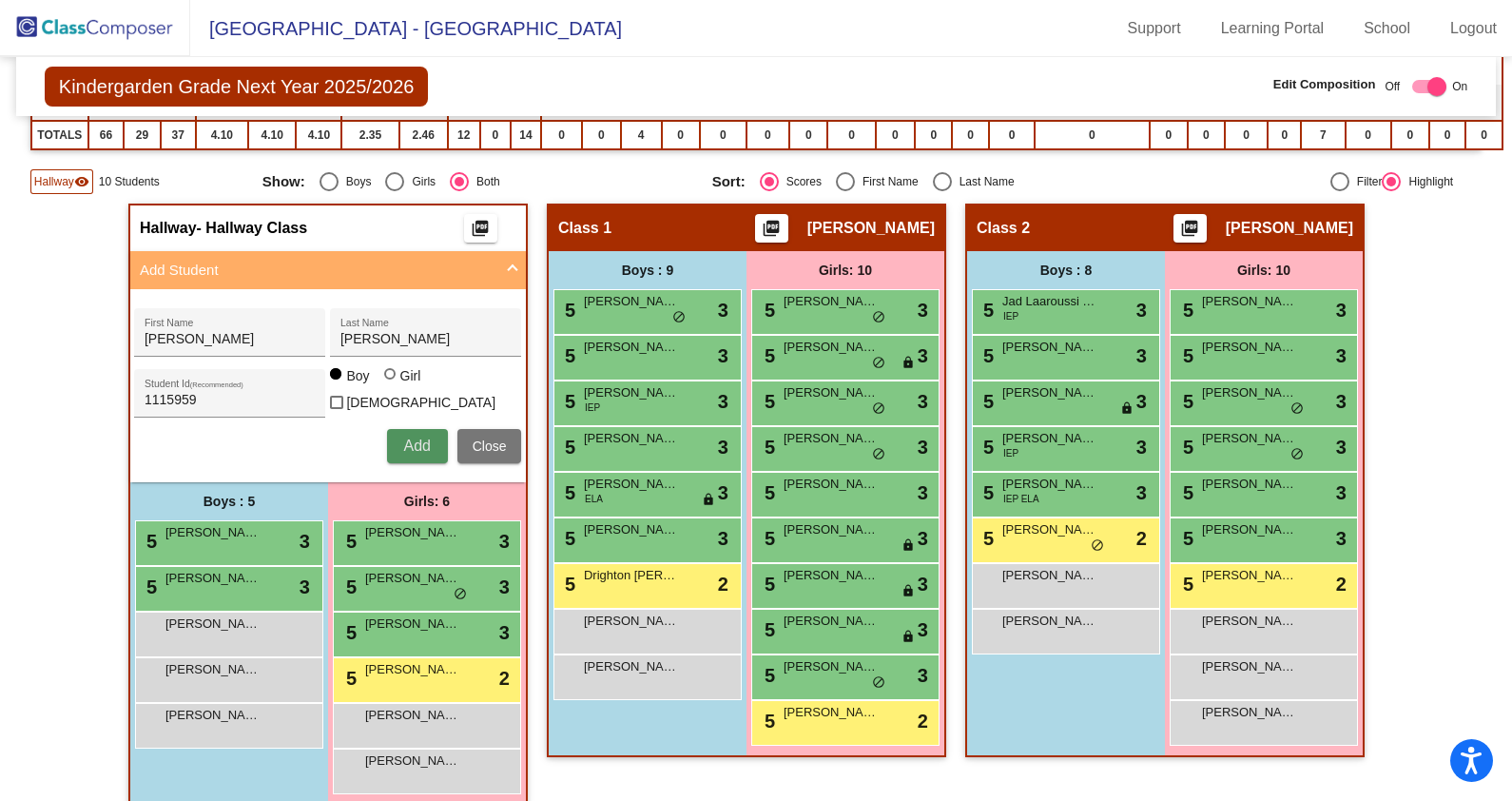 click on "Add" at bounding box center (417, 445) 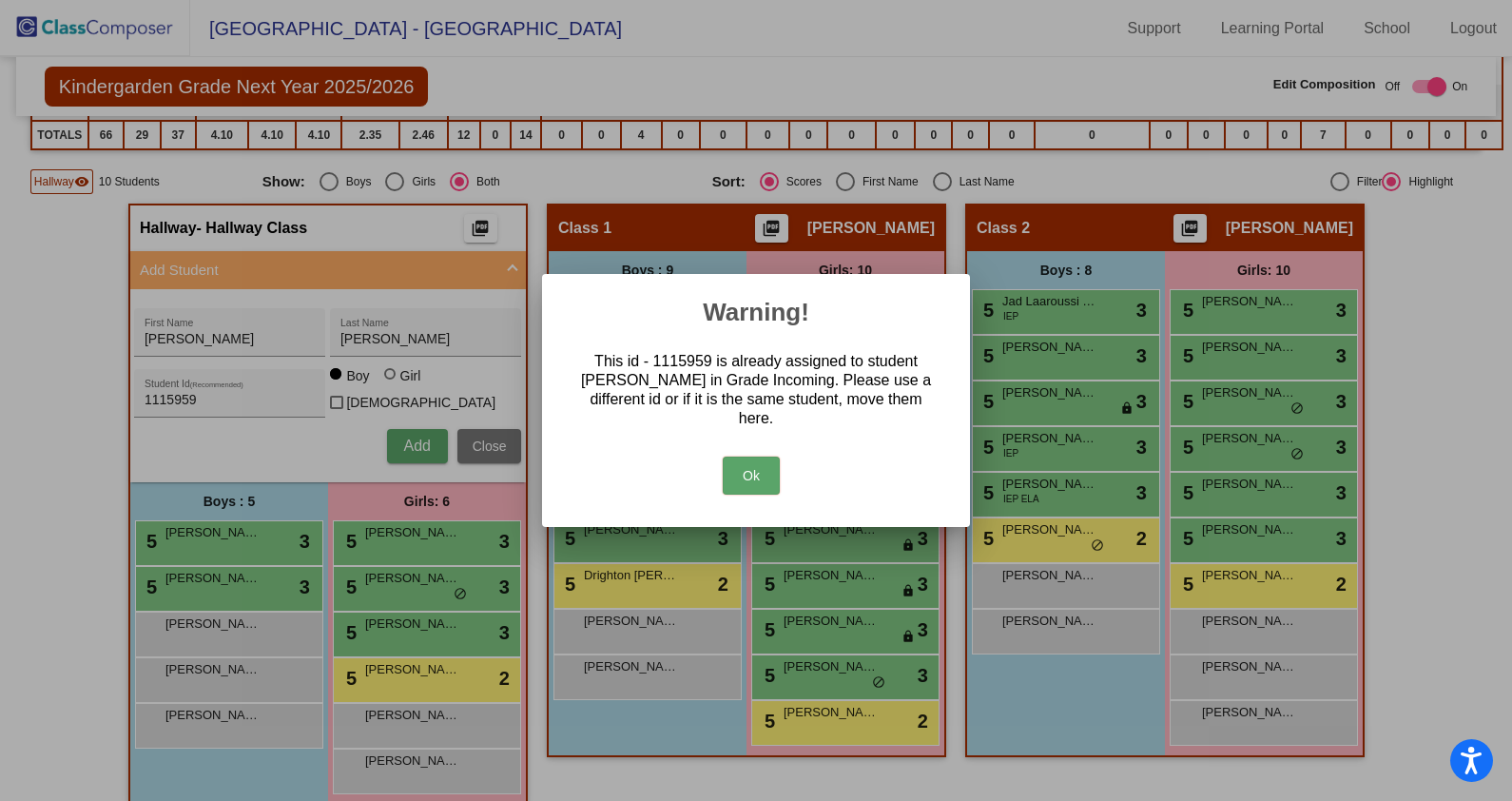 click on "Ok" at bounding box center (751, 476) 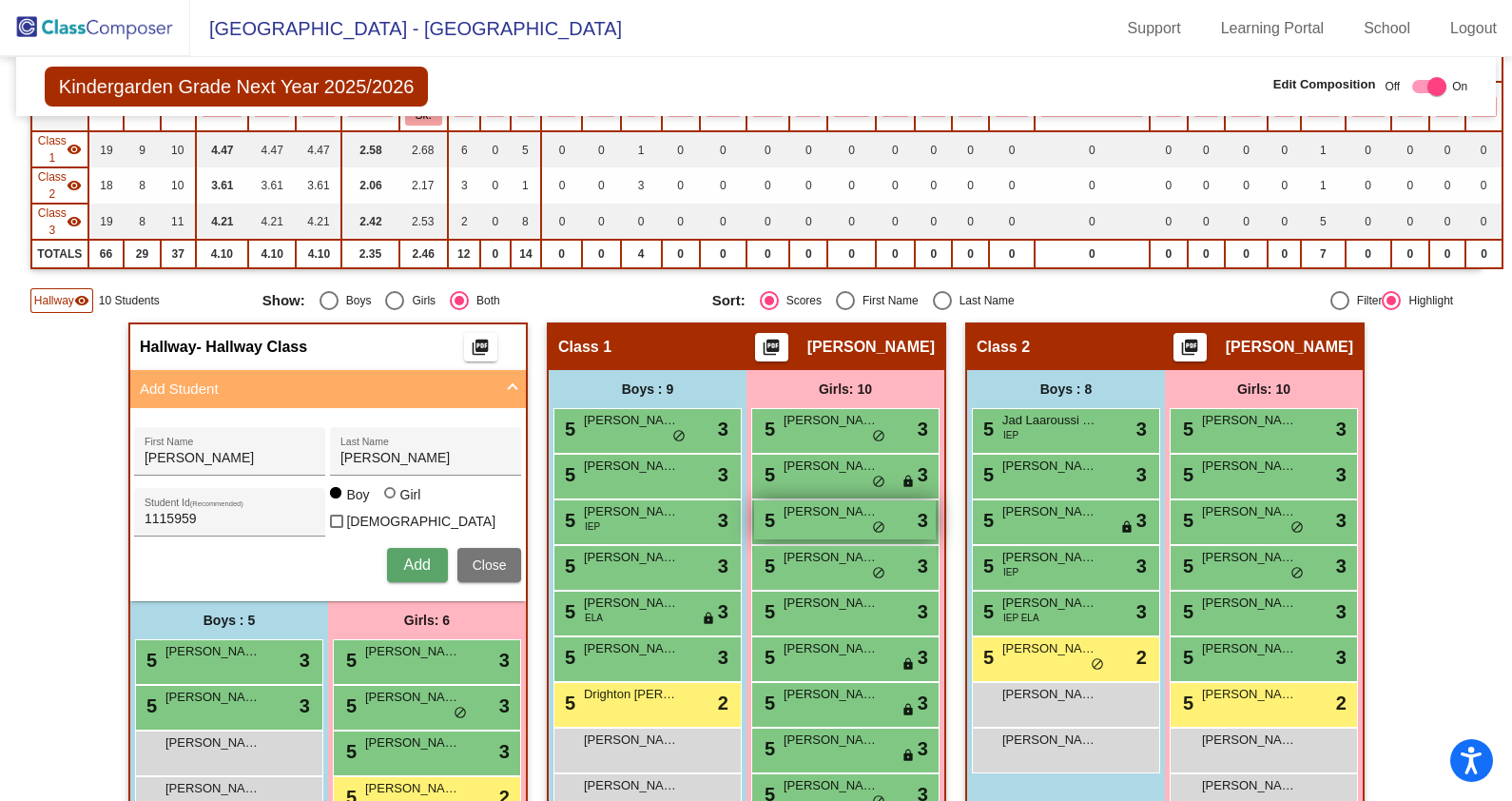 scroll, scrollTop: 340, scrollLeft: 0, axis: vertical 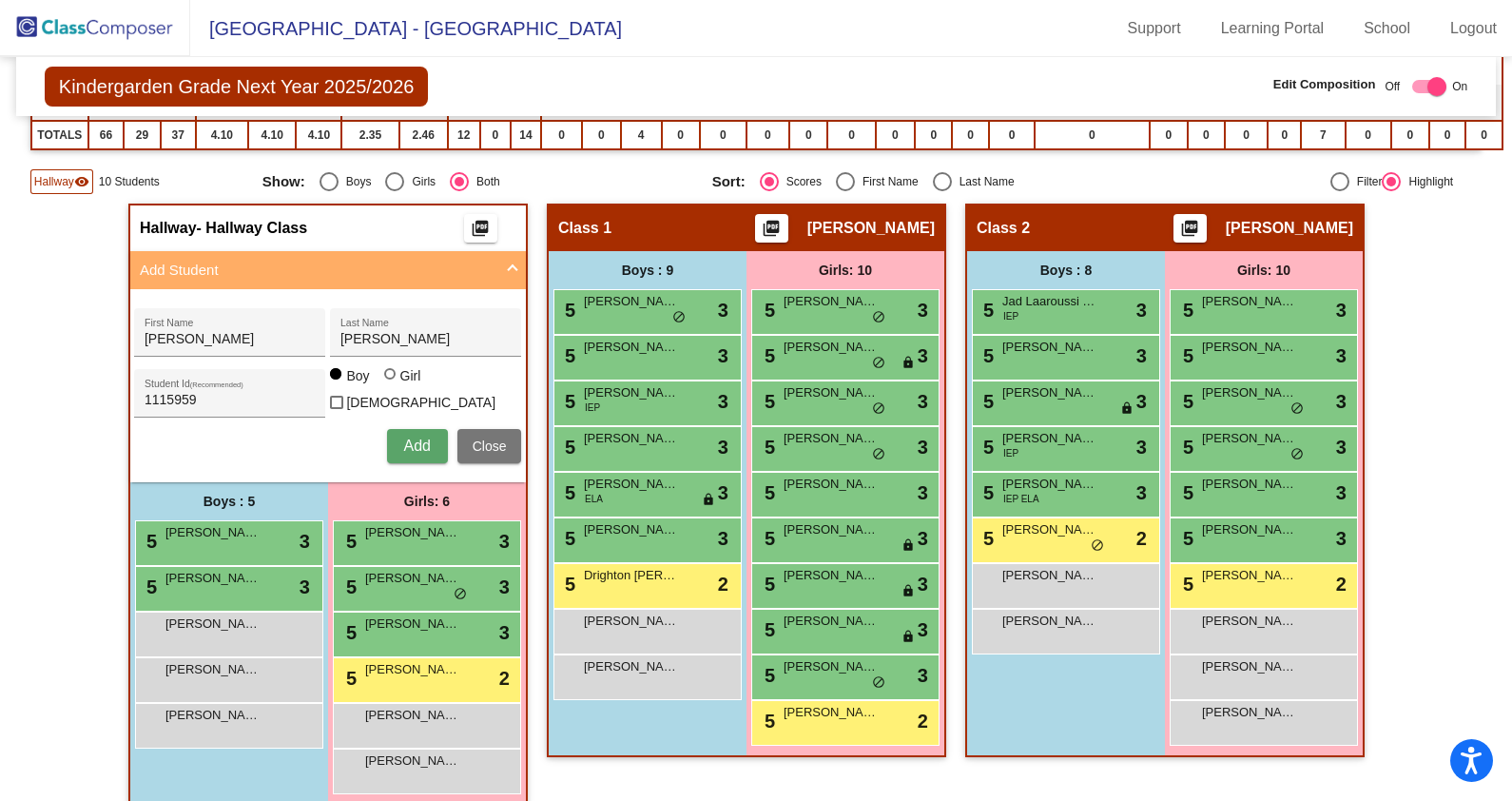 click on "Close" at bounding box center (490, 446) 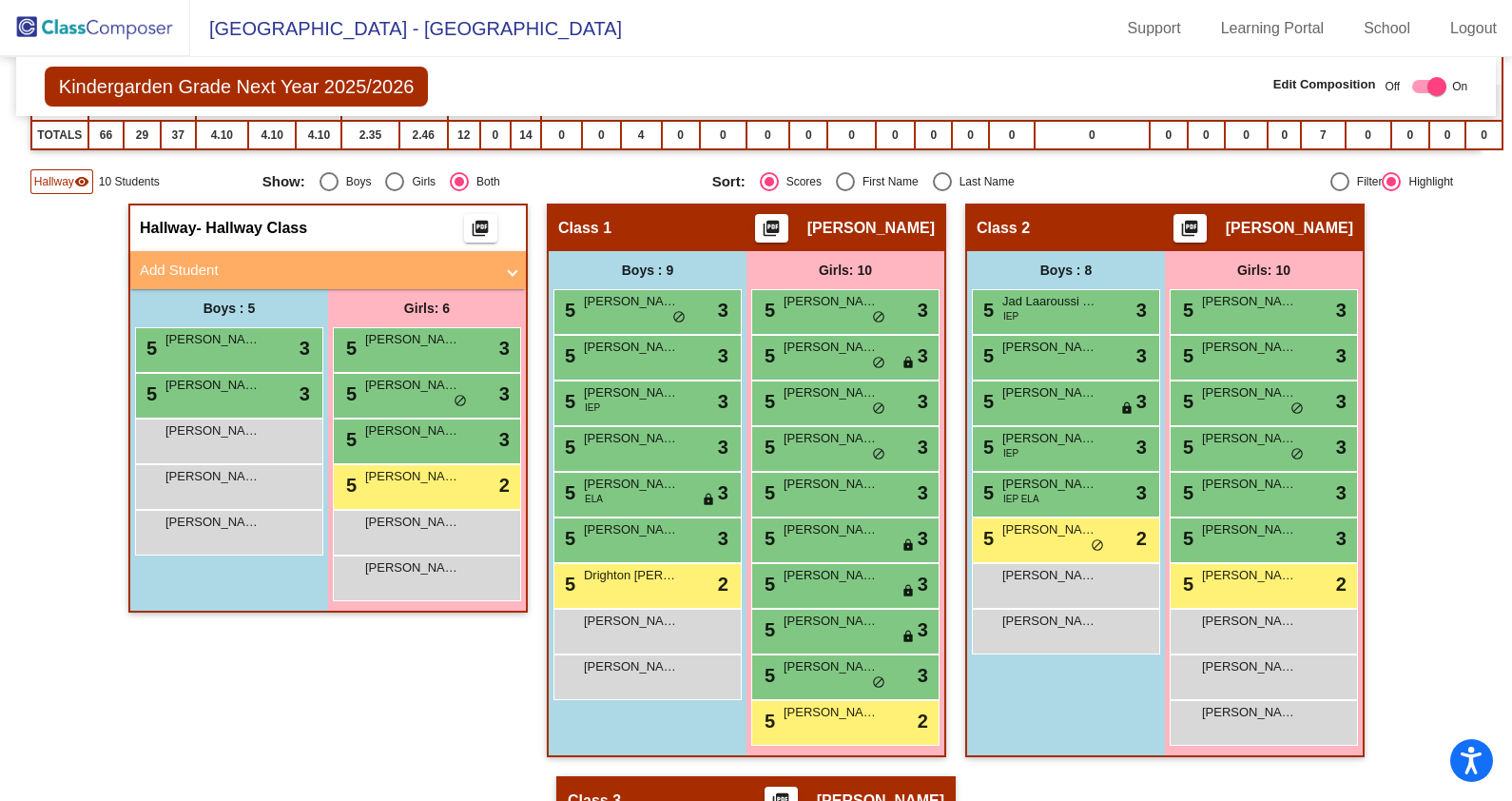 scroll, scrollTop: 102, scrollLeft: 0, axis: vertical 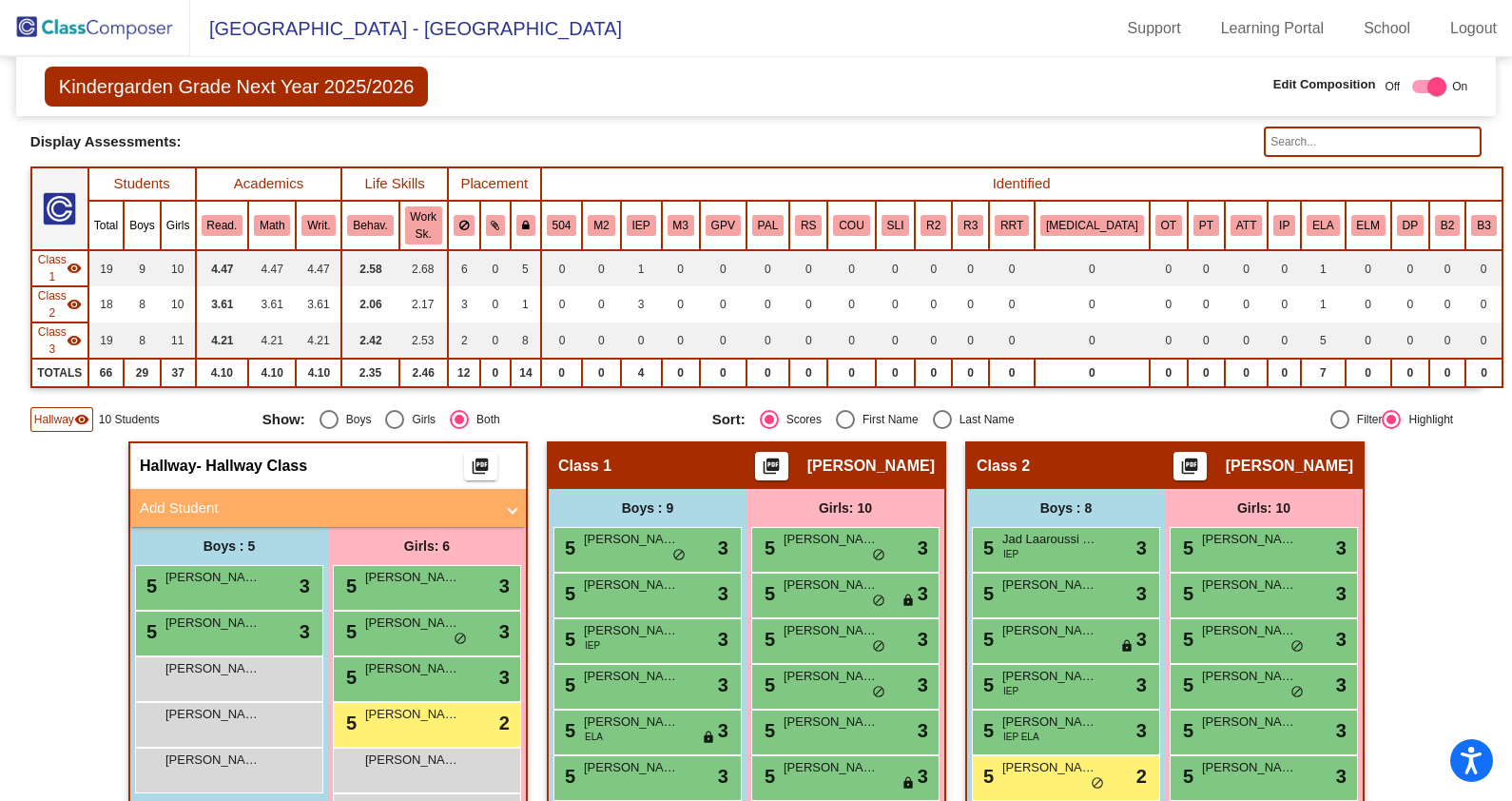 click 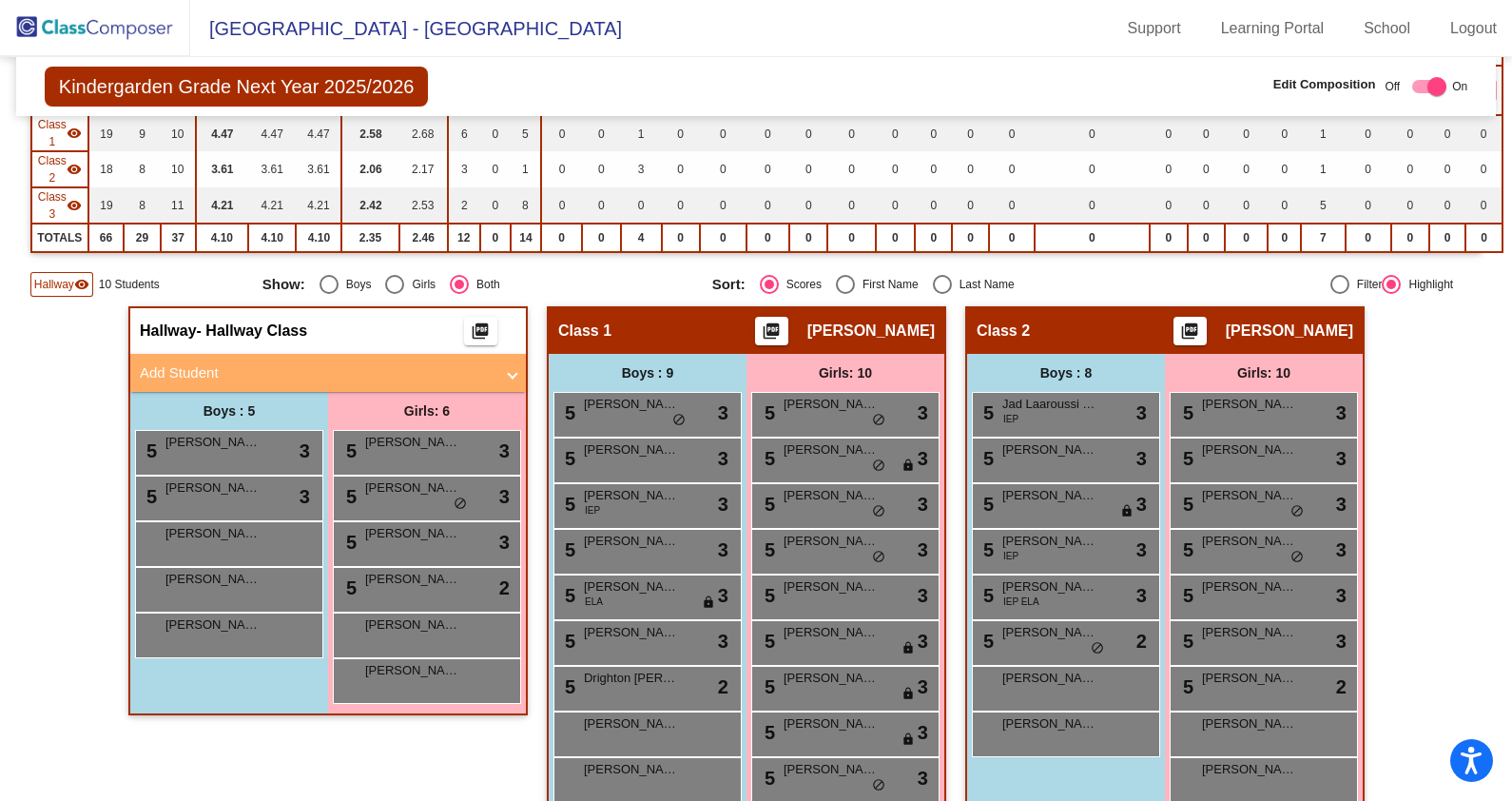 scroll, scrollTop: 0, scrollLeft: 0, axis: both 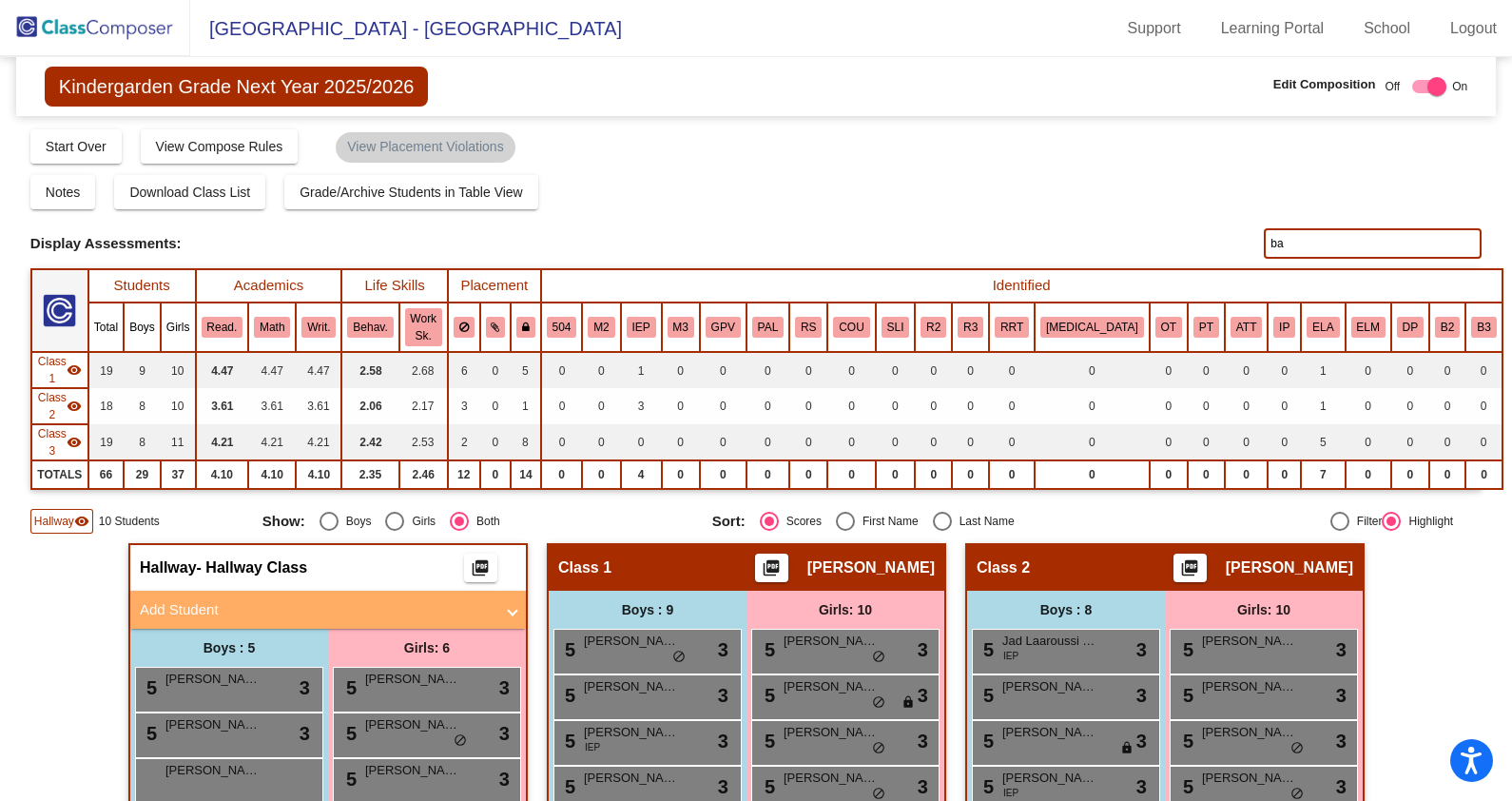type on "b" 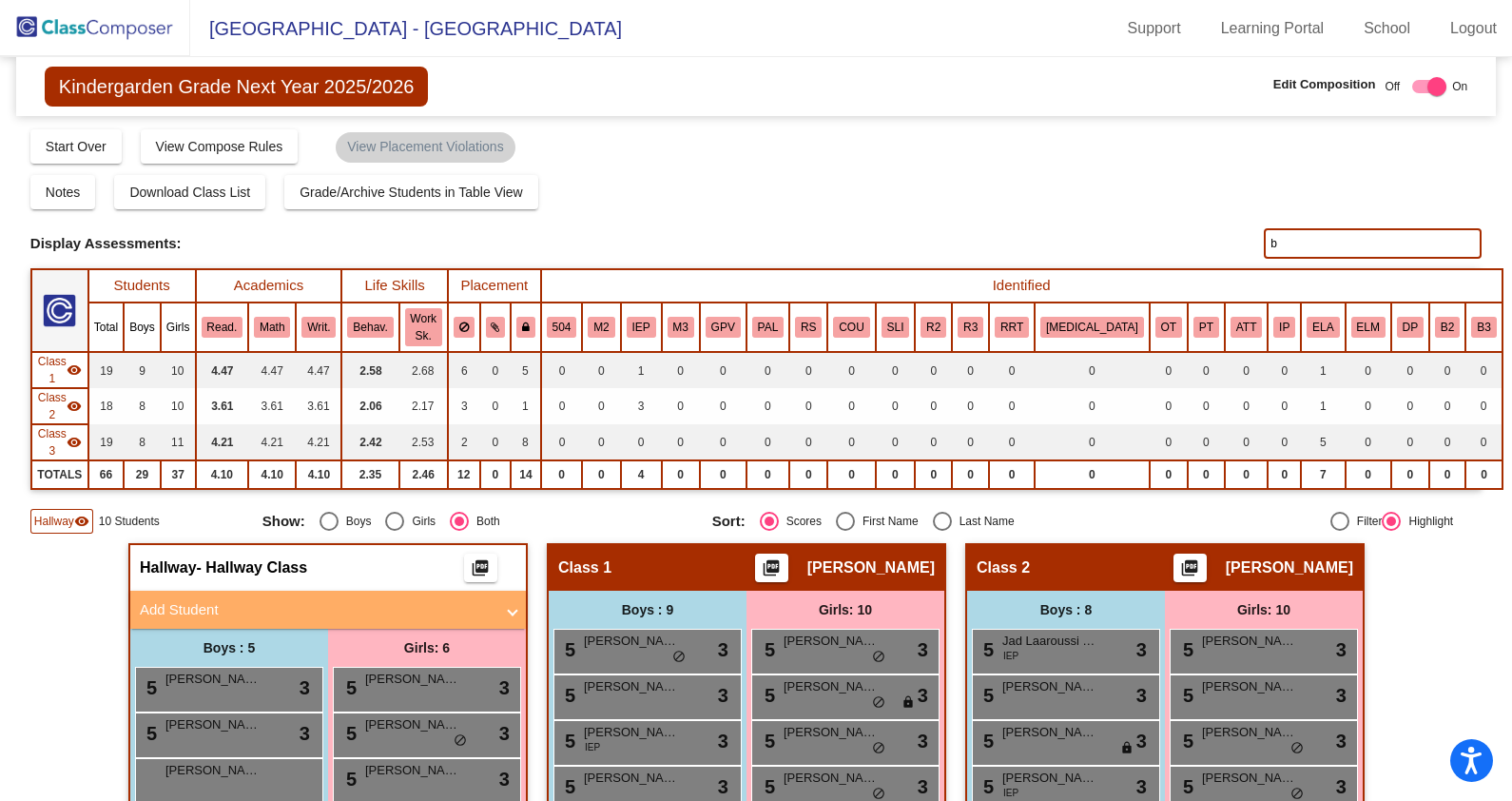 type 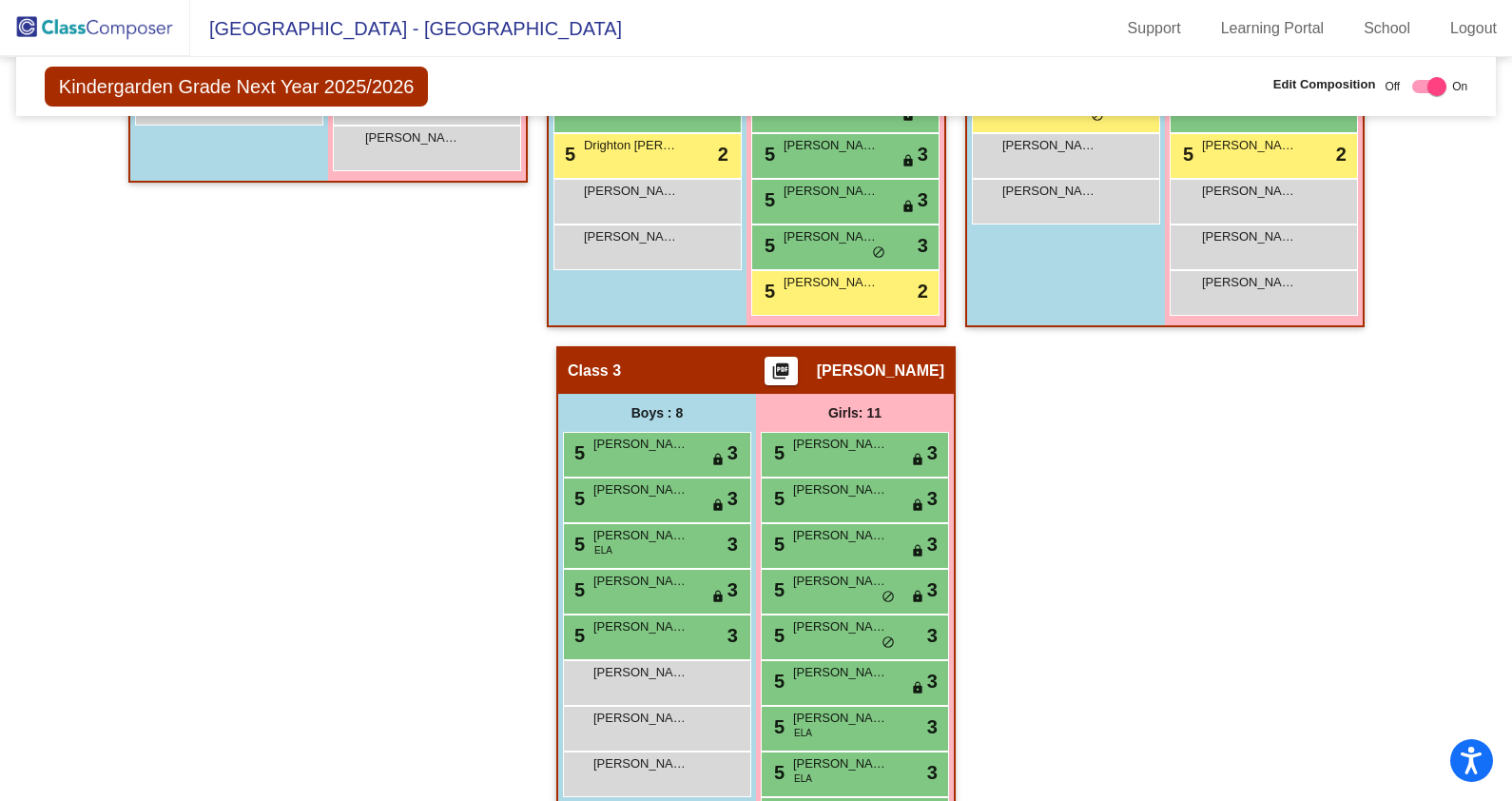 scroll, scrollTop: 294, scrollLeft: 0, axis: vertical 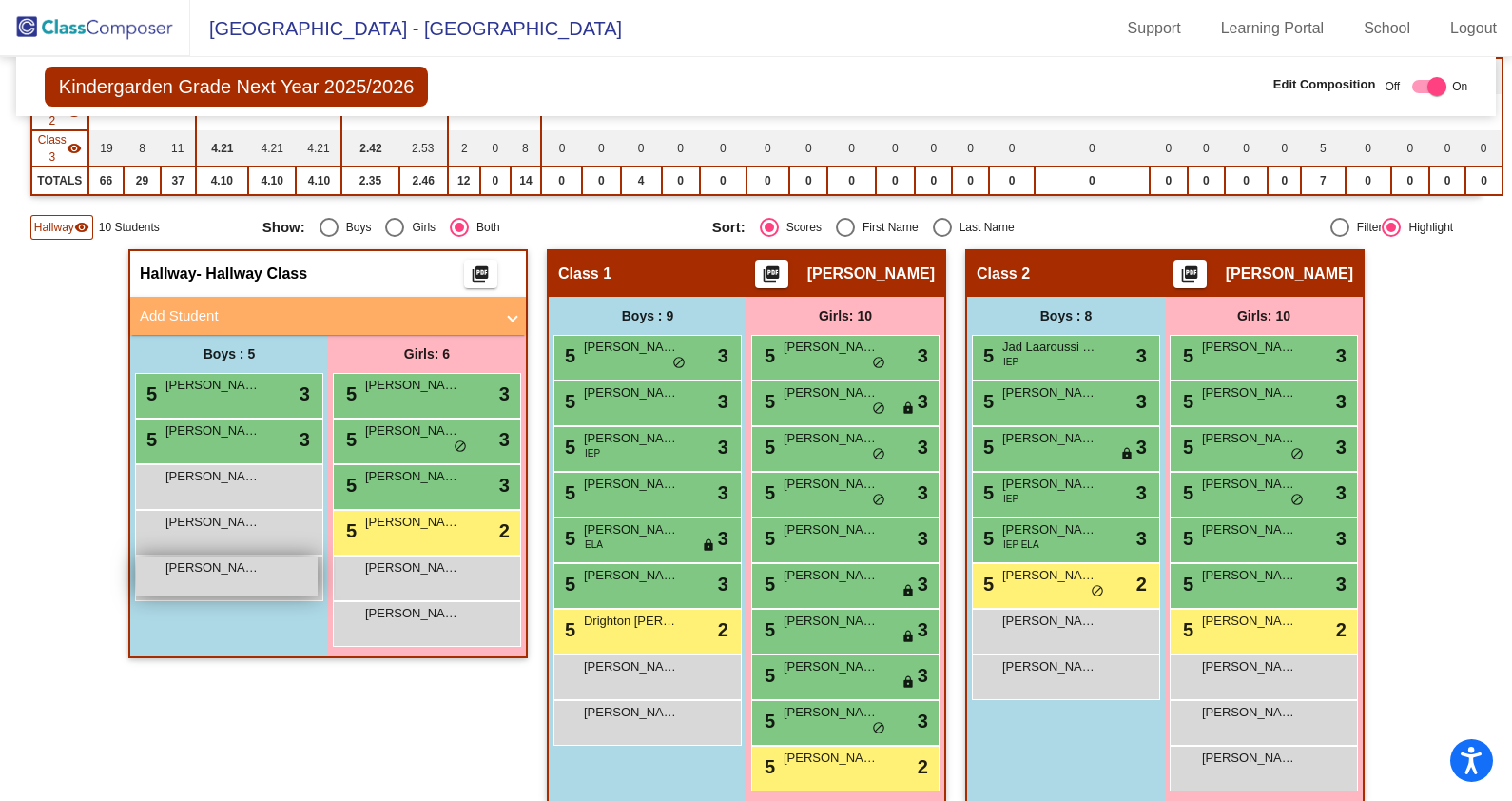 click on "[PERSON_NAME] lock do_not_disturb_alt" at bounding box center [226, 576] 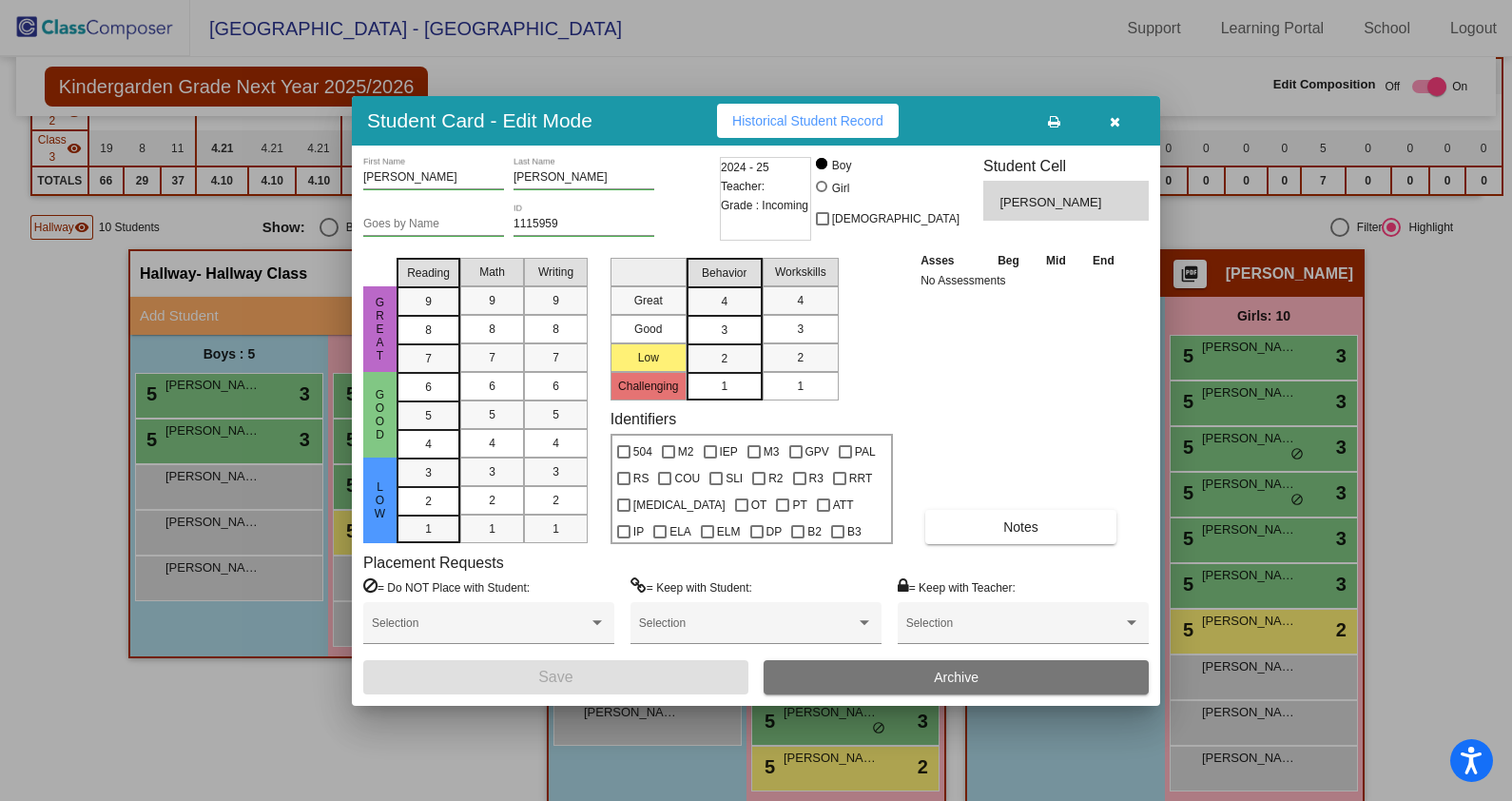 click on "[PERSON_NAME]" at bounding box center [434, 178] 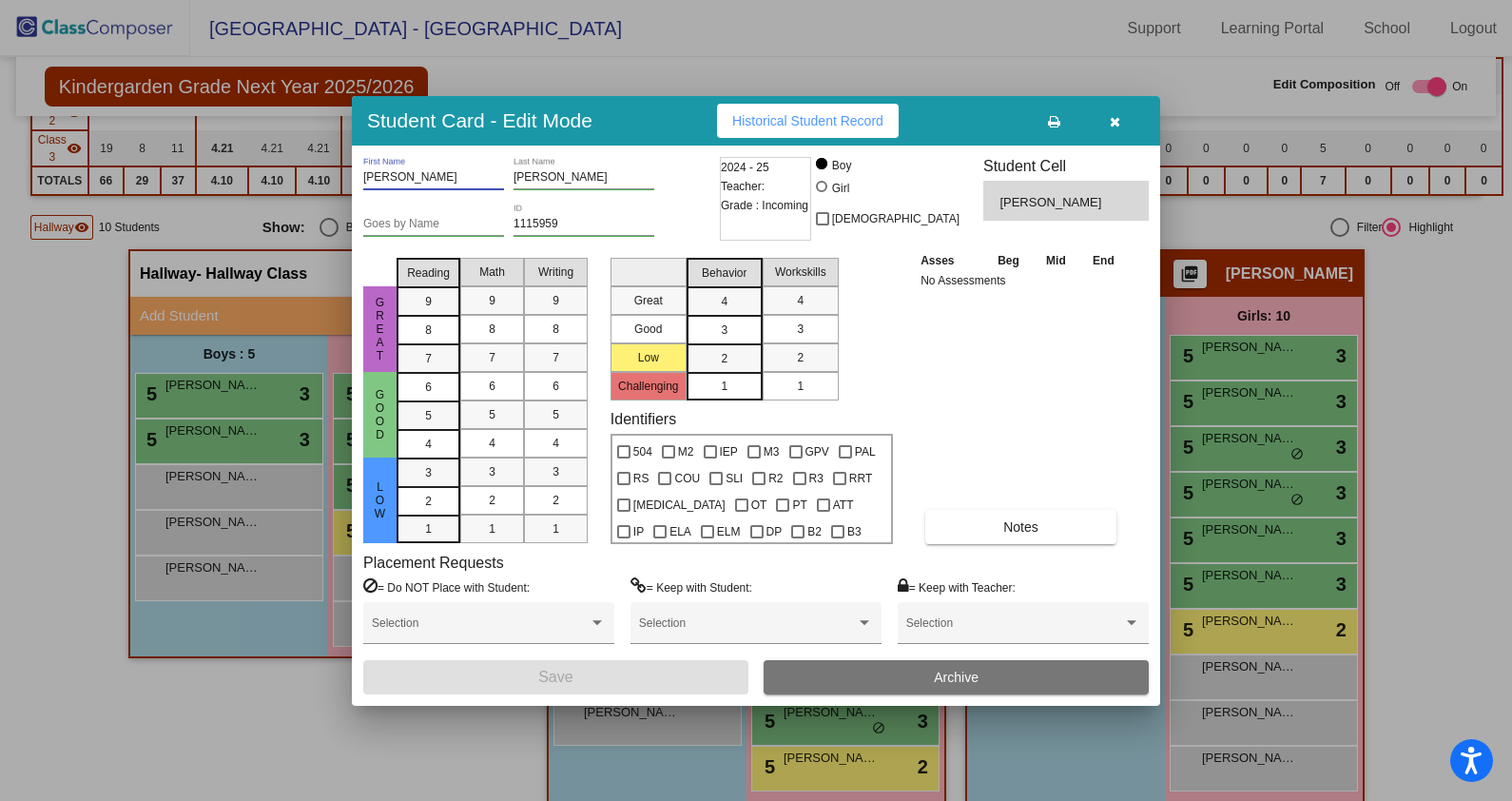 click on "[PERSON_NAME]" at bounding box center [434, 178] 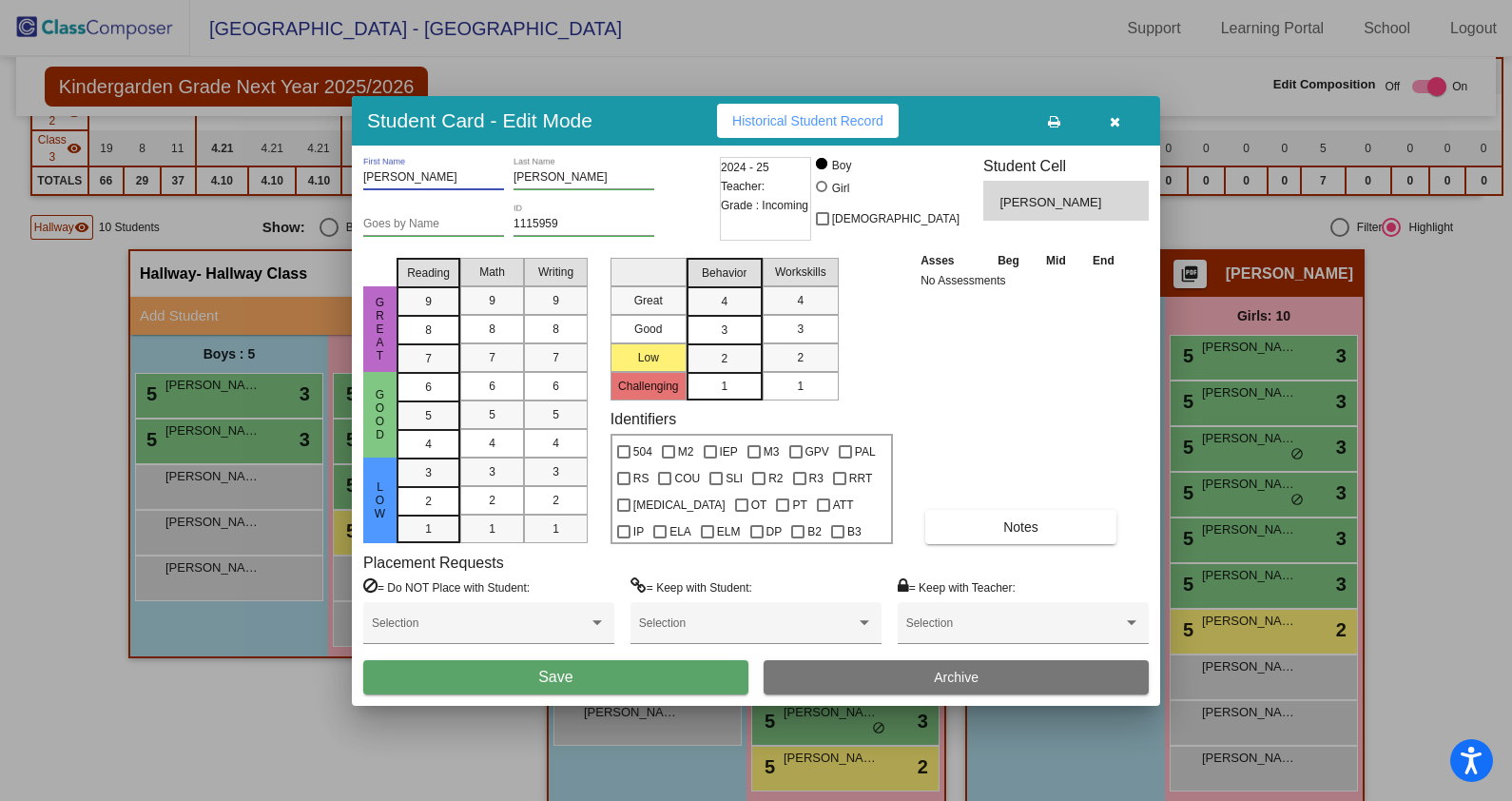 type on "[PERSON_NAME]" 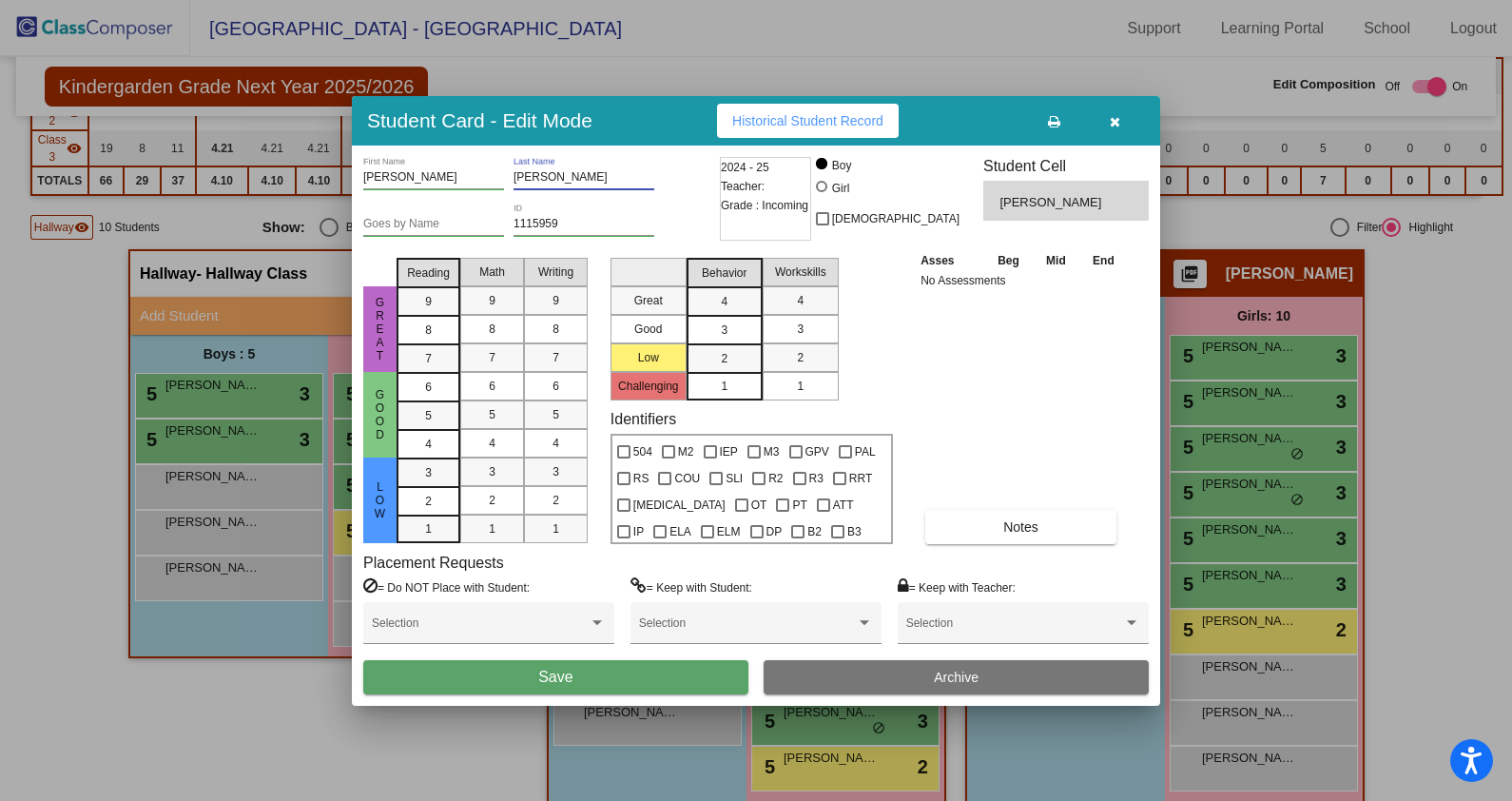type on "[PERSON_NAME]" 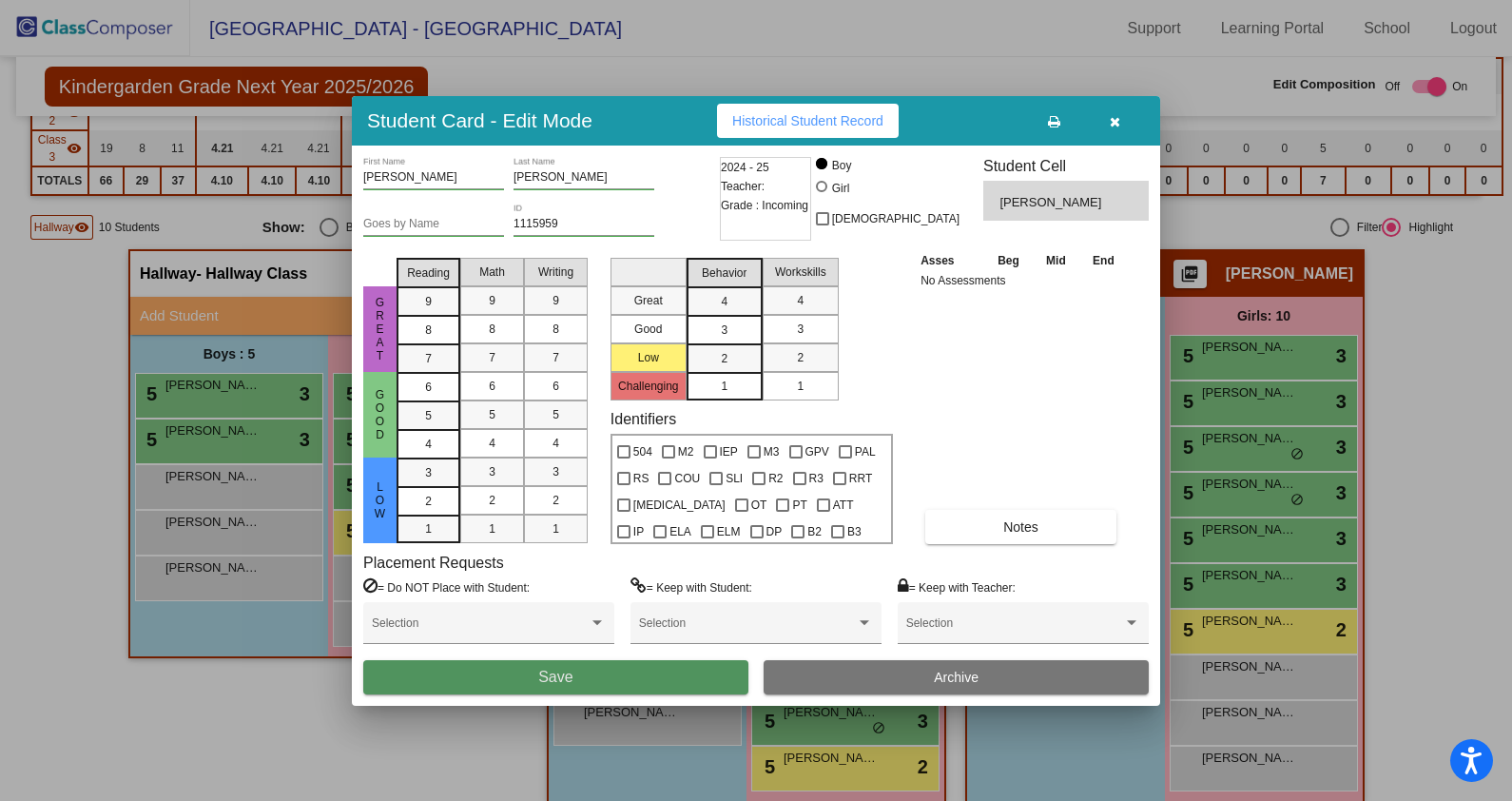 click on "Save" at bounding box center (555, 676) 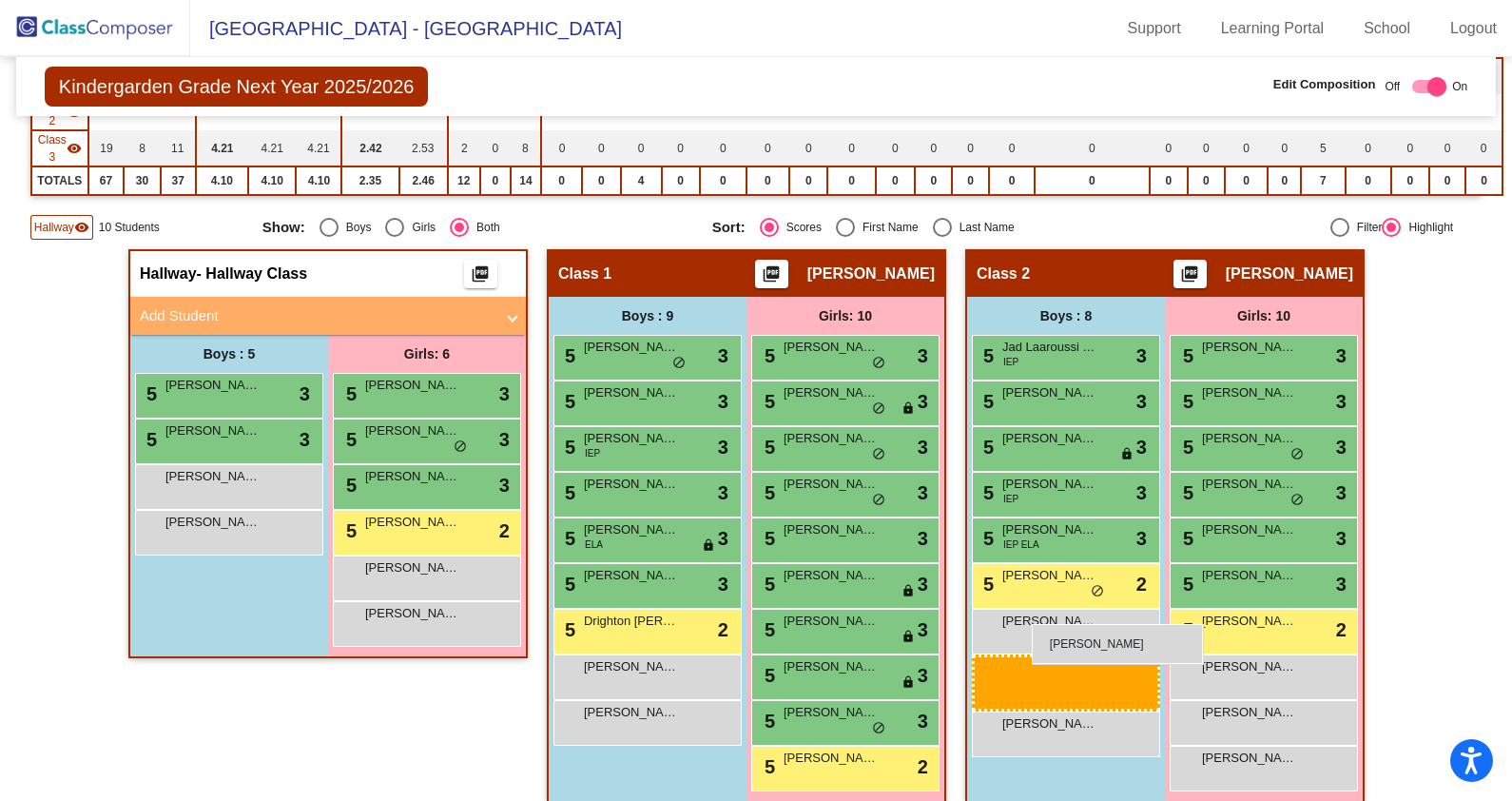 drag, startPoint x: 239, startPoint y: 440, endPoint x: 1032, endPoint y: 624, distance: 814.067 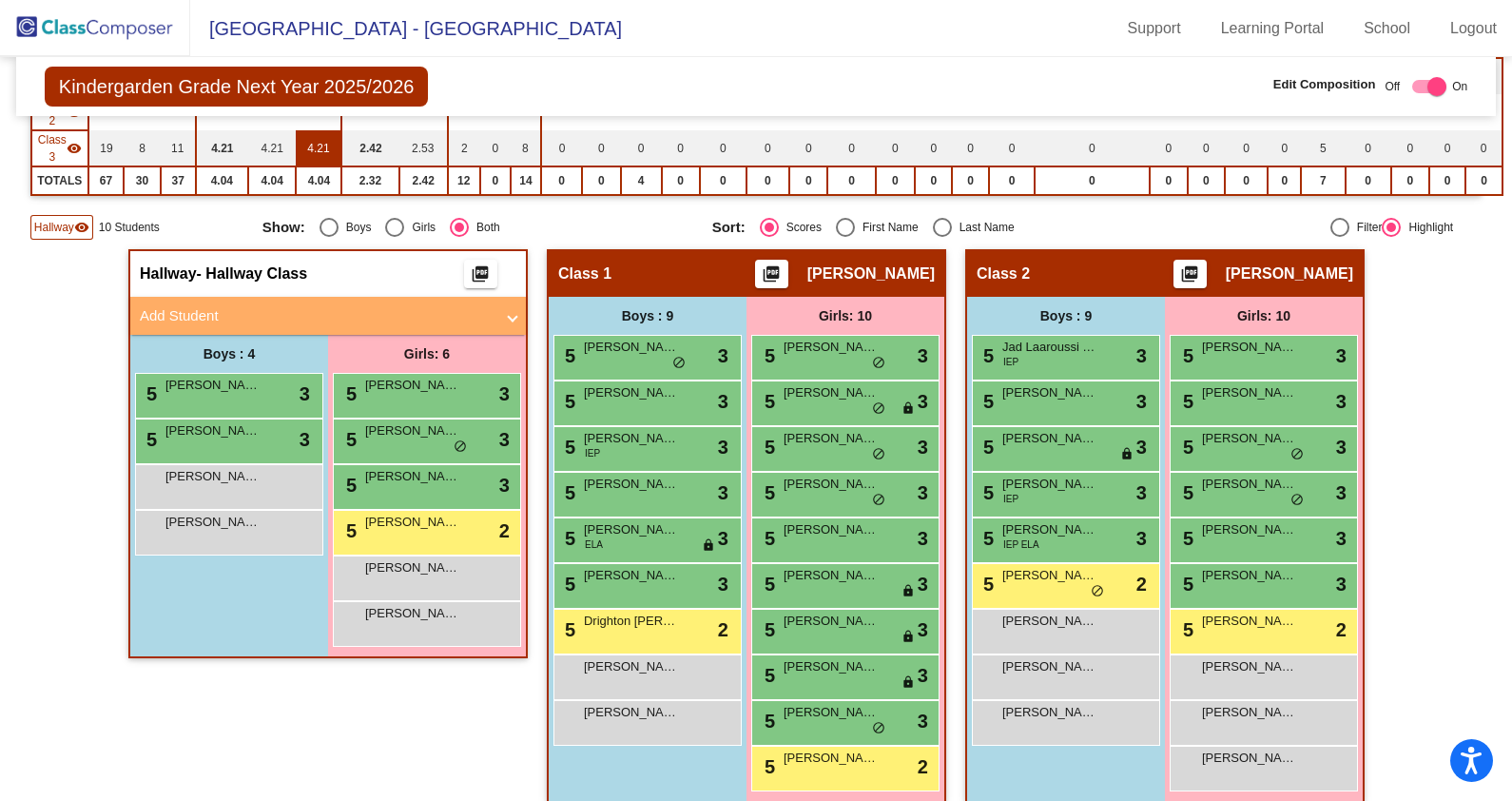 scroll, scrollTop: 0, scrollLeft: 0, axis: both 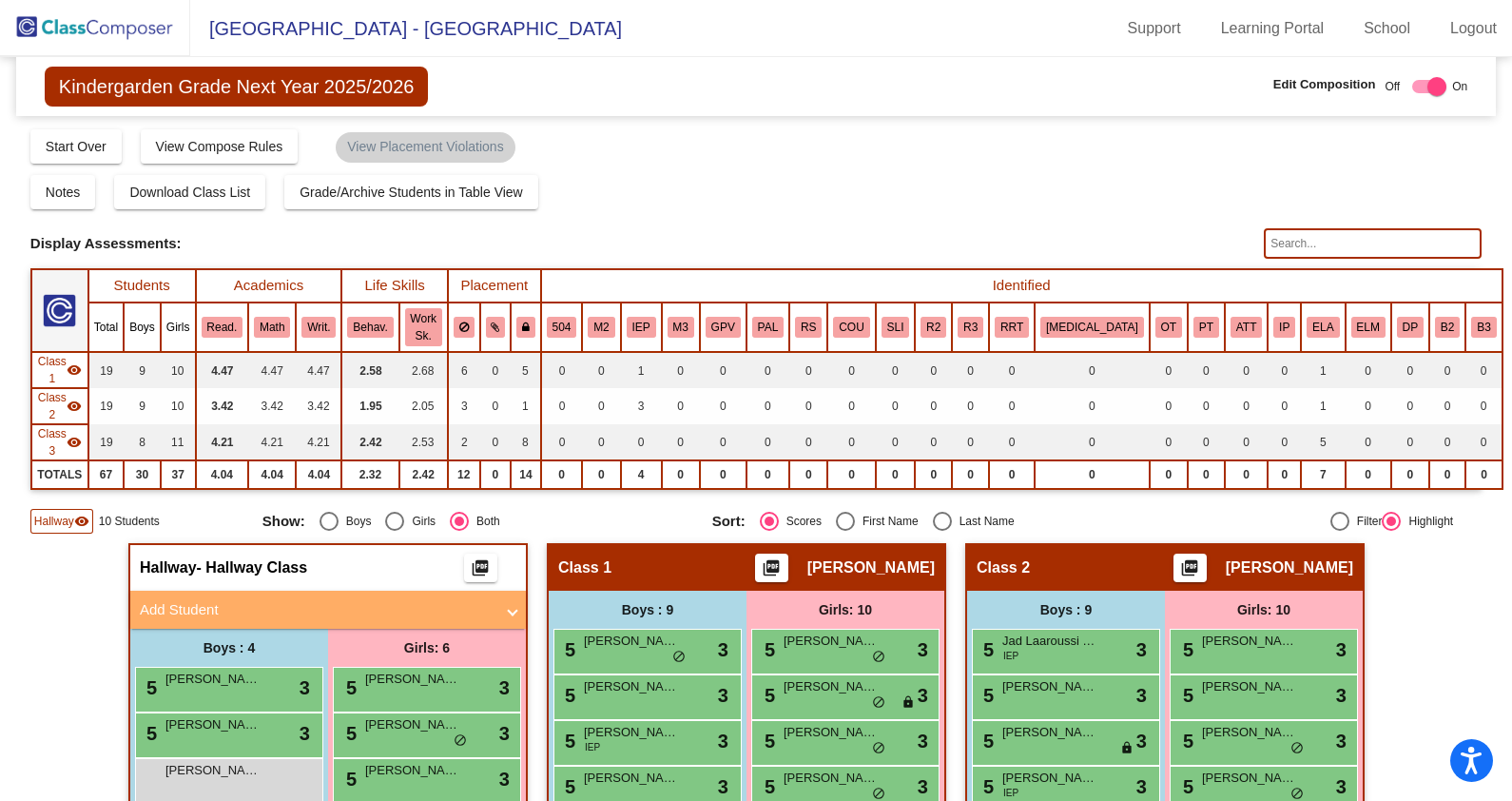 click on "Display Scores for Years:   [DATE] - [DATE]   [DATE] - [DATE]  Grade/Archive Students in Table View   Download   New Small Group   Saved Small Group   Compose   Start Over   Submit Classes  Compose has been submitted  Check for Incomplete Scores  View Compose Rules   View Placement Violations  Notes   Download Class List   Import Students   Grade/Archive Students in Table View   New Small Group   Saved Small Group  Display Scores for Years:   [DATE] - [DATE]   [DATE] - [DATE] Display Assessments: Students Academics Life Skills Placement  Identified  Total Boys Girls  Read.   Math   Writ.   Behav.   Work Sk.   504   M2   IEP   M3   GPV   PAL   RS   COU   SLI   R2   R3   RRT   [MEDICAL_DATA]   OT   PT   ATT   IP   ELA   ELM   DP   B2   B3  Hallway  visibility  10 4 6                 1   0   0   0   0   0   0   0   0   0   0   0   0   0   0   0   0   0   0   0   0   0   0   0   0  Class 1  visibility  19 9 10  4.47   4.47   4.47   2.58   2.68   6   0   5   0   0   1   0   0   0   0   0   0   0   0   0   0   0   0   0   0   1   0   0" 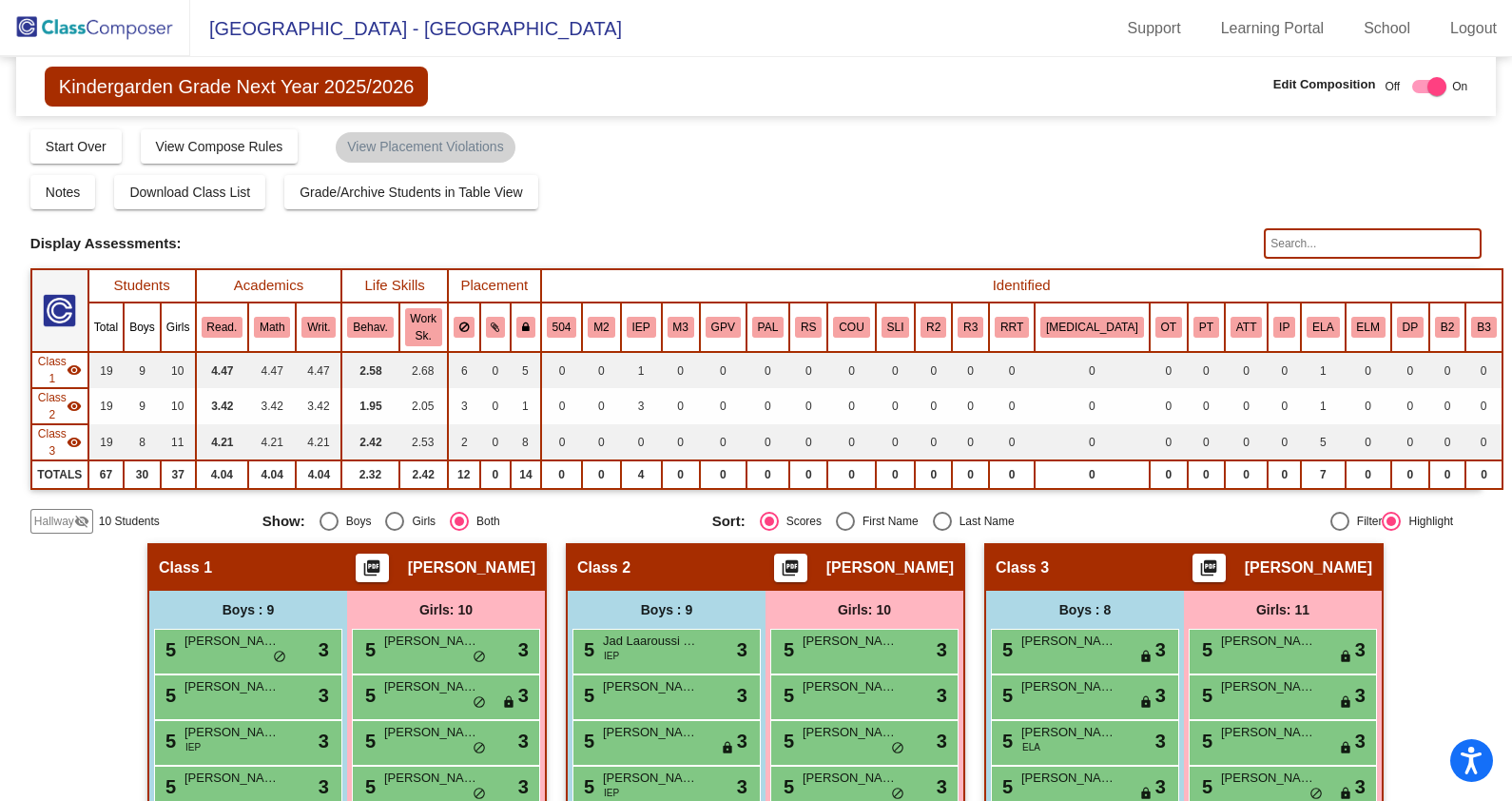 click 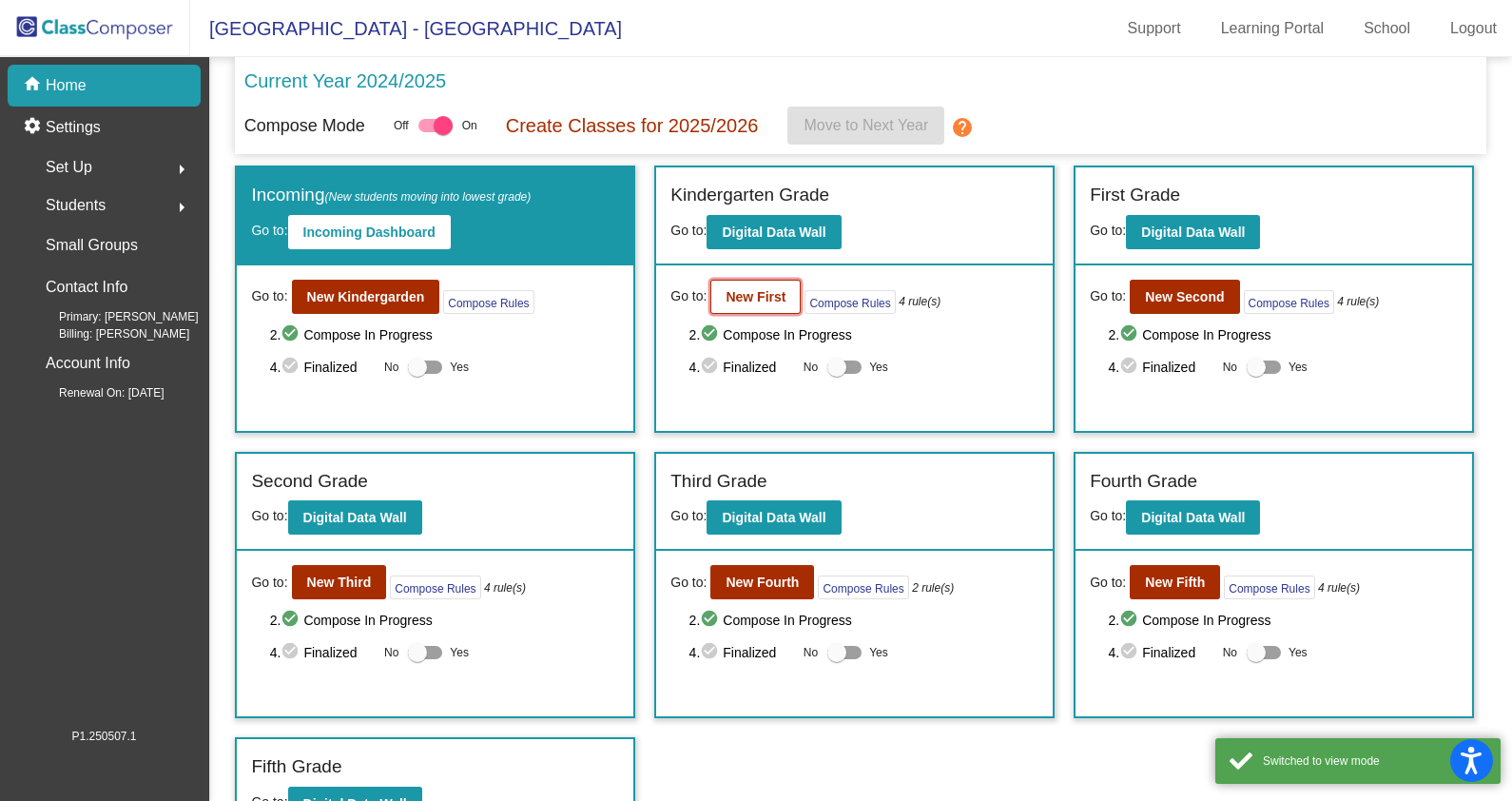 click on "New First" 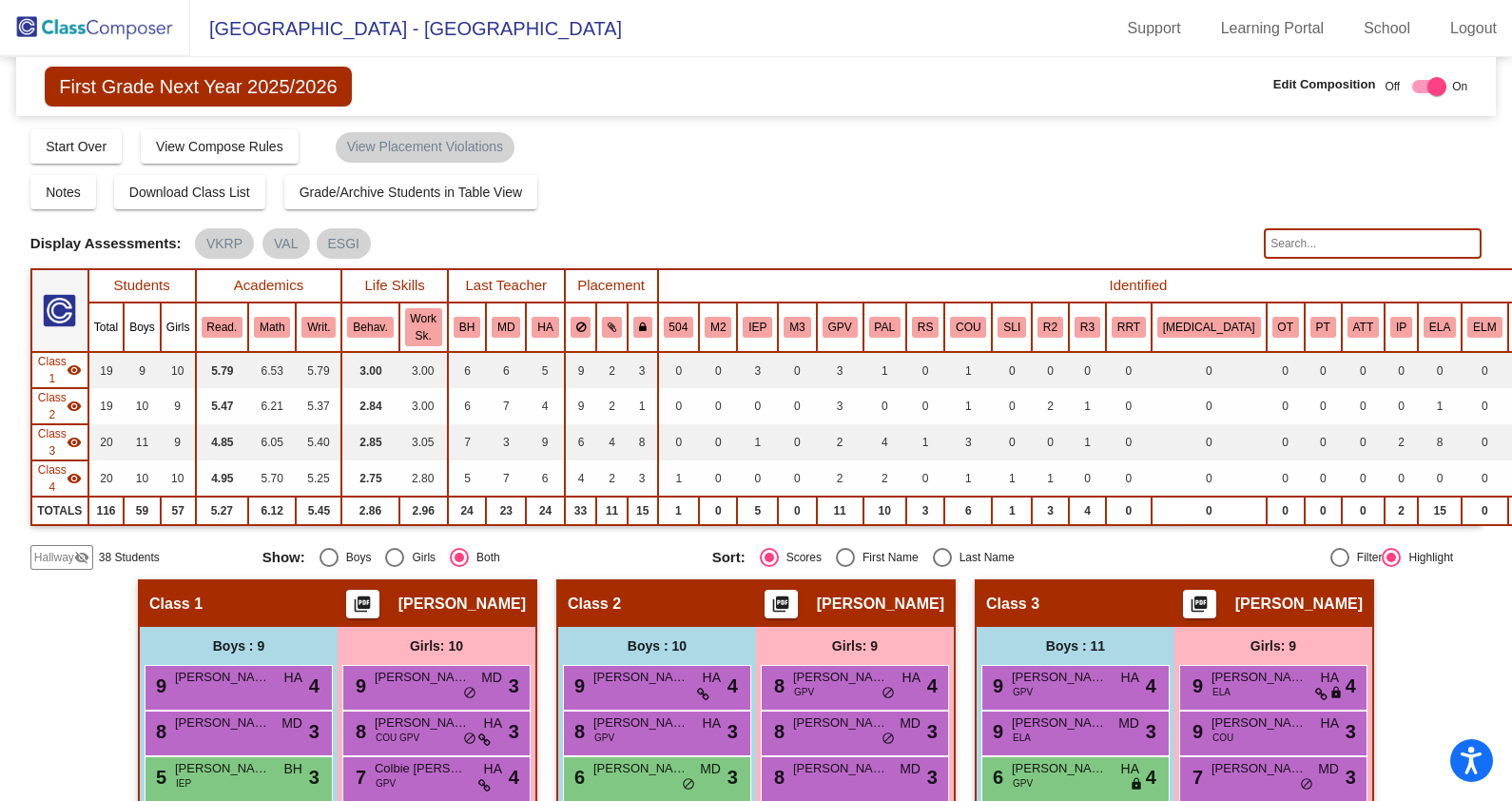 click on "Hallway" 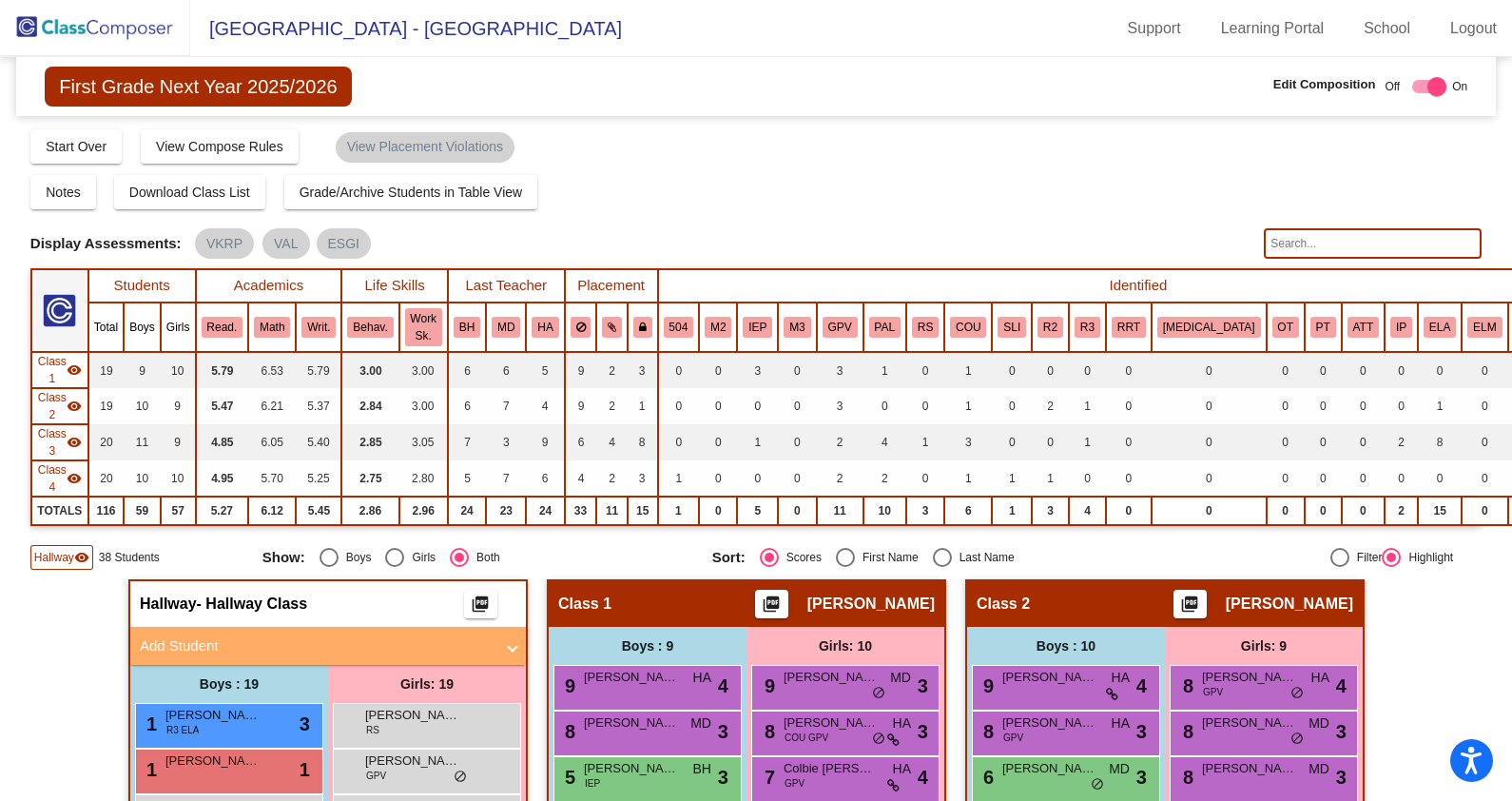 scroll, scrollTop: 237, scrollLeft: 0, axis: vertical 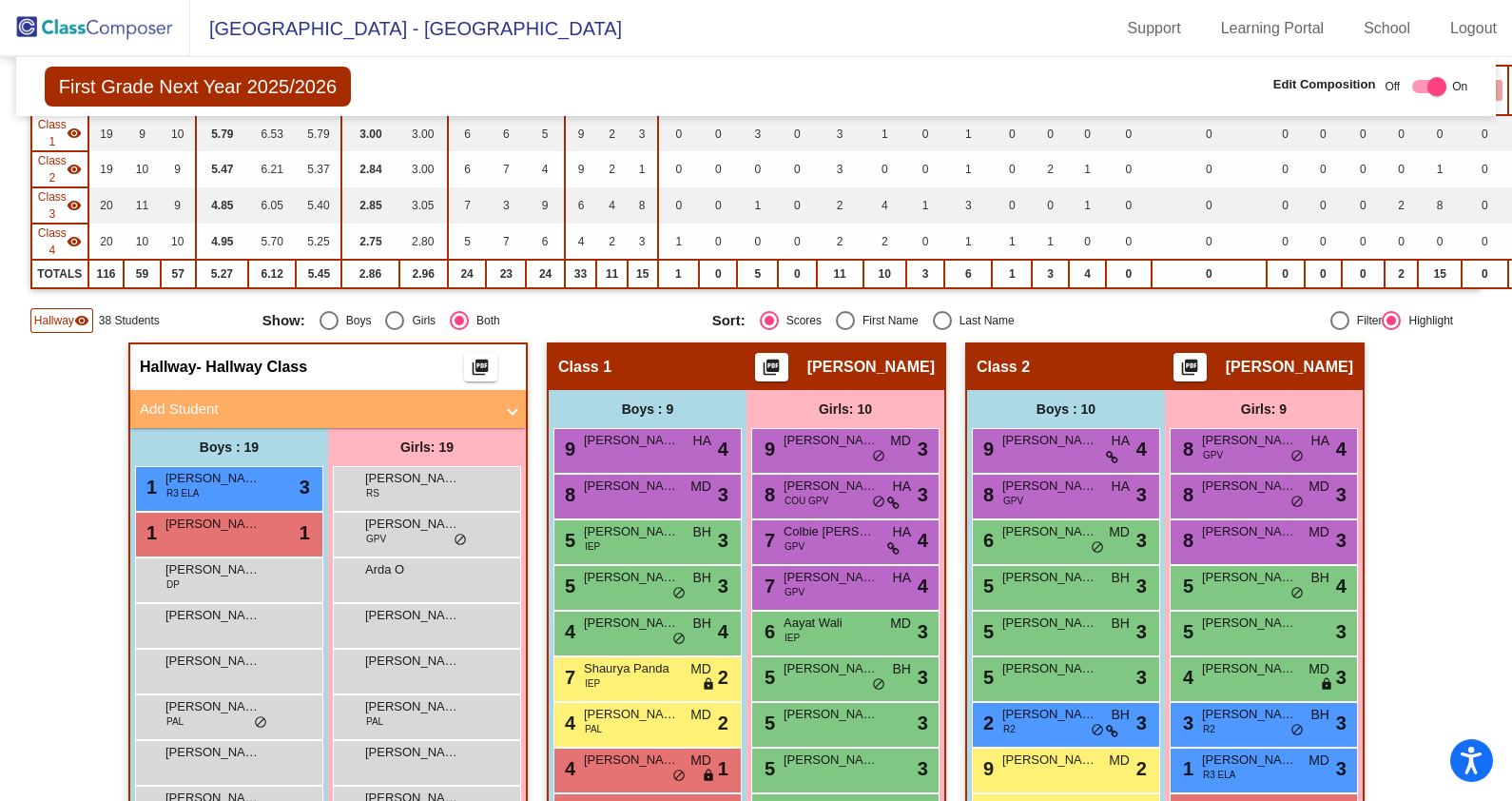 click on "Add Student" at bounding box center [317, 409] 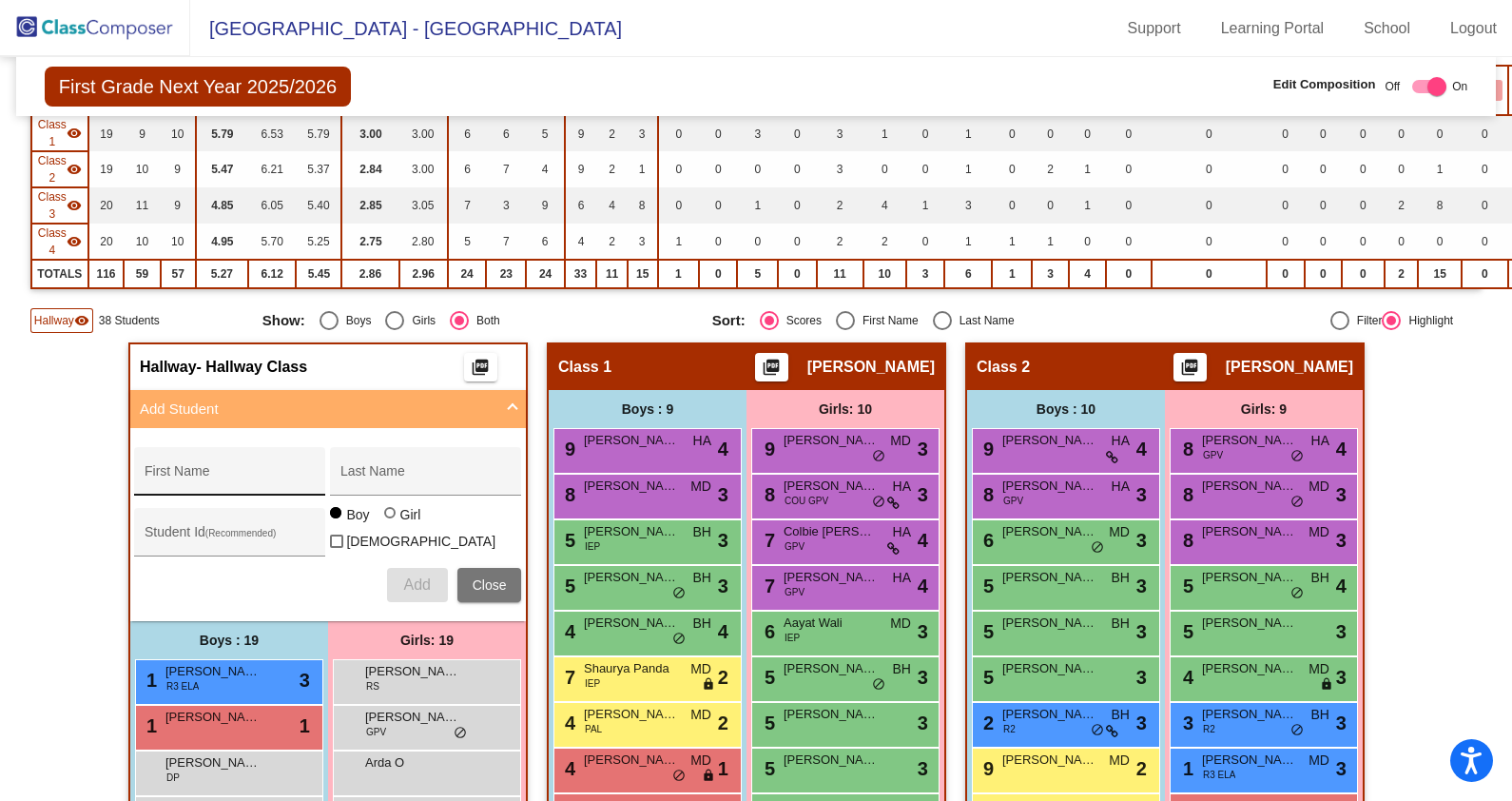 click on "First Name" at bounding box center (230, 477) 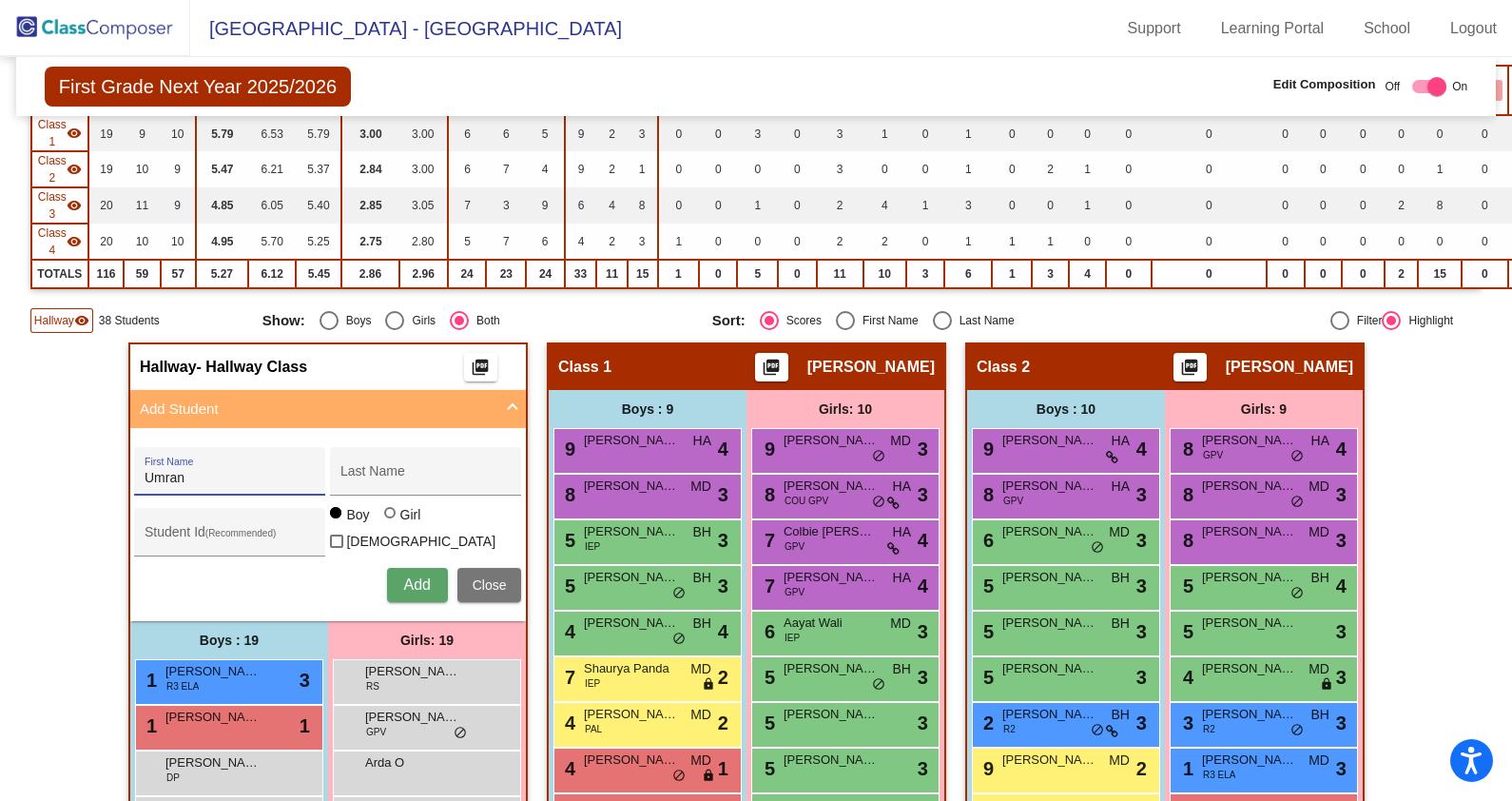 type on "Umran" 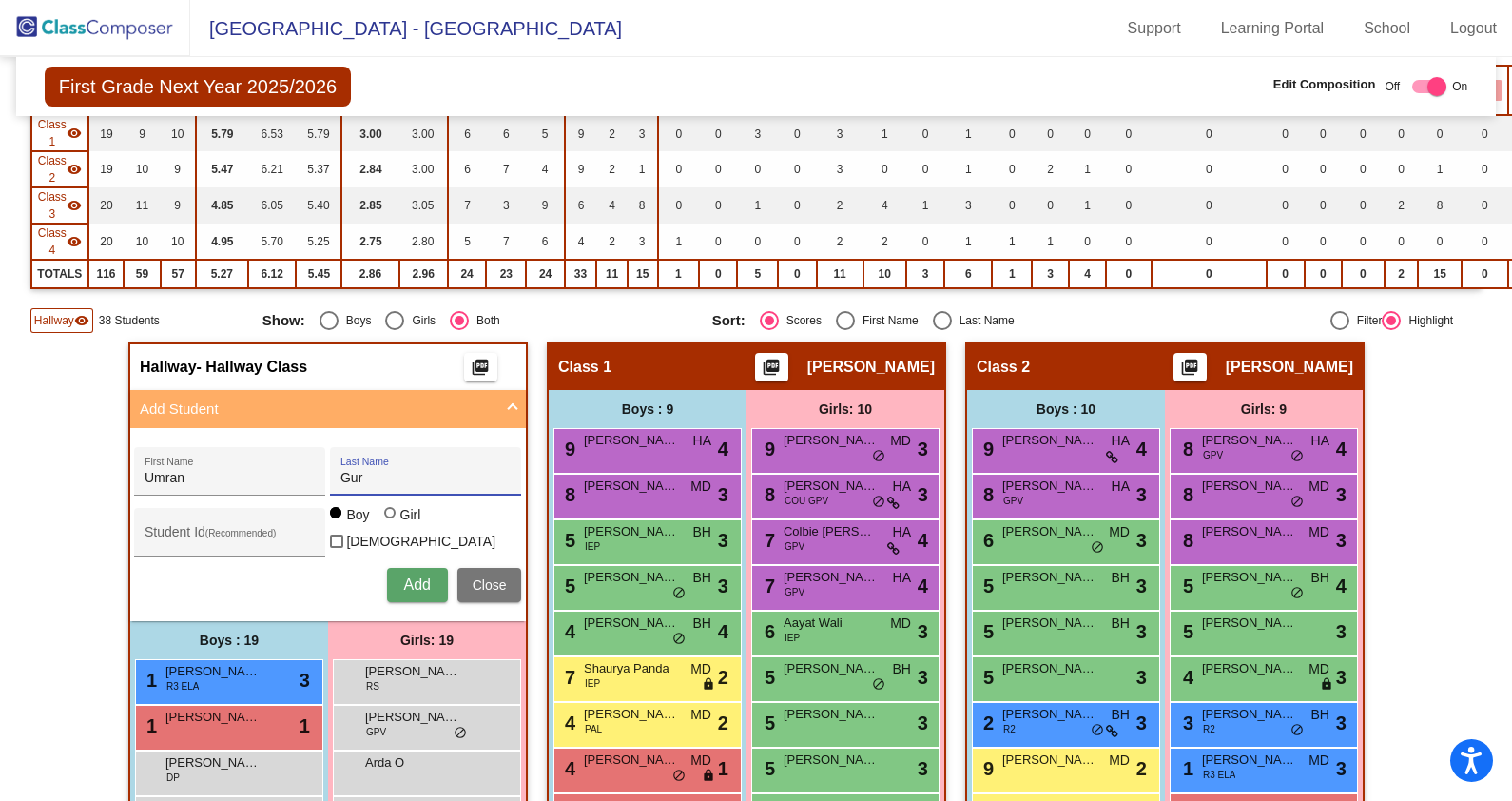 type on "Gur" 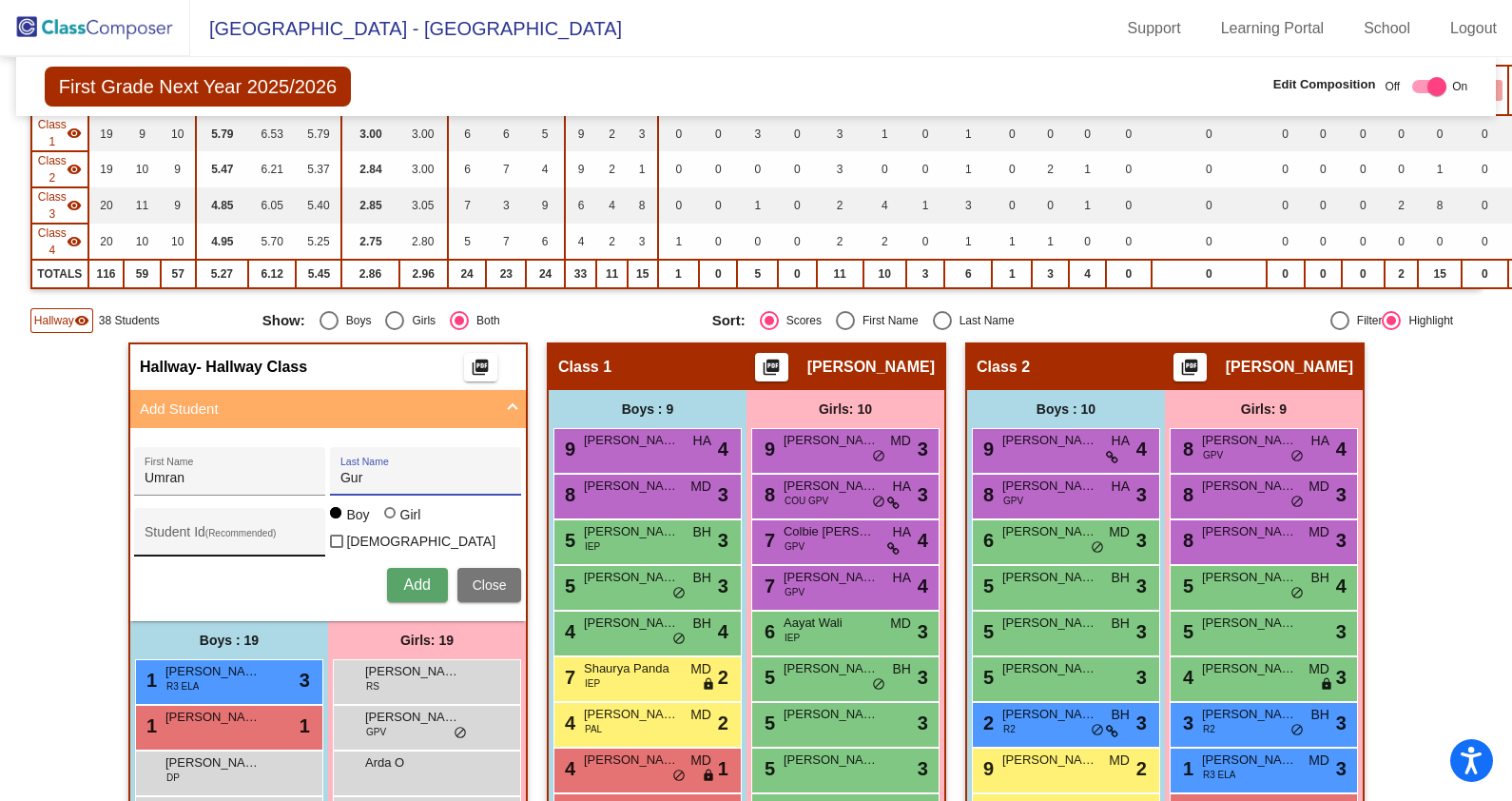 click on "Student Id  (Recommended)" at bounding box center [230, 537] 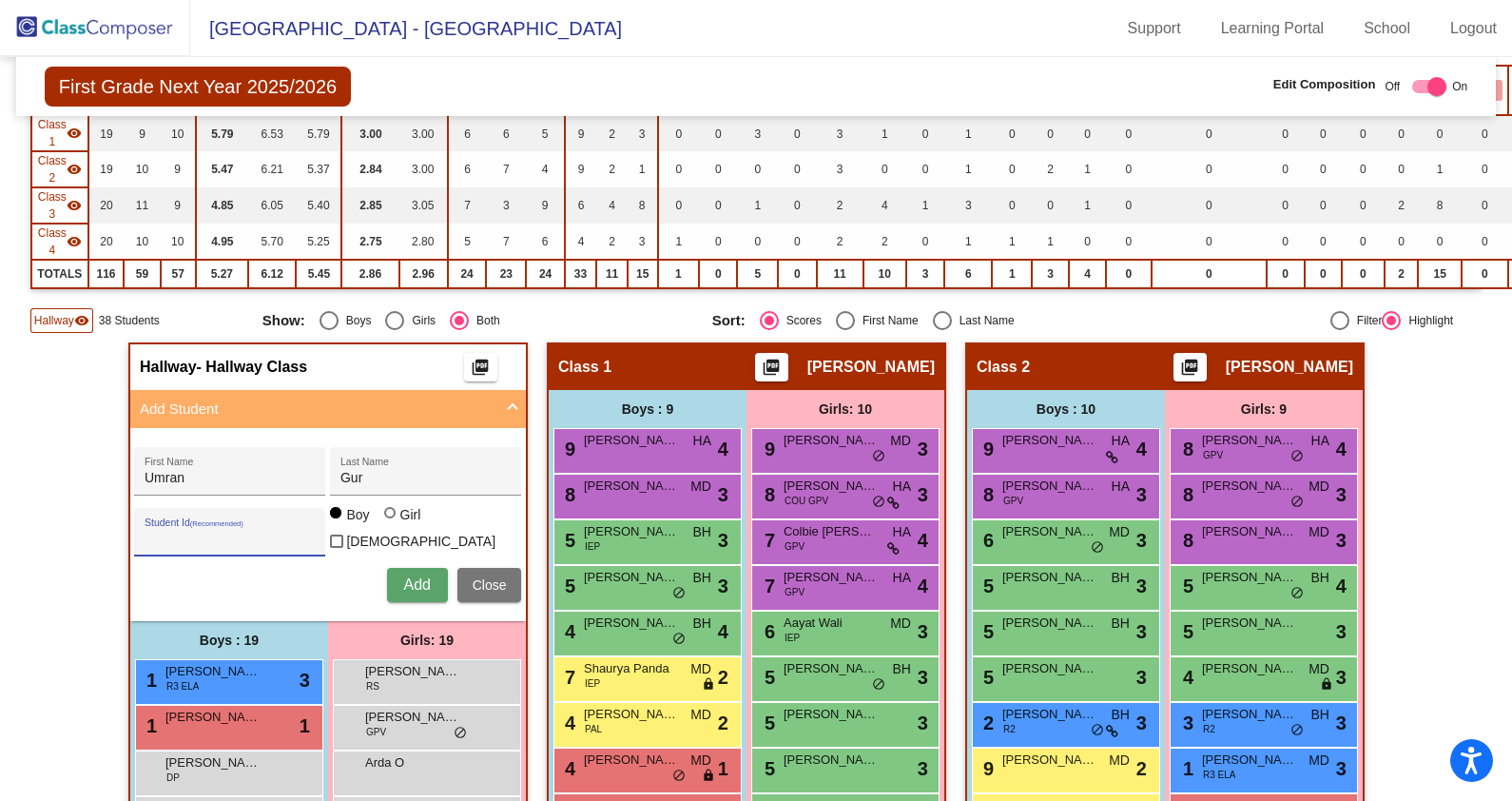 click on "Student Id  (Recommended)" at bounding box center (229, 532) 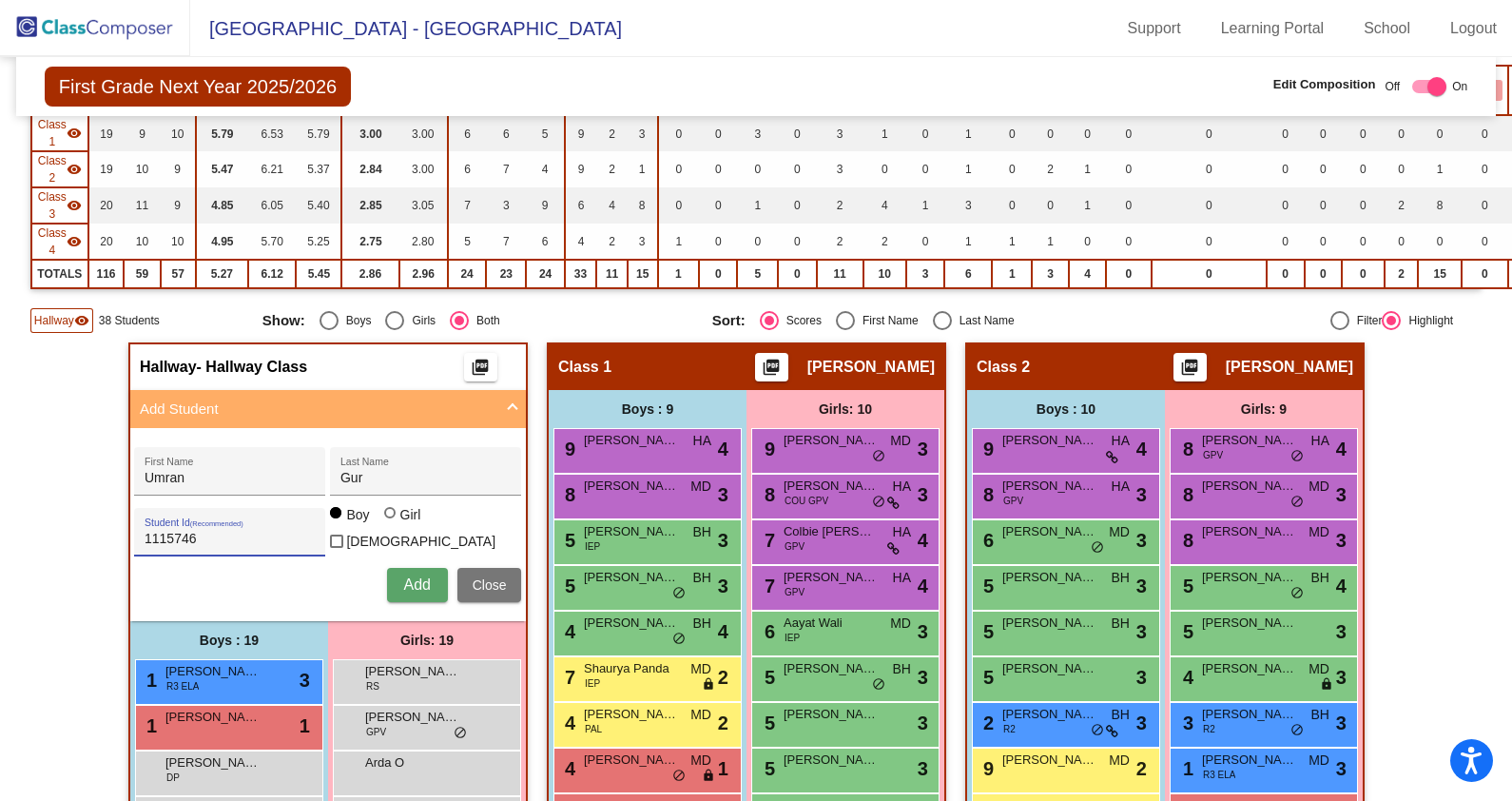 type on "1115746" 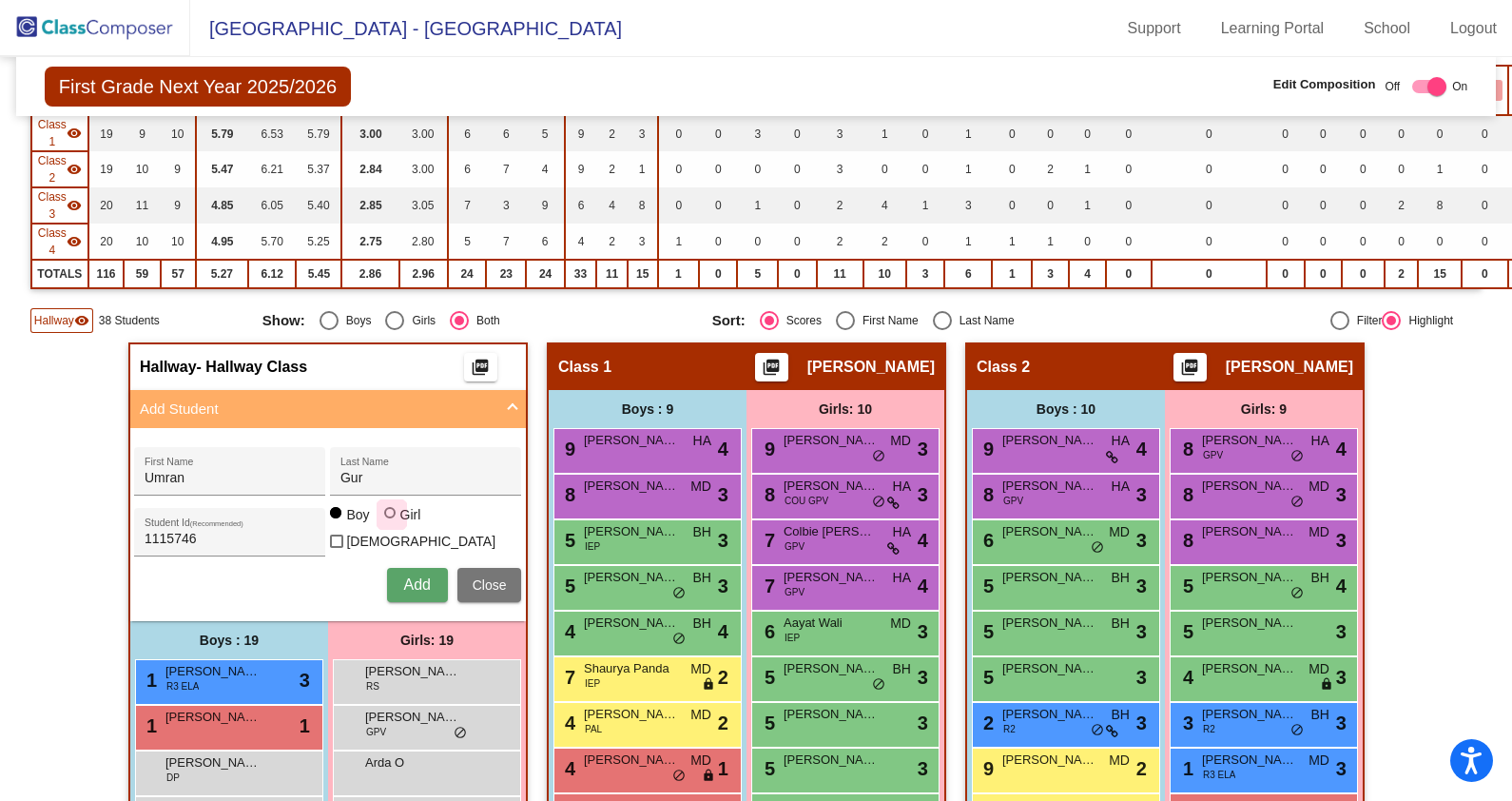 click at bounding box center (392, 515) 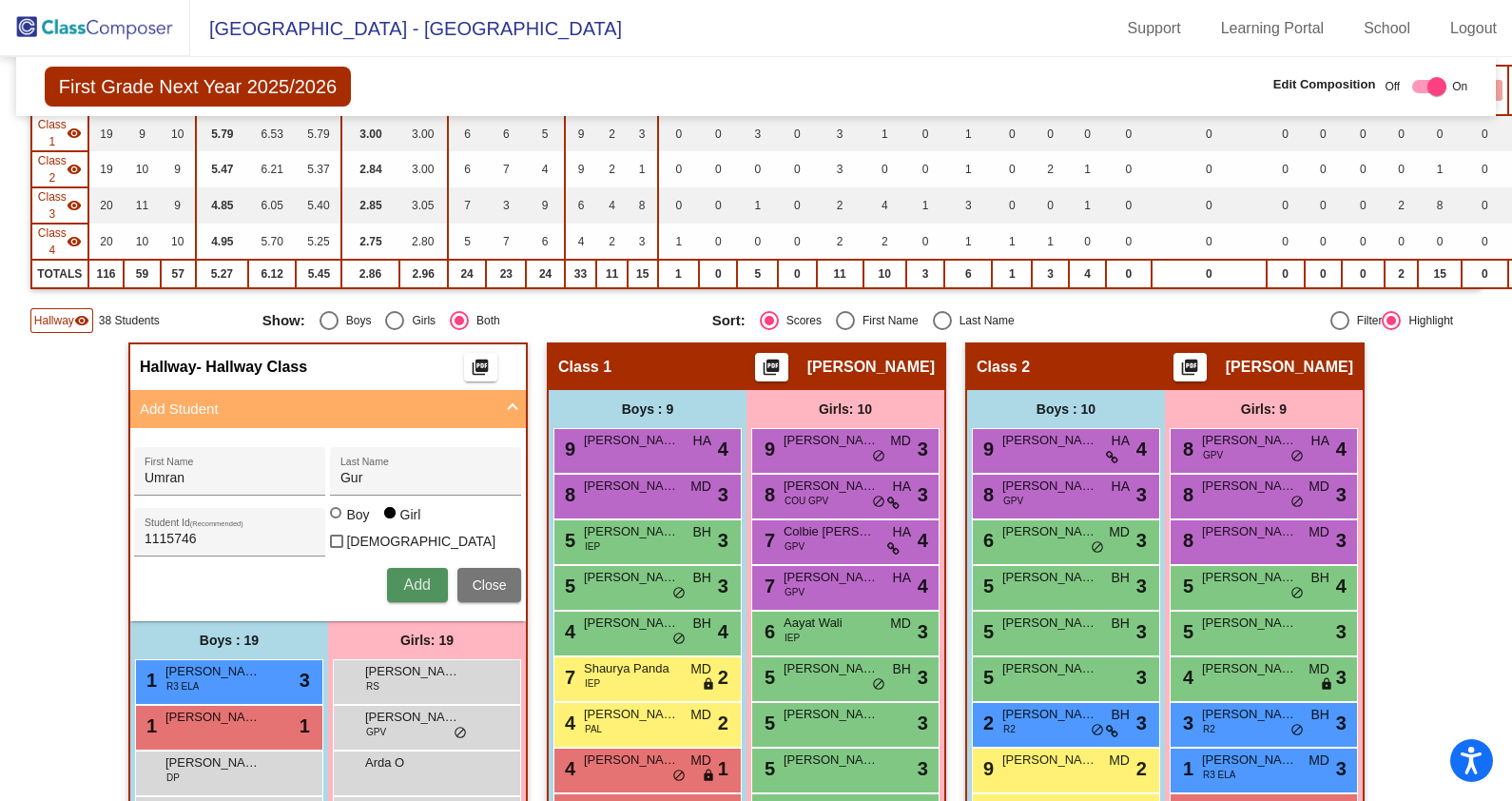 click on "Add" at bounding box center (417, 584) 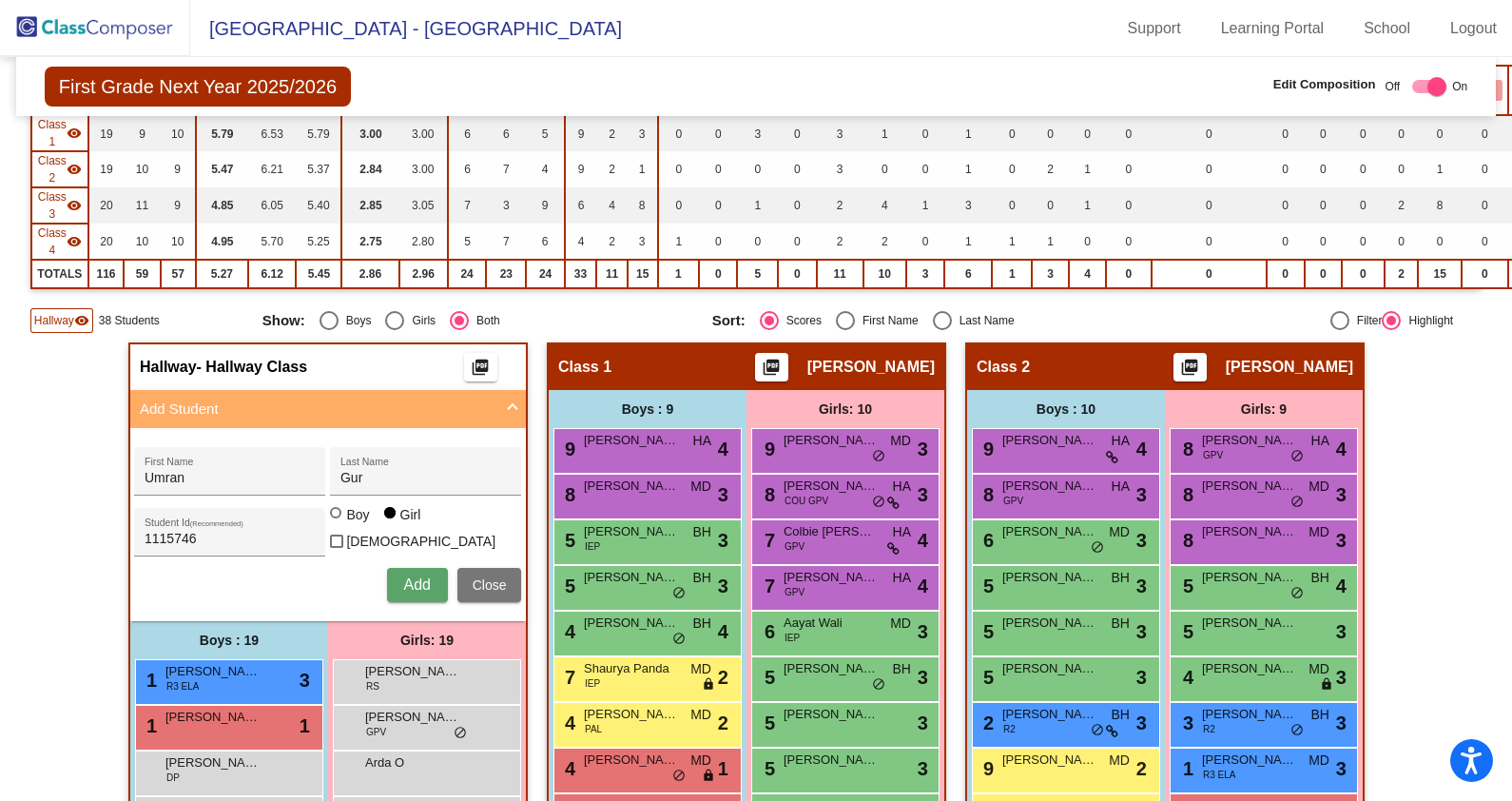 type 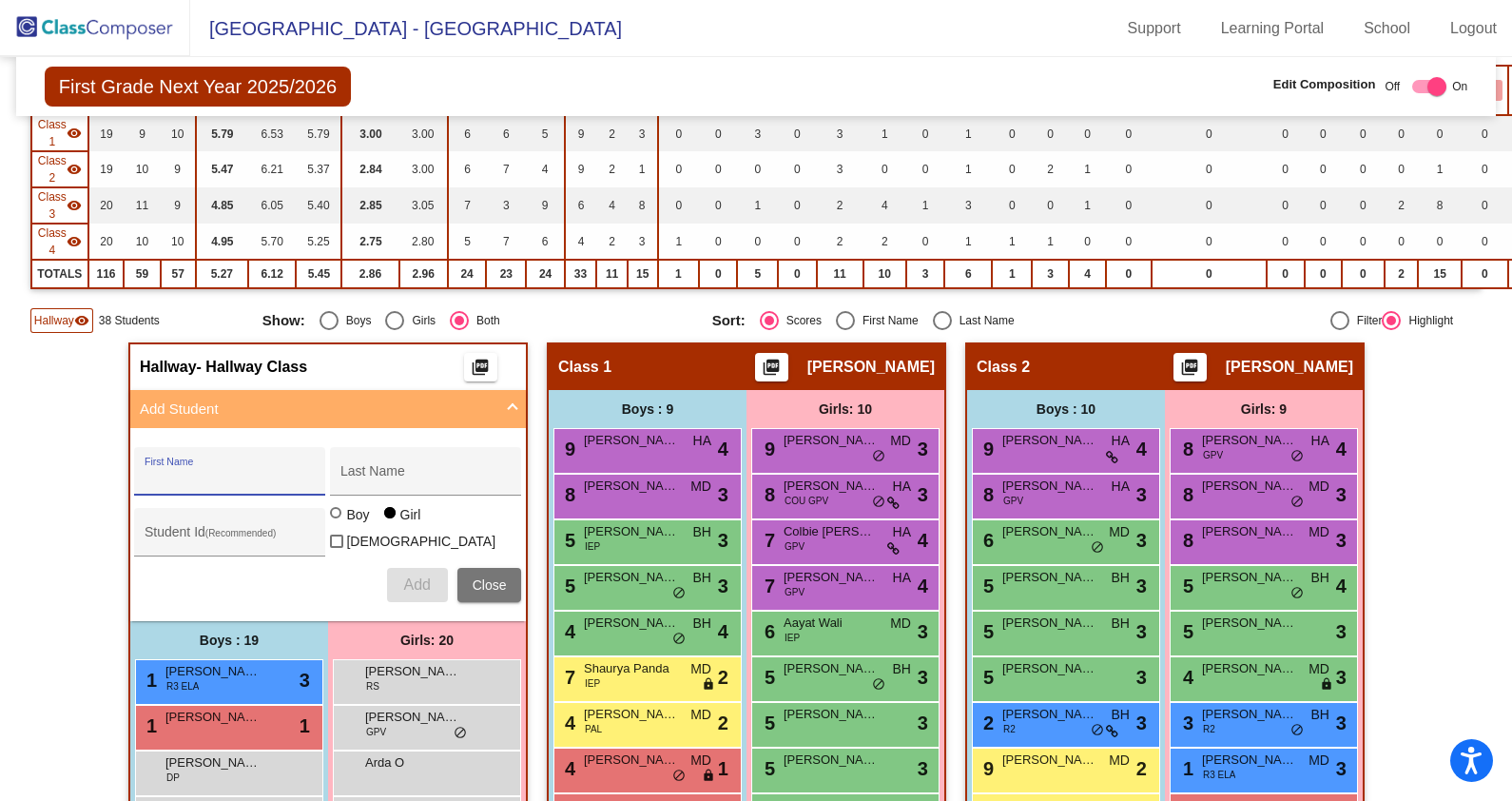 scroll, scrollTop: 0, scrollLeft: 0, axis: both 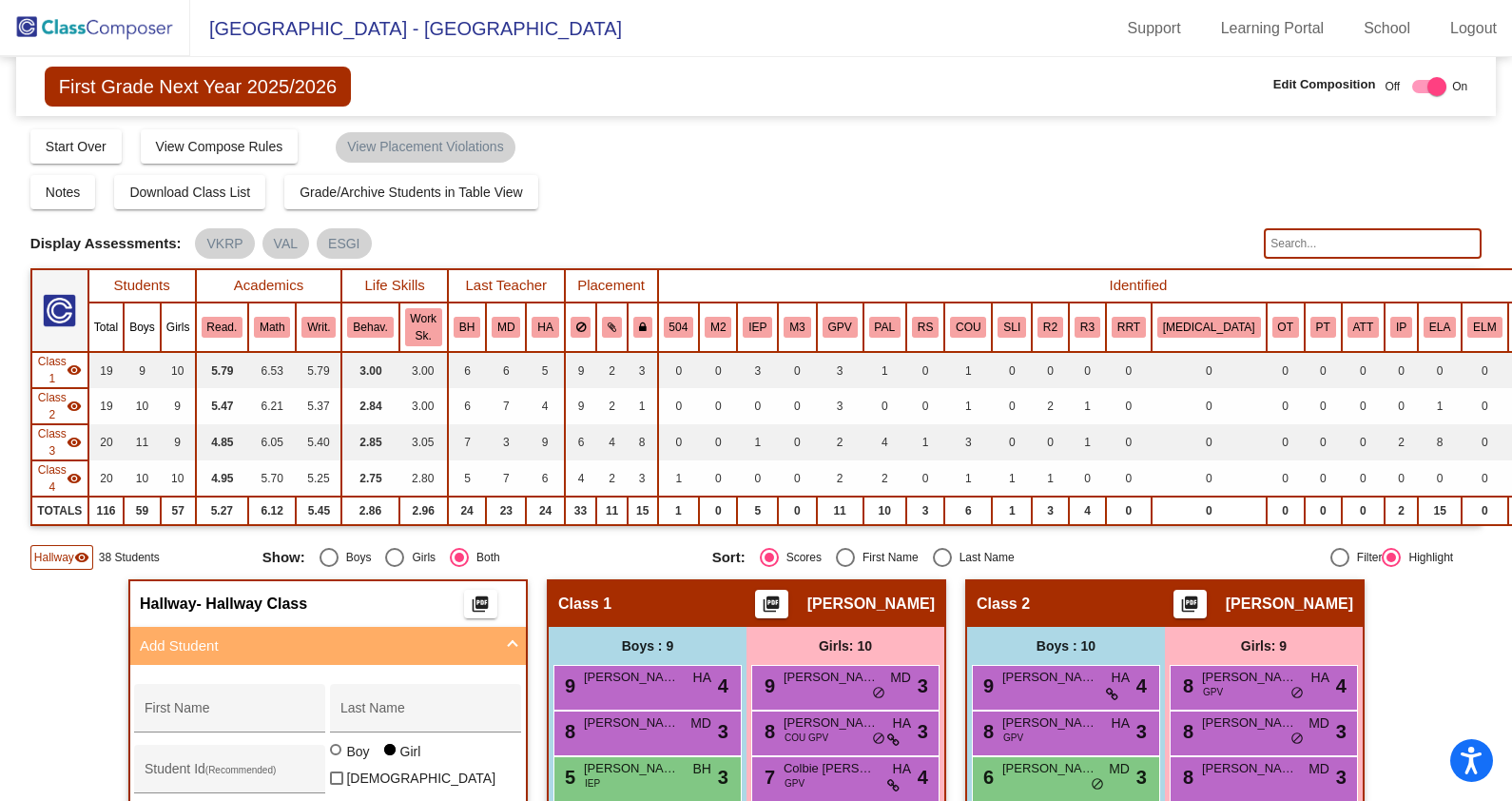 click on "Hallway" 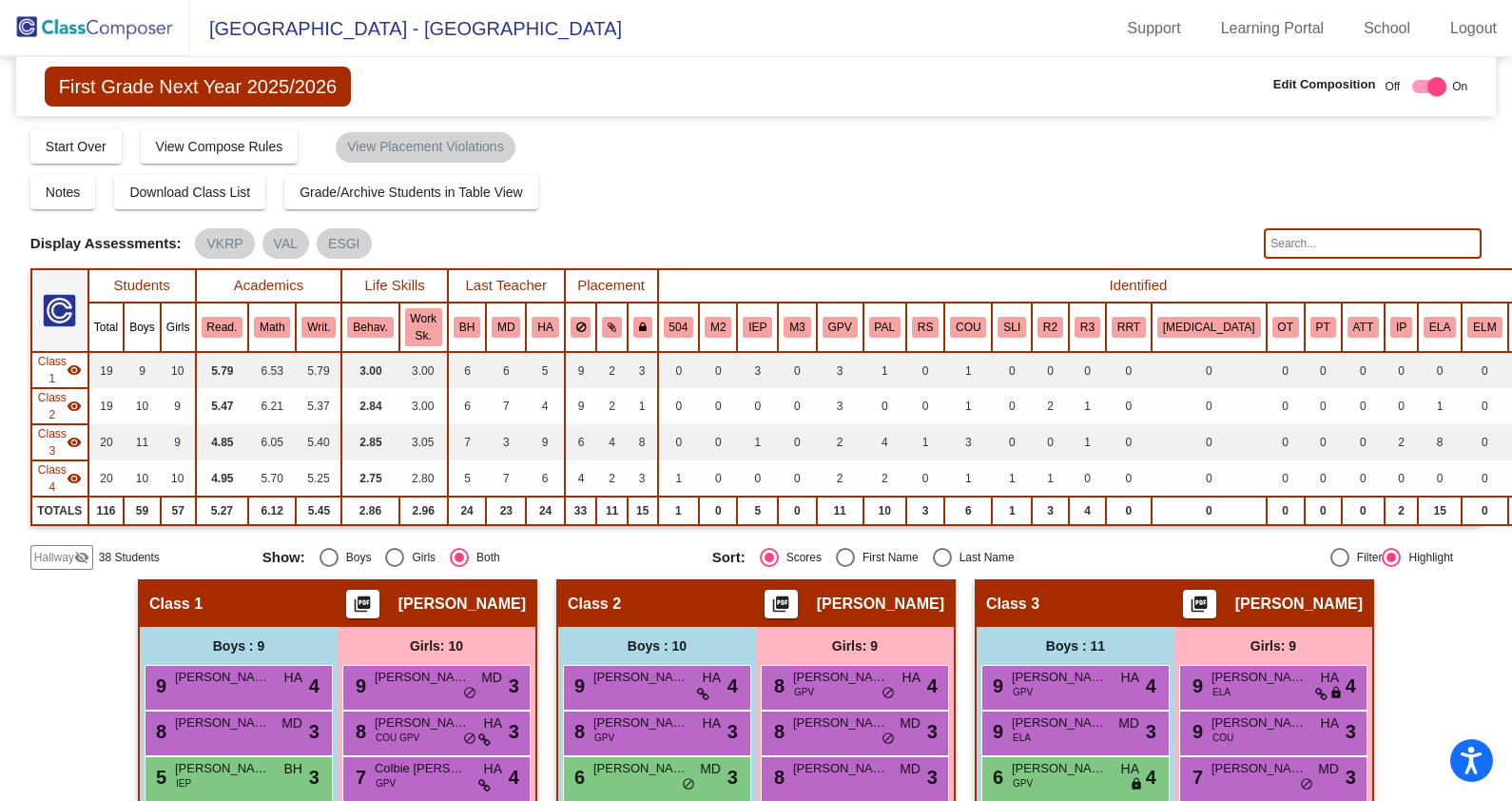 click on "Hallway" 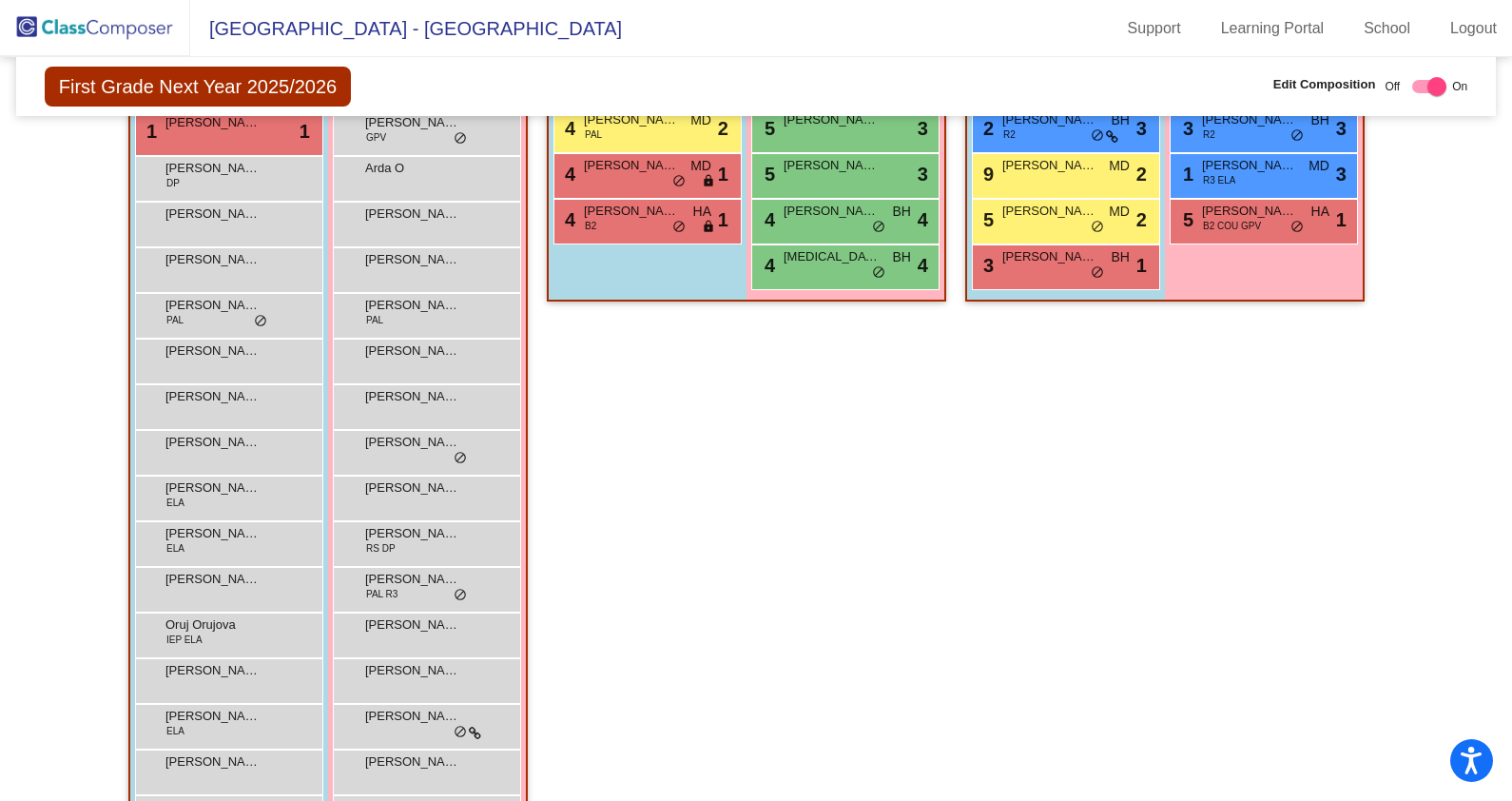scroll, scrollTop: 1189, scrollLeft: 0, axis: vertical 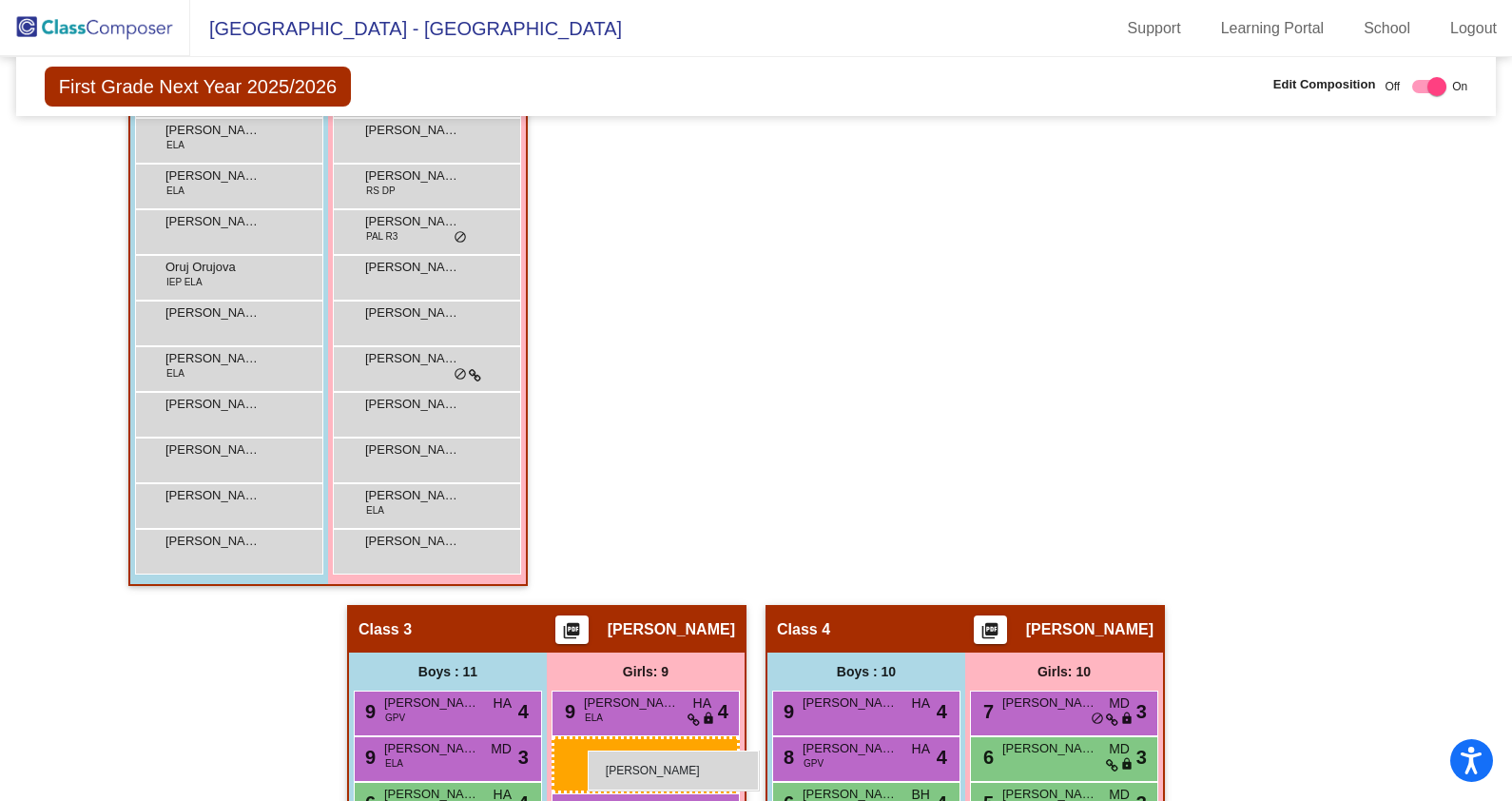 drag, startPoint x: 426, startPoint y: 498, endPoint x: 588, endPoint y: 751, distance: 300.42137 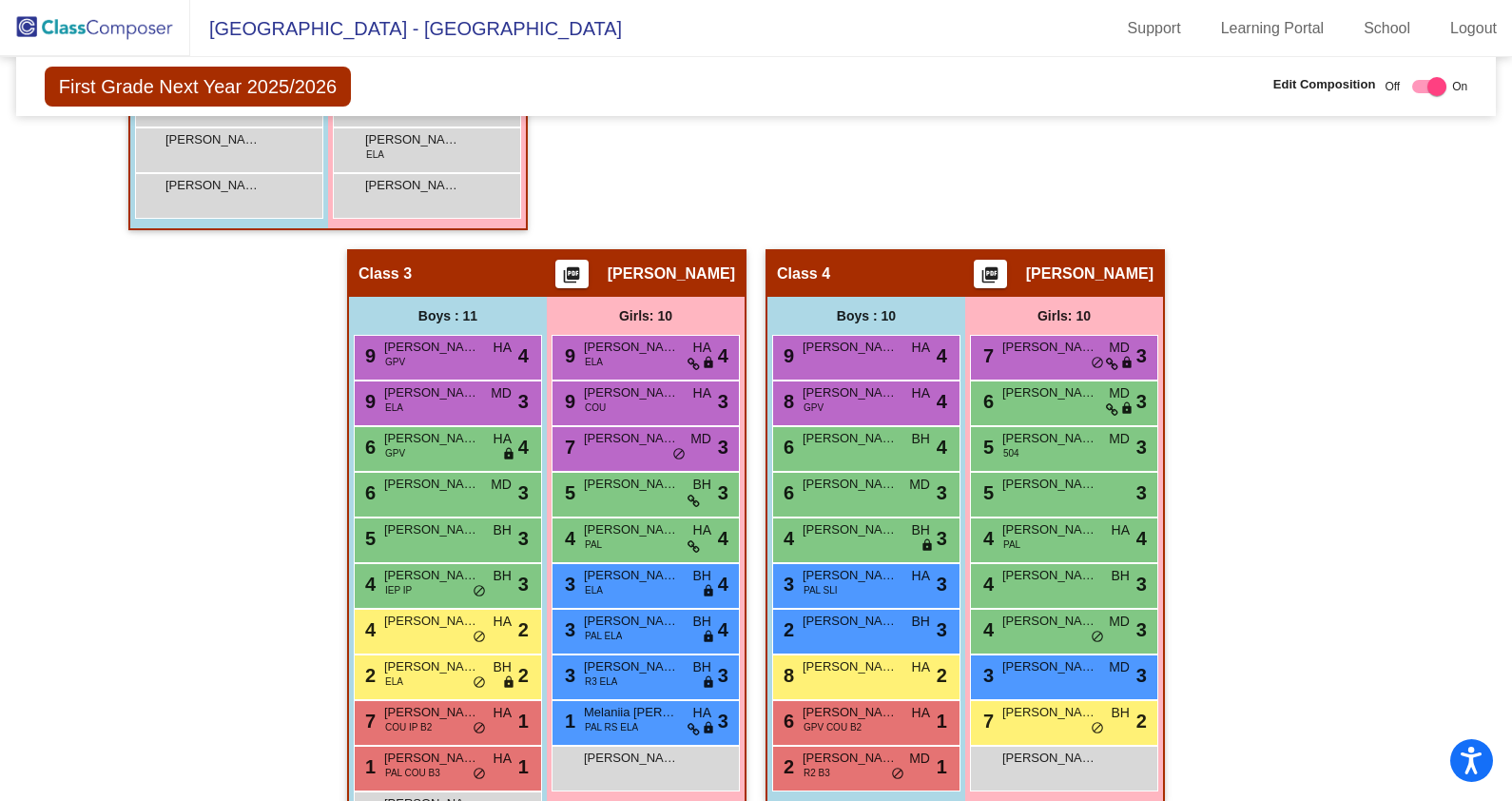 scroll, scrollTop: 1603, scrollLeft: 0, axis: vertical 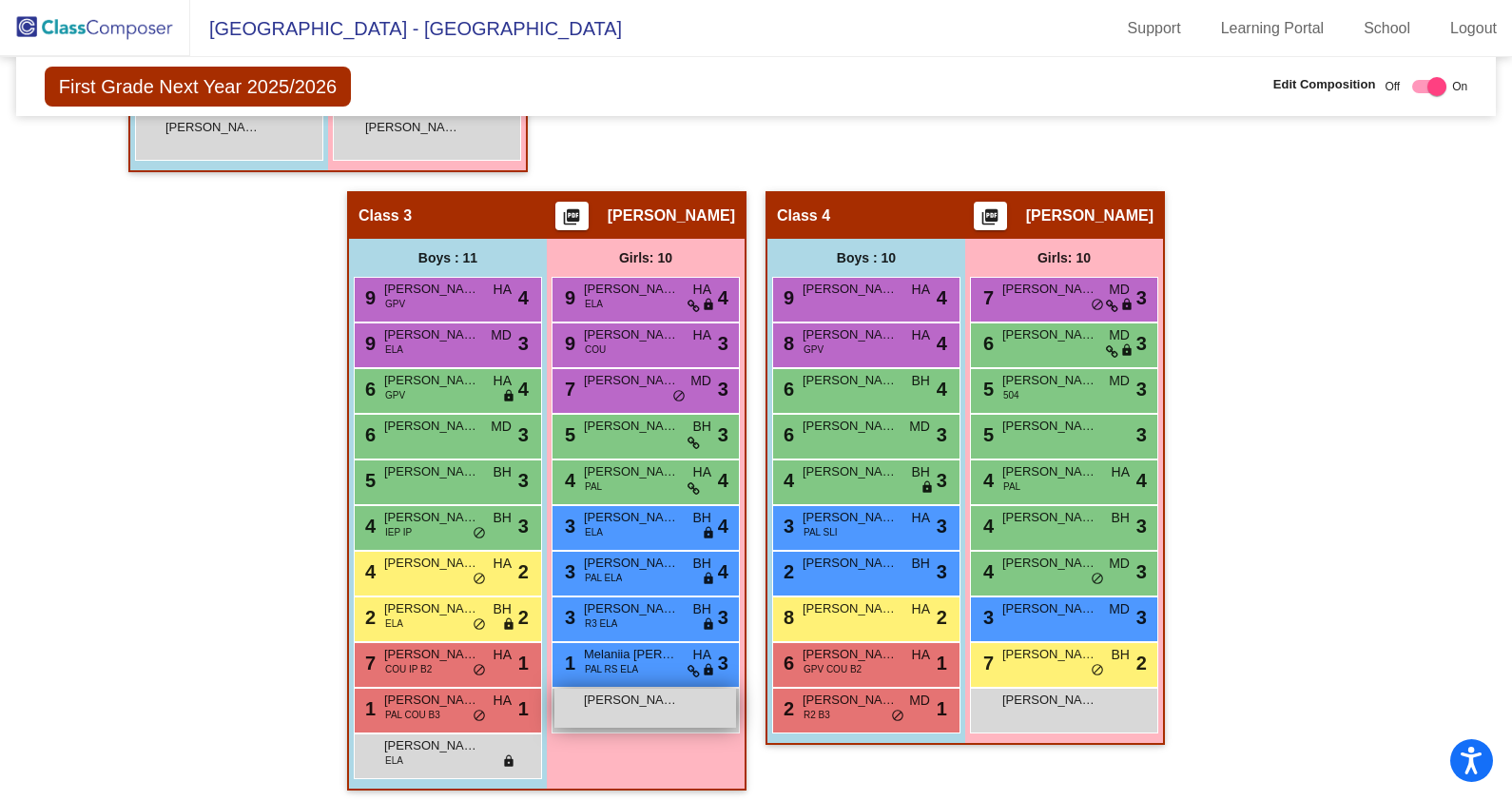click on "Umran Gur lock do_not_disturb_alt" at bounding box center [645, 708] 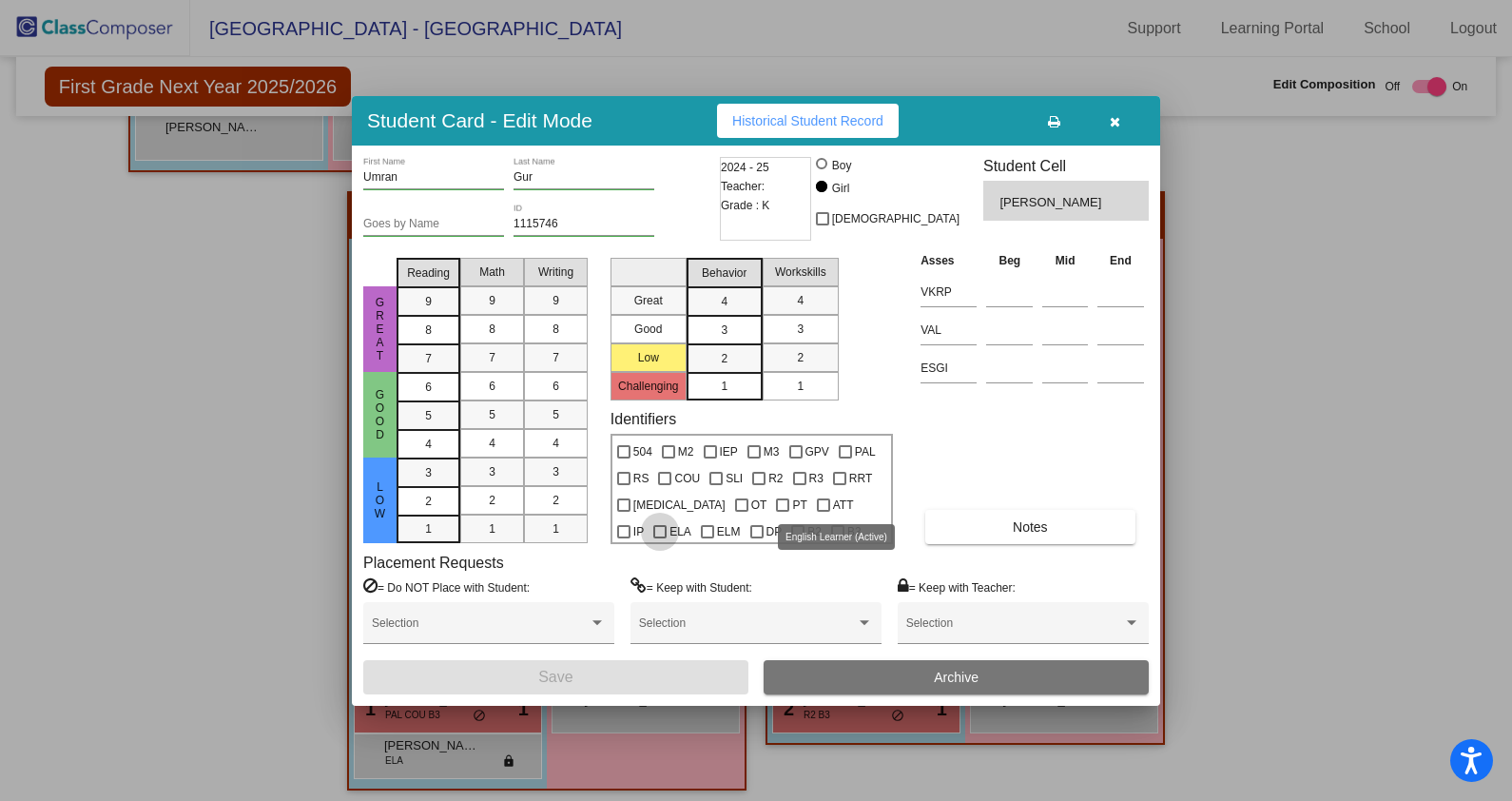 click at bounding box center [660, 532] 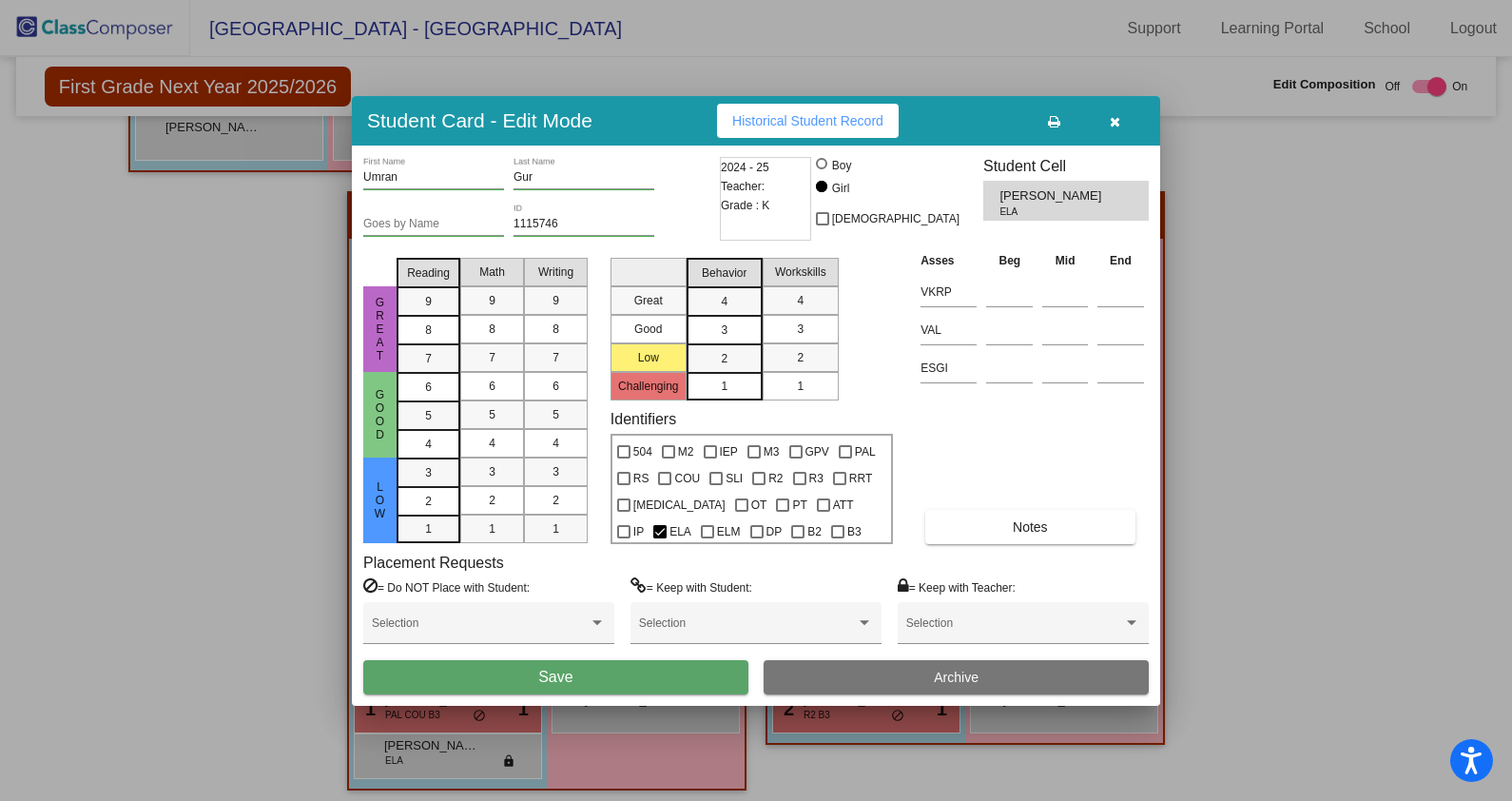 click on "Asses Beg Mid End VKRP VAL ESGI  Notes" at bounding box center (1032, 397) 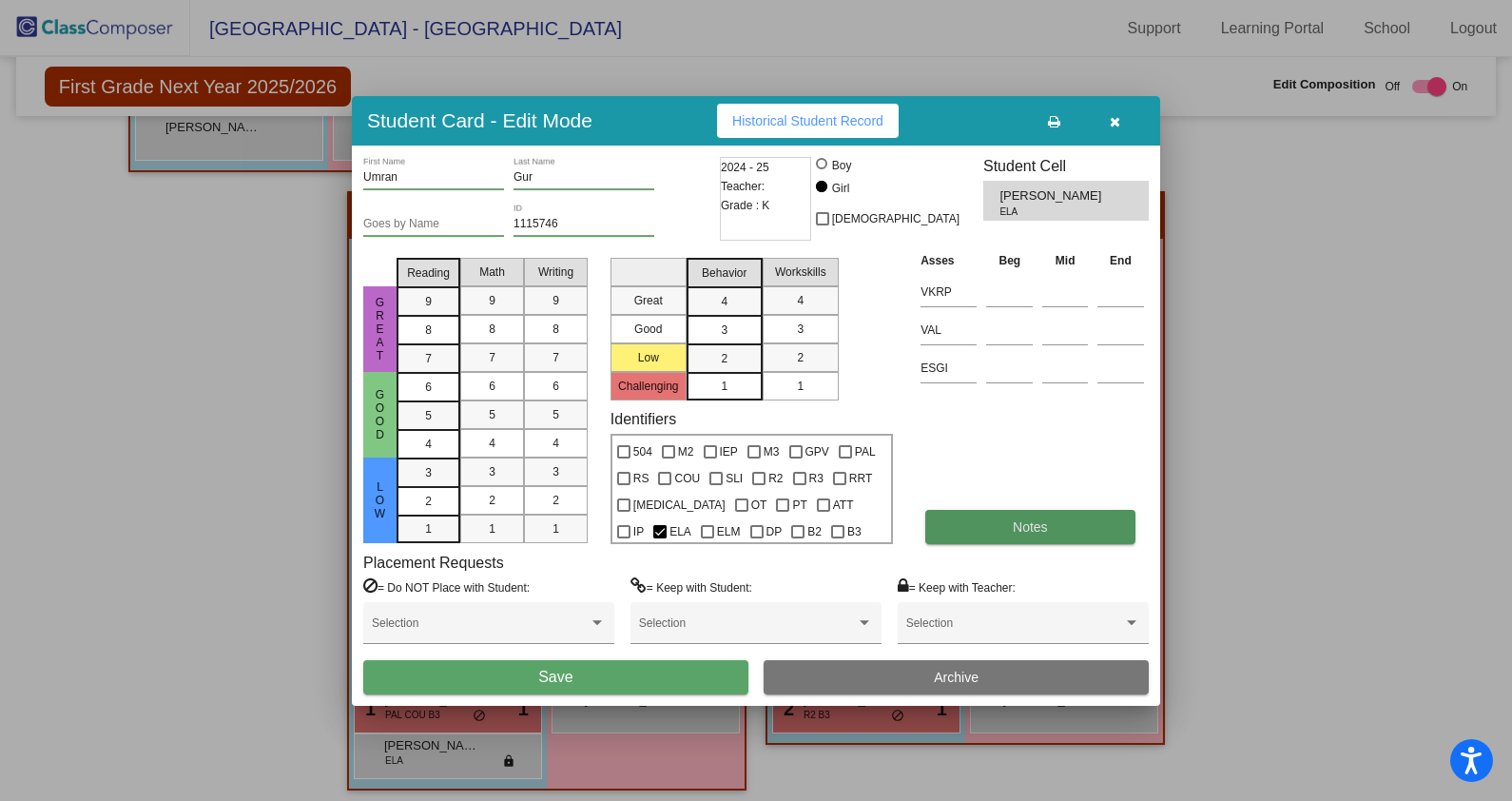 click on "Notes" at bounding box center [1030, 527] 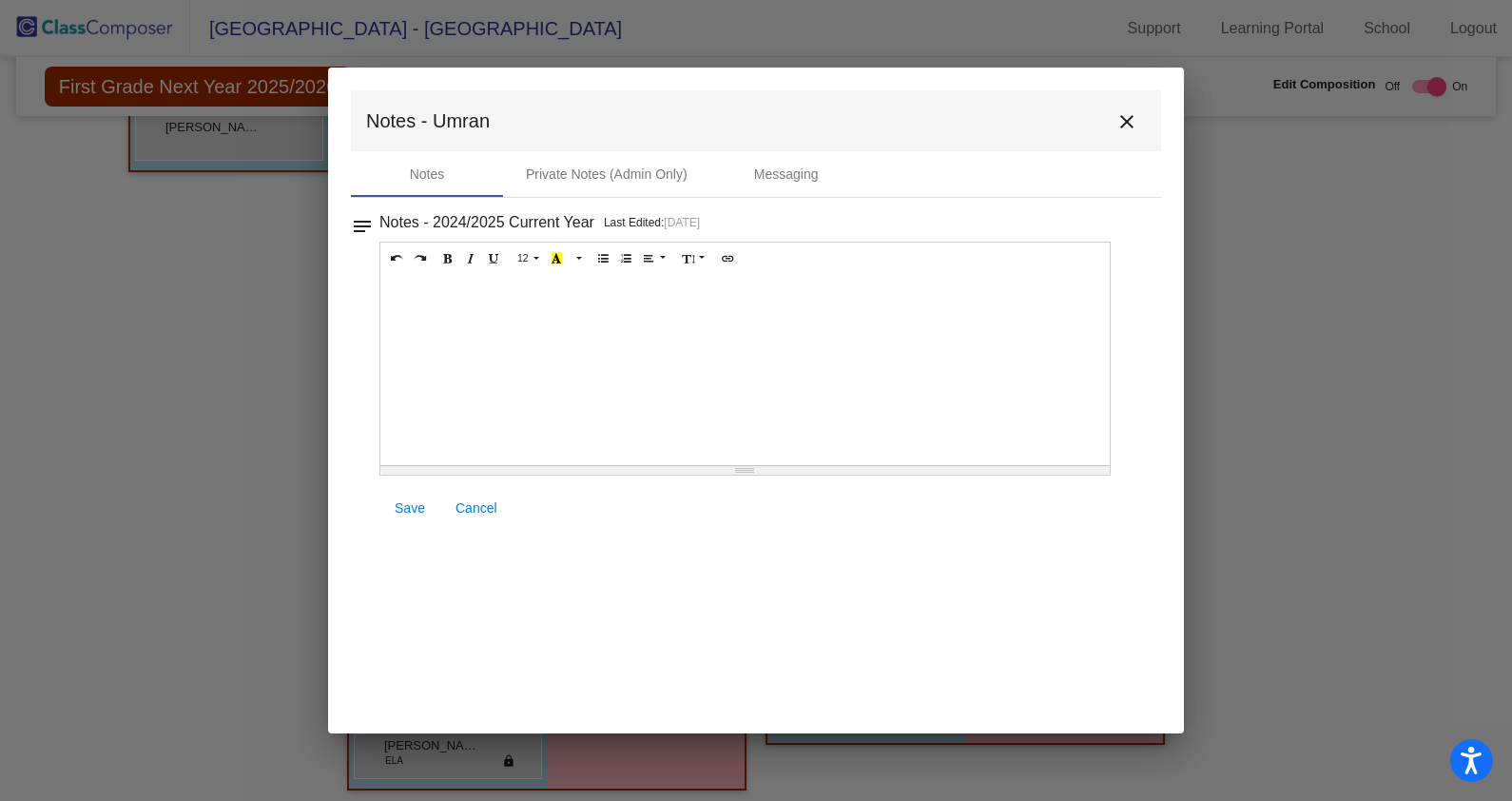 click at bounding box center (745, 370) 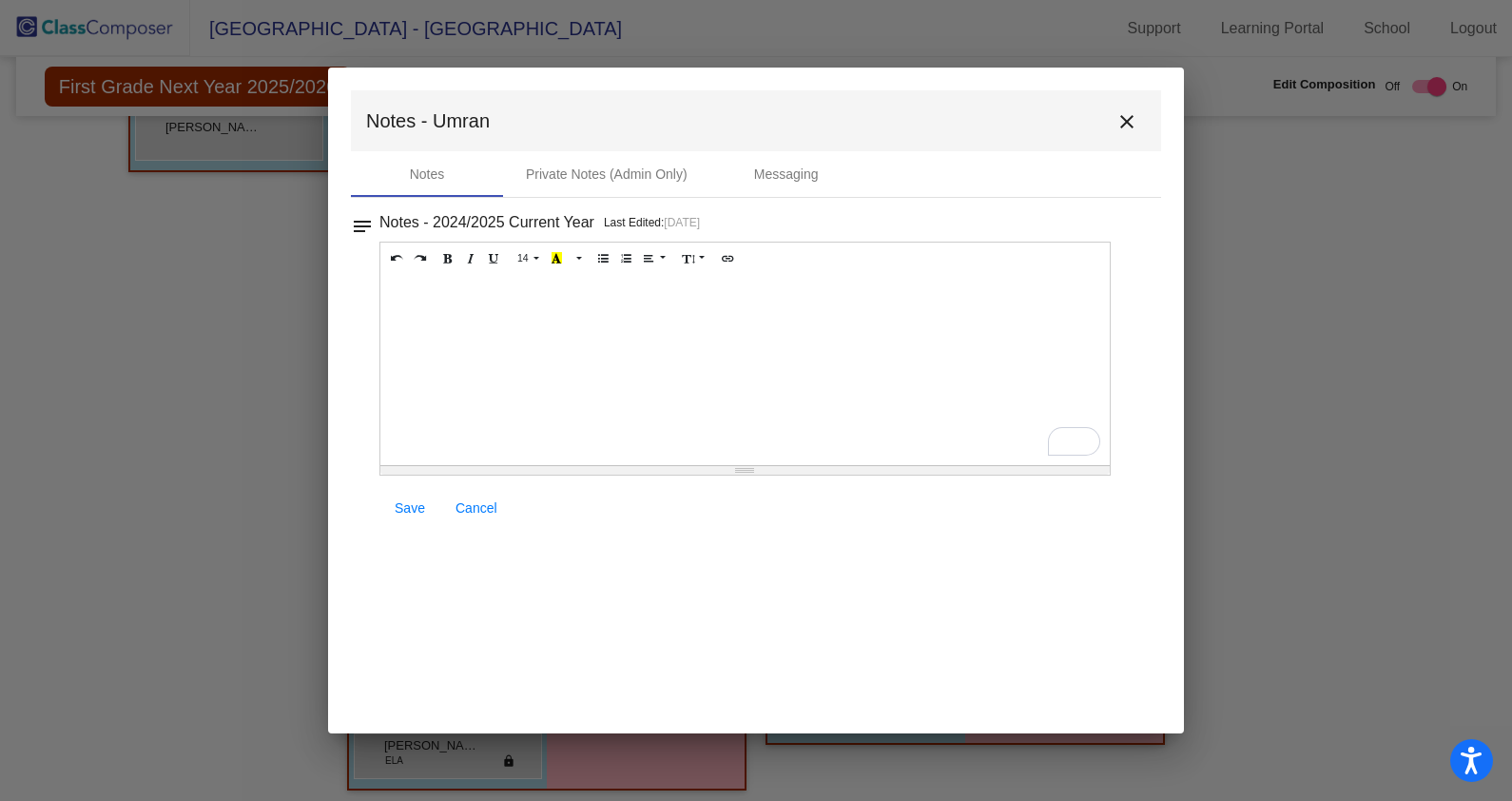 type 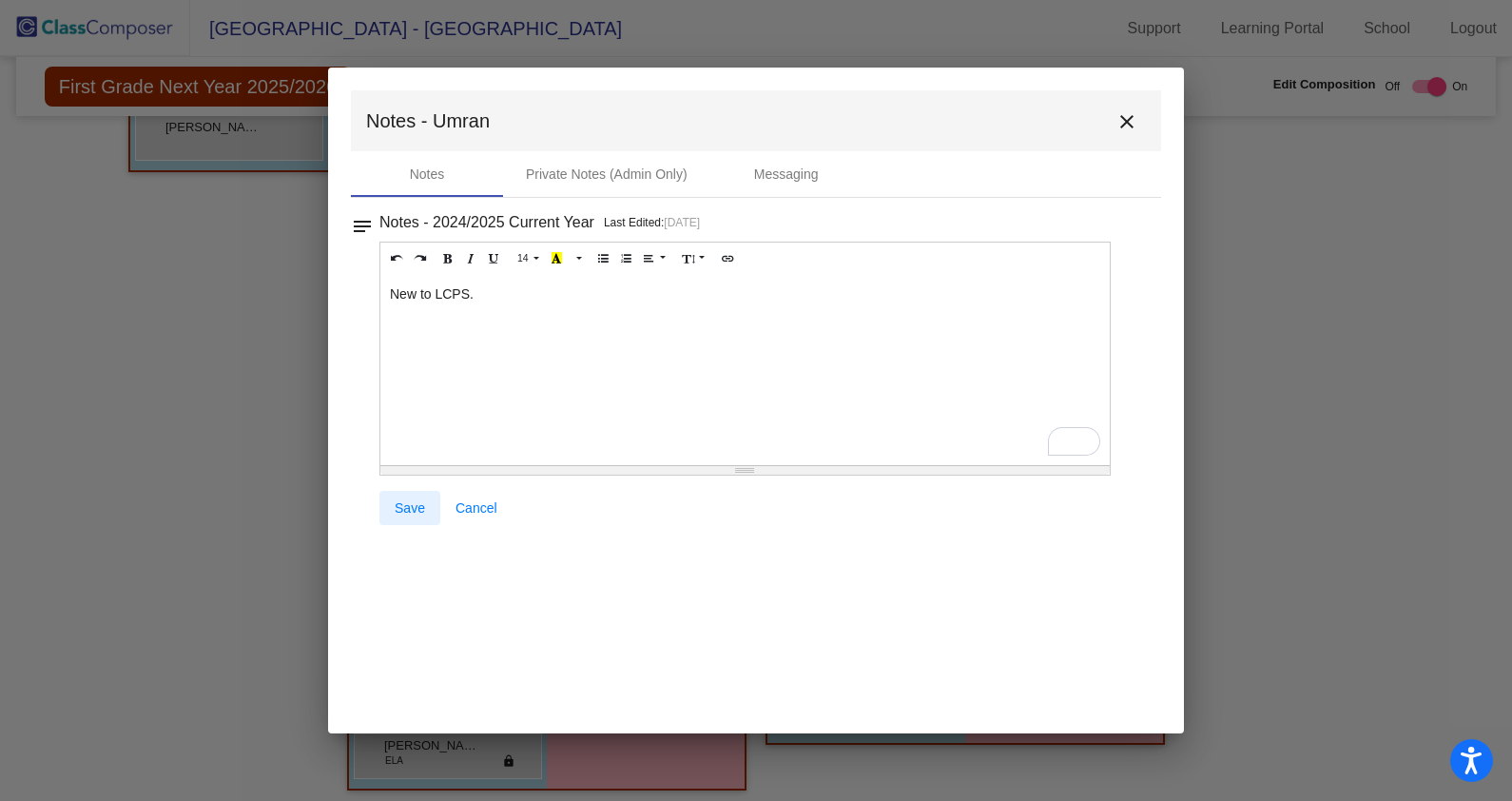 click on "Save" at bounding box center [410, 508] 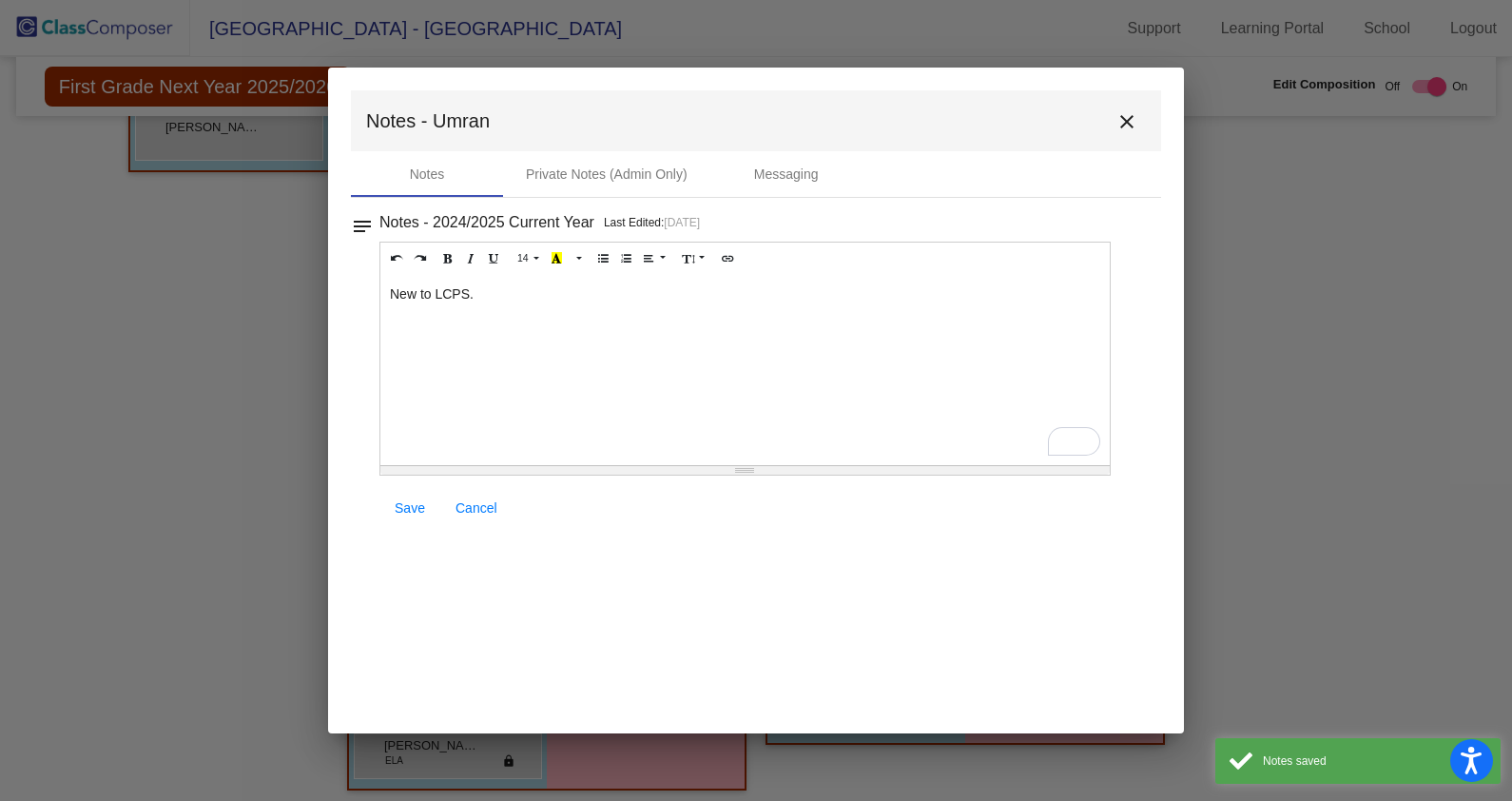 click on "Notes - Umran close" at bounding box center [756, 121] 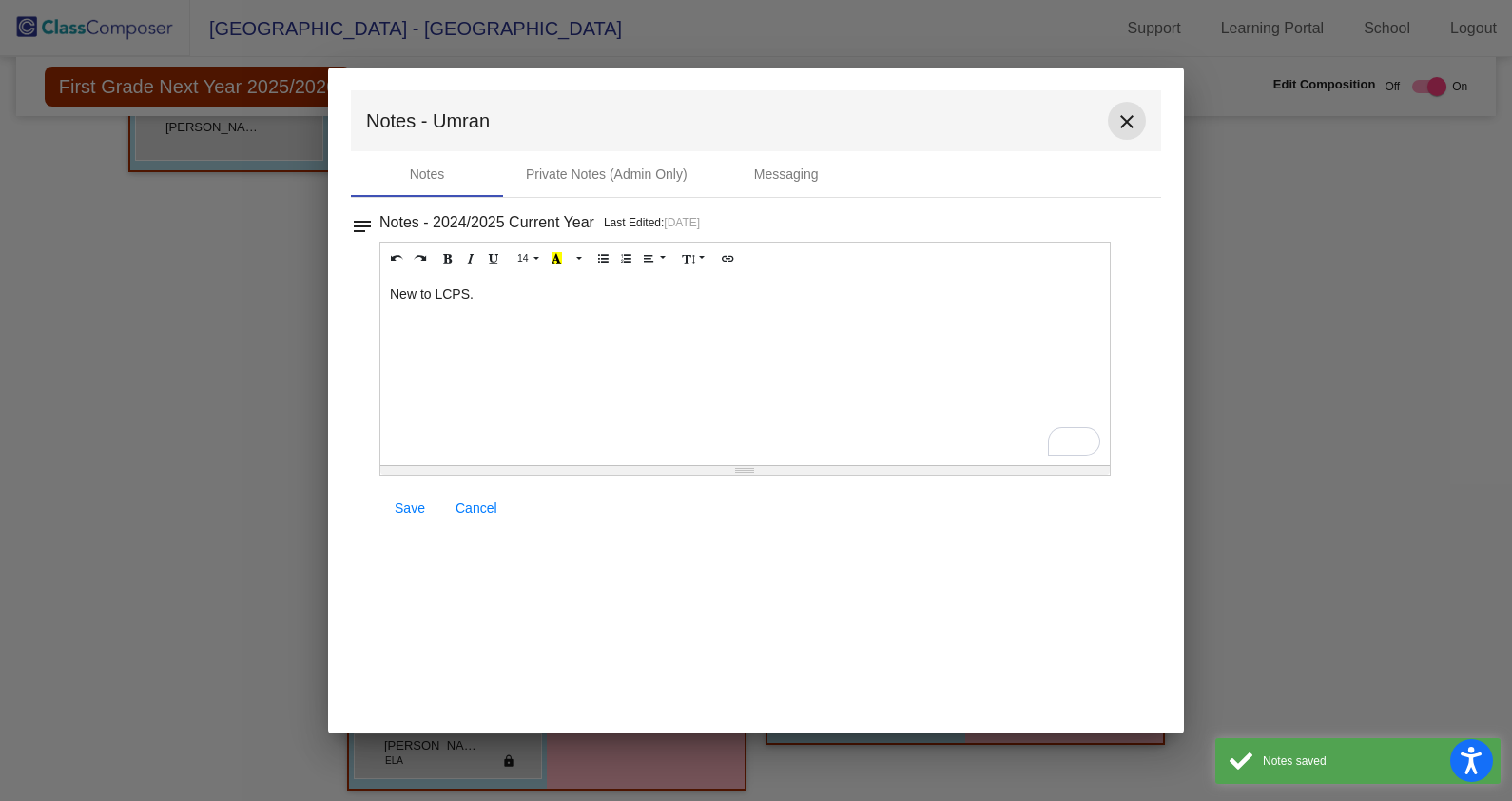 click on "close" at bounding box center (1127, 121) 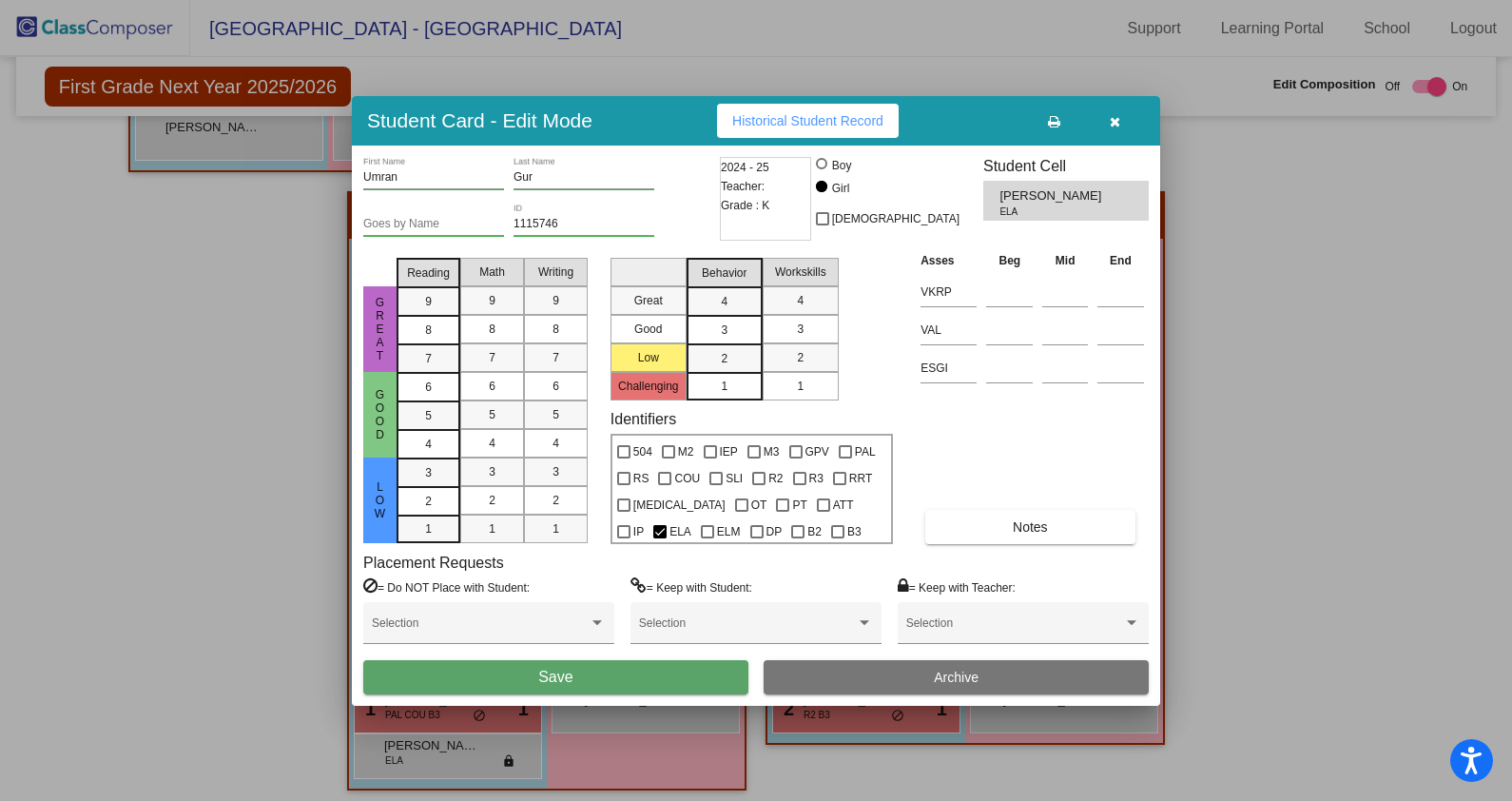 click on "Save" at bounding box center (555, 677) 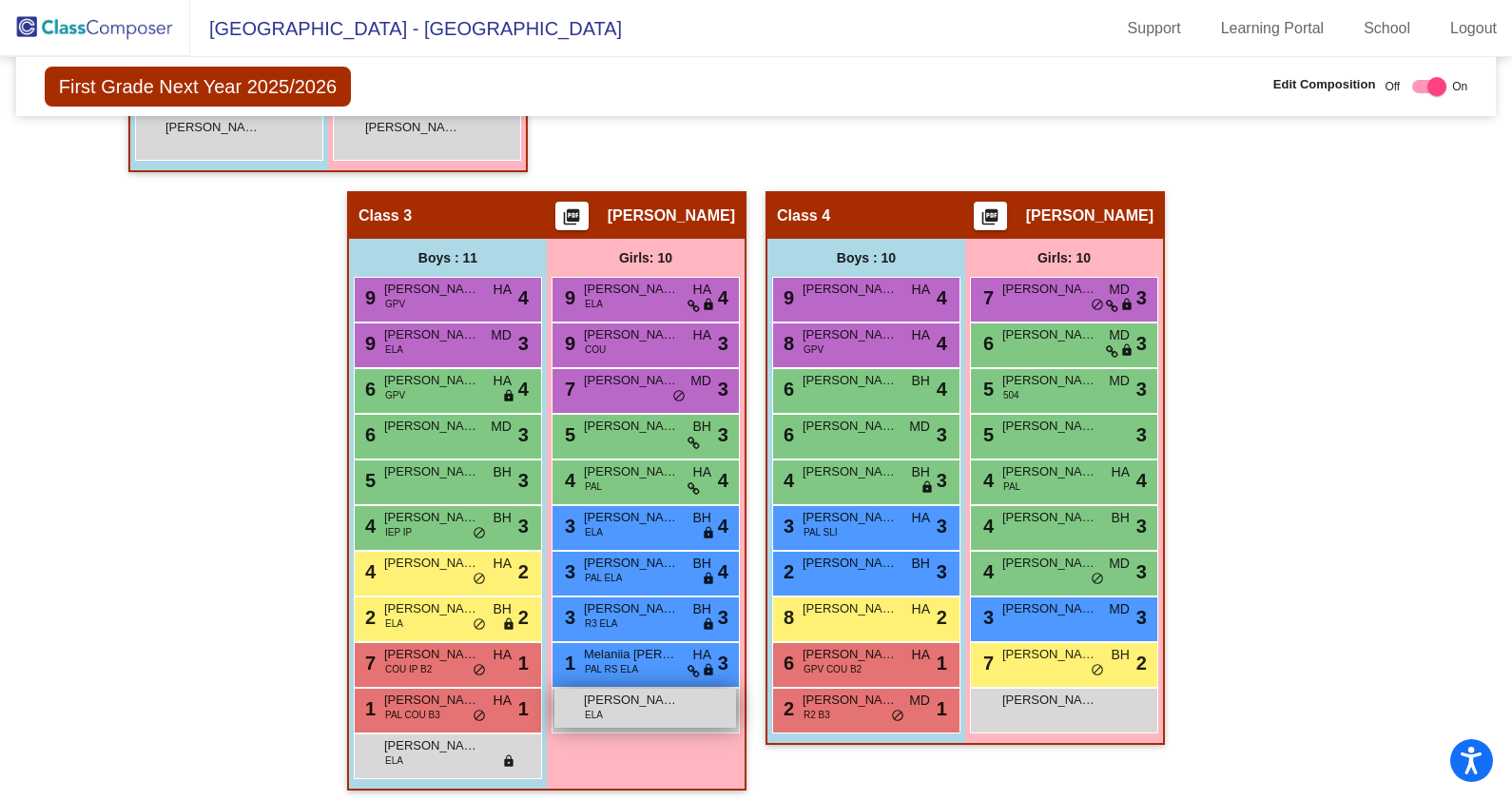 click on "[PERSON_NAME]" at bounding box center [631, 700] 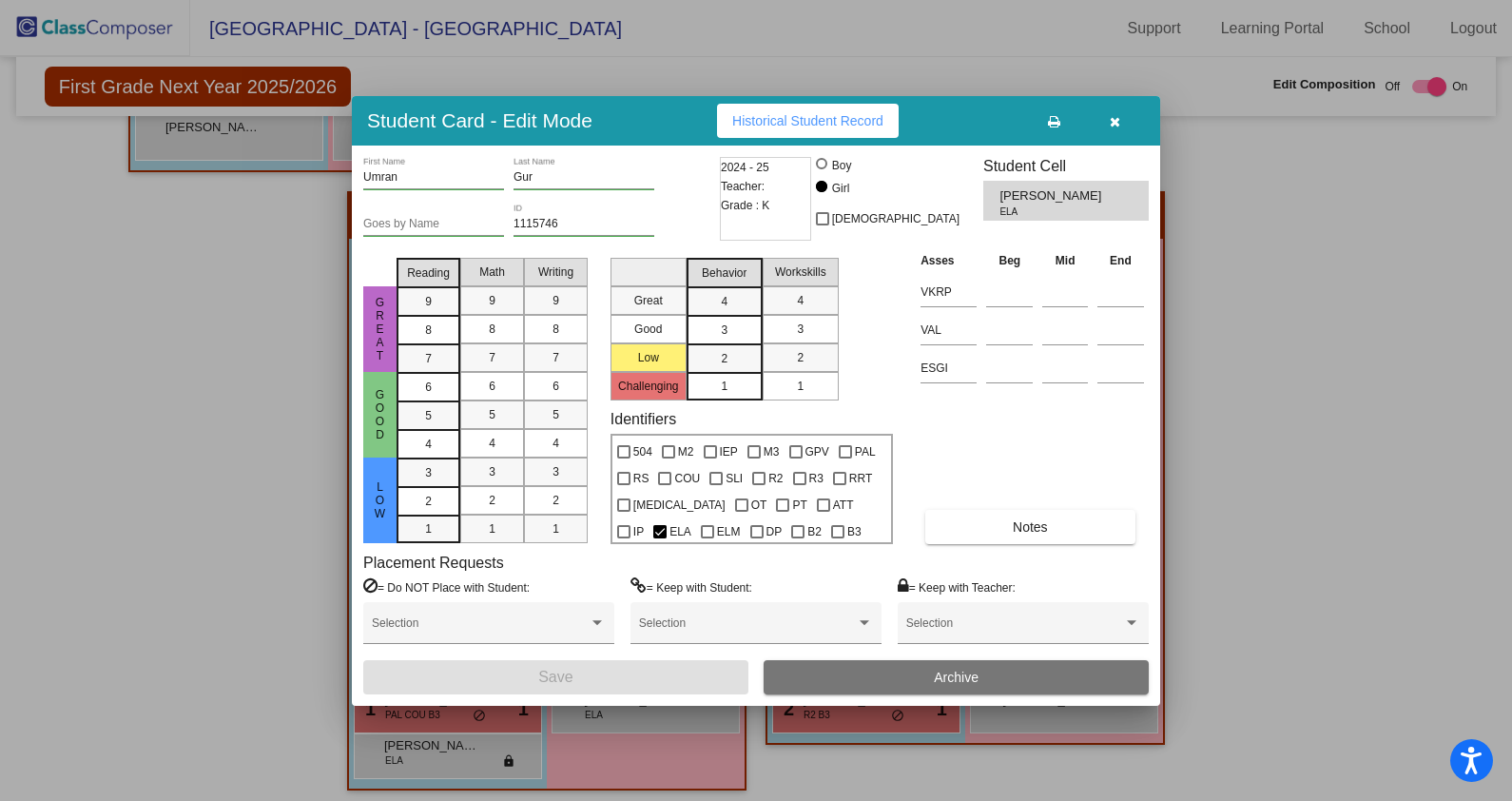 click at bounding box center (756, 400) 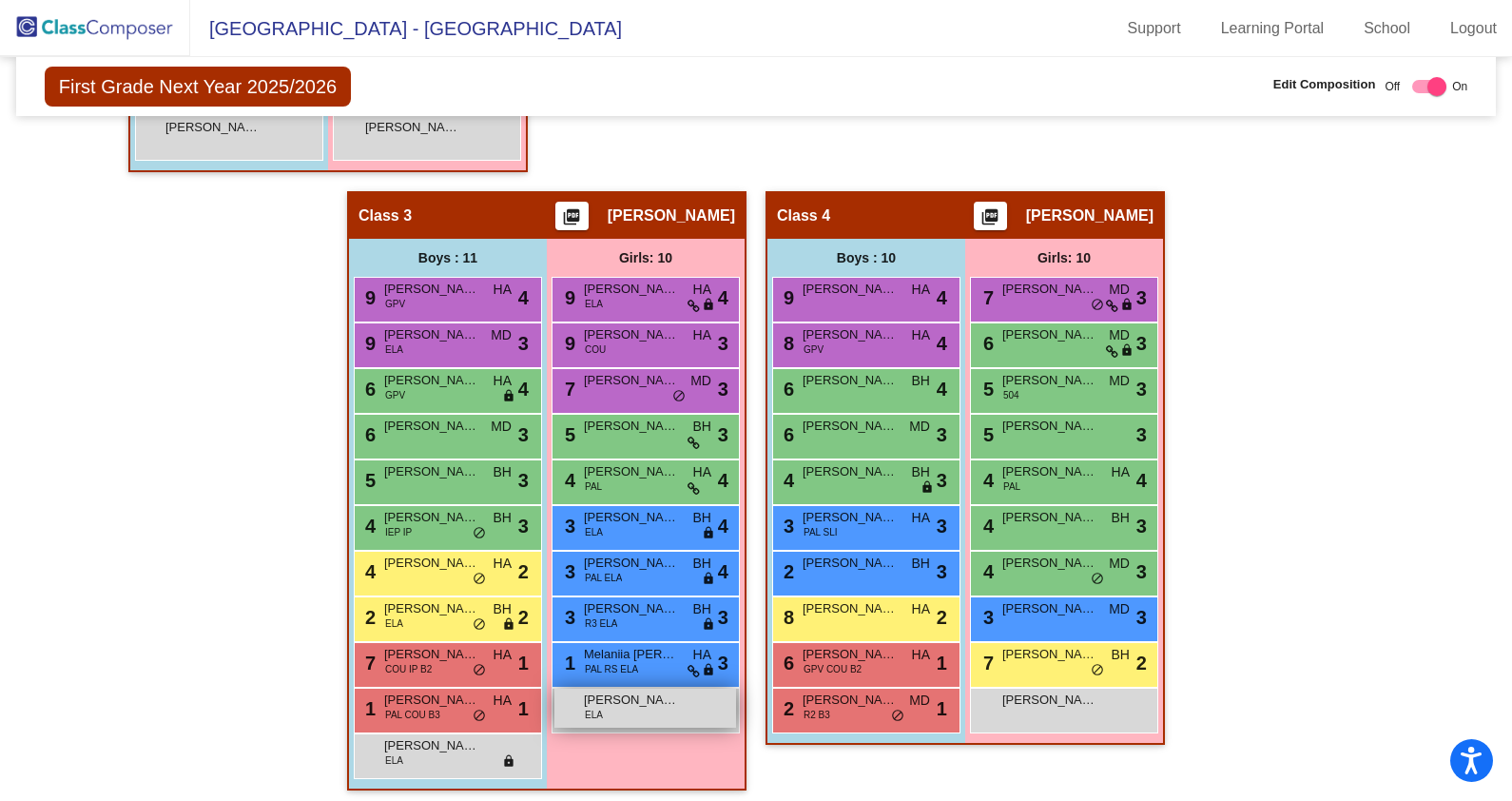 click on "Umran Gur ELA lock do_not_disturb_alt" at bounding box center [645, 708] 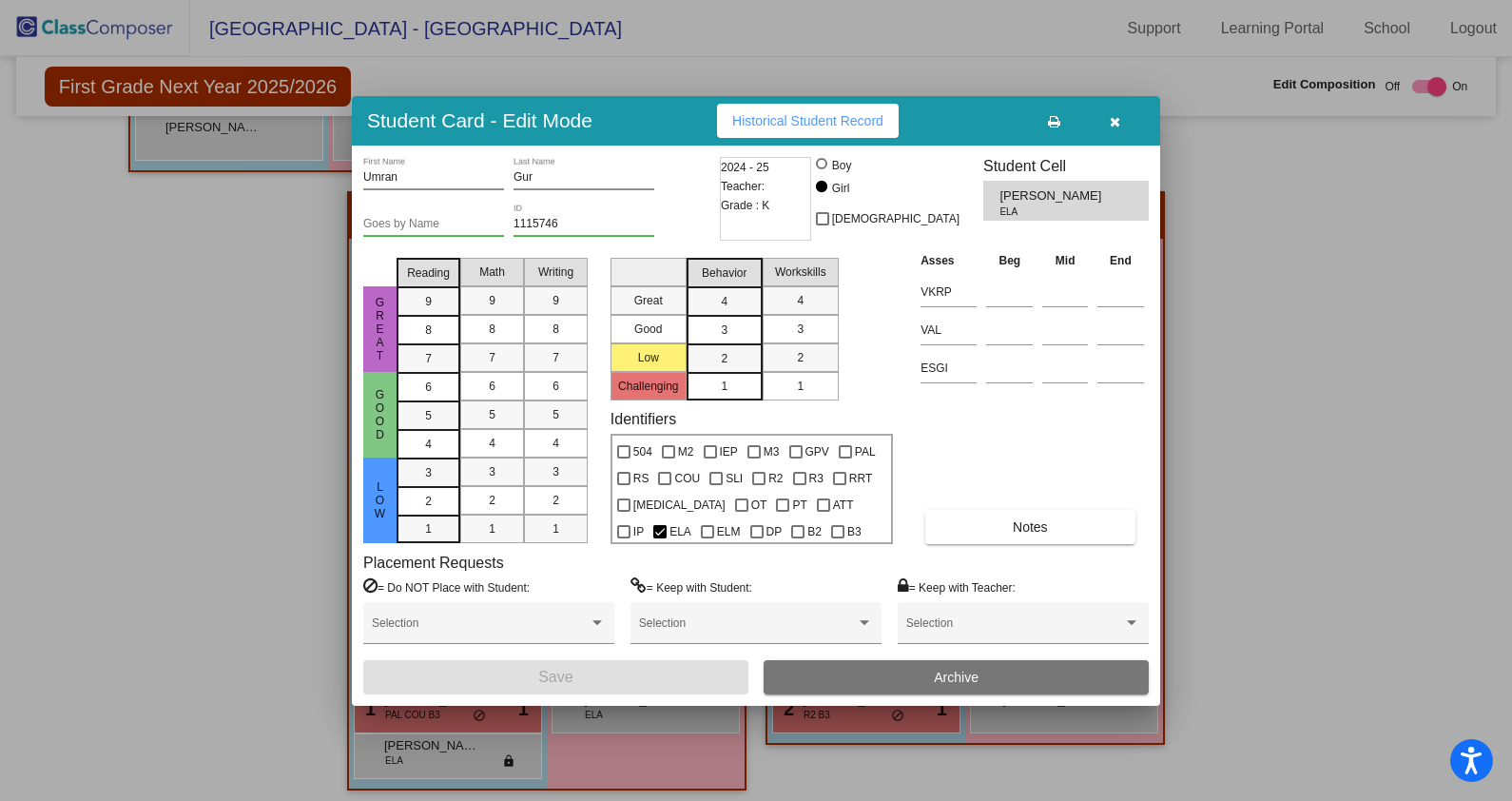 click at bounding box center (756, 400) 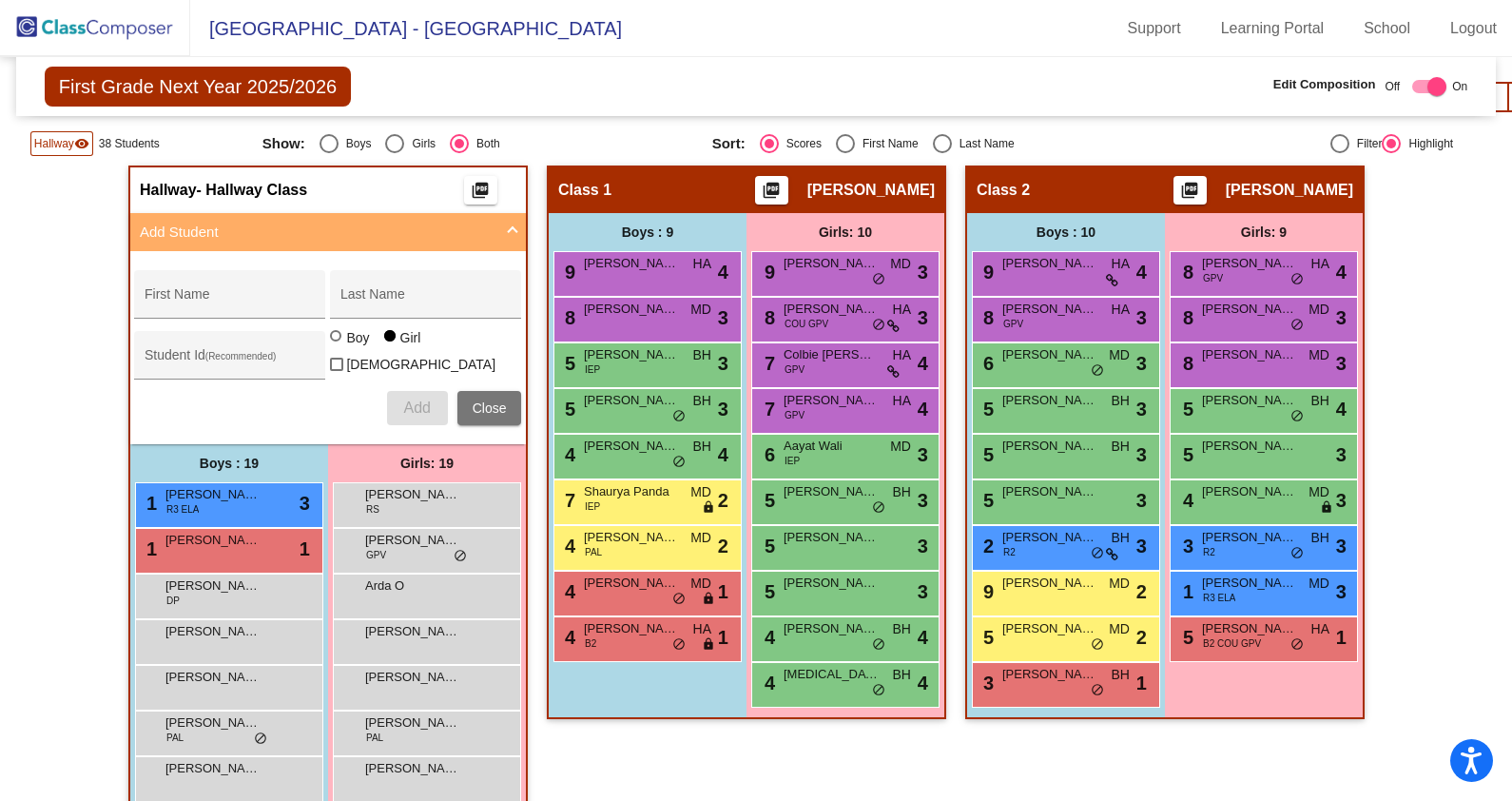 scroll, scrollTop: 0, scrollLeft: 0, axis: both 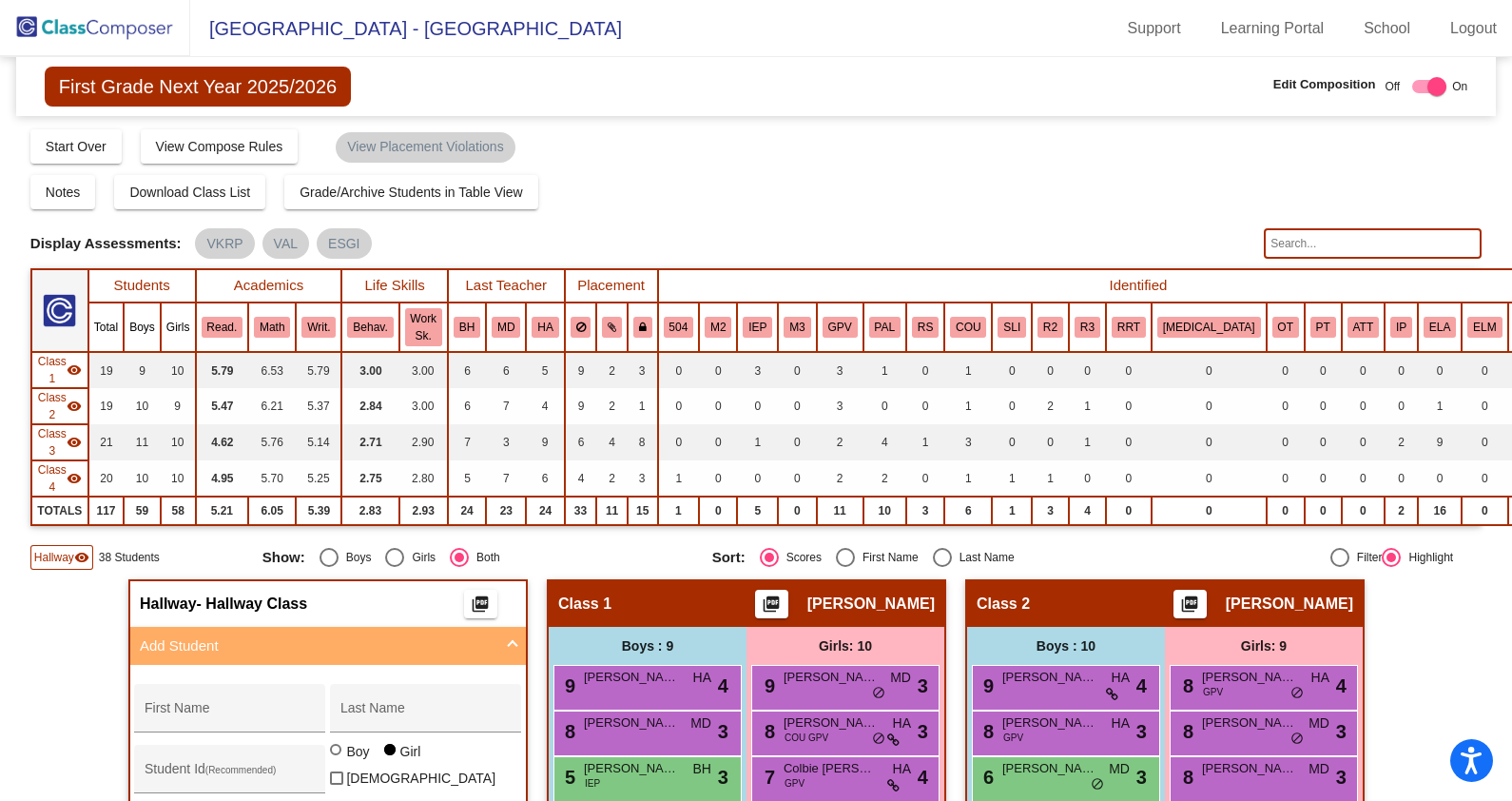 click 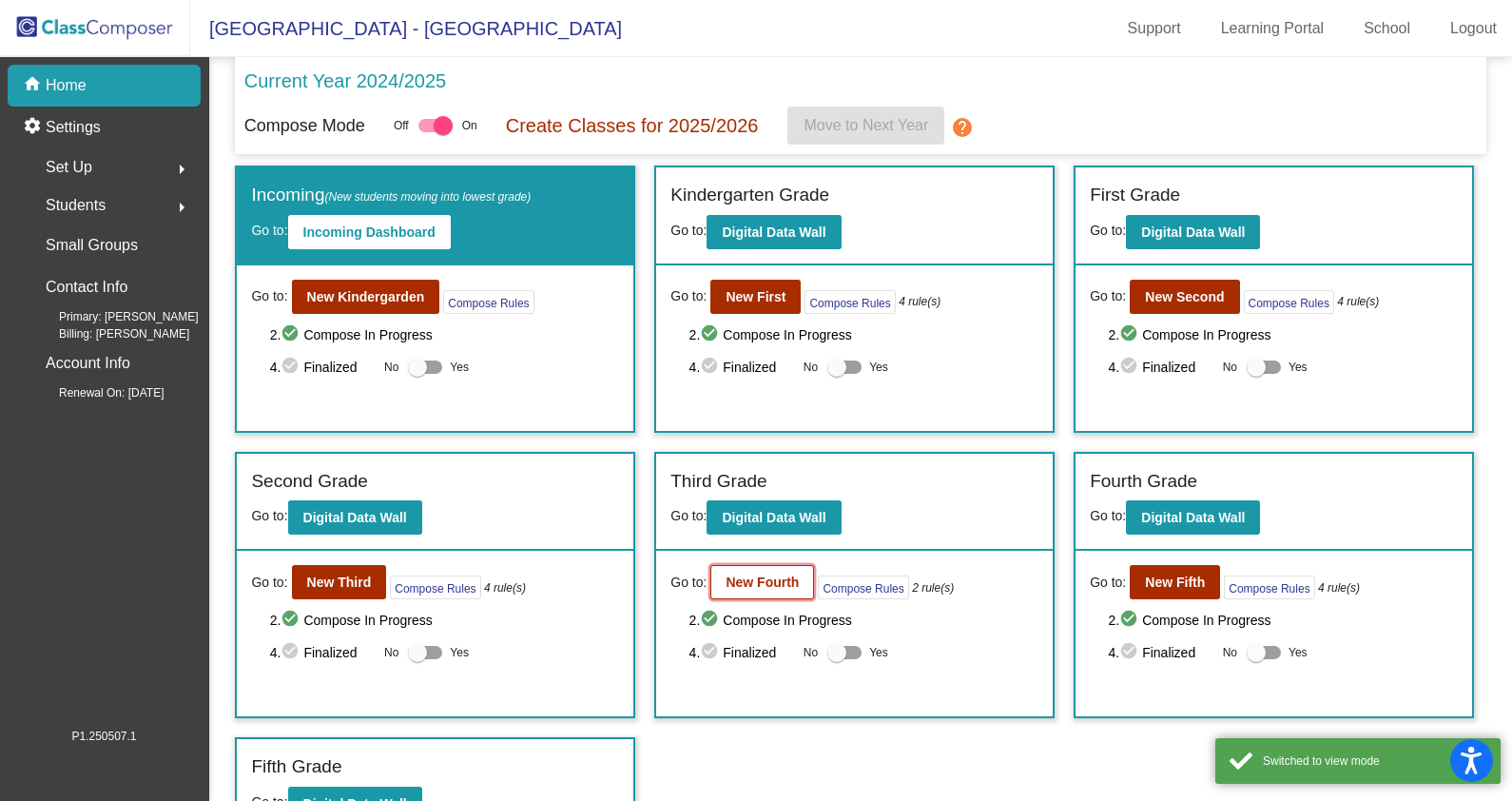 click on "New Fourth" 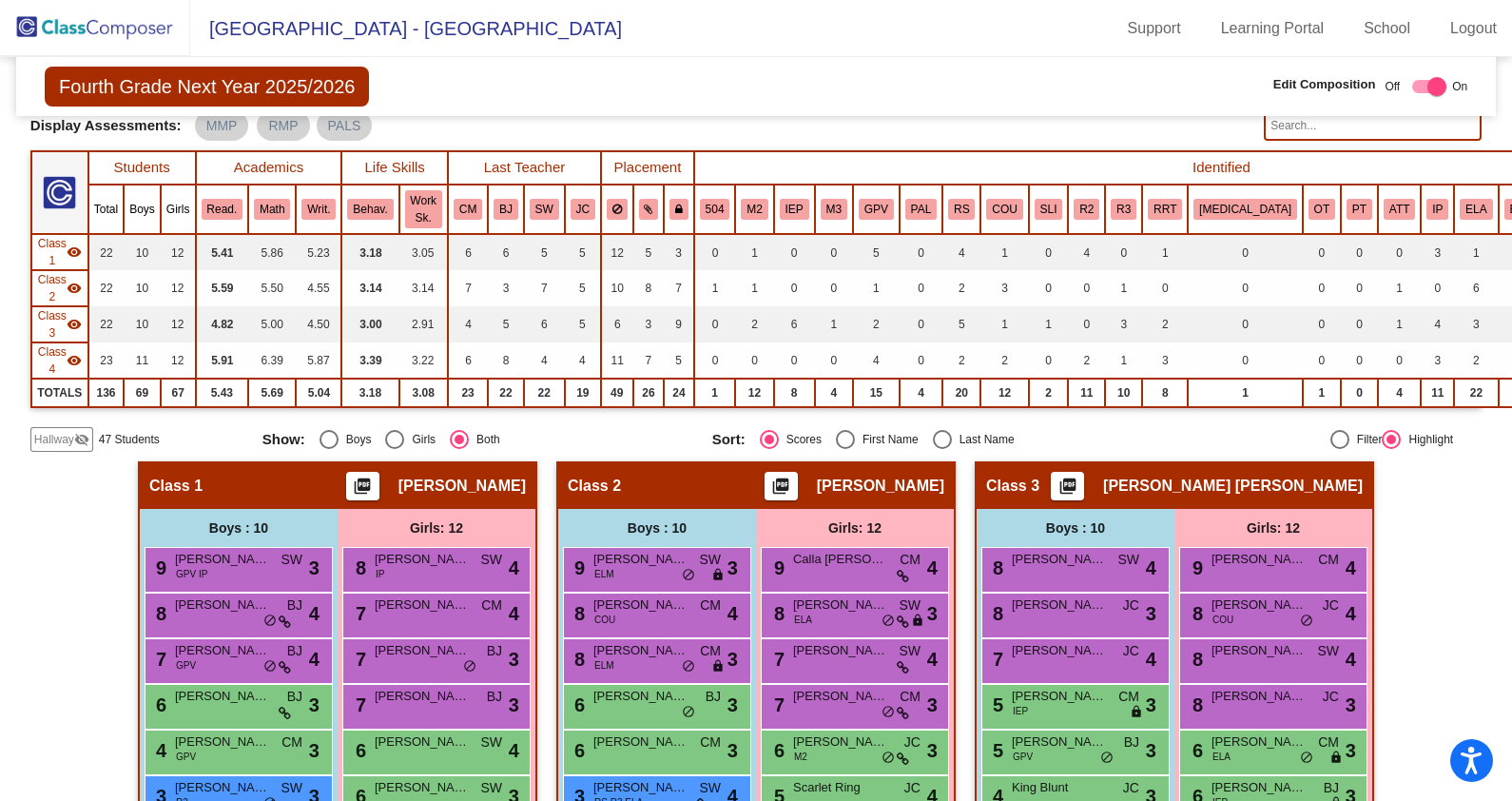 scroll, scrollTop: 0, scrollLeft: 0, axis: both 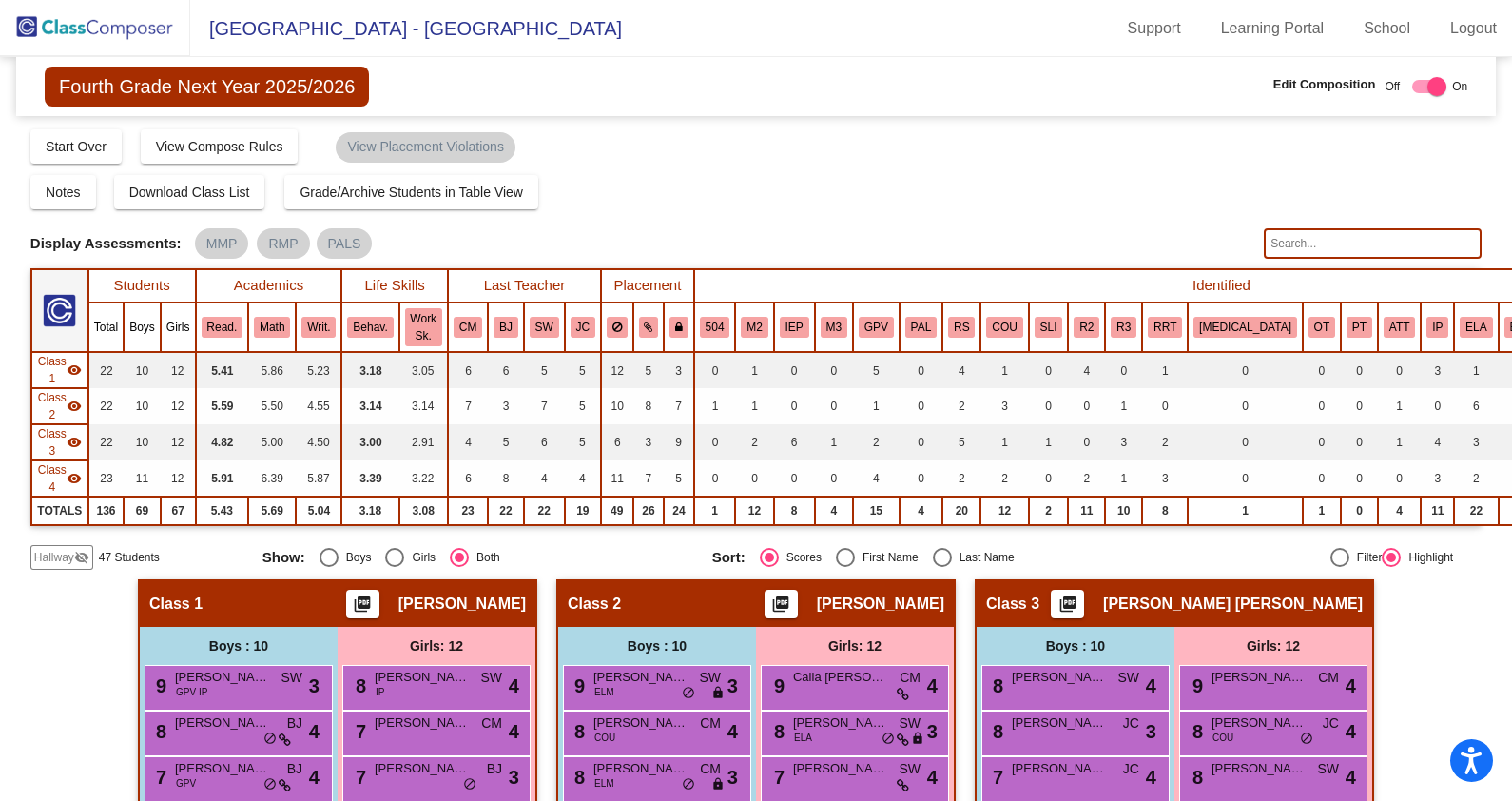 click 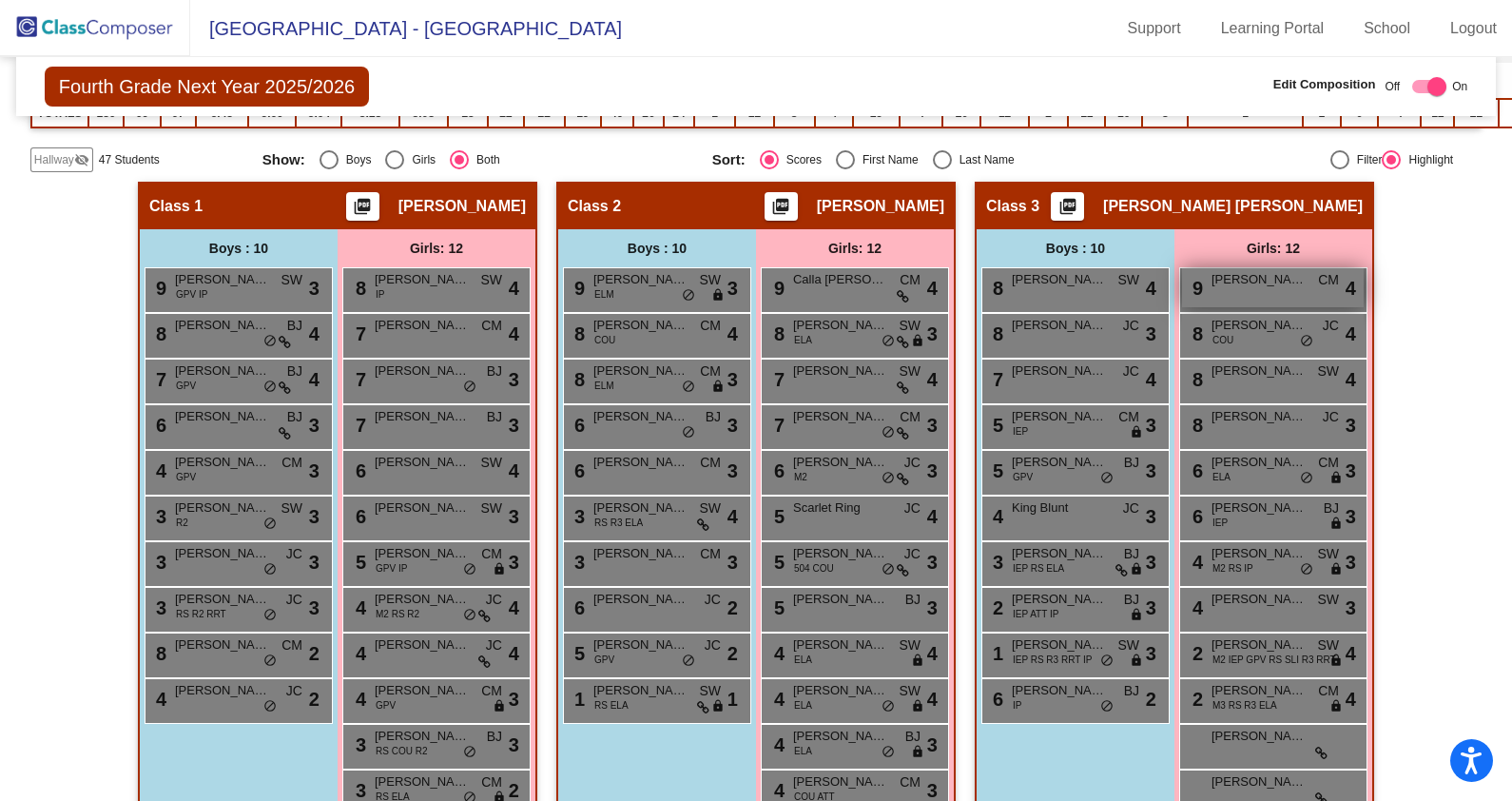 scroll, scrollTop: 0, scrollLeft: 0, axis: both 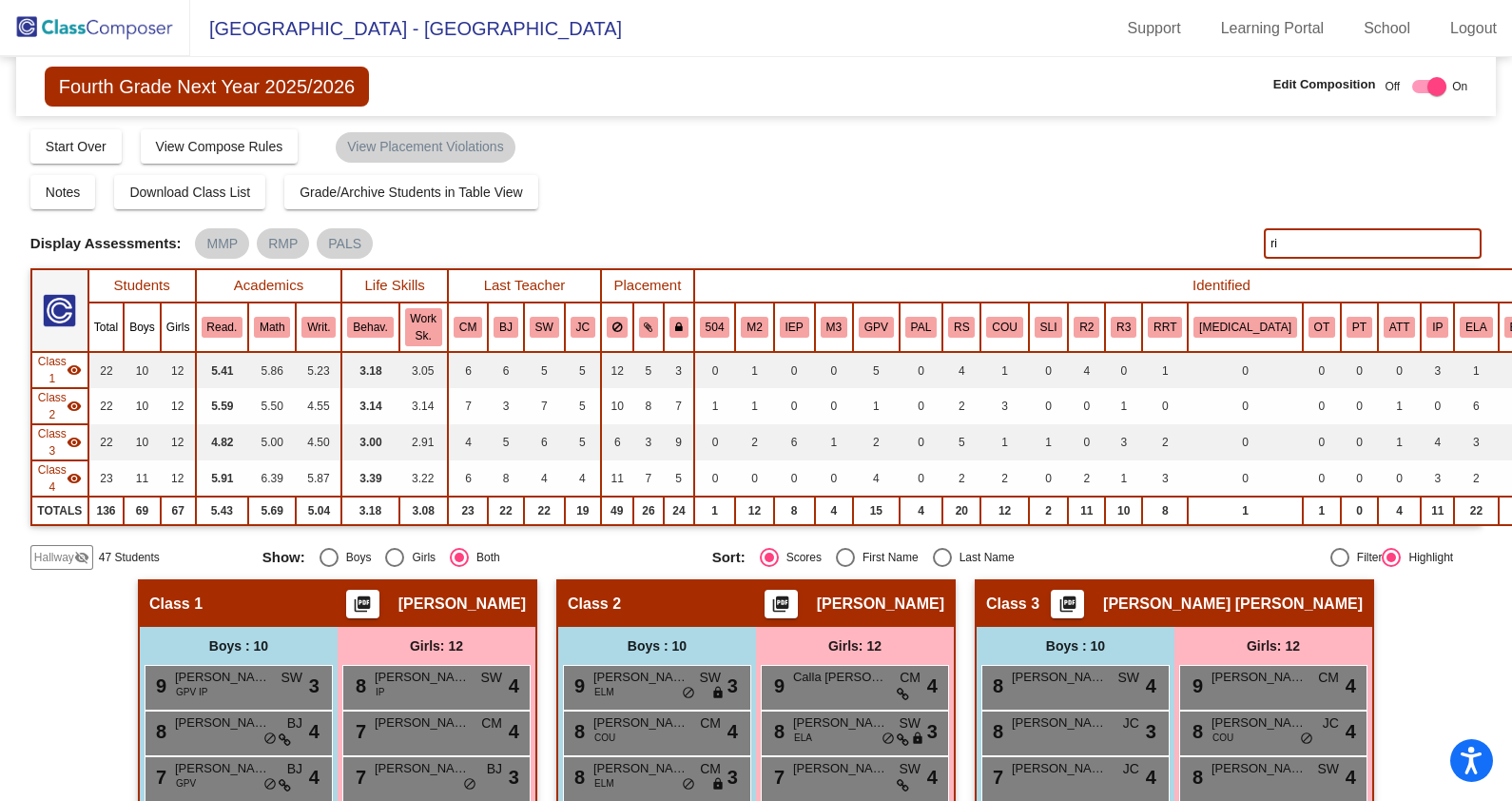 type on "r" 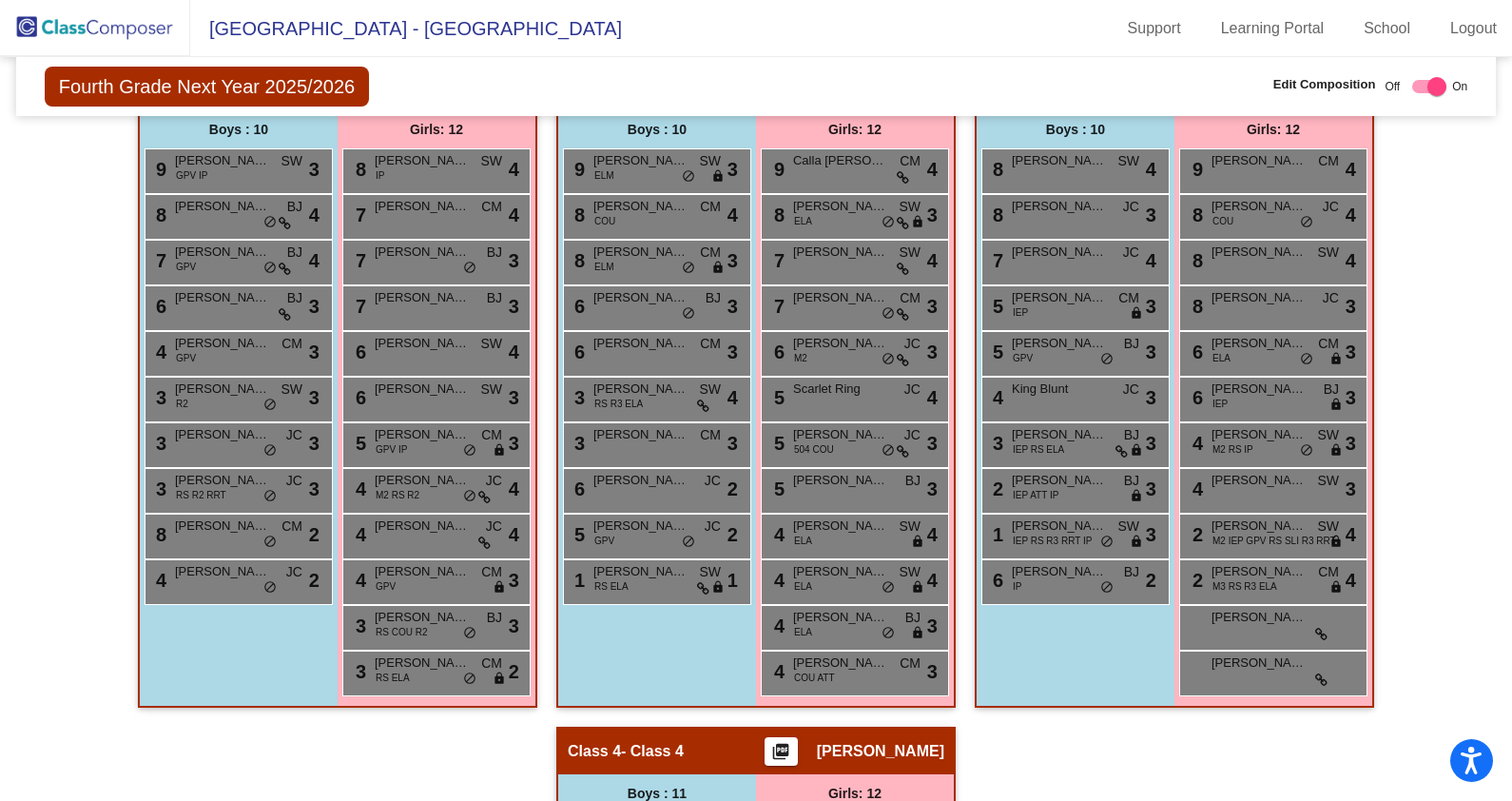 scroll, scrollTop: 0, scrollLeft: 0, axis: both 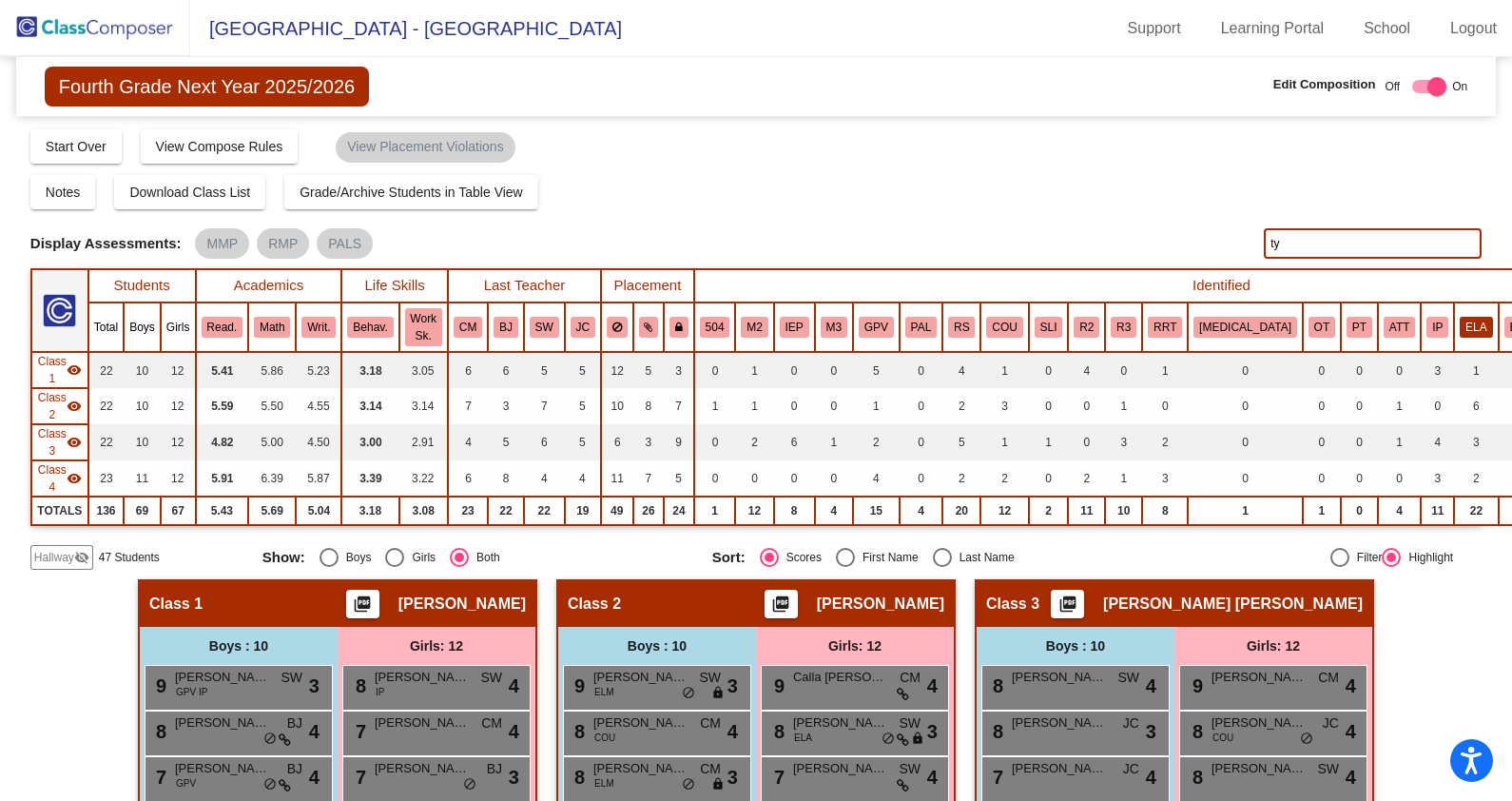 type on "t" 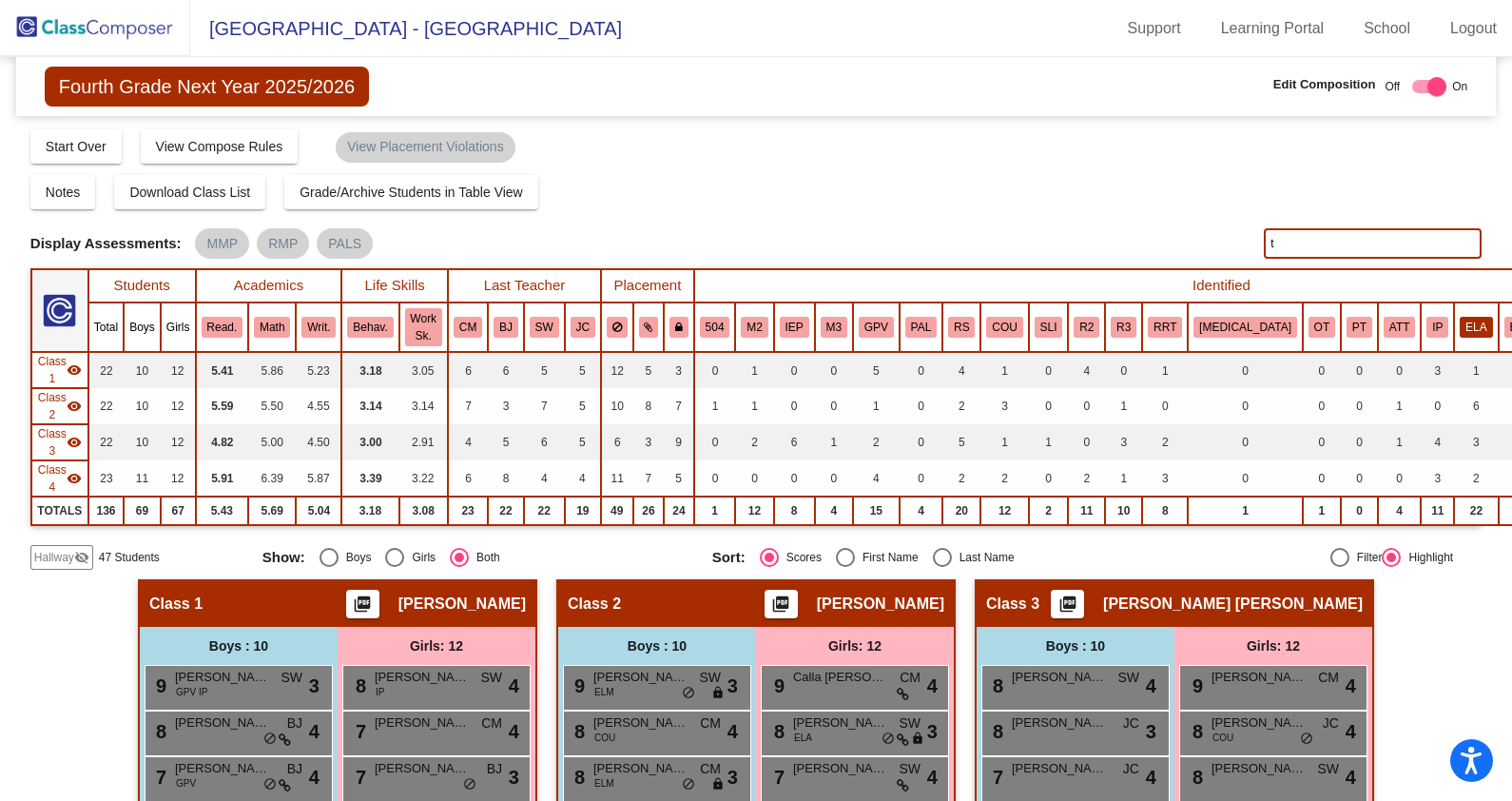 type 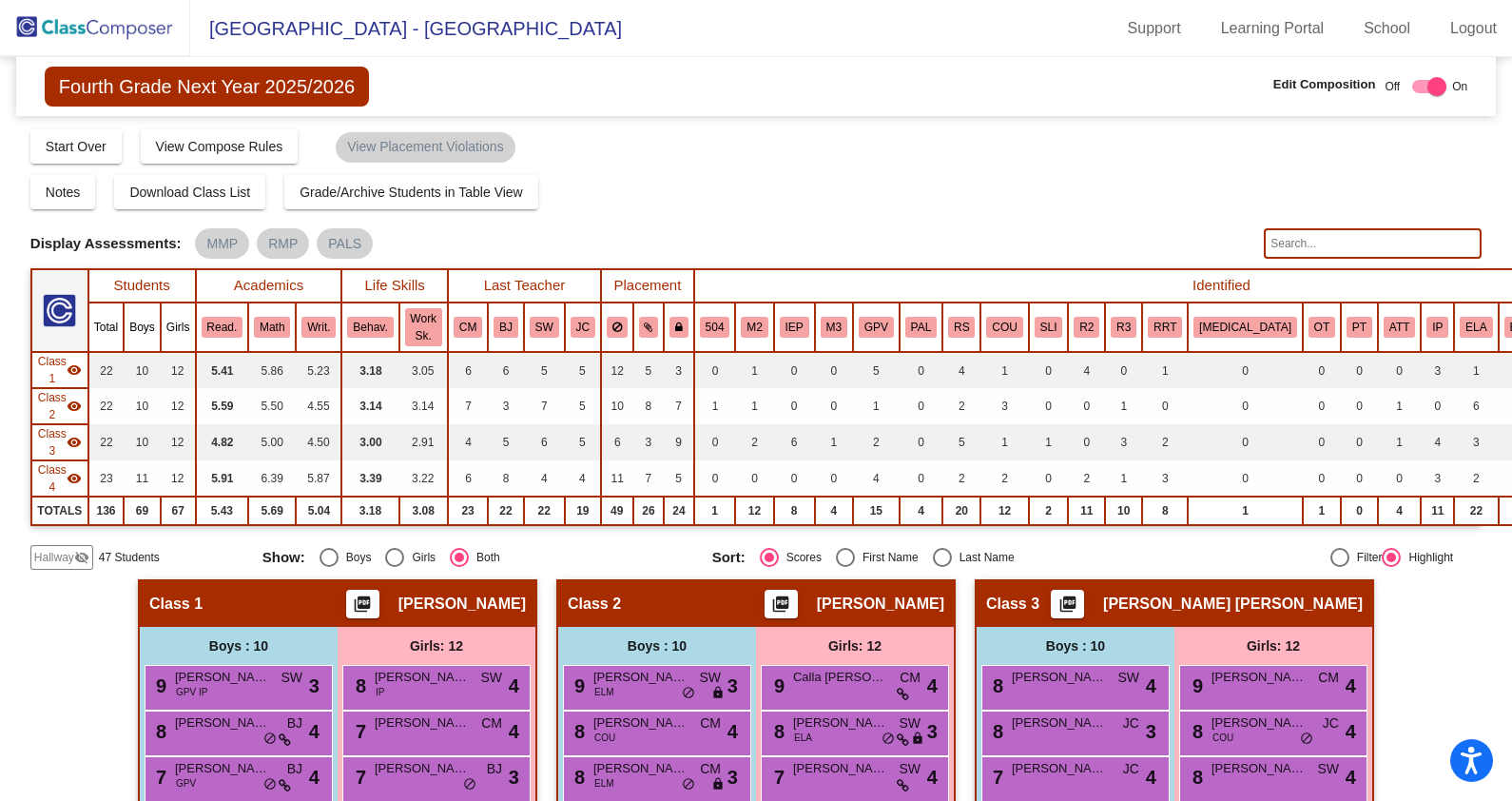 click on "Hallway" 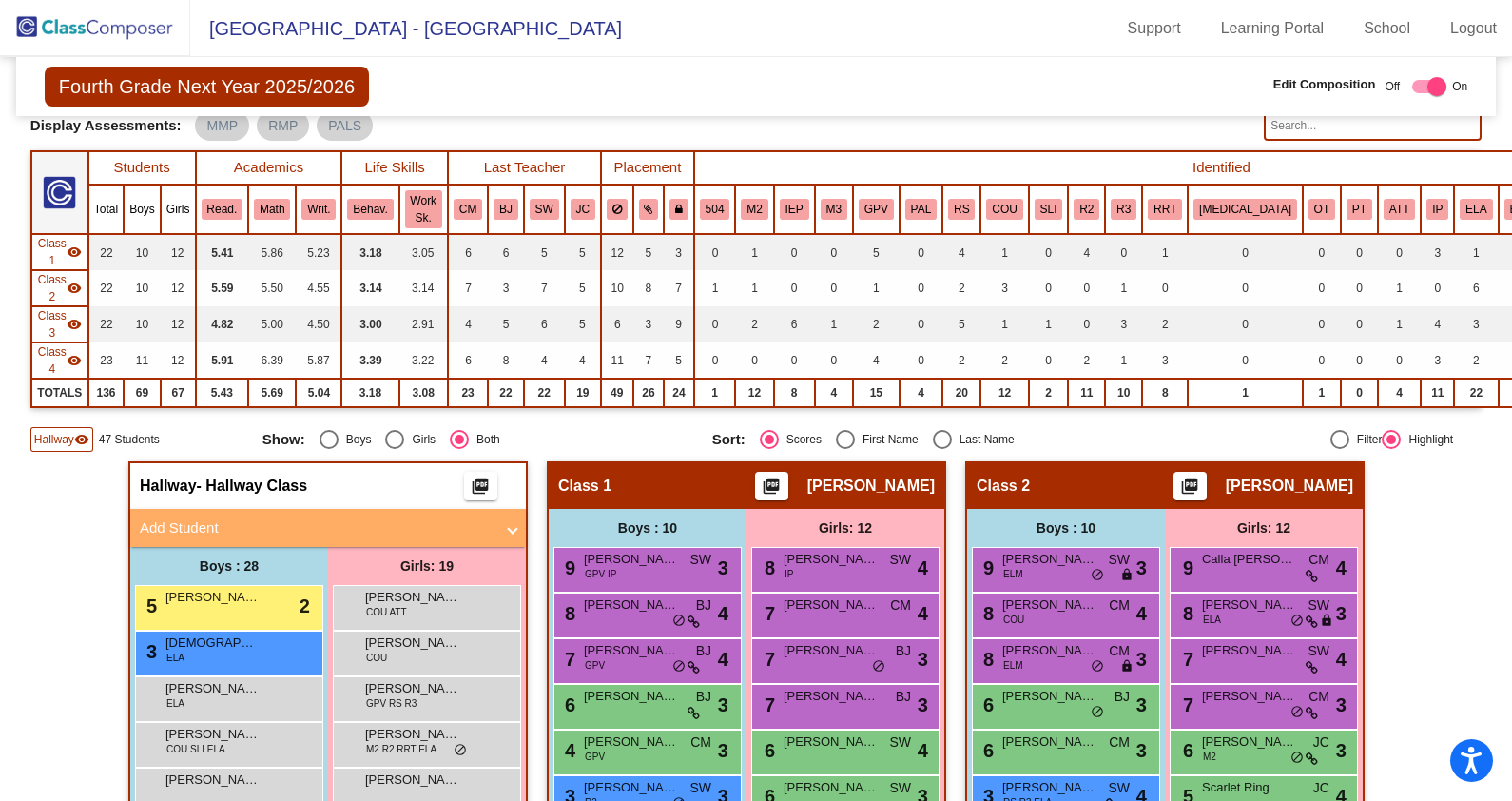 scroll, scrollTop: 237, scrollLeft: 0, axis: vertical 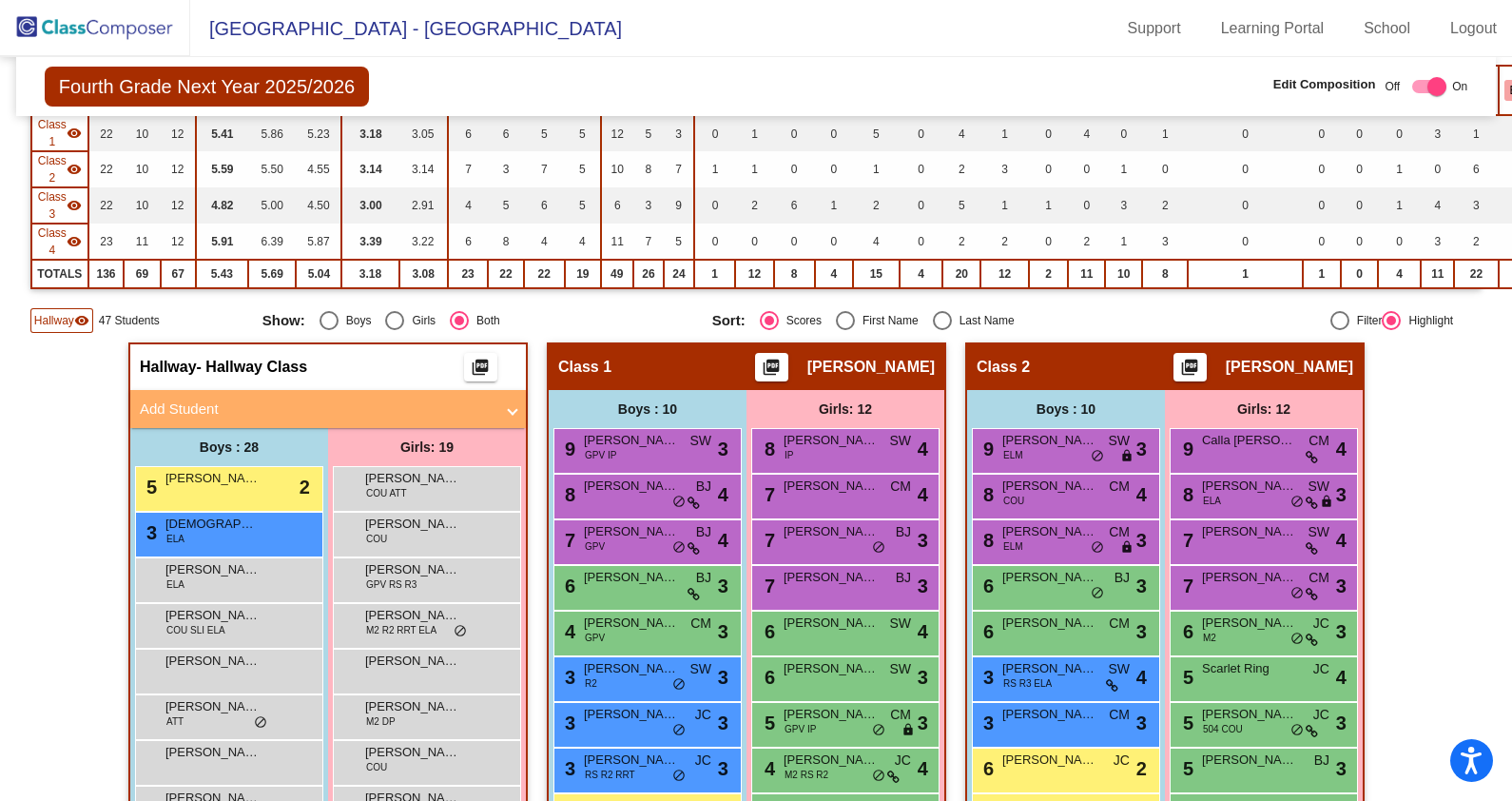 click on "Add Student" at bounding box center [317, 409] 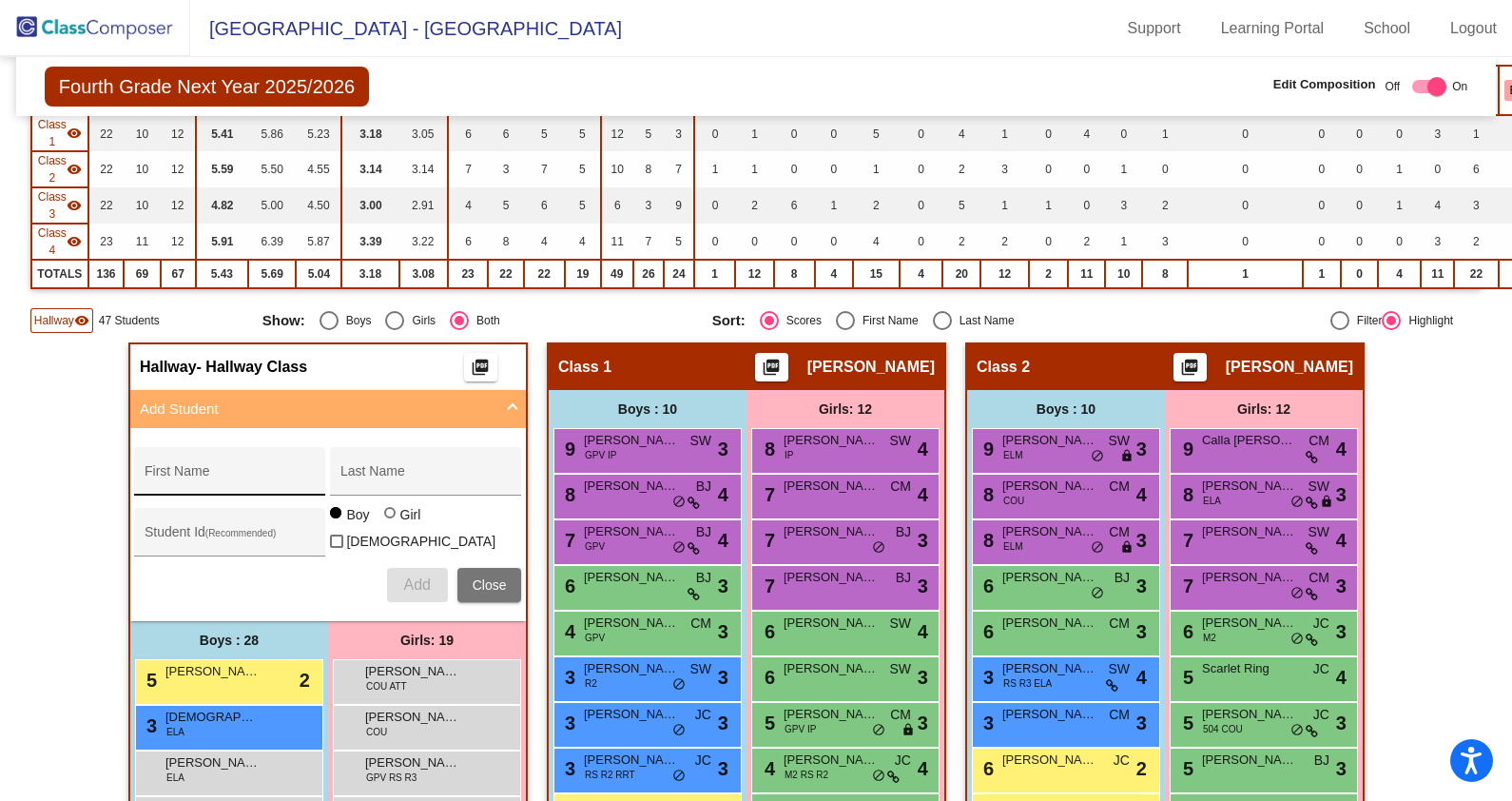 click on "First Name" at bounding box center (230, 477) 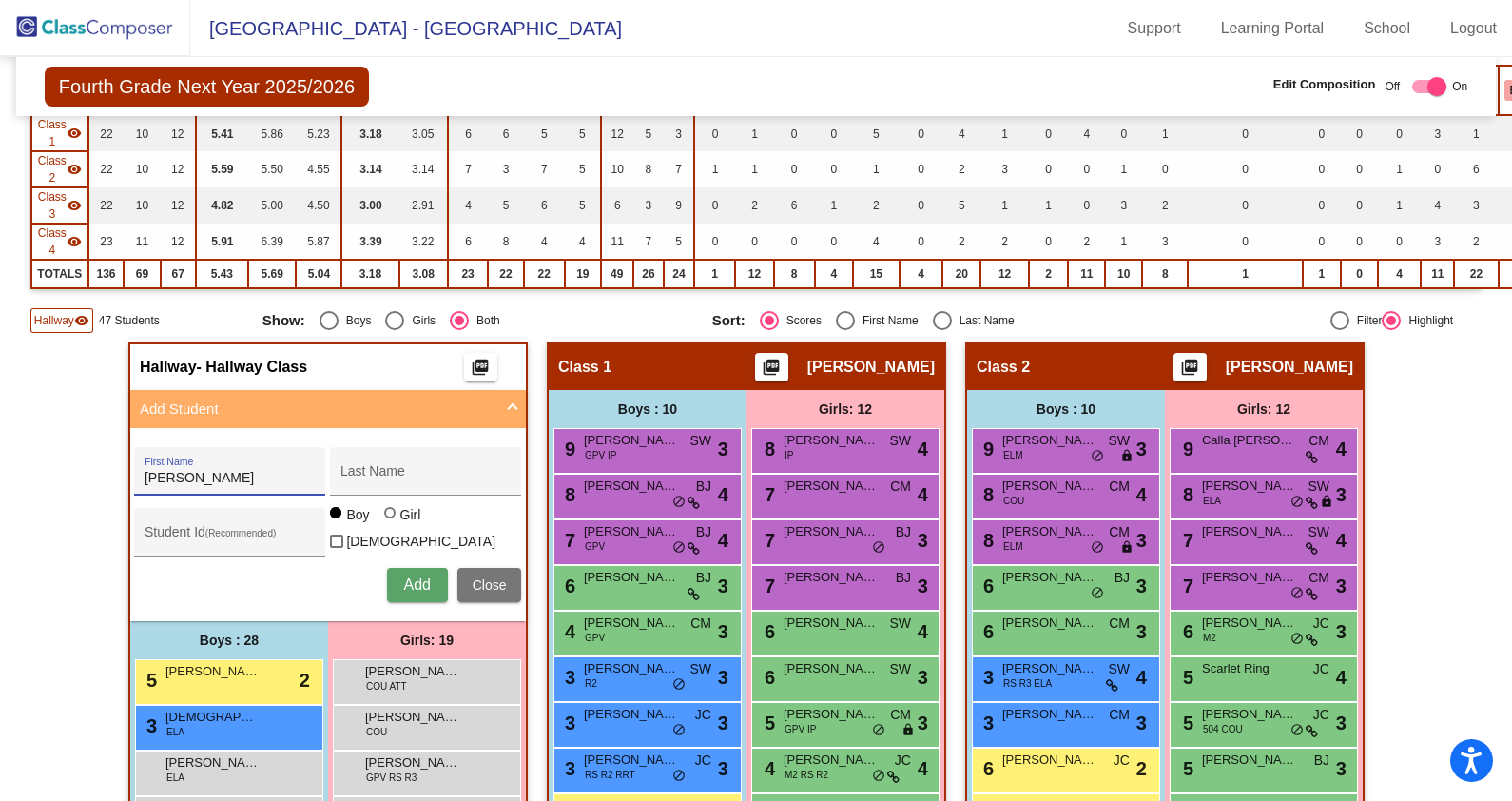 type on "[PERSON_NAME]" 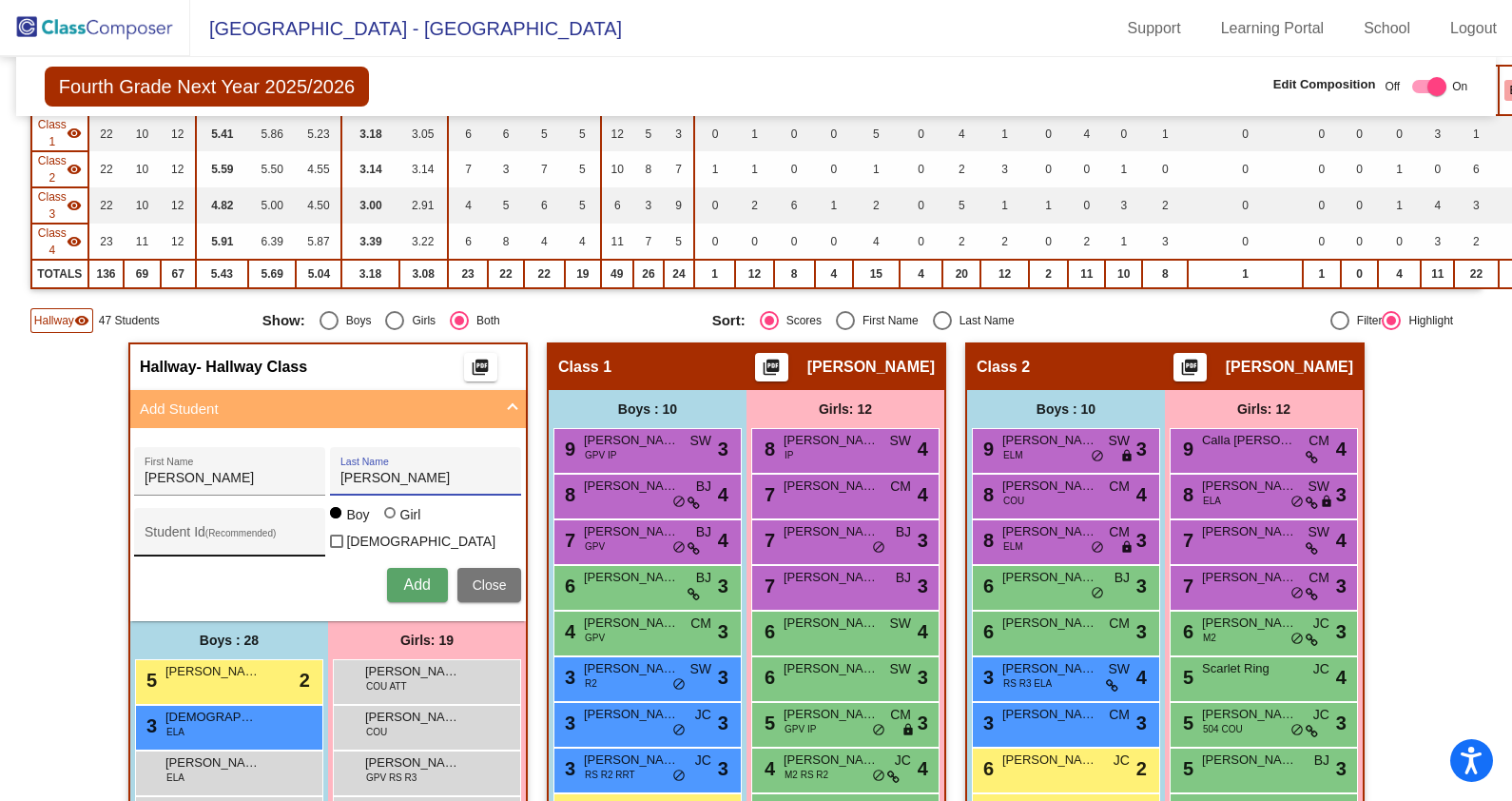 type on "[PERSON_NAME]" 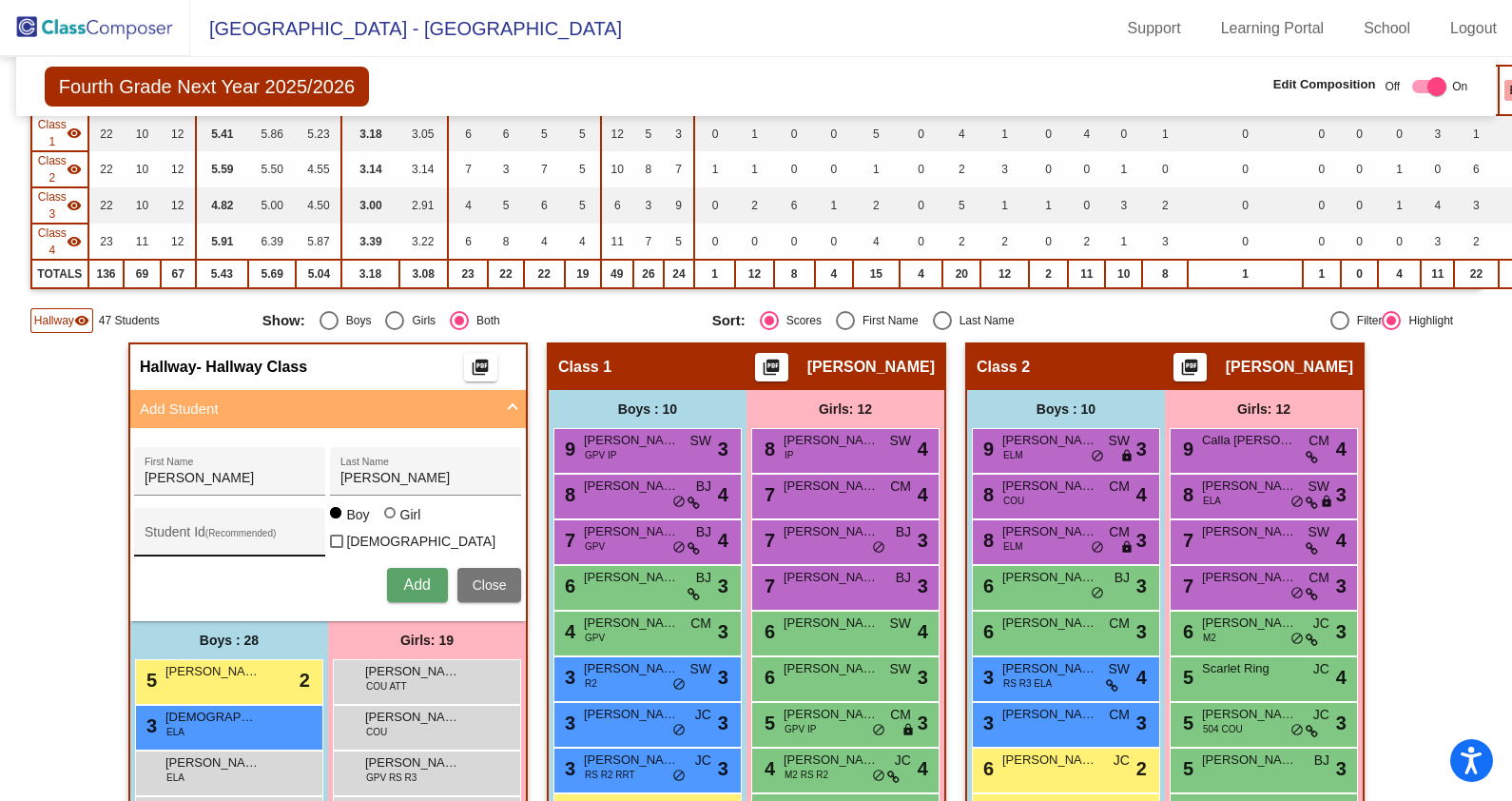 click on "Student Id  (Recommended)" at bounding box center [230, 537] 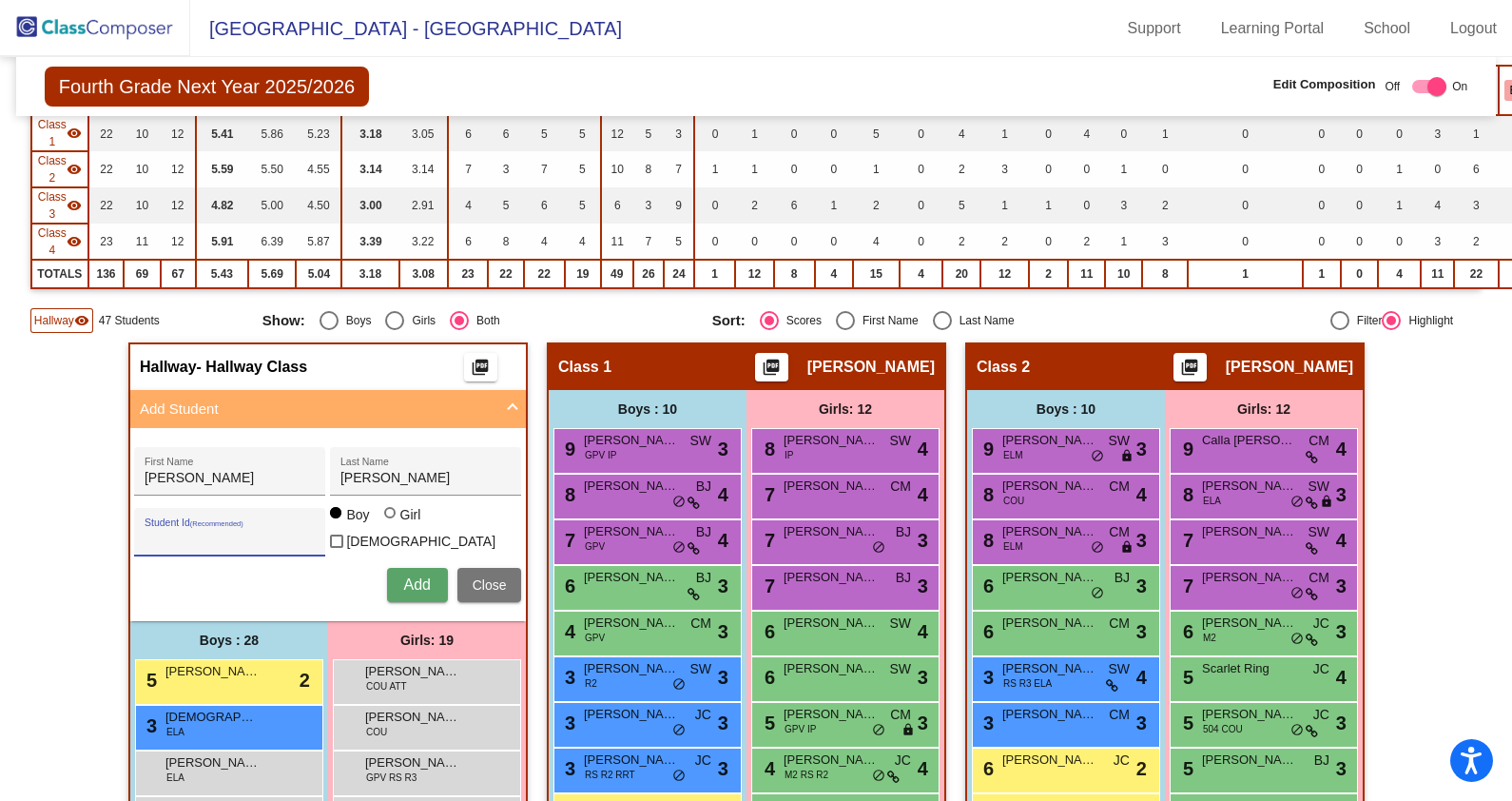 paste on "1061122" 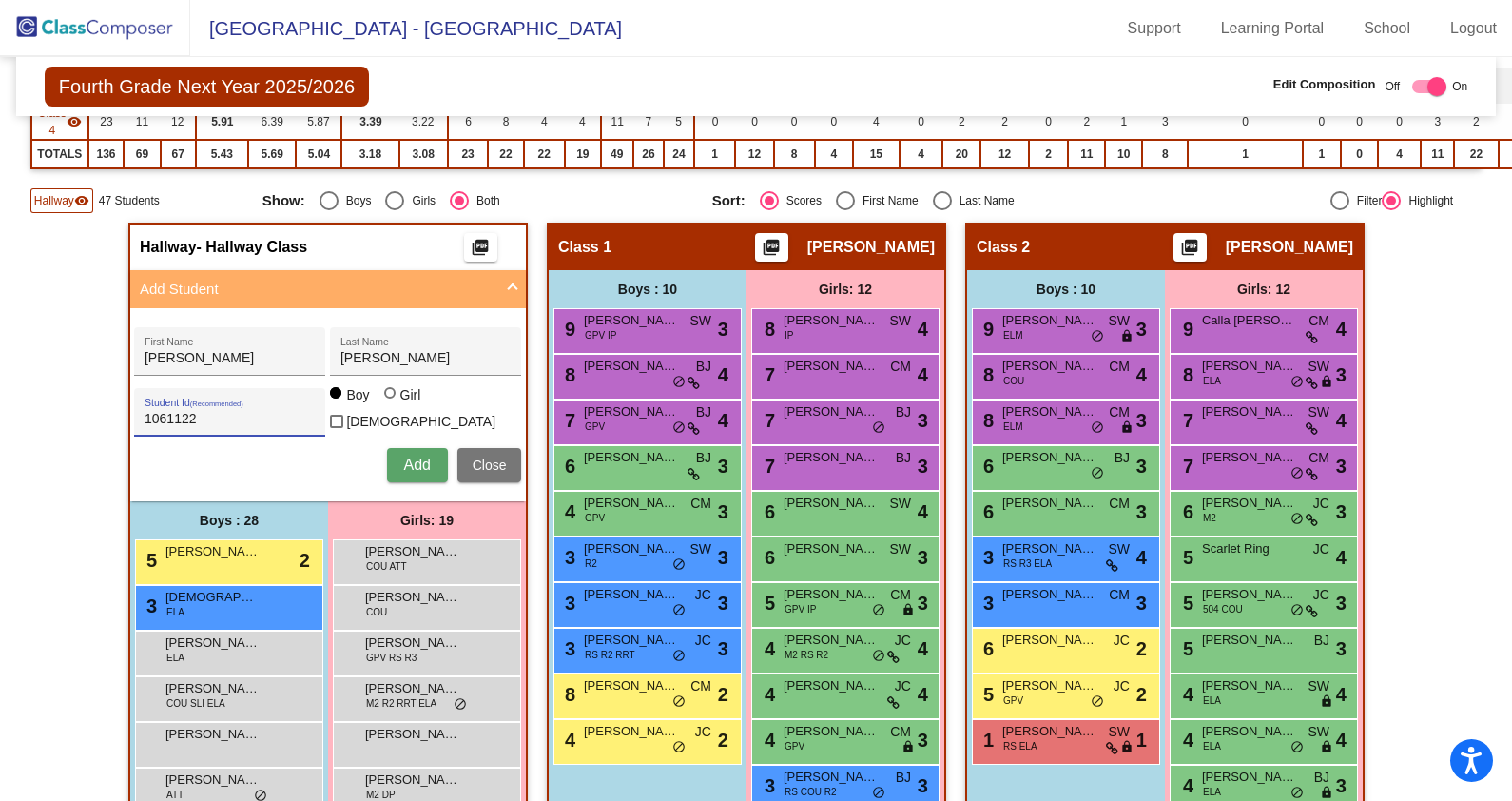 scroll, scrollTop: 595, scrollLeft: 0, axis: vertical 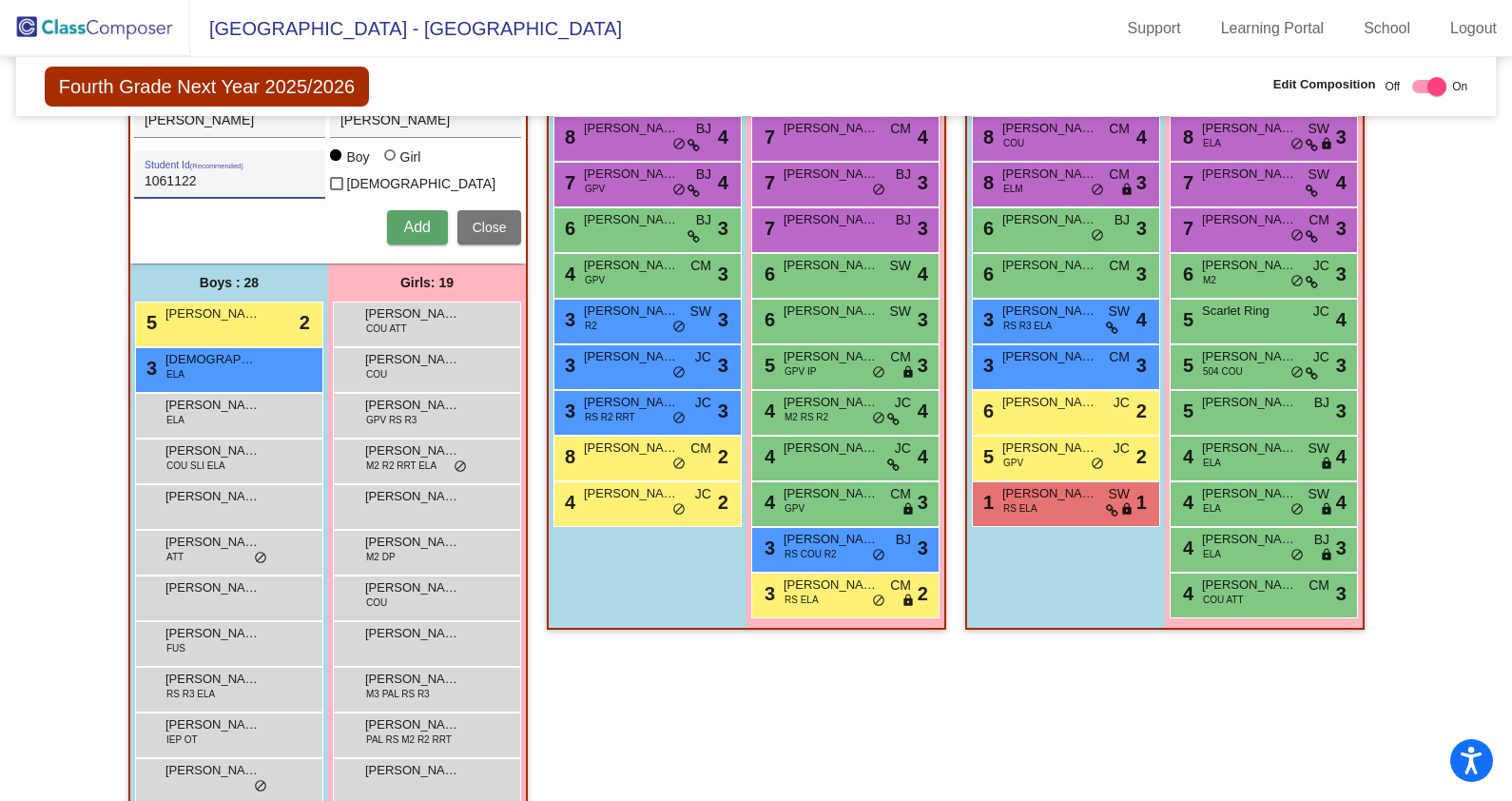 type on "1061122" 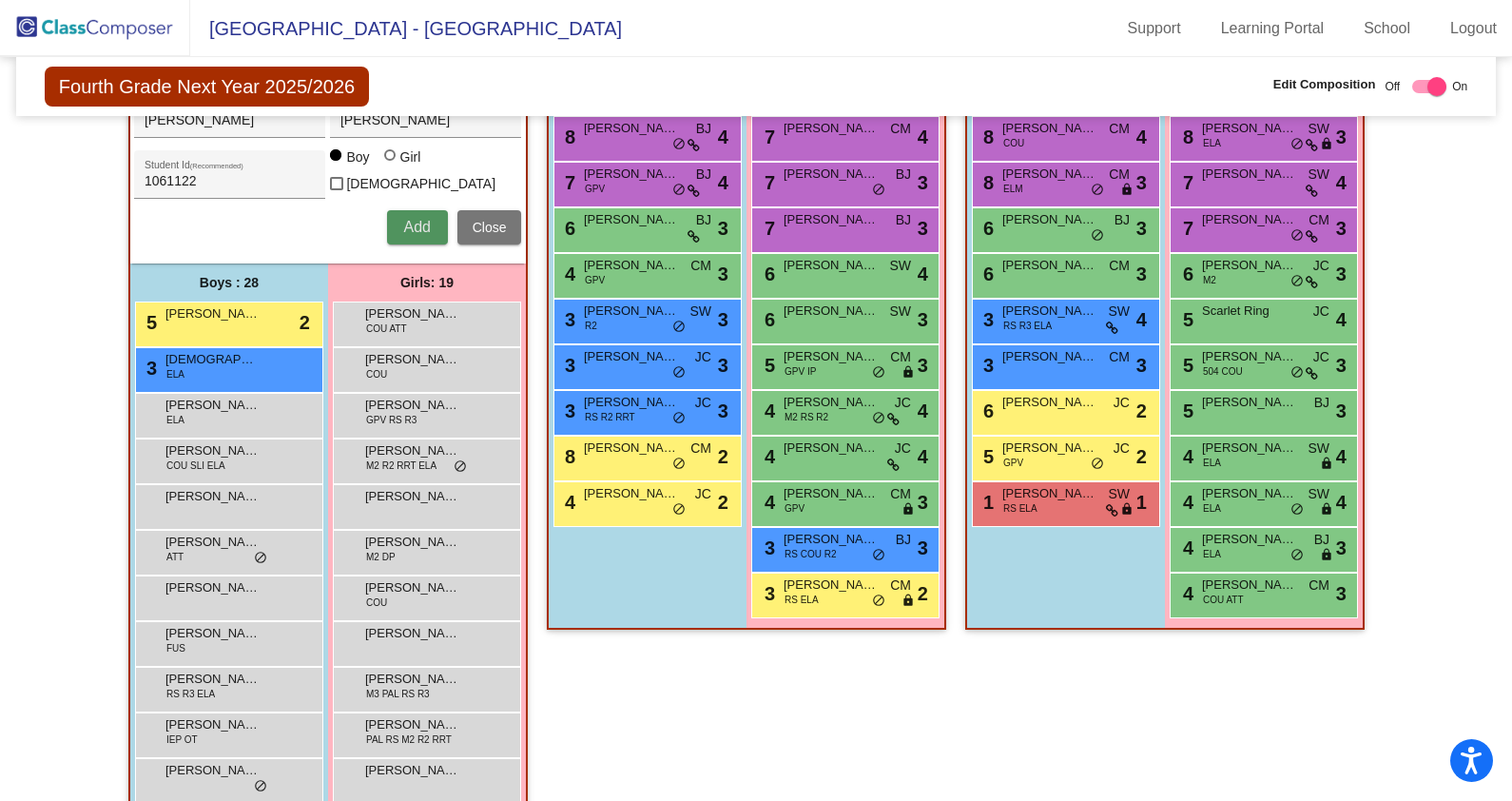 click on "Add" at bounding box center (417, 227) 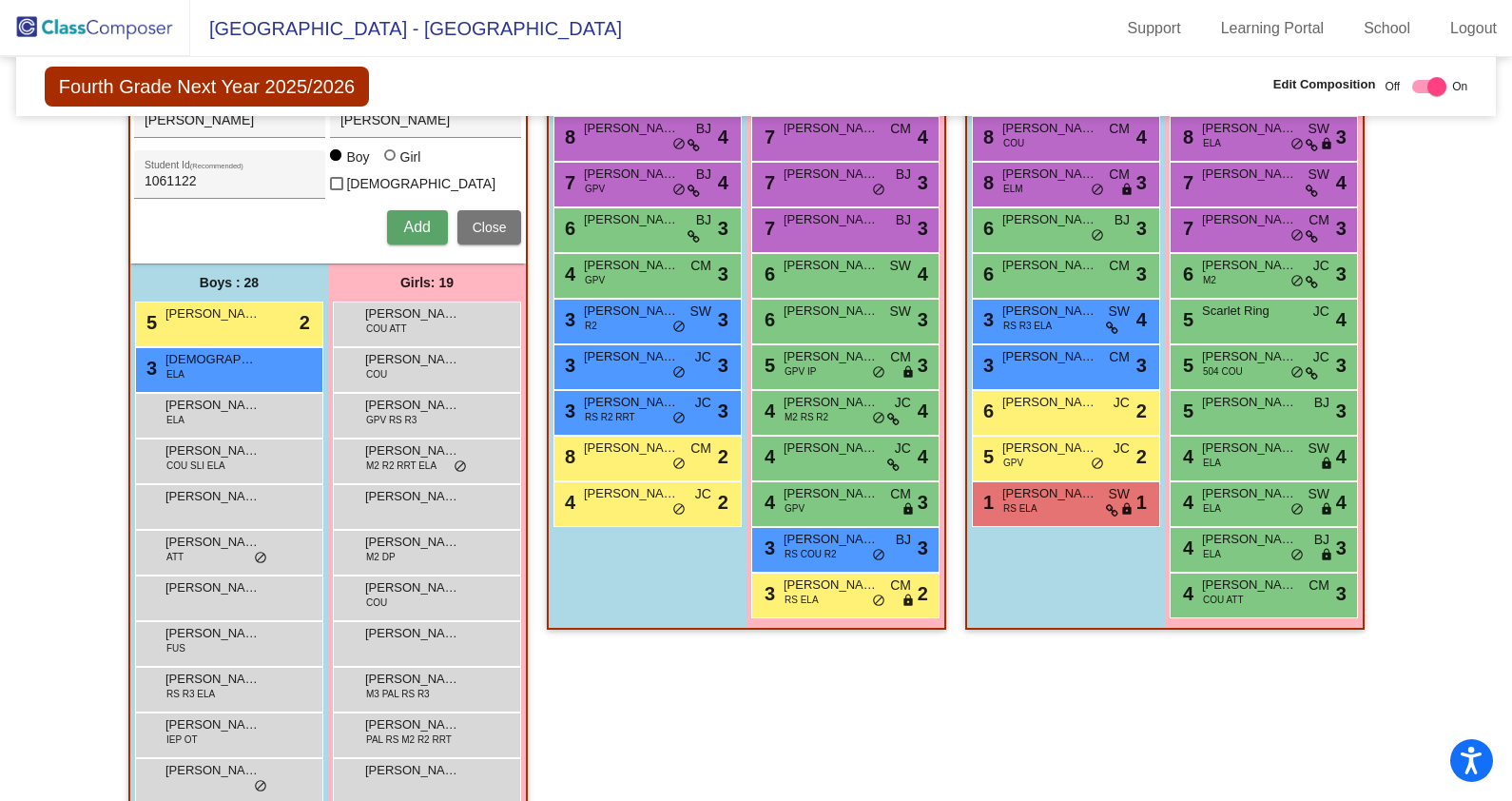 type 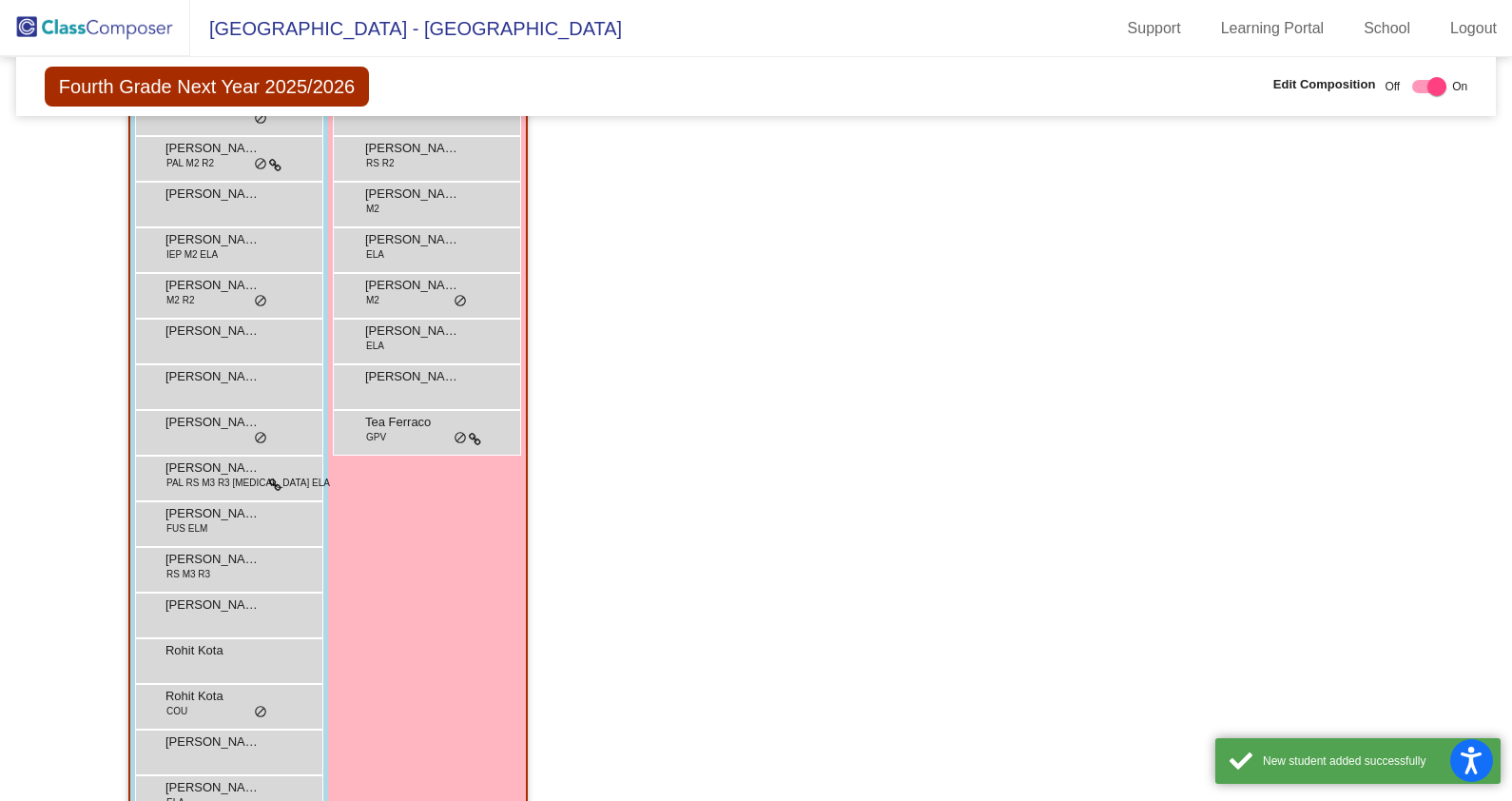 scroll, scrollTop: 1664, scrollLeft: 0, axis: vertical 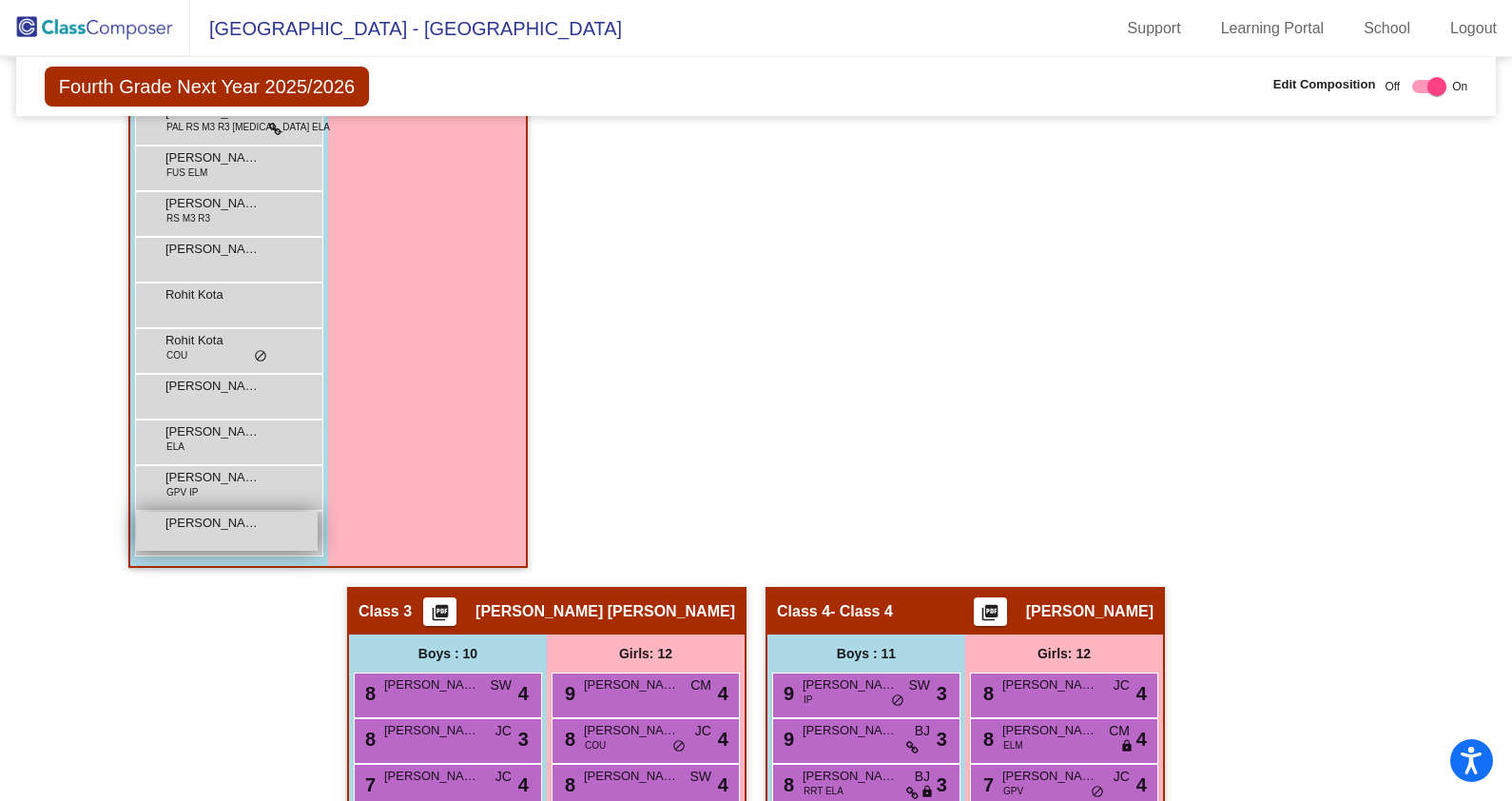 click on "[PERSON_NAME]" at bounding box center [213, 523] 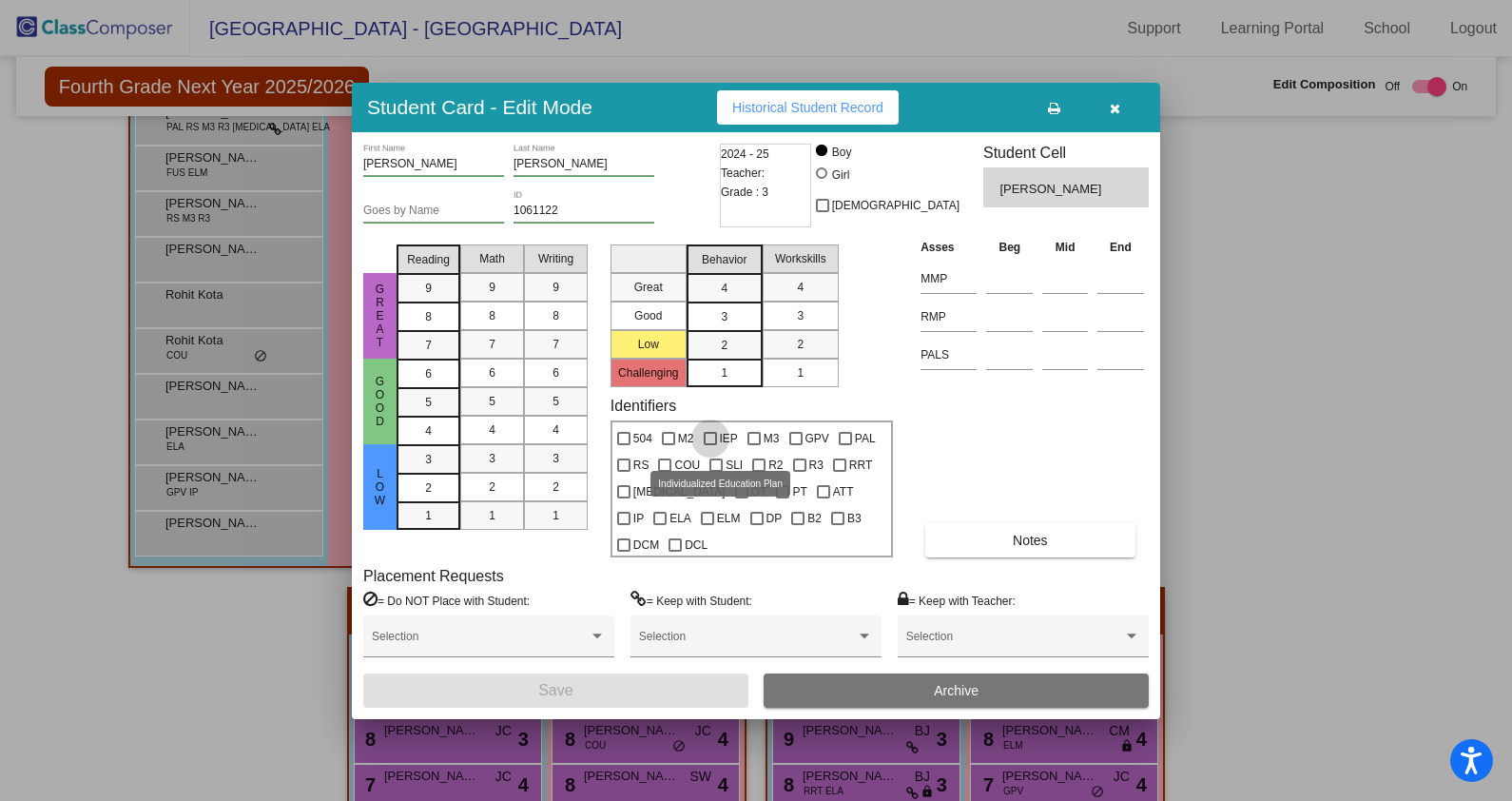 click on "IEP" at bounding box center (721, 439) 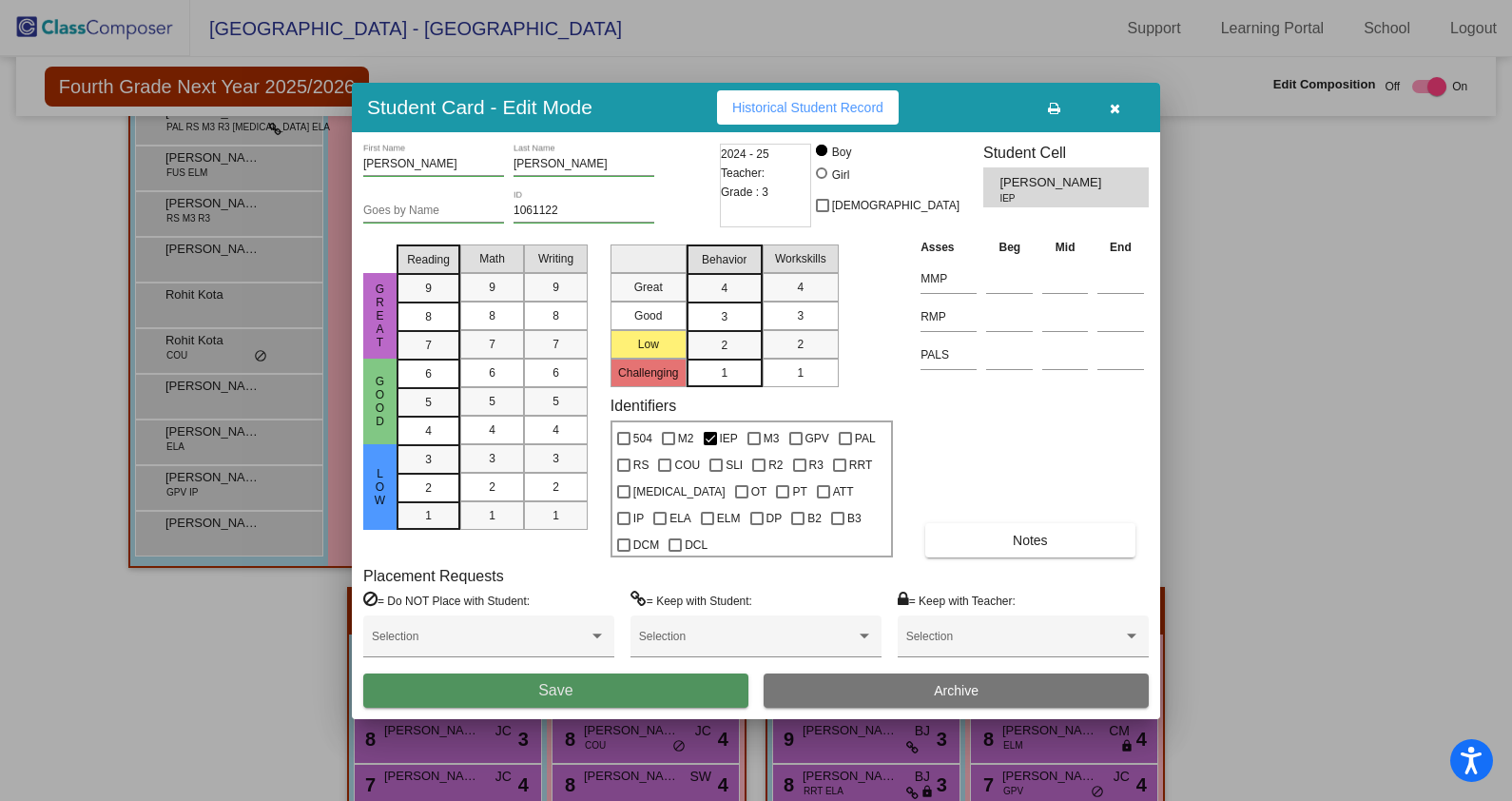 click on "Save" at bounding box center (555, 691) 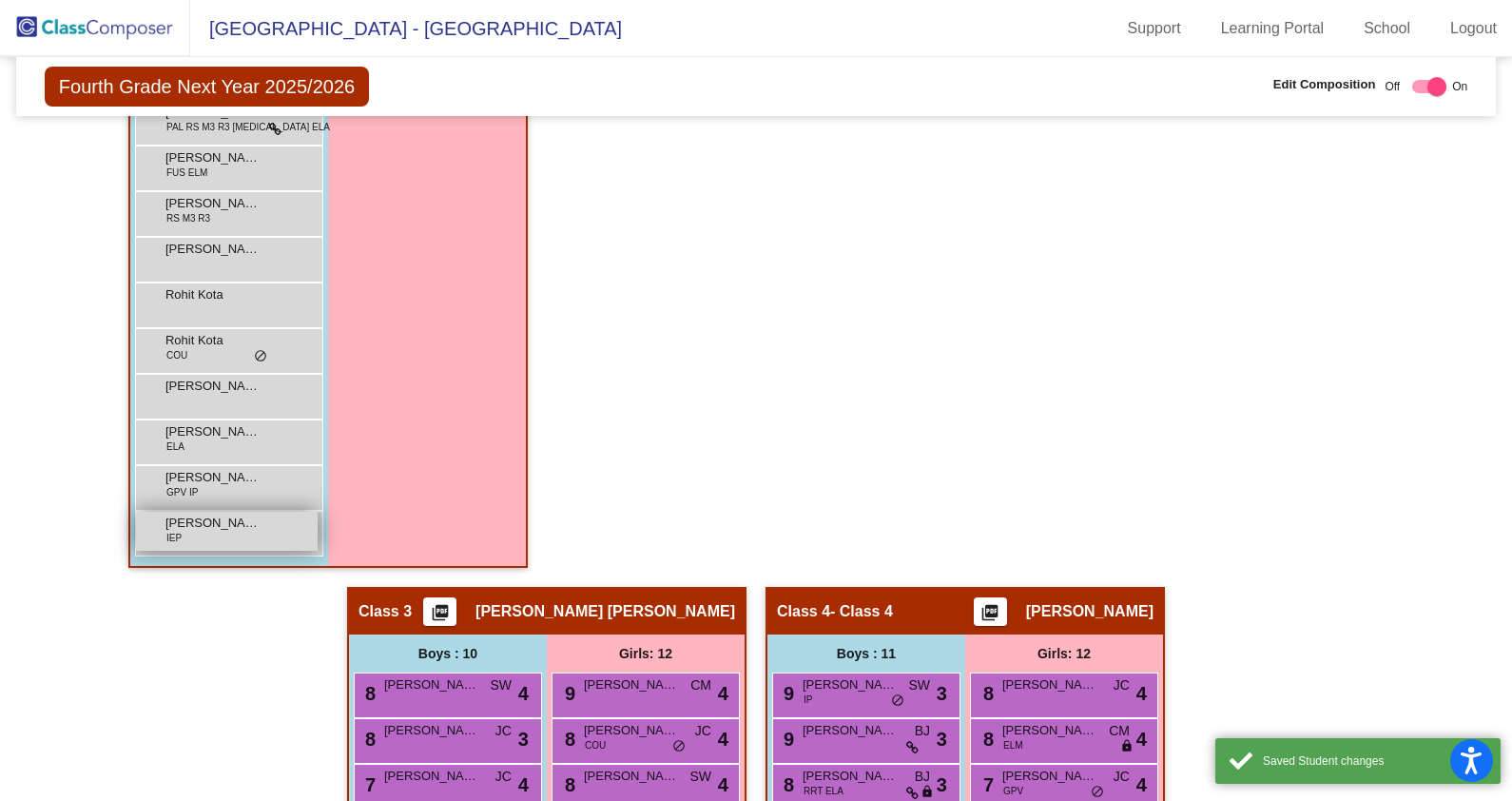 click on "[PERSON_NAME]" at bounding box center (213, 523) 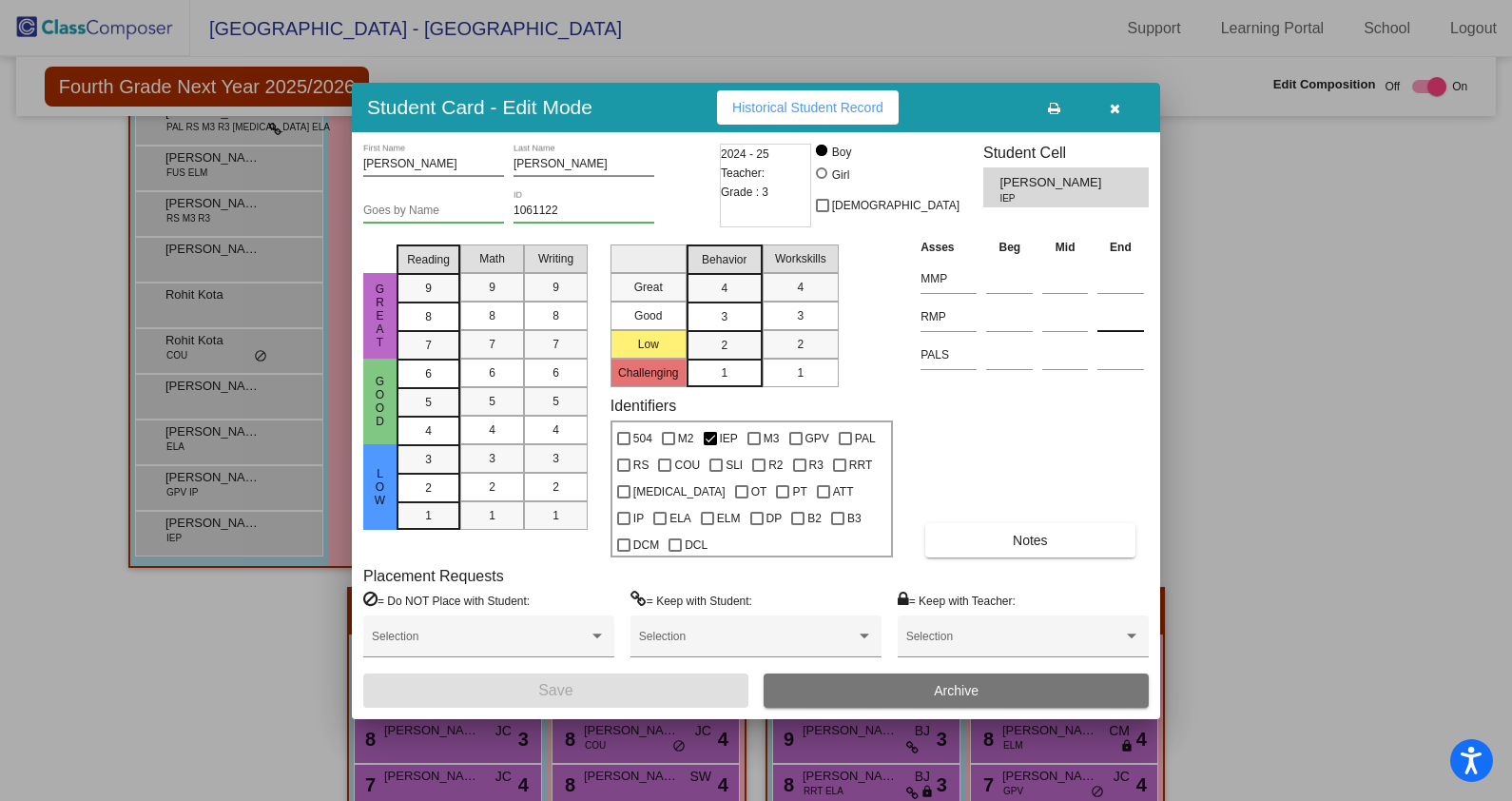 click at bounding box center [1120, 317] 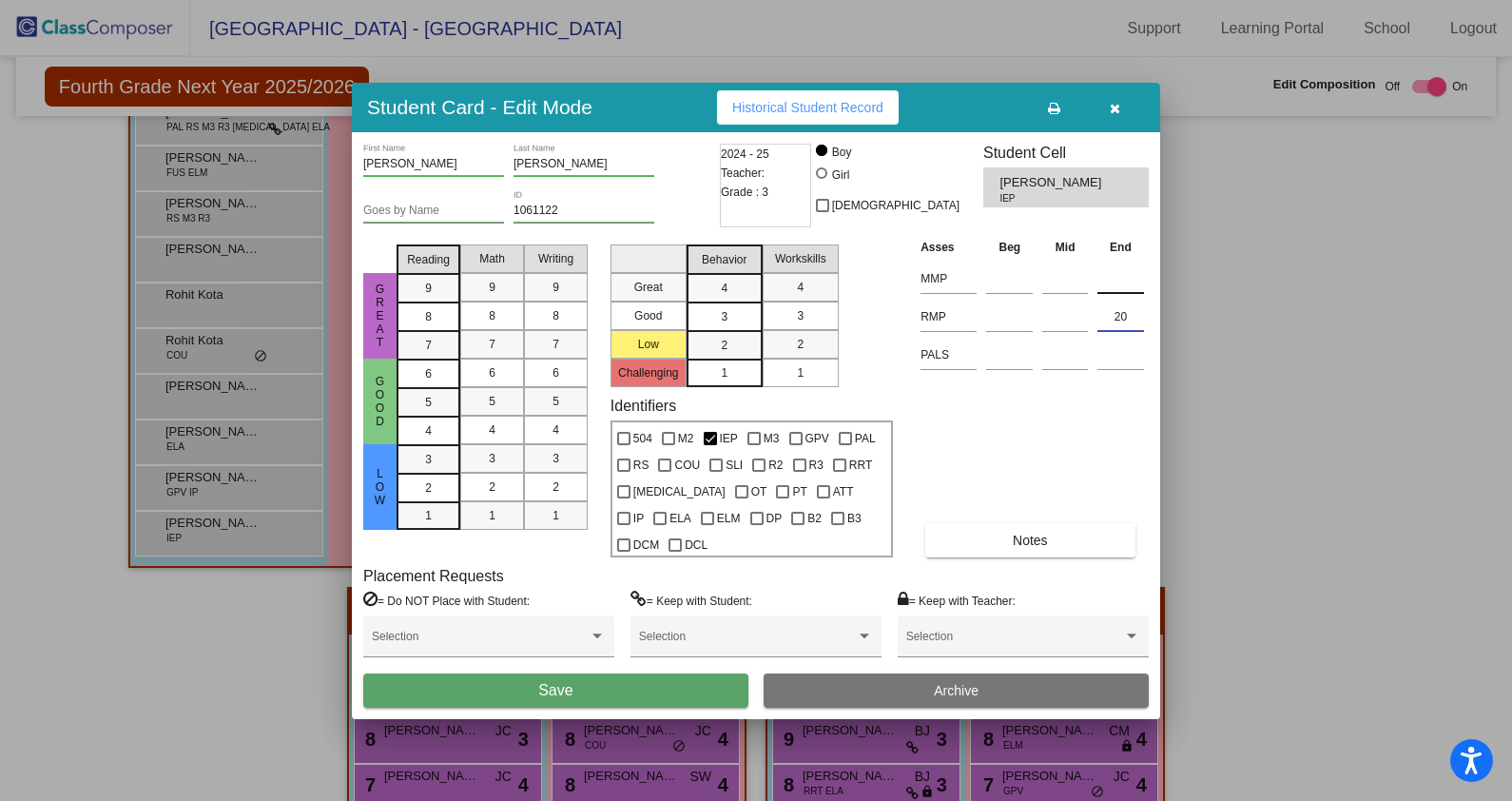 type on "20" 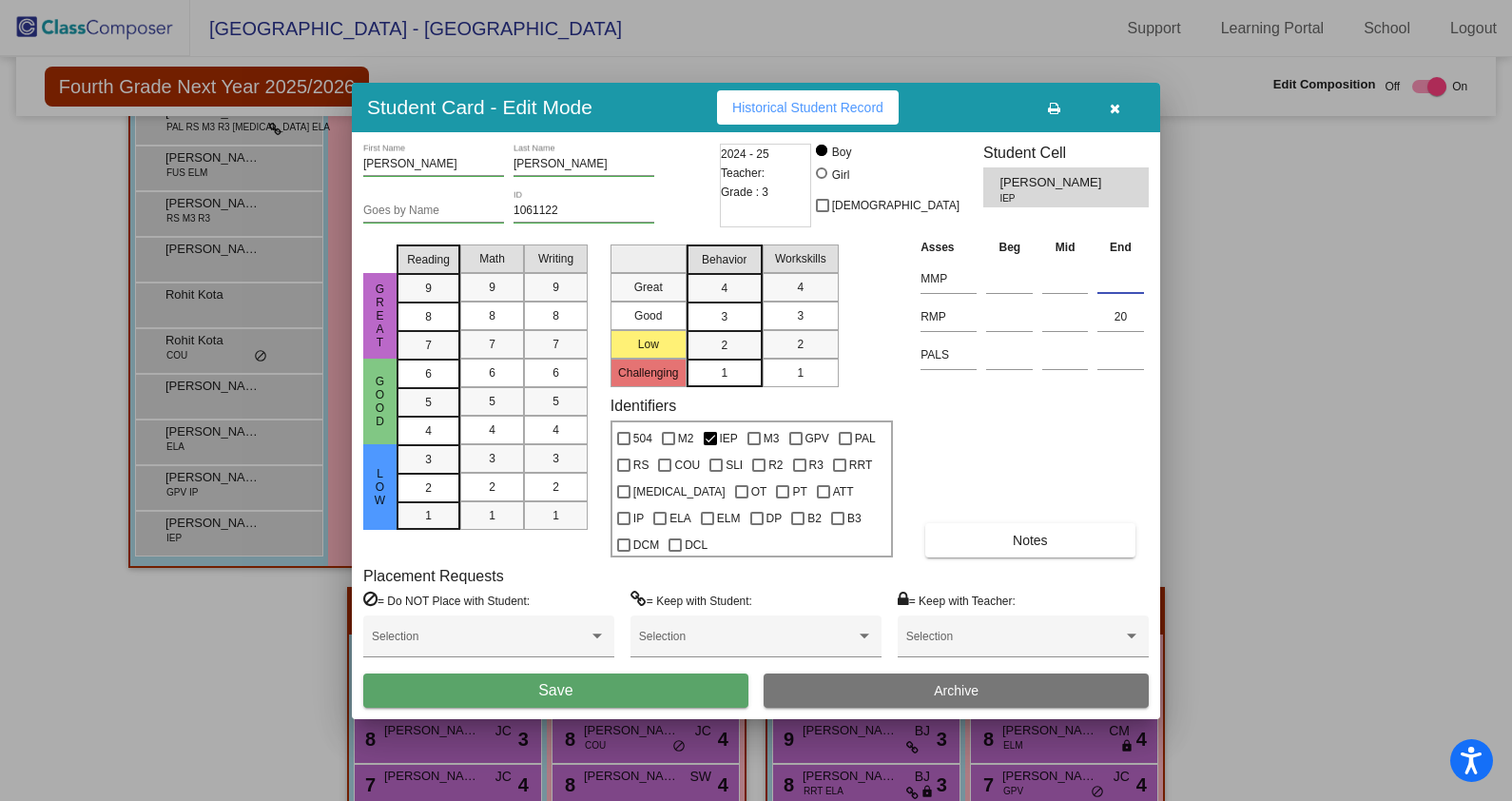 click at bounding box center [1120, 279] 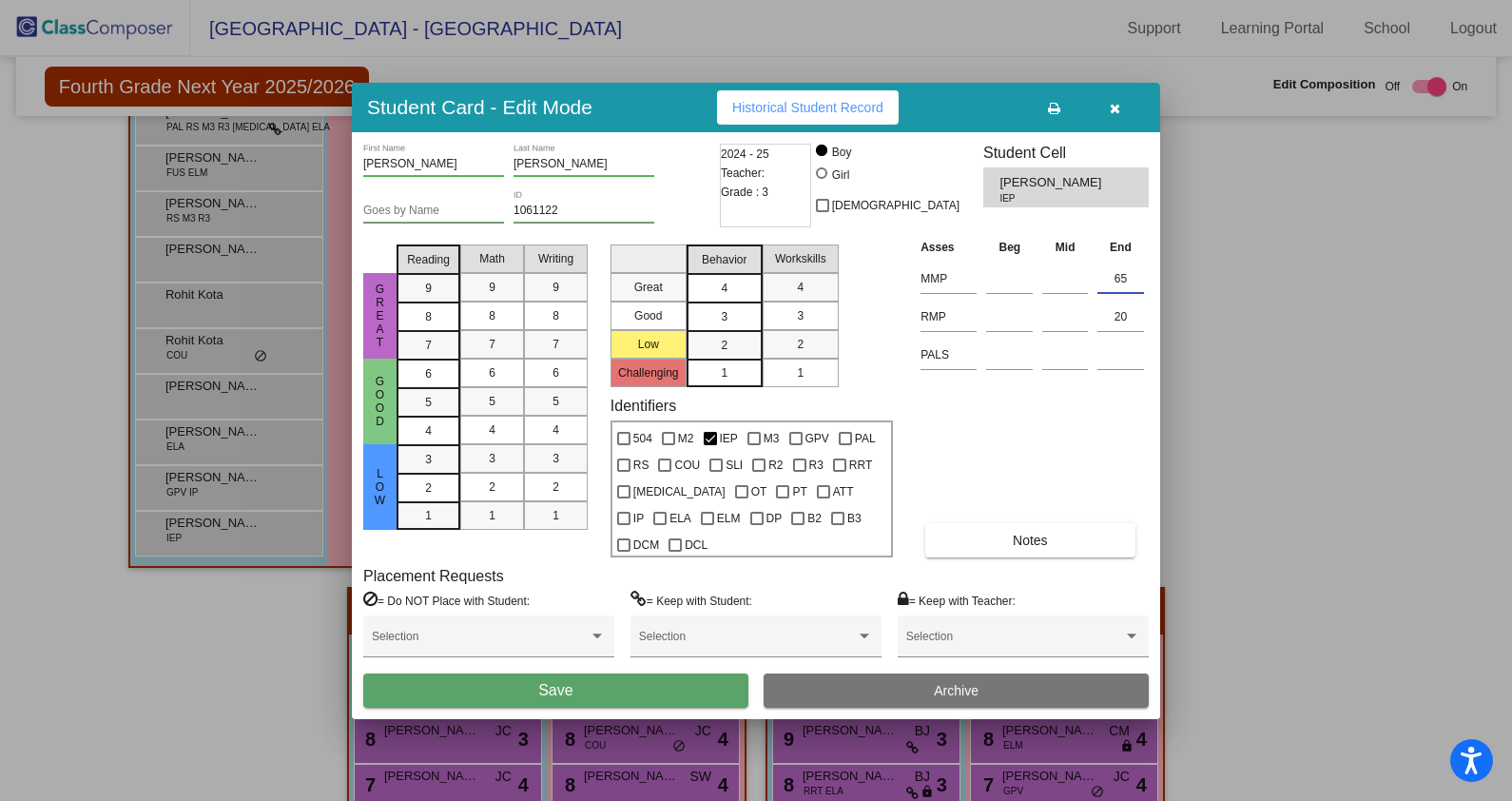 type on "65" 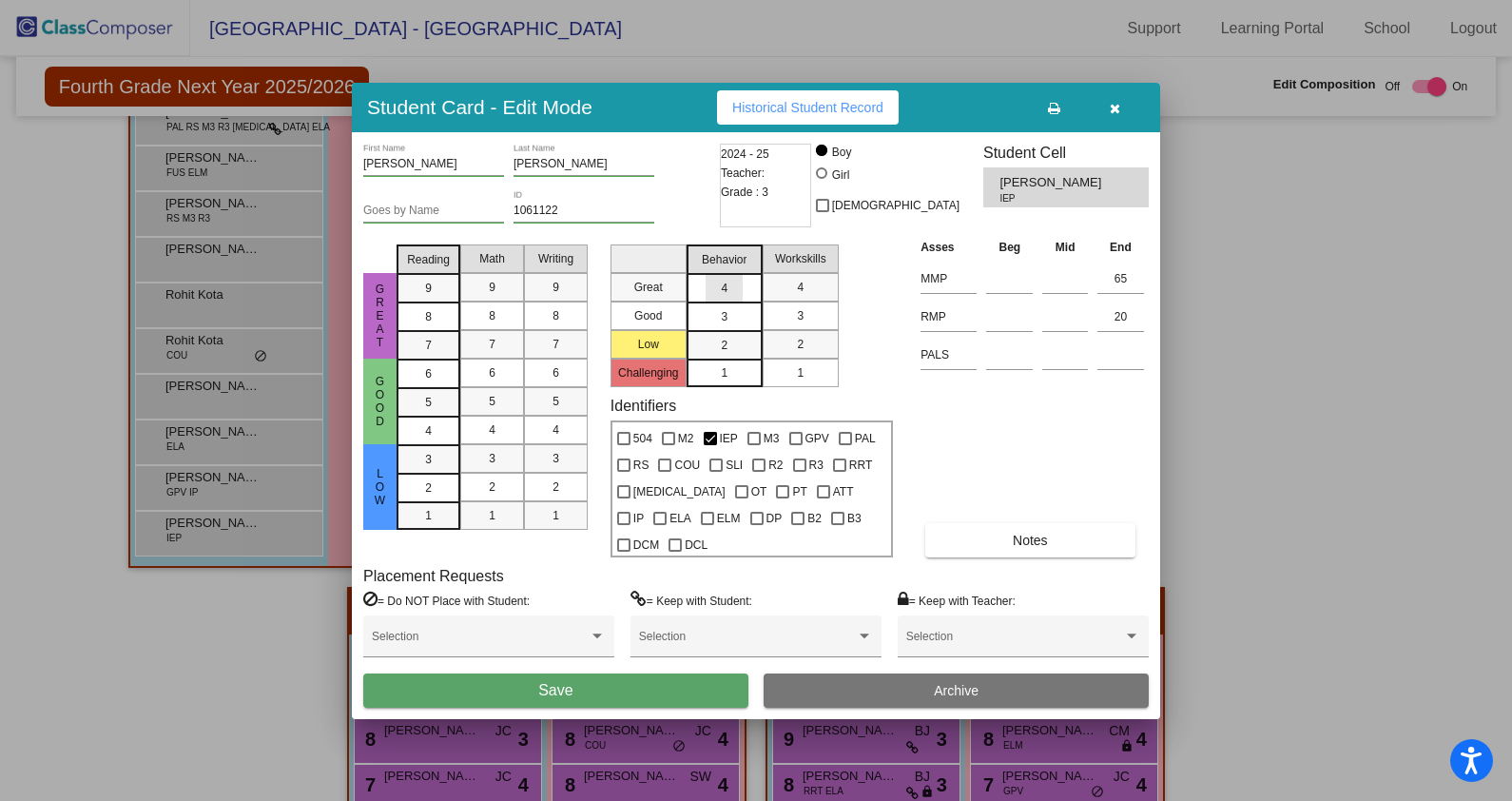 click on "4" at bounding box center (724, 288) 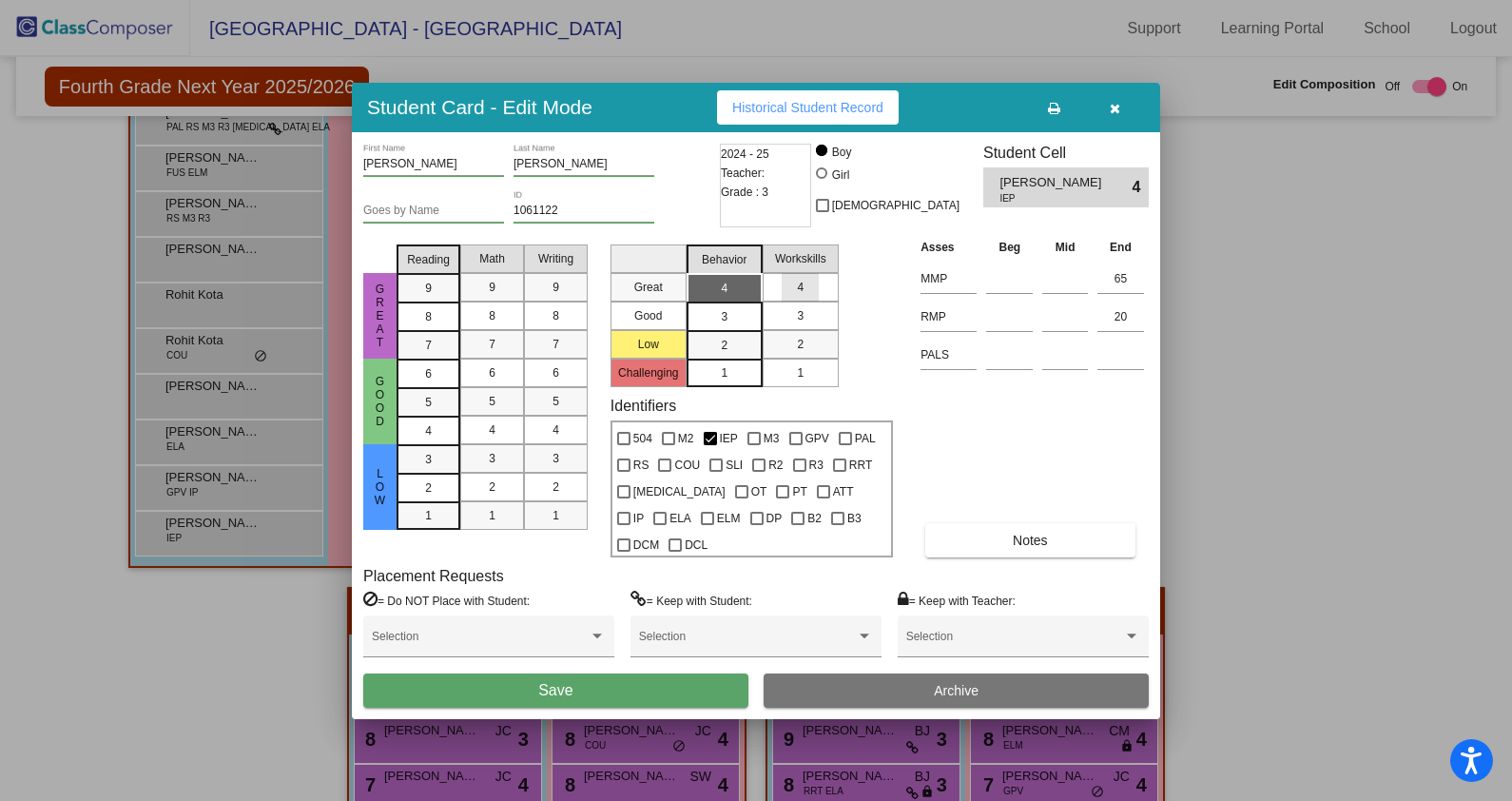 click on "4" at bounding box center (800, 287) 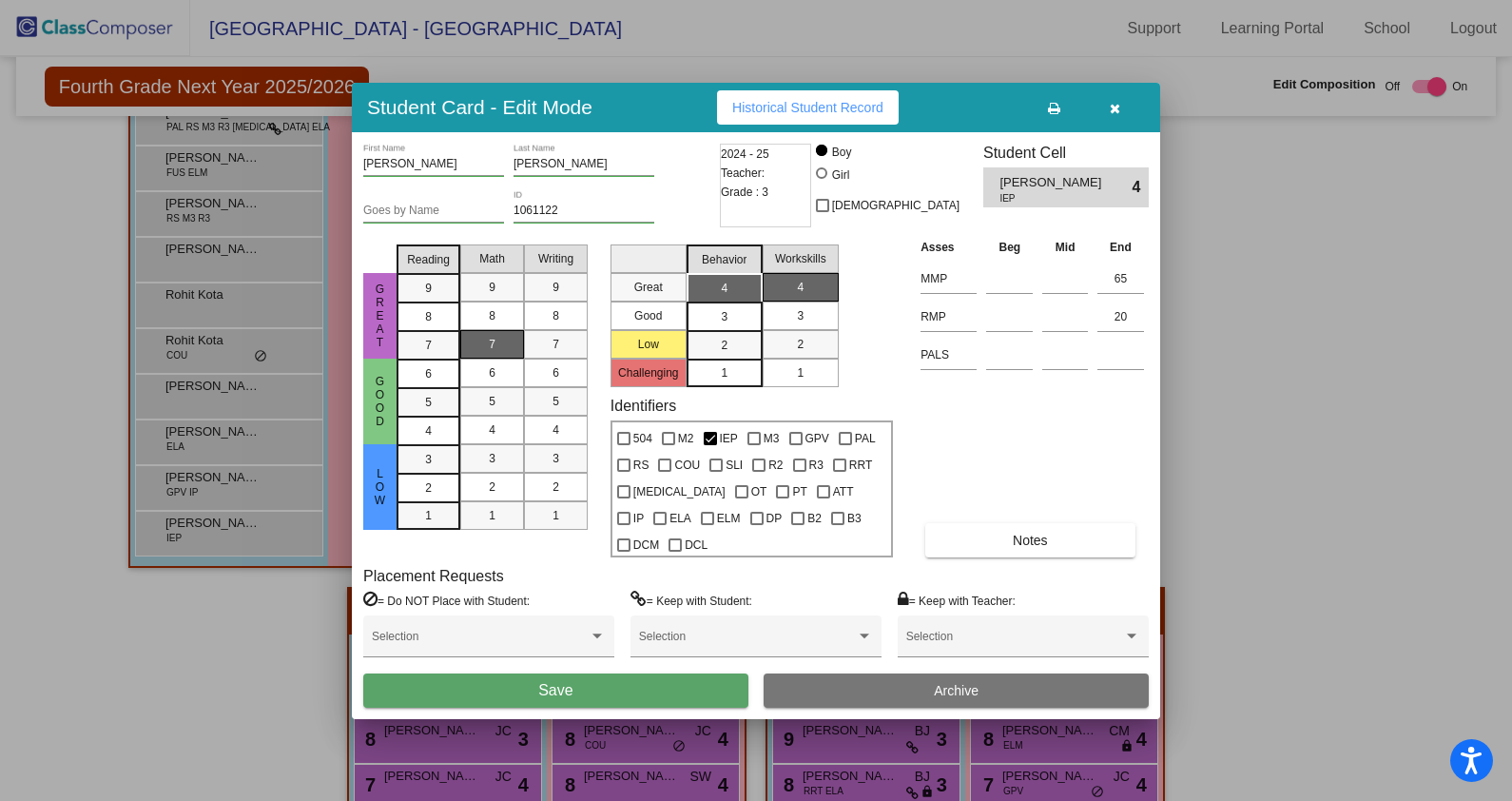 click on "7" at bounding box center (492, 344) 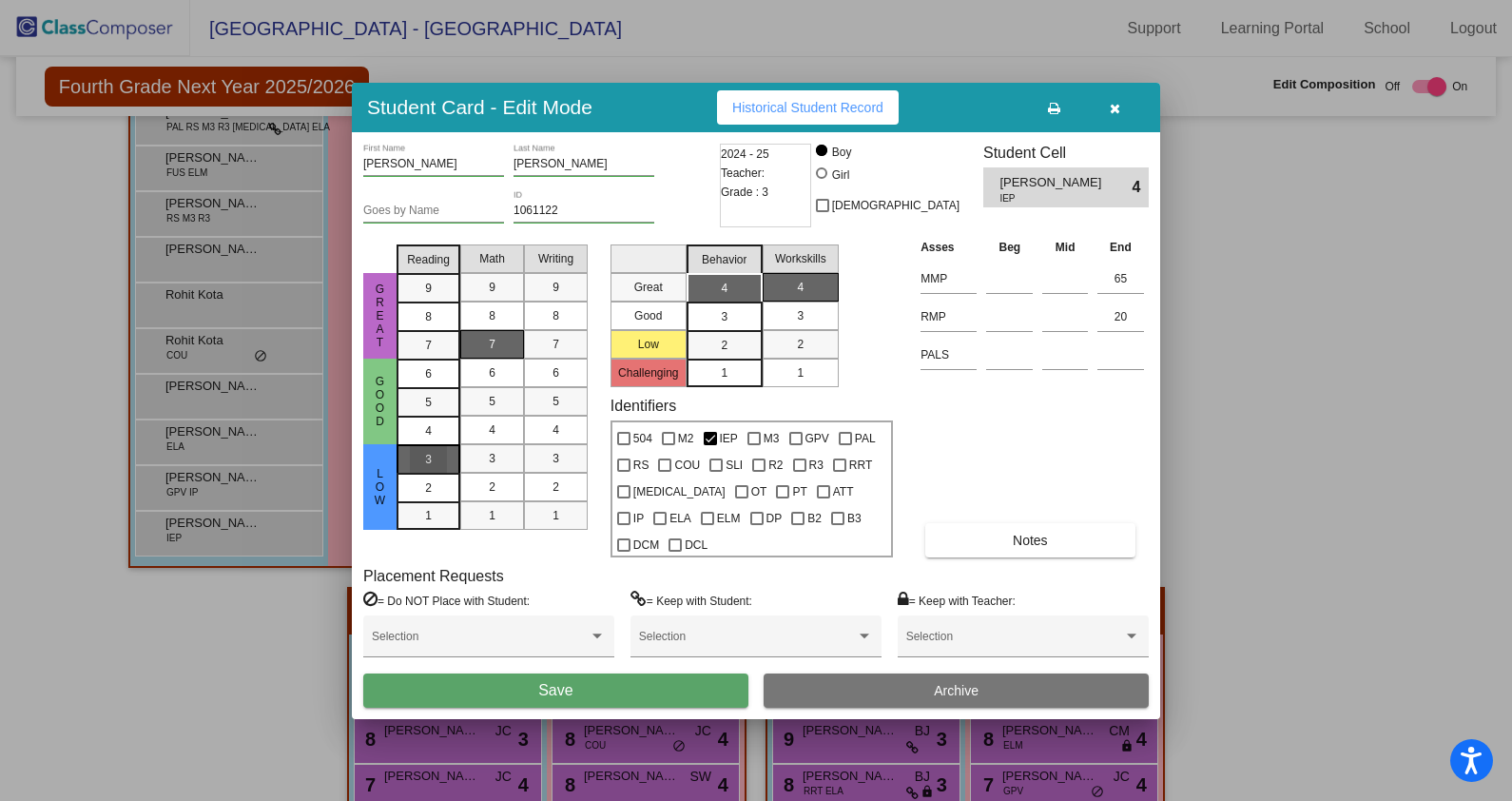 click on "3" at bounding box center [428, 459] 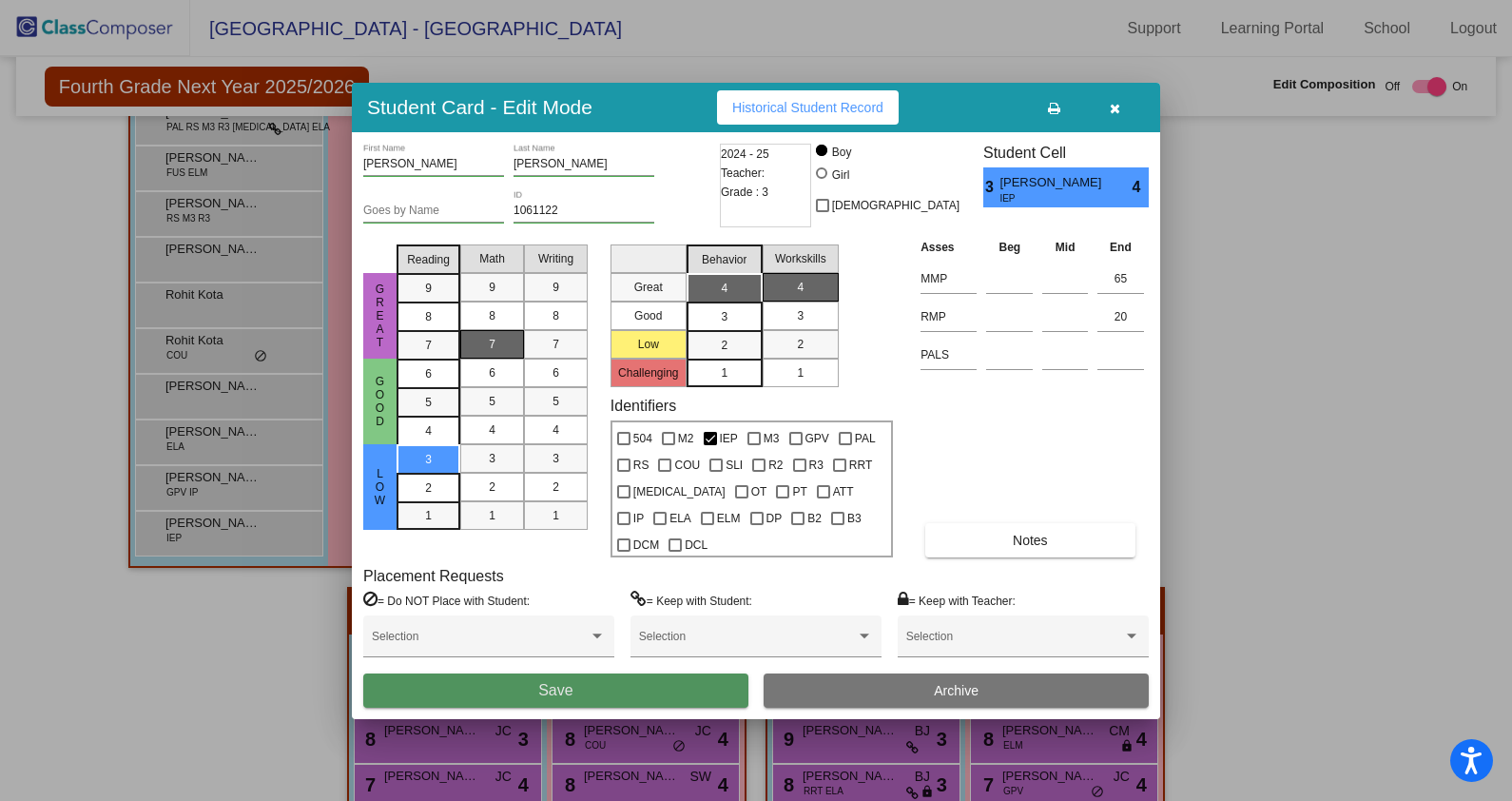 click on "Save" at bounding box center [555, 690] 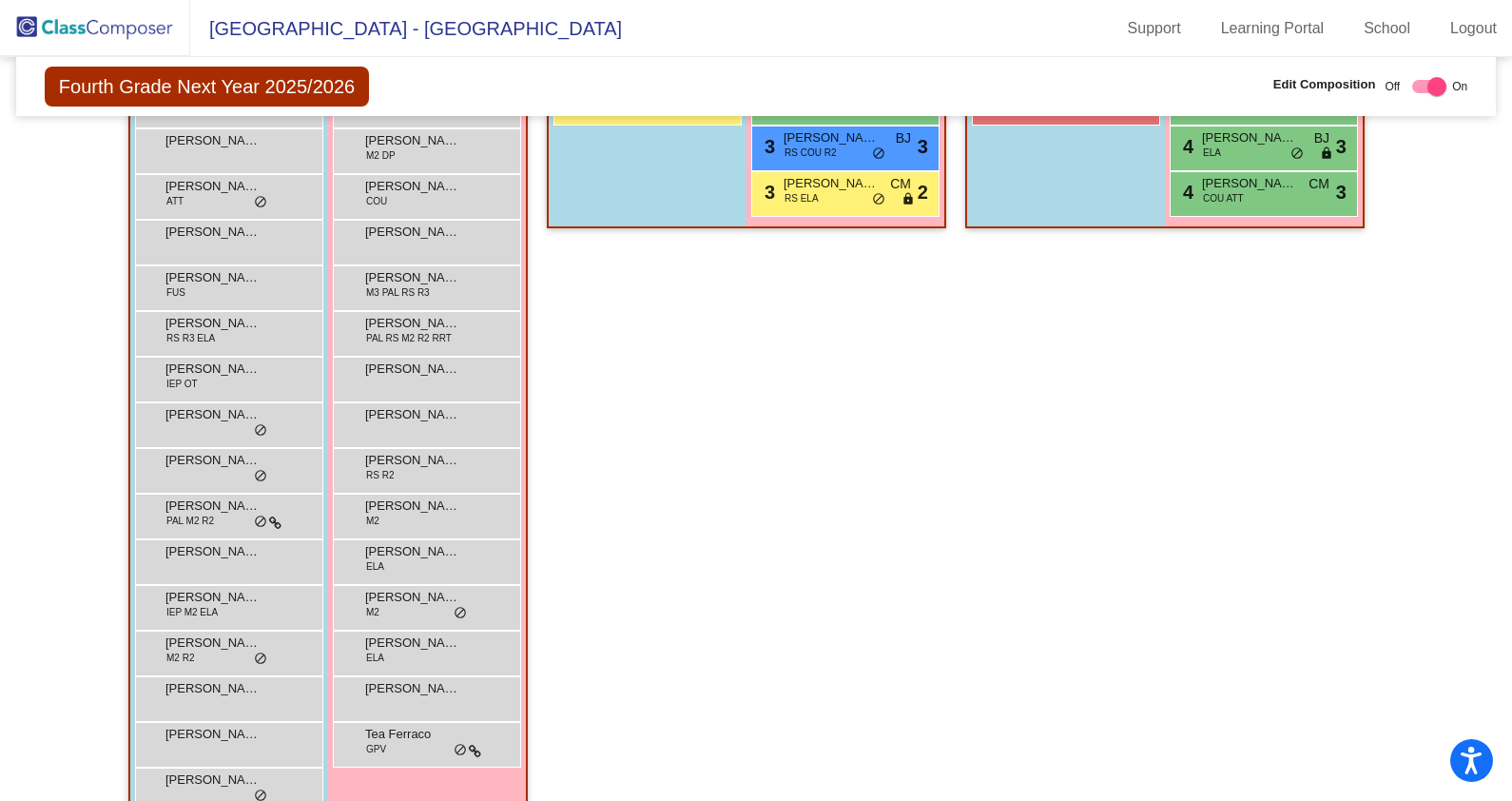 scroll, scrollTop: 520, scrollLeft: 0, axis: vertical 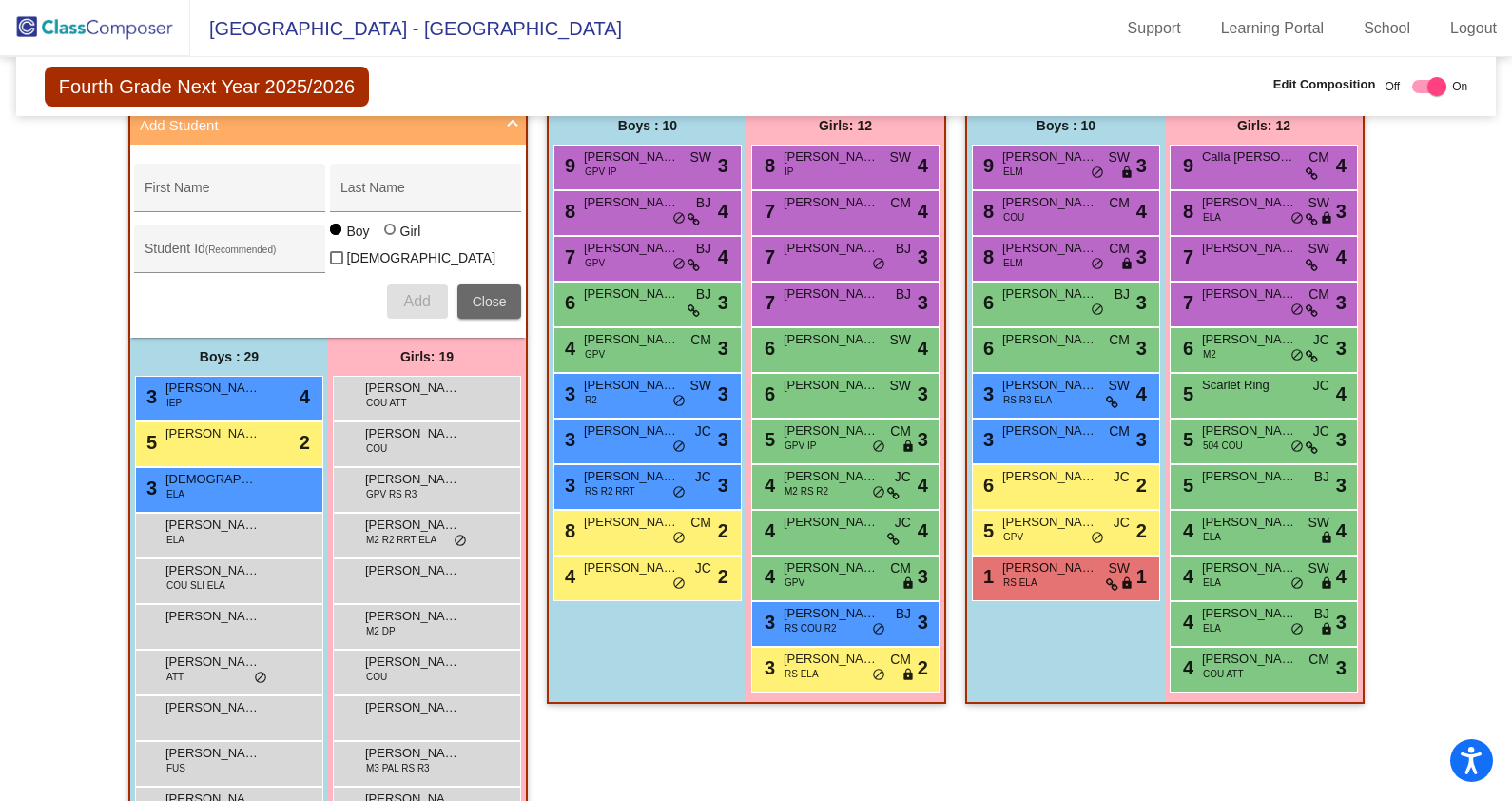 click on "Close" at bounding box center (490, 302) 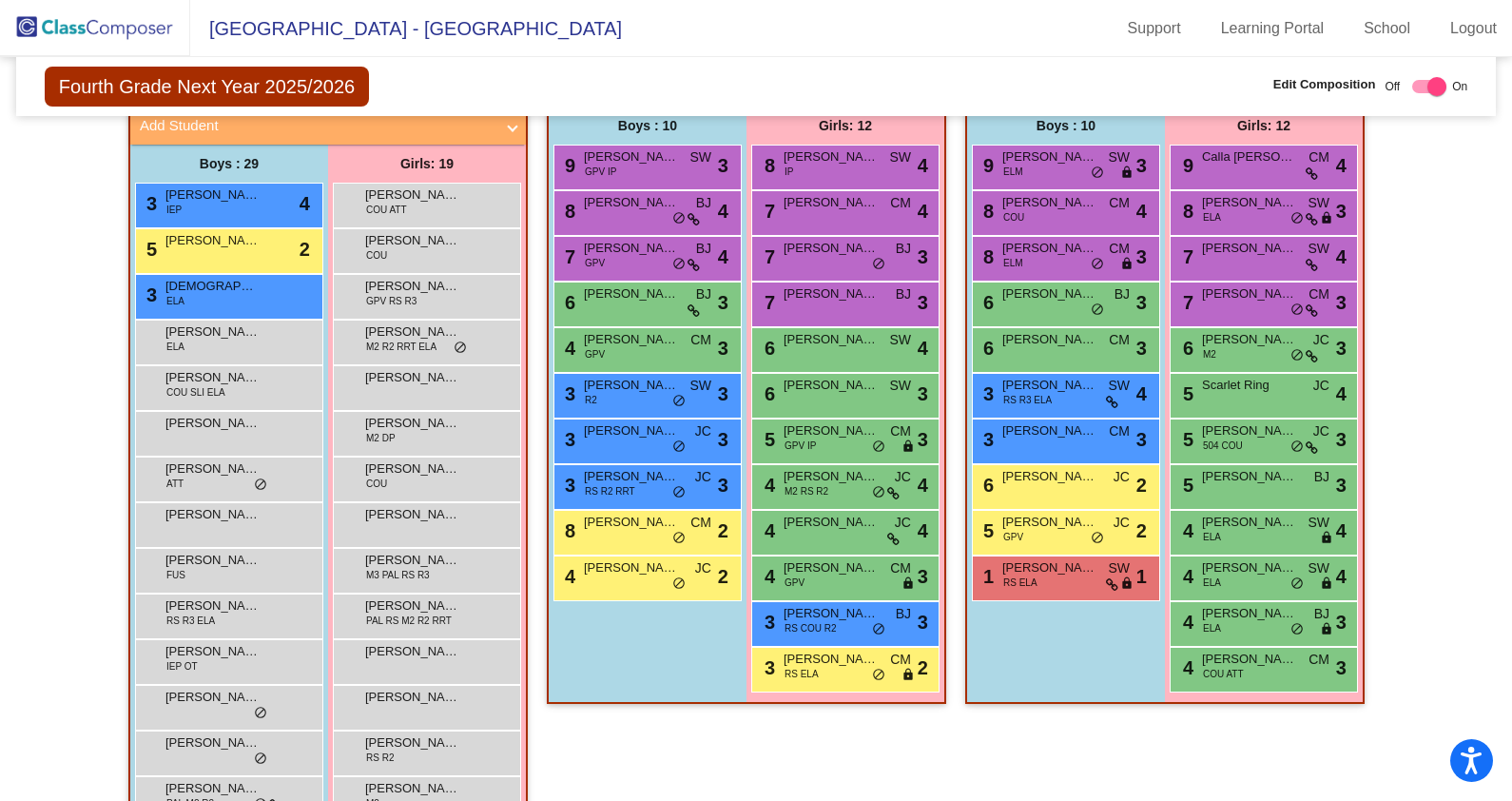 scroll, scrollTop: 0, scrollLeft: 0, axis: both 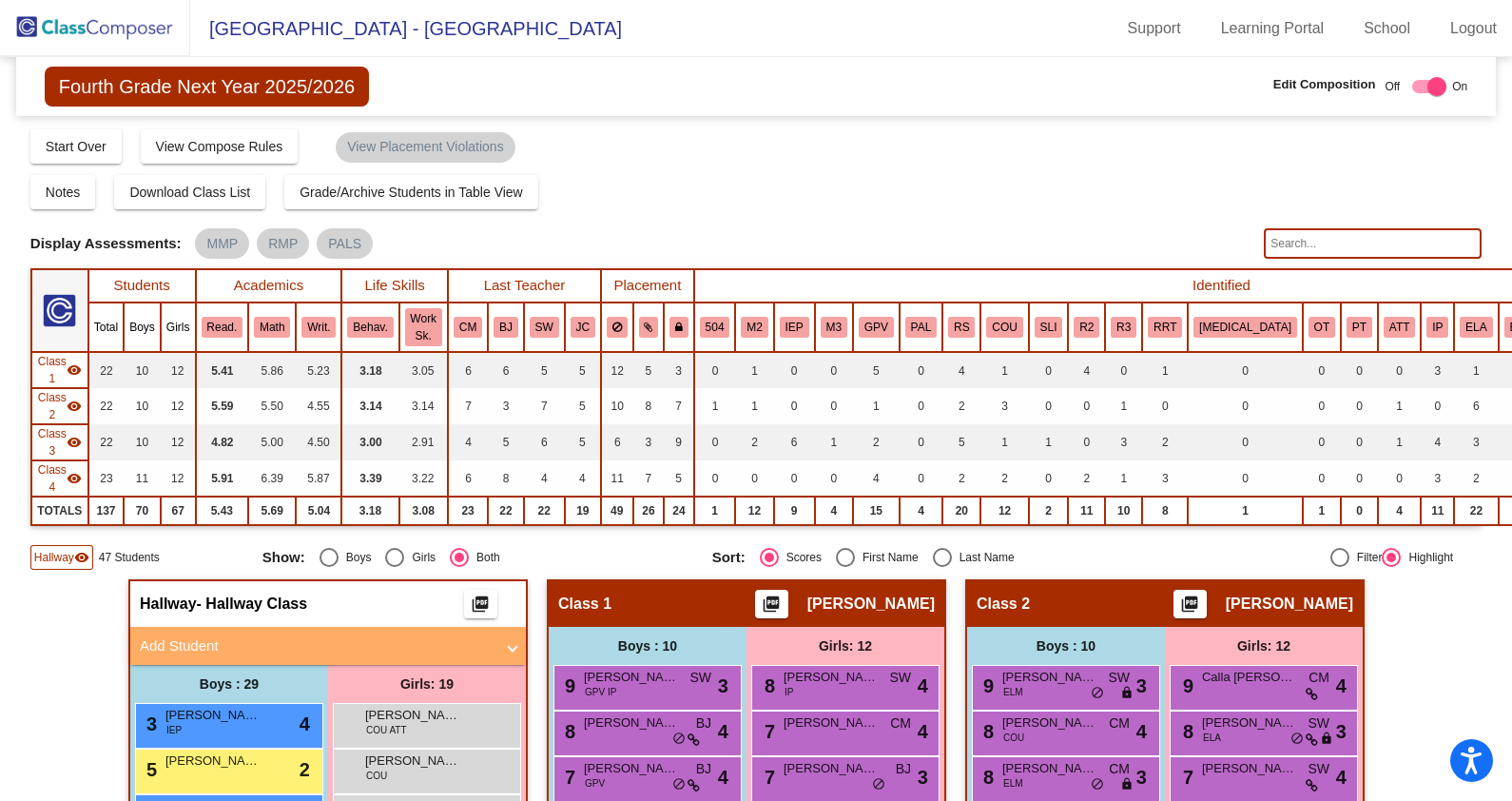 click 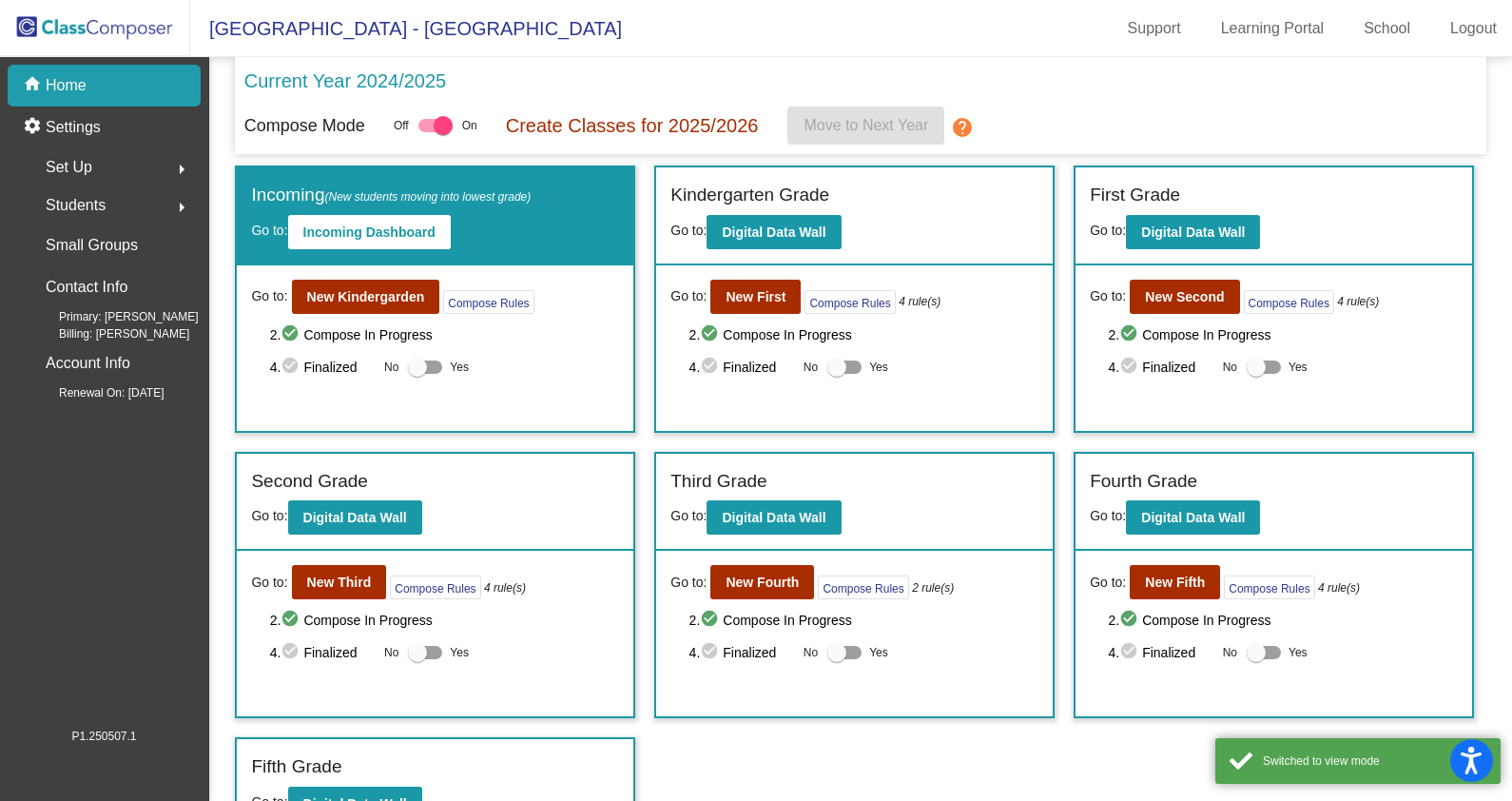click on "Students" 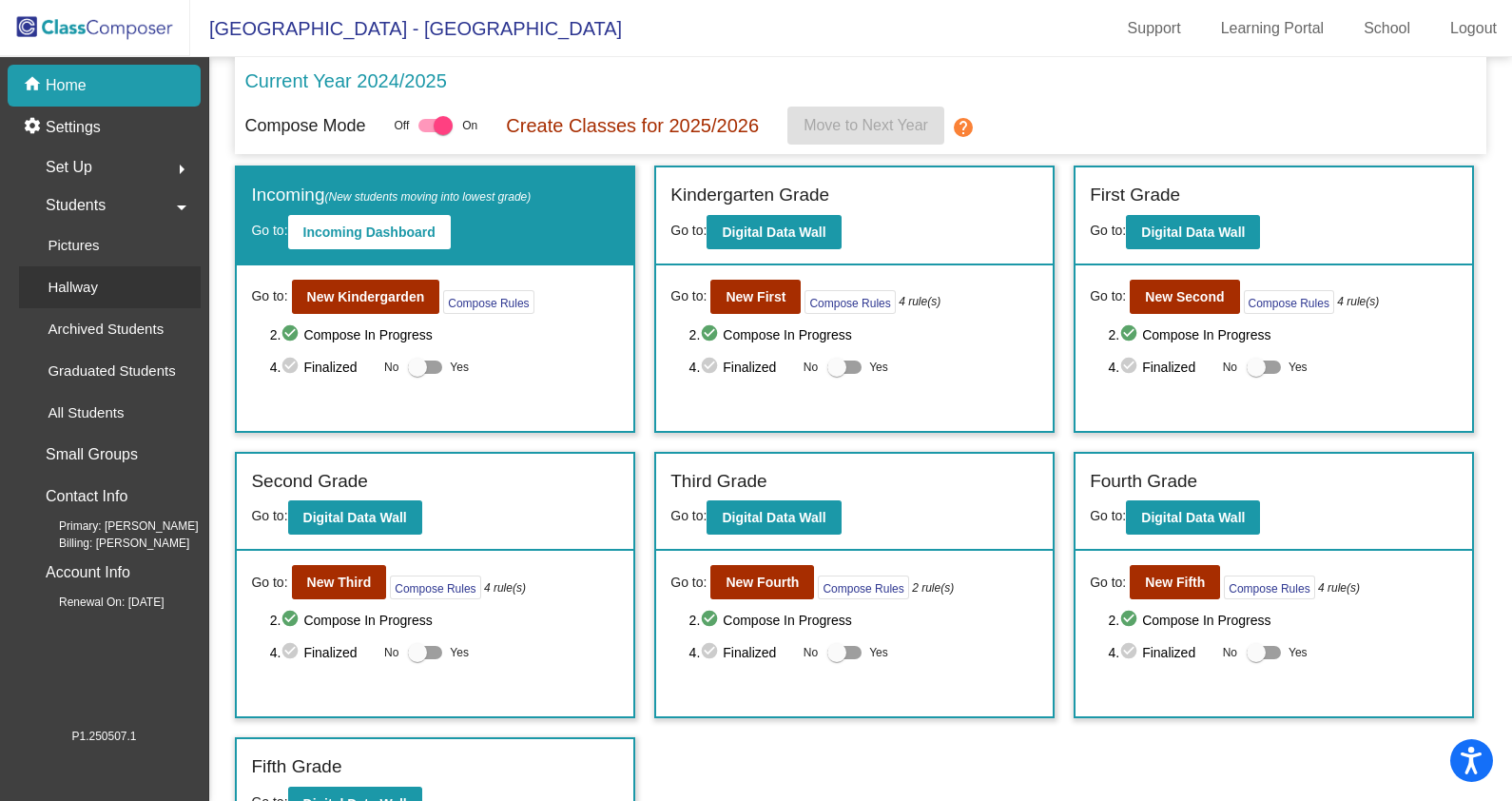 click on "Hallway" 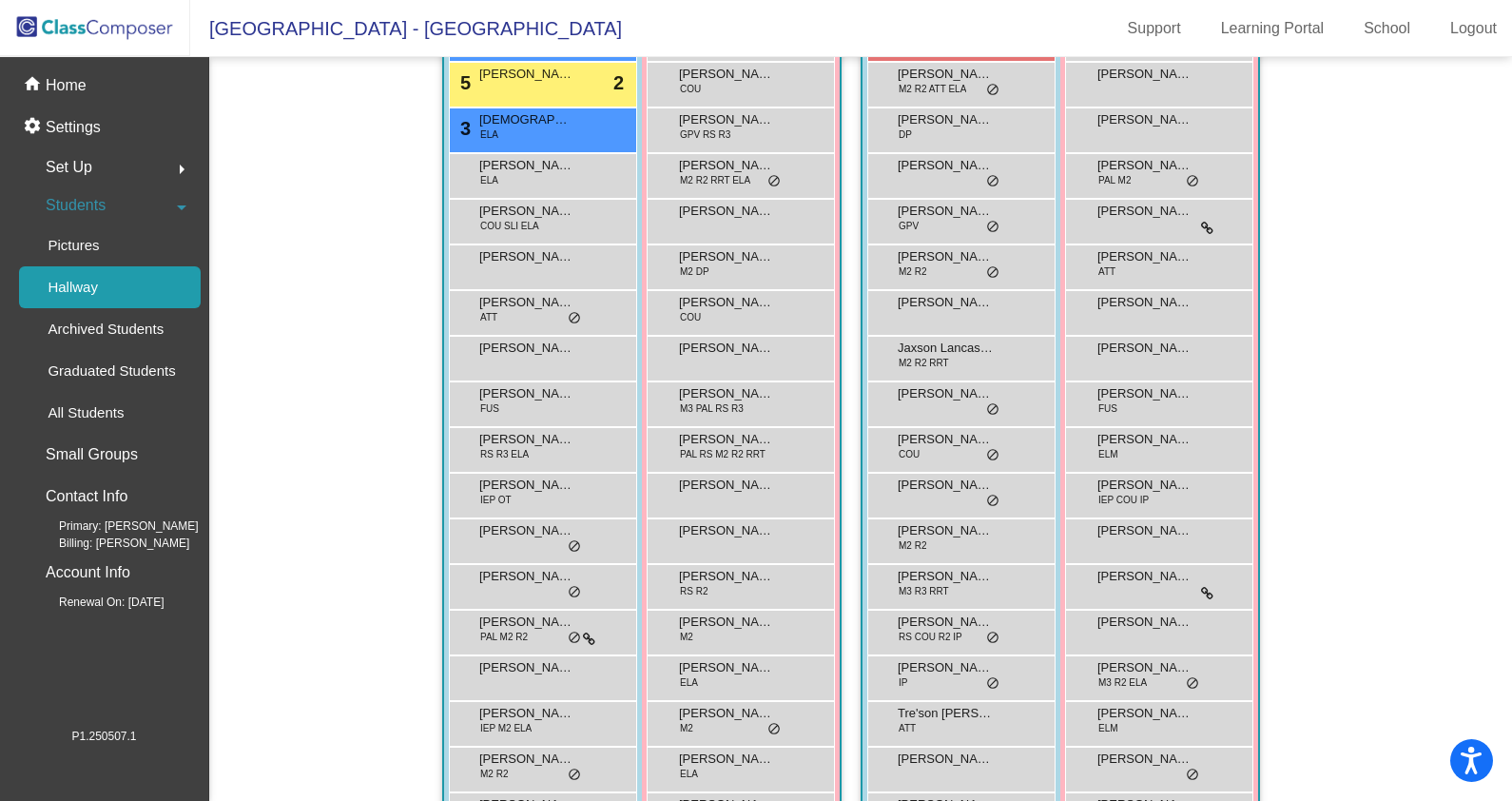 scroll, scrollTop: 2140, scrollLeft: 0, axis: vertical 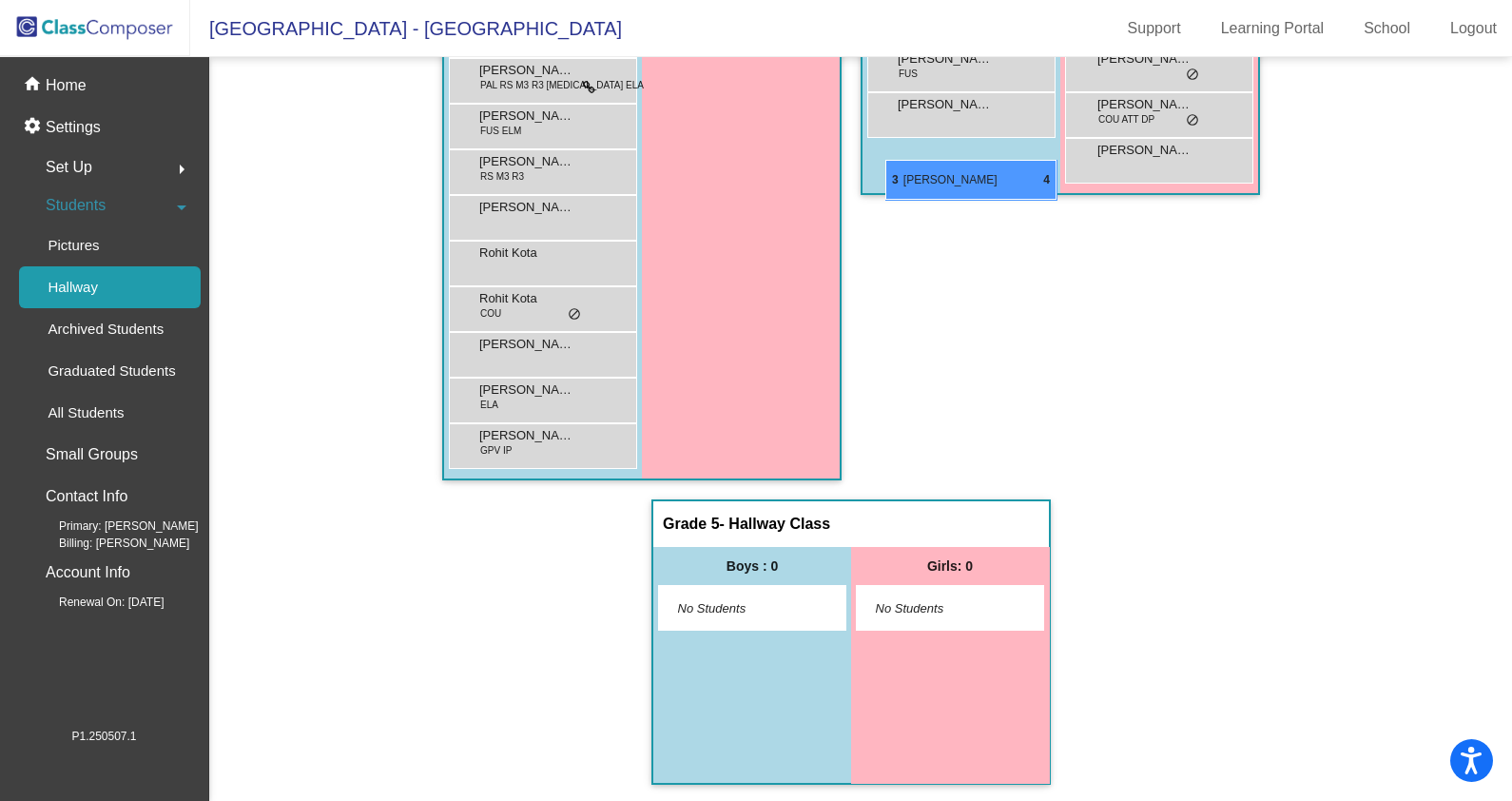 drag, startPoint x: 547, startPoint y: 166, endPoint x: 888, endPoint y: 152, distance: 341.28727 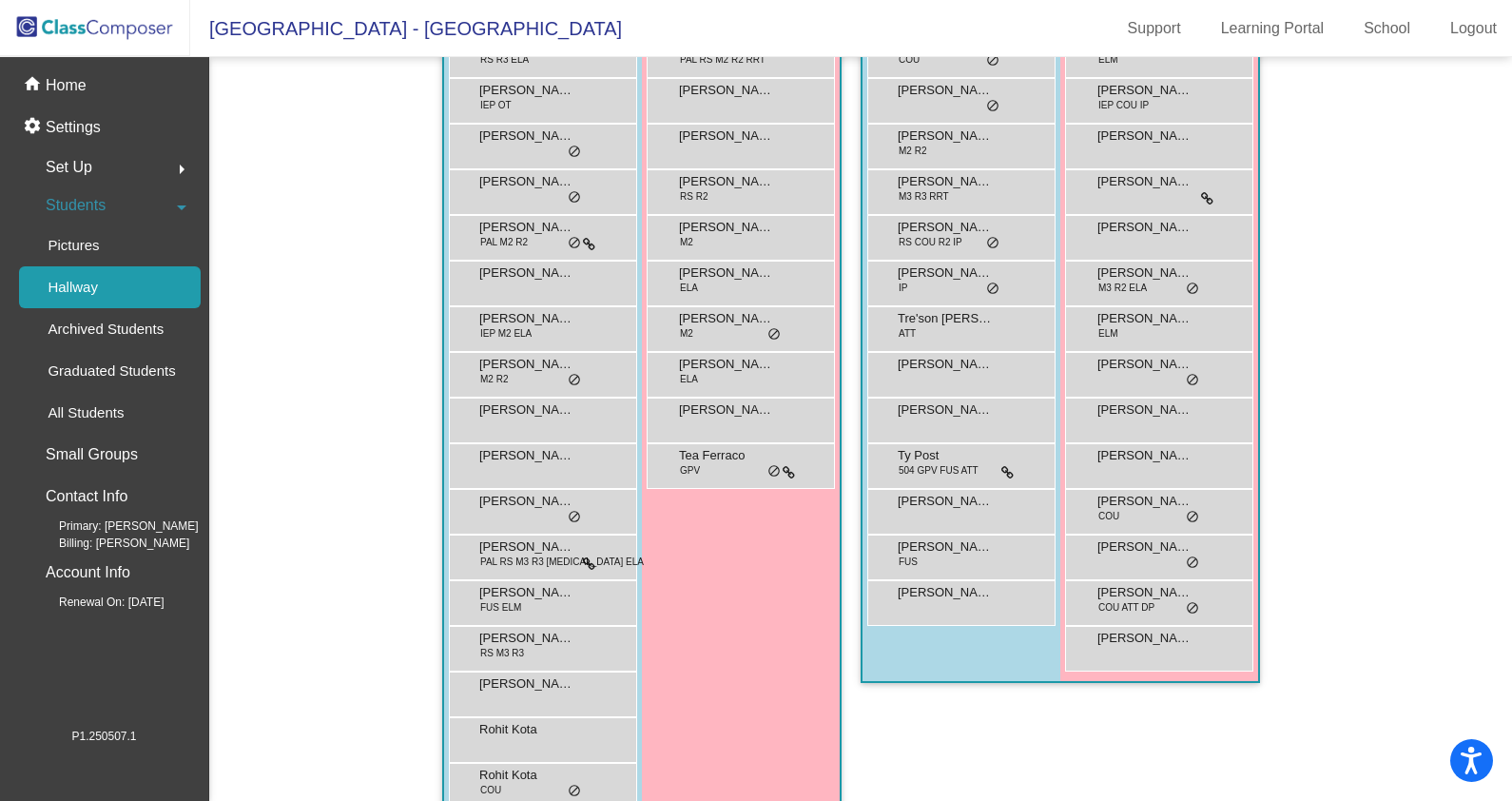 scroll, scrollTop: 2060, scrollLeft: 0, axis: vertical 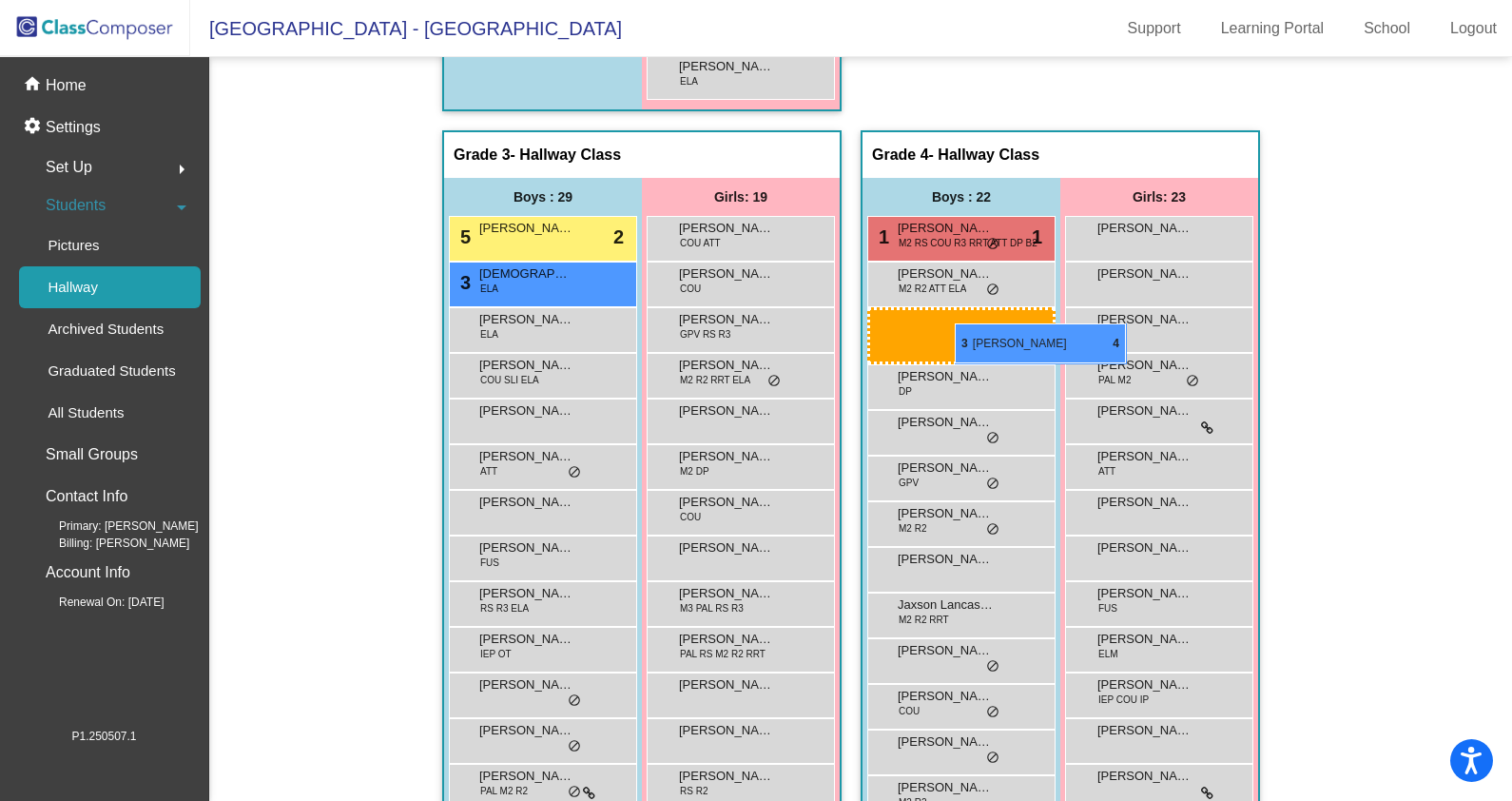 drag, startPoint x: 562, startPoint y: 232, endPoint x: 955, endPoint y: 323, distance: 403.39807 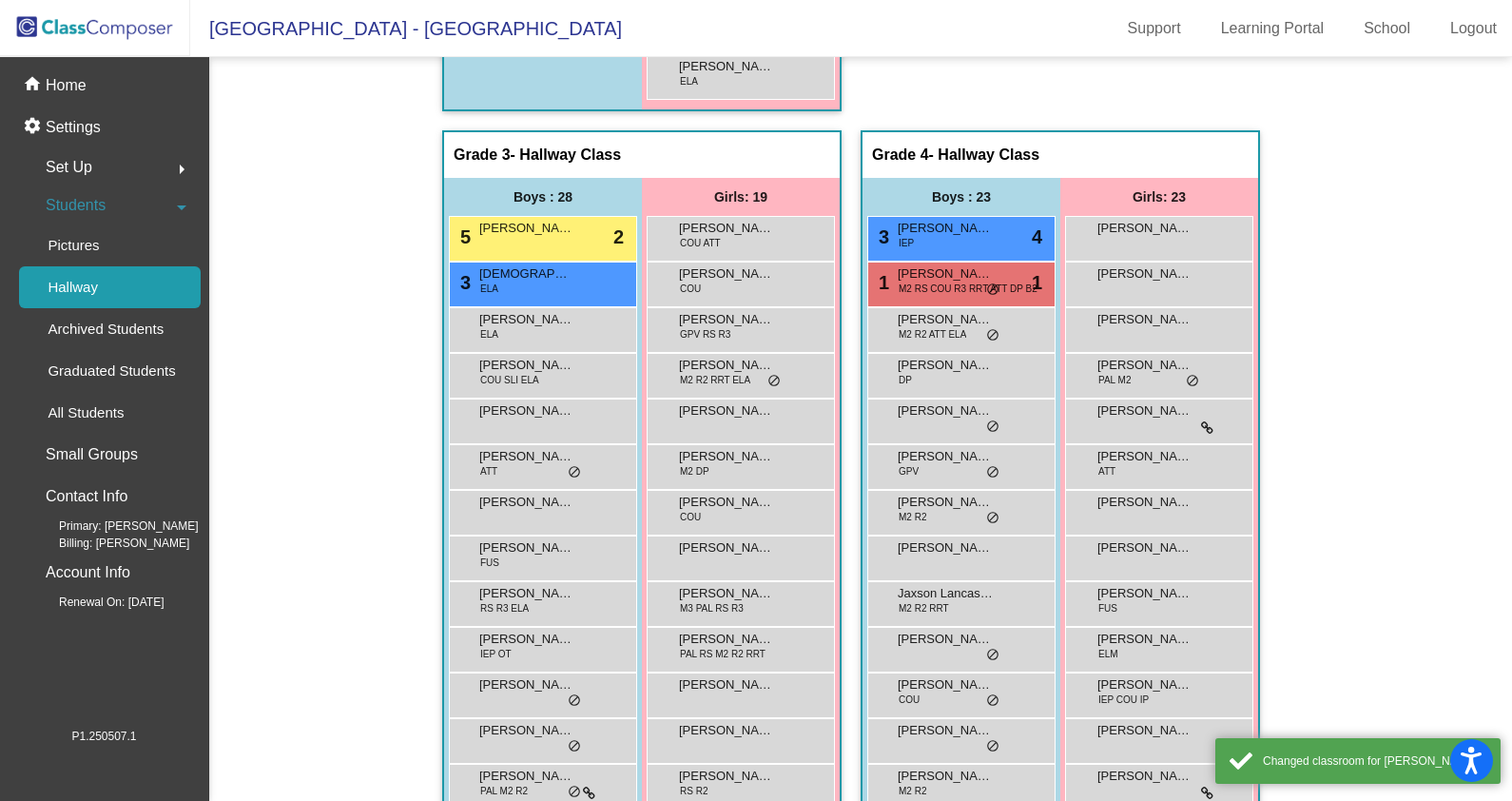 click 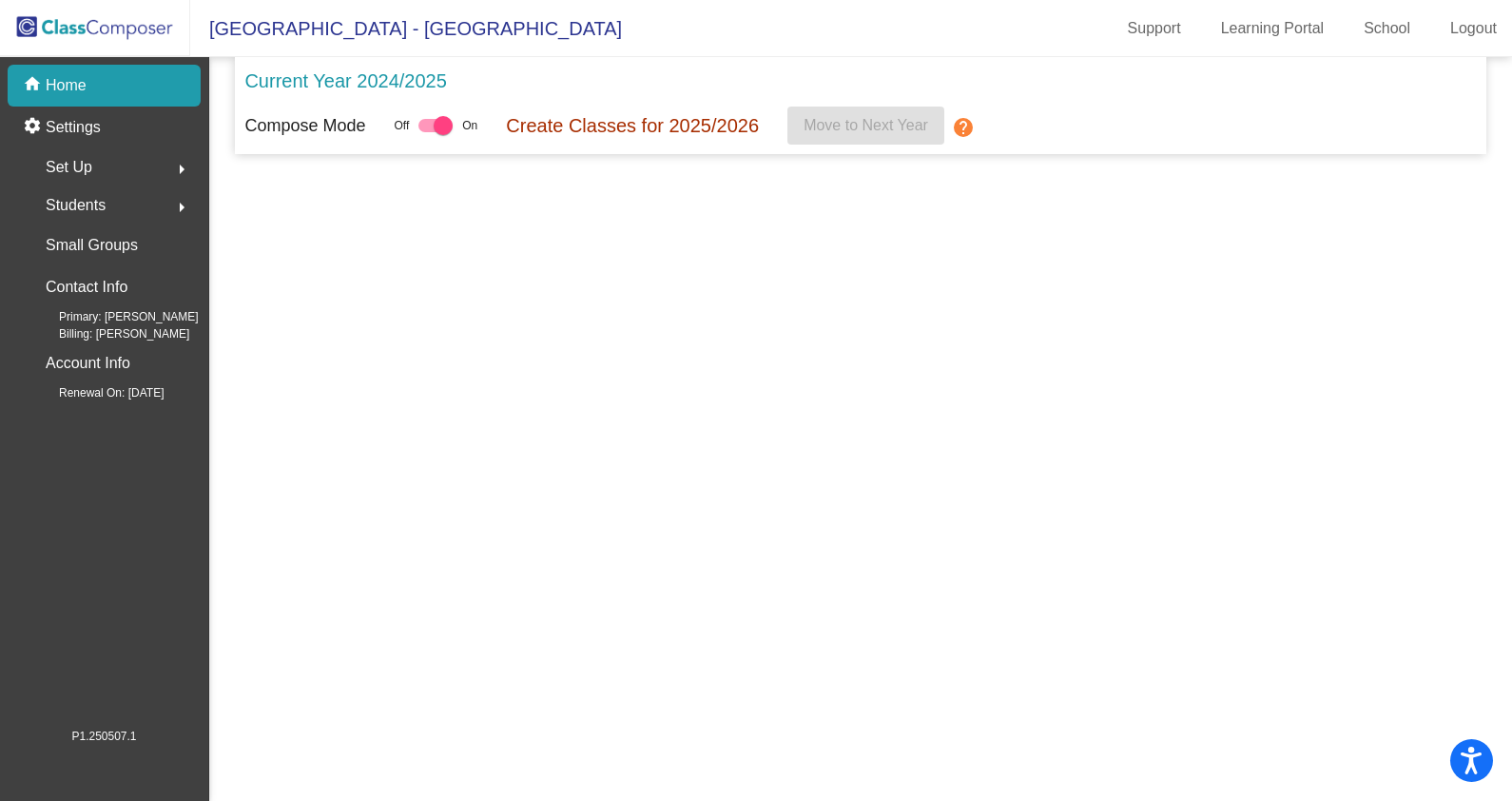 scroll, scrollTop: 0, scrollLeft: 0, axis: both 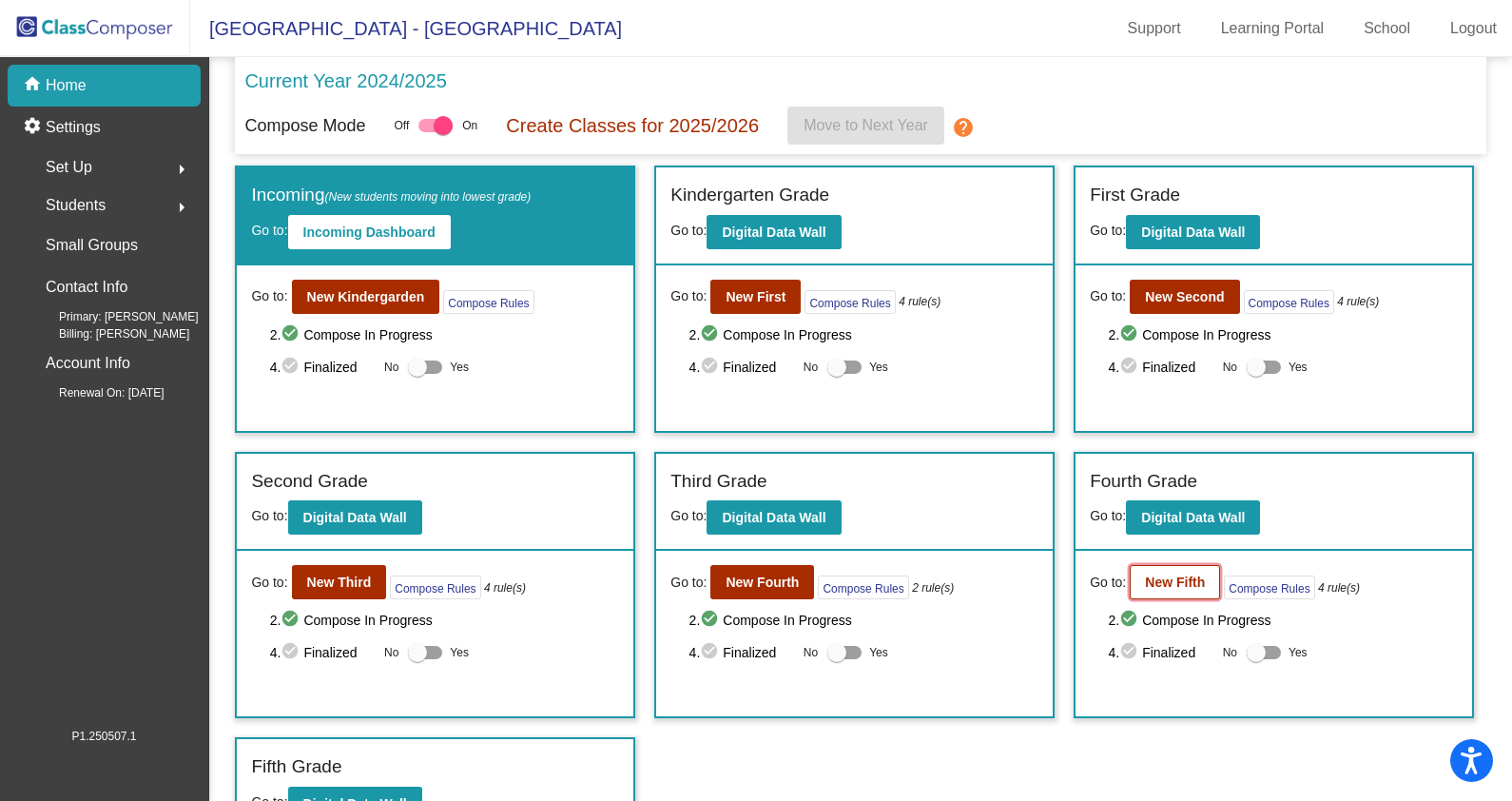 click on "New Fifth" 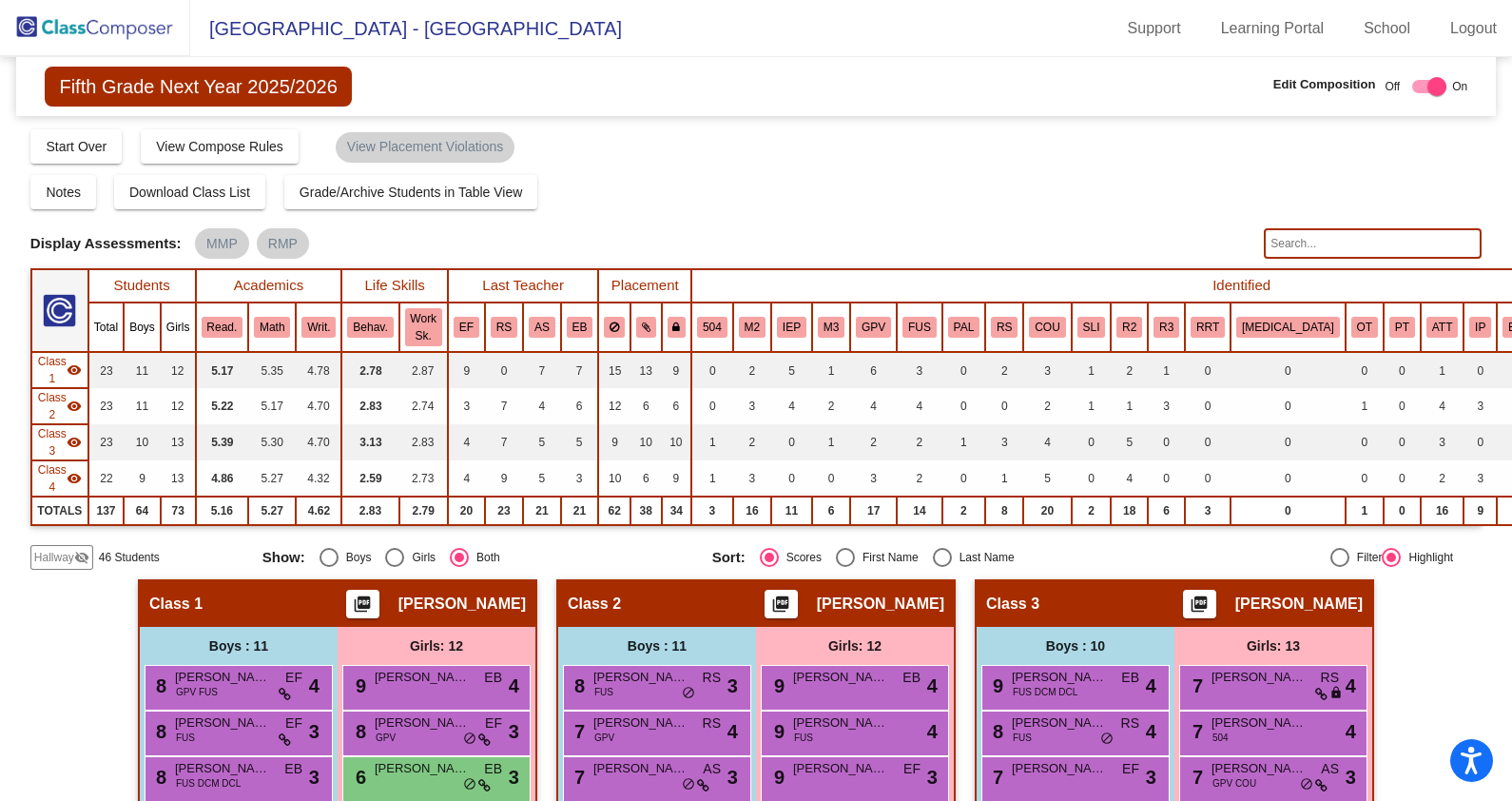 click on "Hallway" 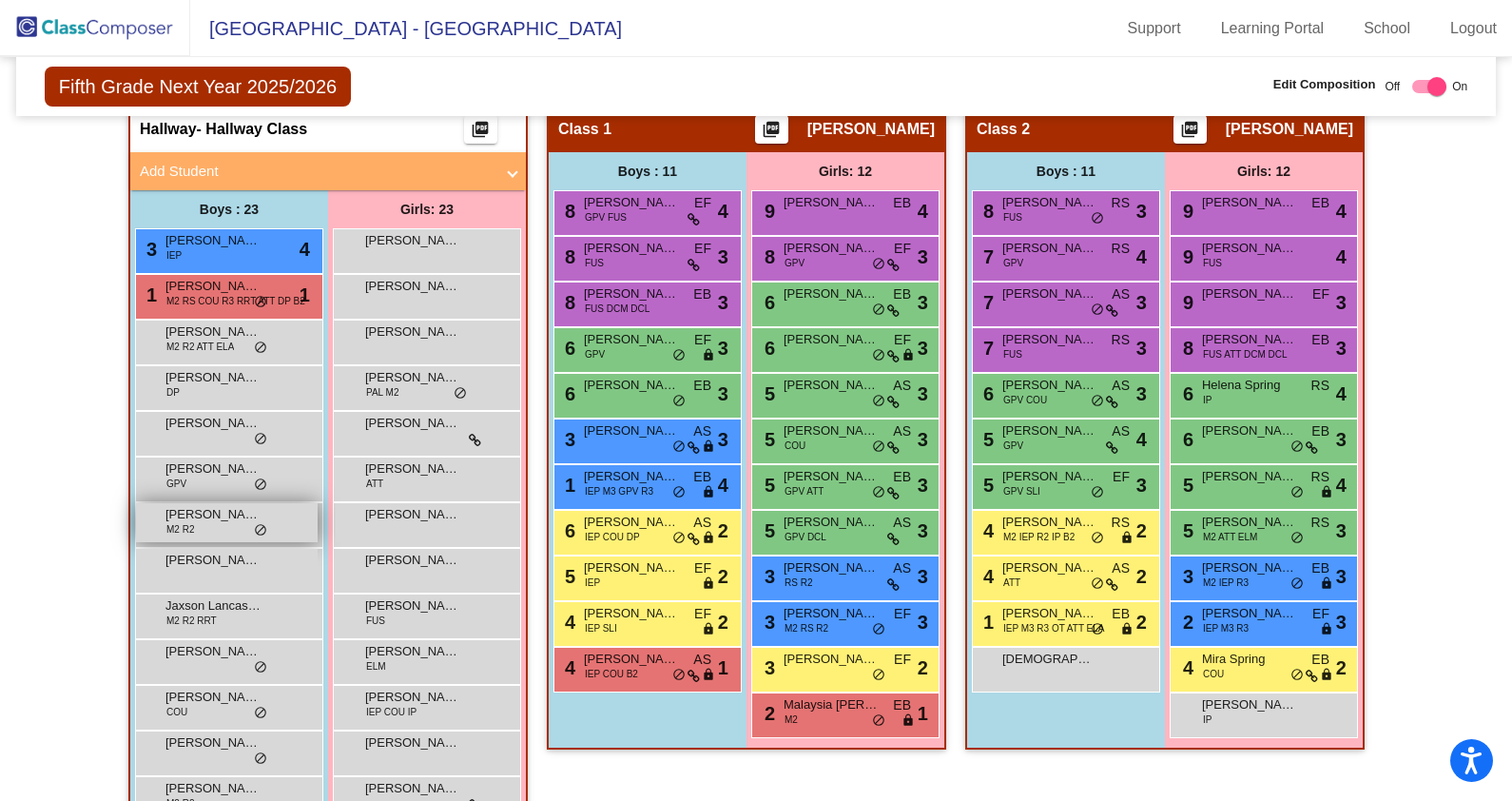 scroll, scrollTop: 357, scrollLeft: 0, axis: vertical 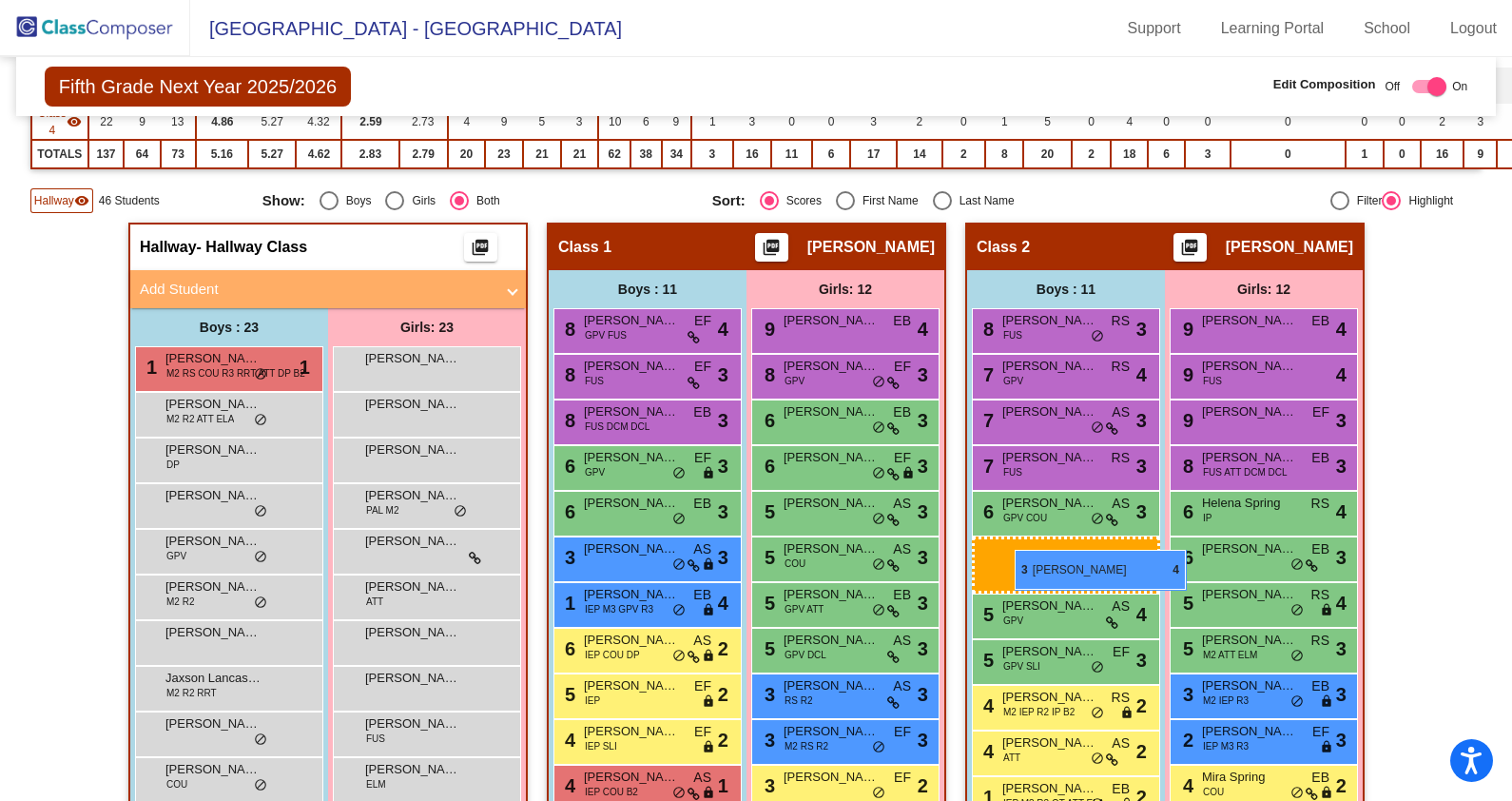 drag, startPoint x: 202, startPoint y: 371, endPoint x: 1015, endPoint y: 550, distance: 832.47222 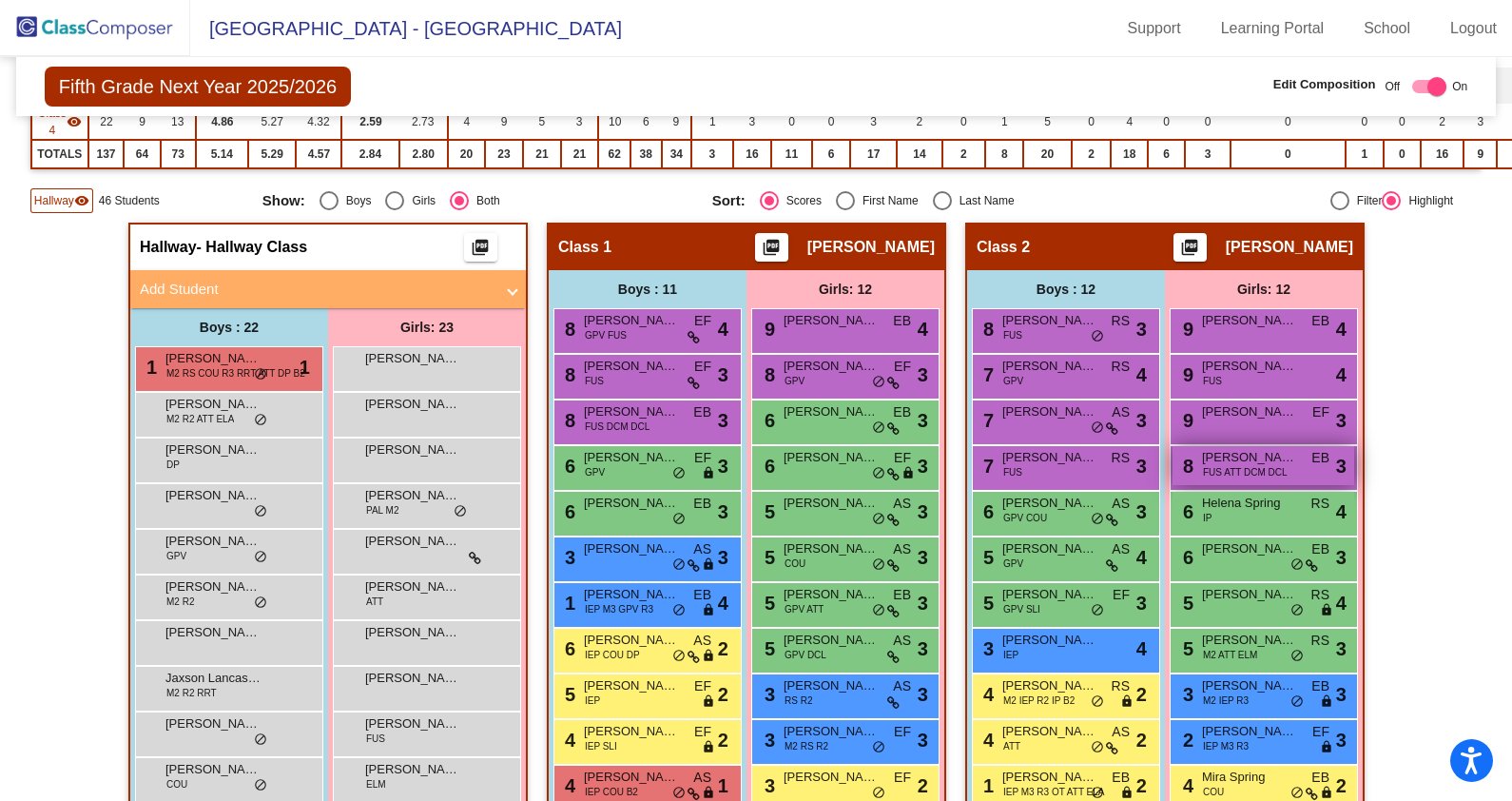 scroll, scrollTop: 475, scrollLeft: 0, axis: vertical 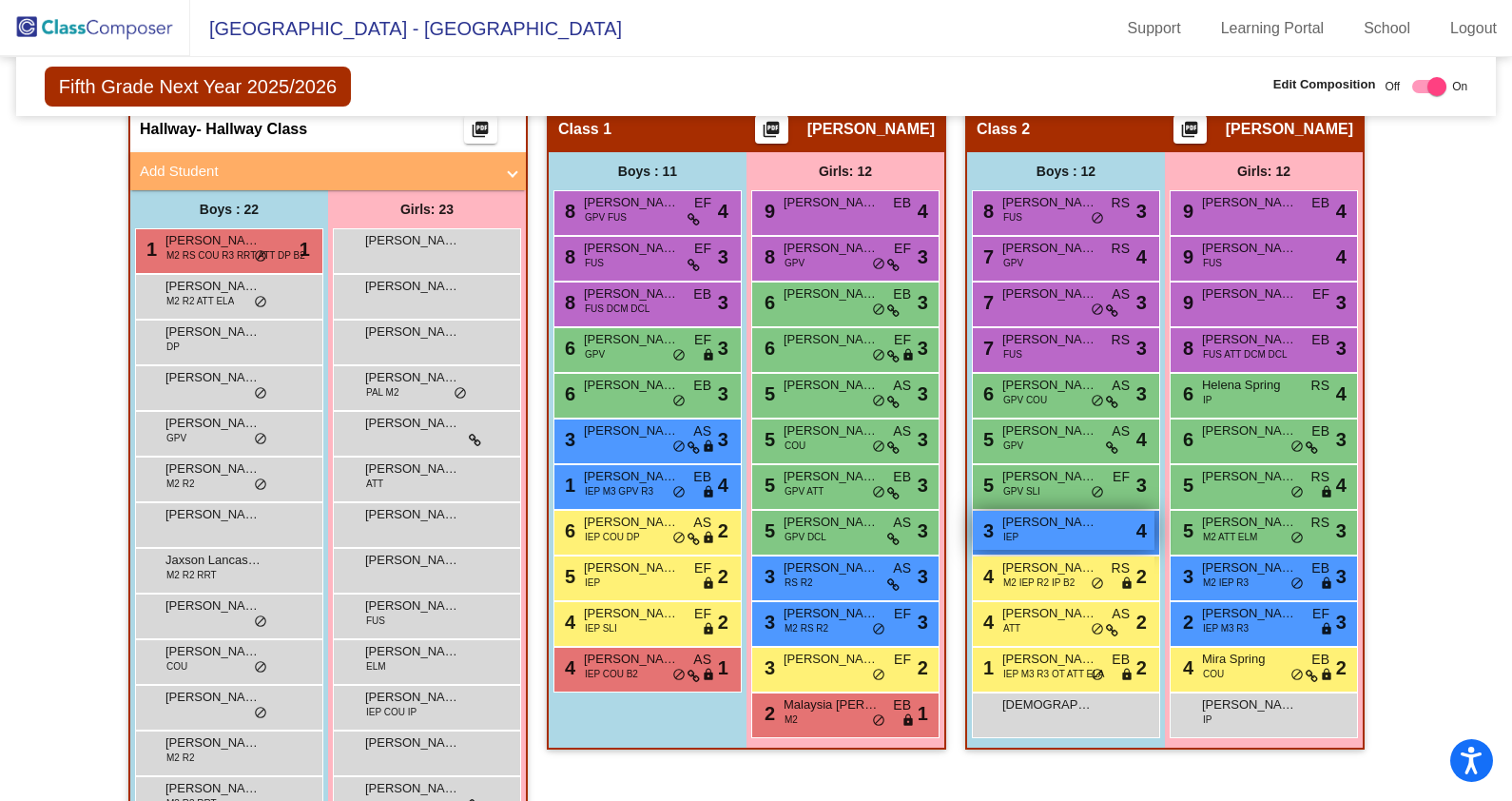 click on "4" at bounding box center [1141, 531] 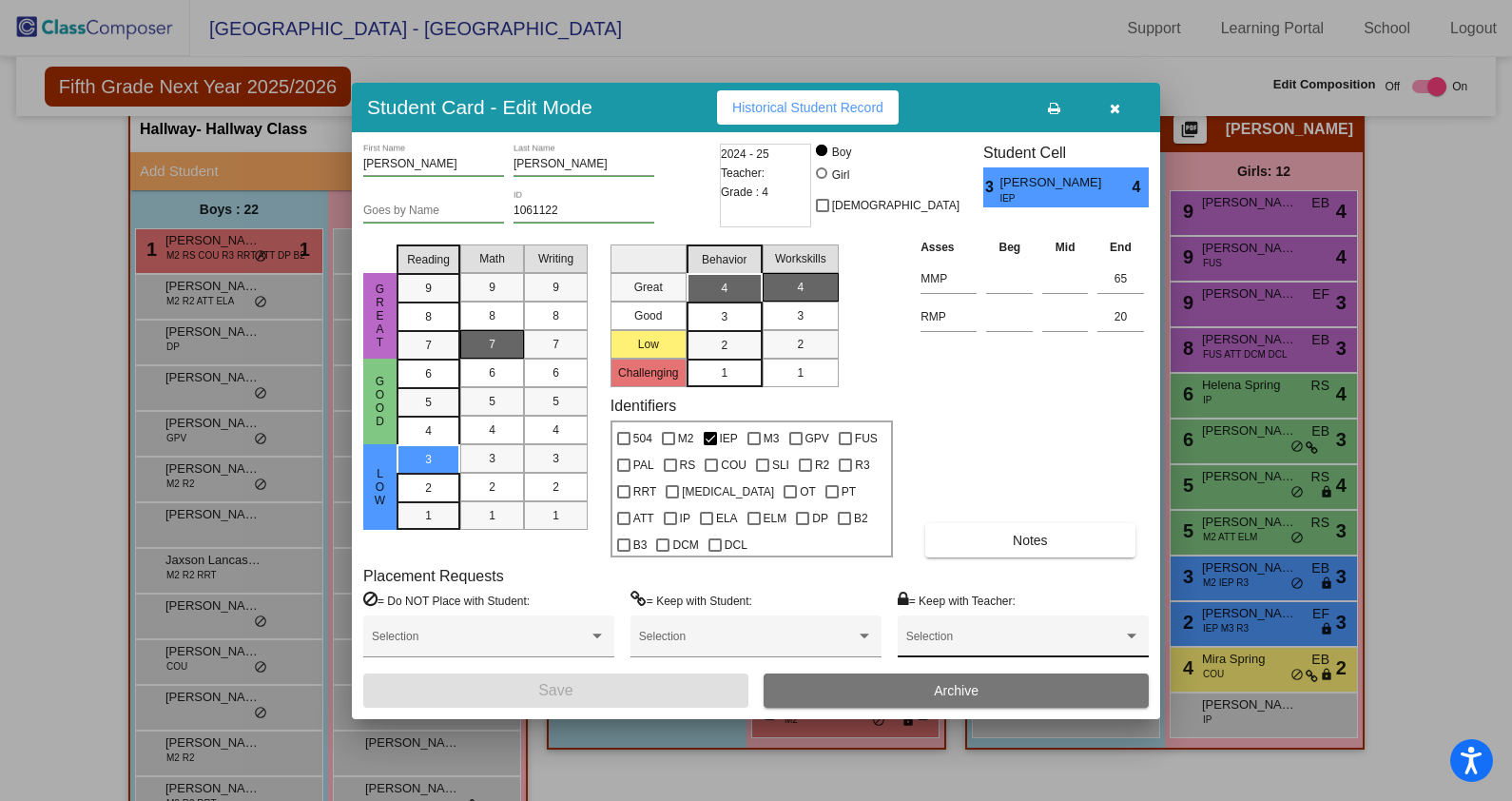 click on "Selection" at bounding box center (1023, 641) 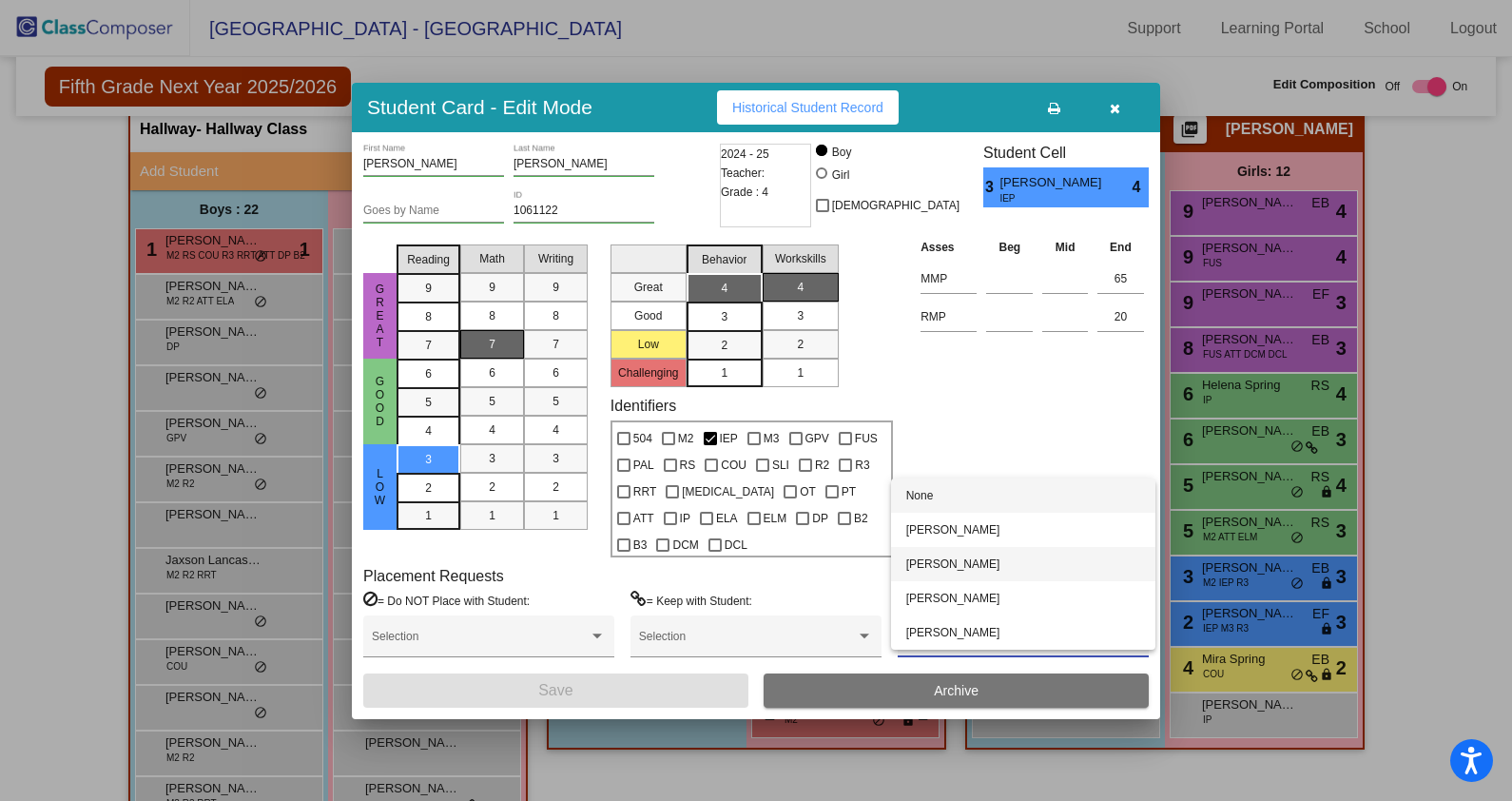 click on "[PERSON_NAME]" at bounding box center (1023, 564) 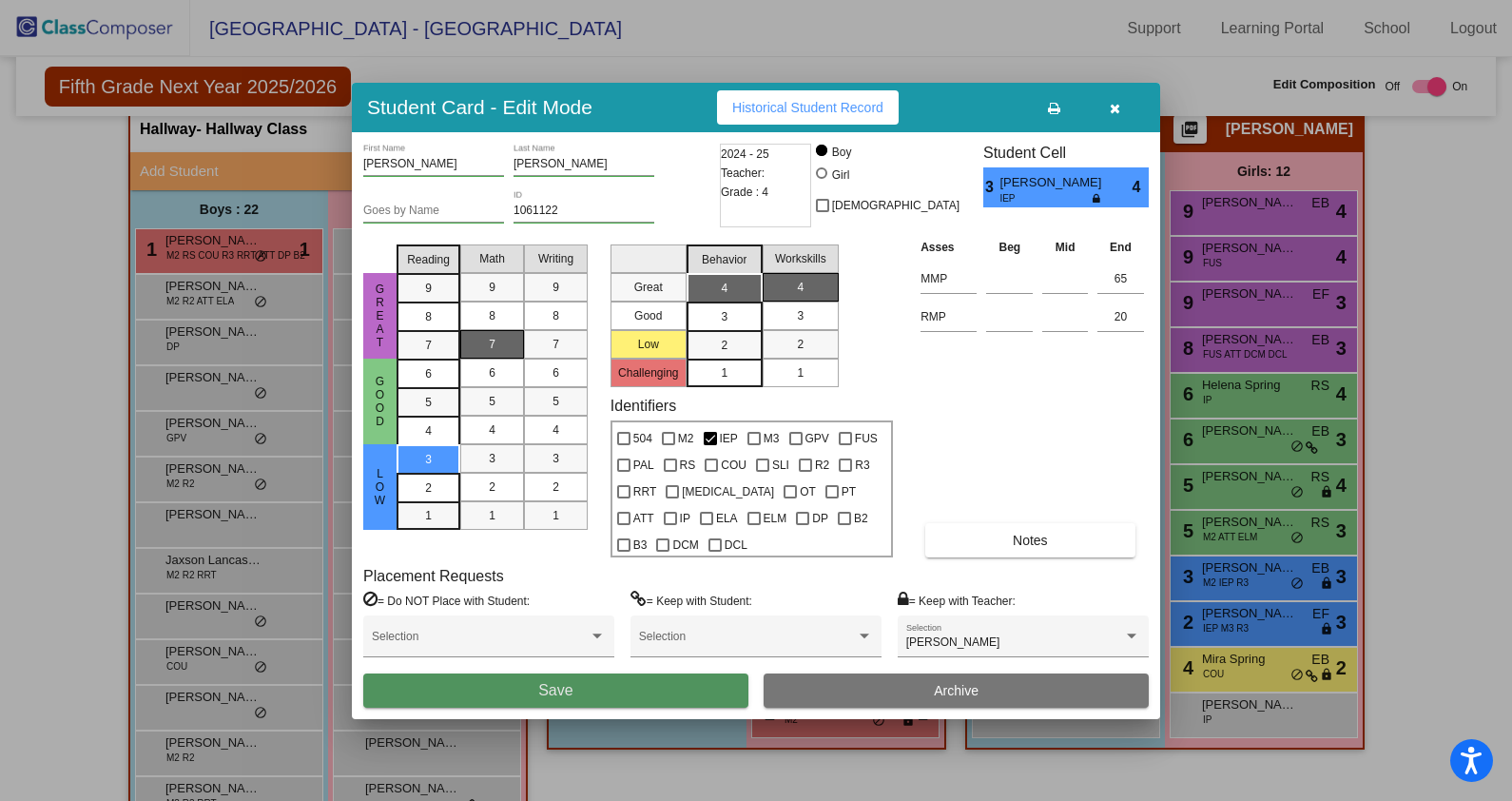 click on "Save" at bounding box center [555, 691] 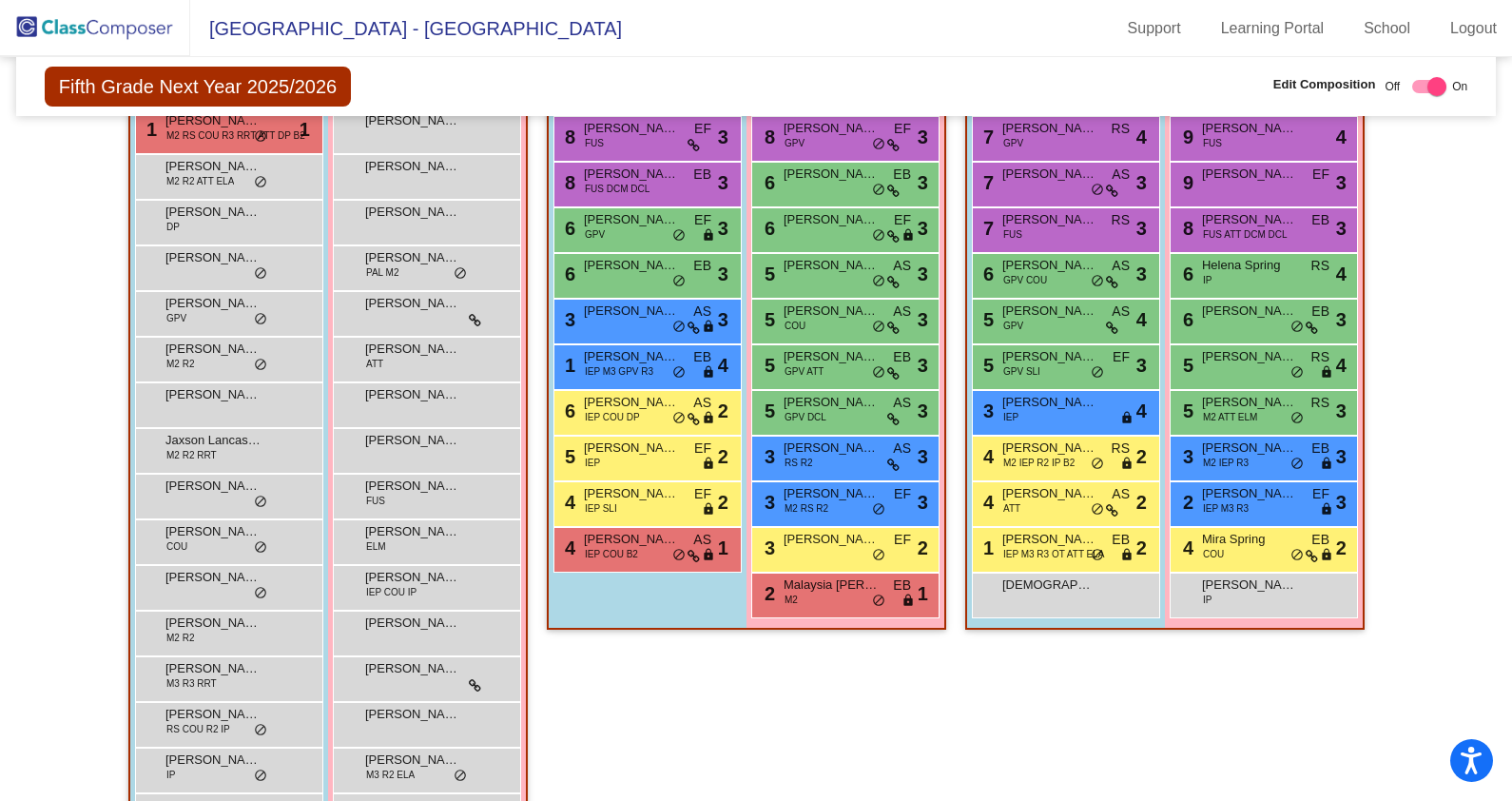 scroll, scrollTop: 357, scrollLeft: 0, axis: vertical 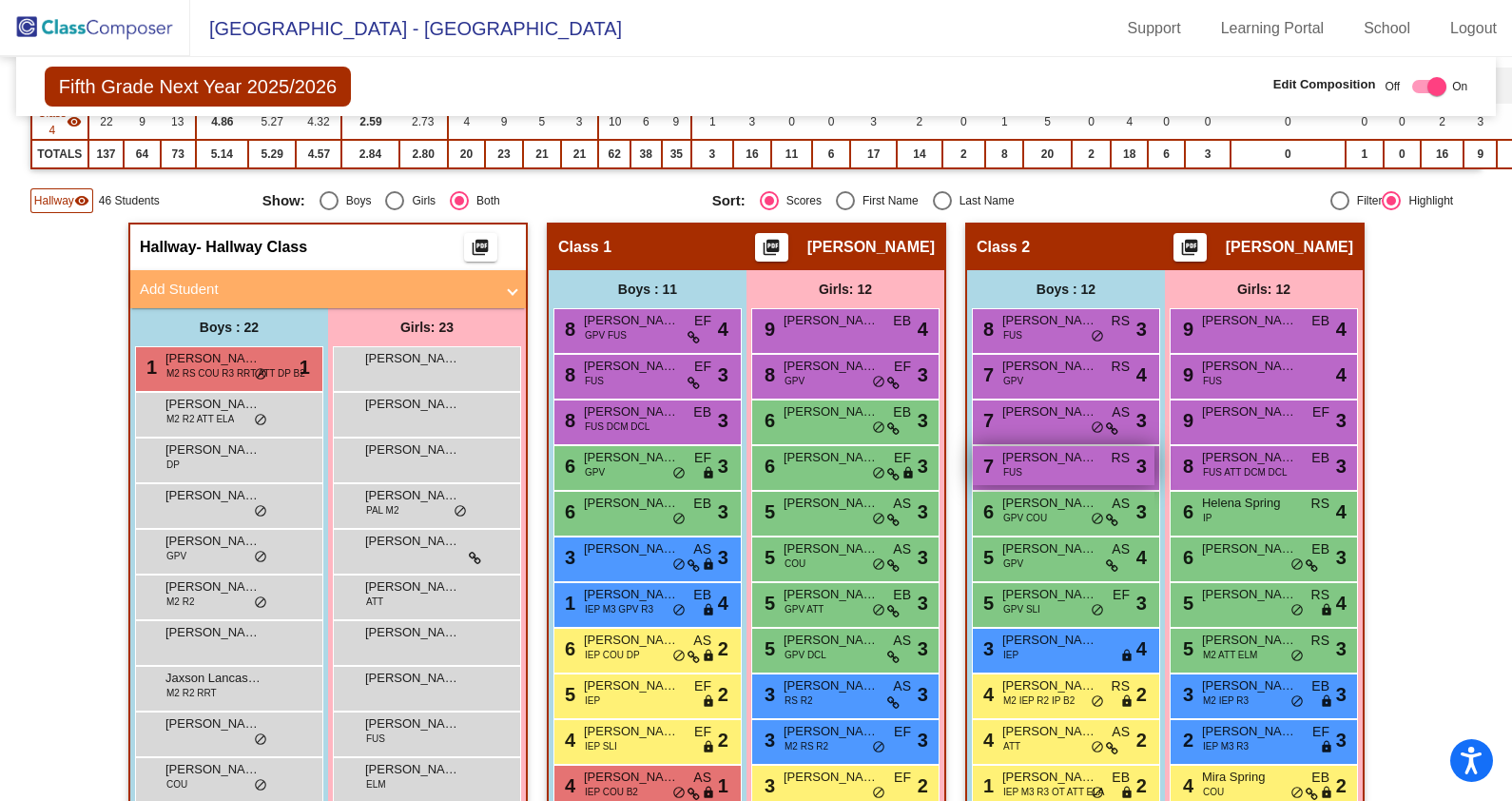 click on "7 [PERSON_NAME] FUS RS lock do_not_disturb_alt 3" at bounding box center [1063, 465] 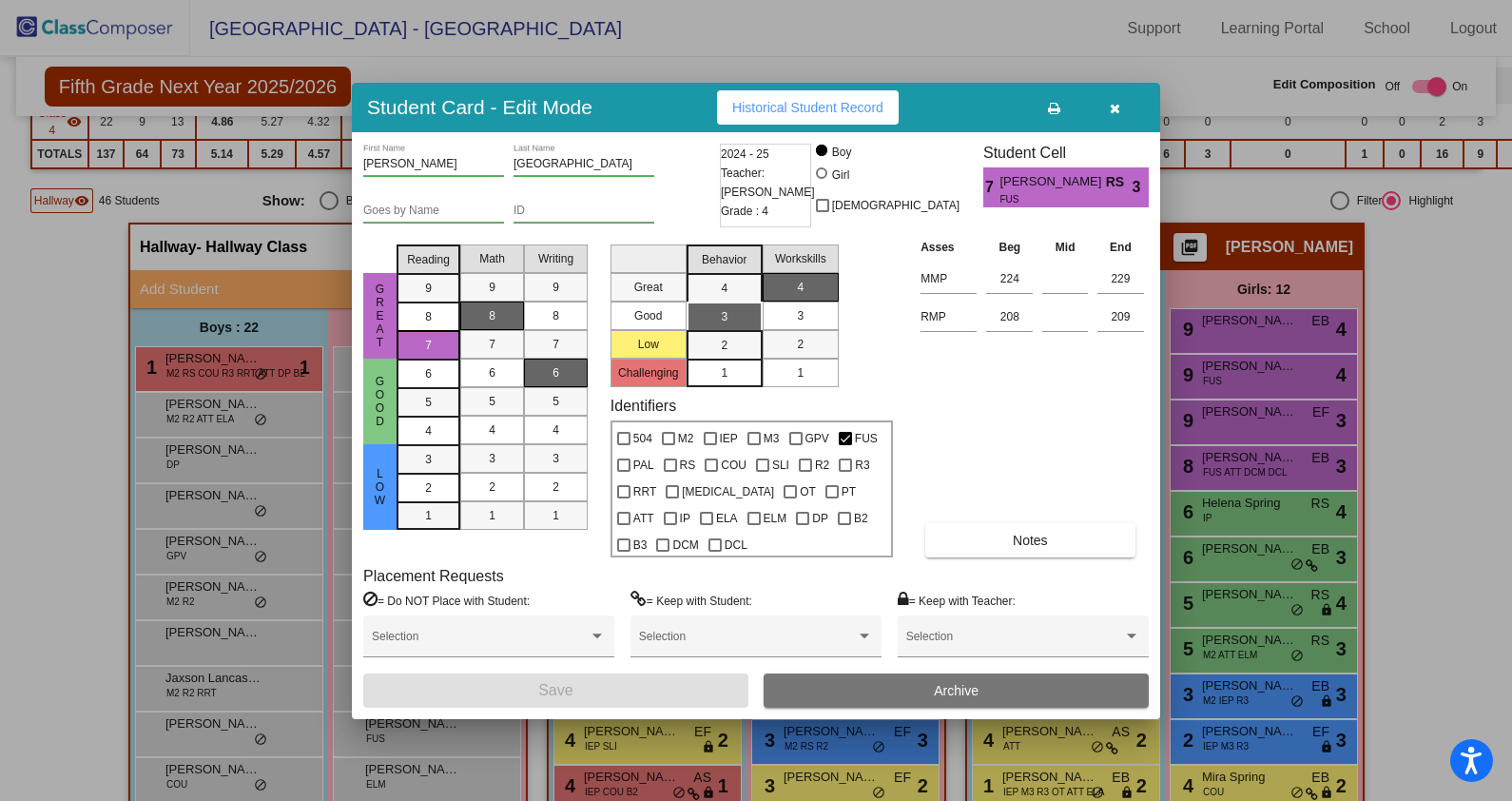 click at bounding box center (1115, 107) 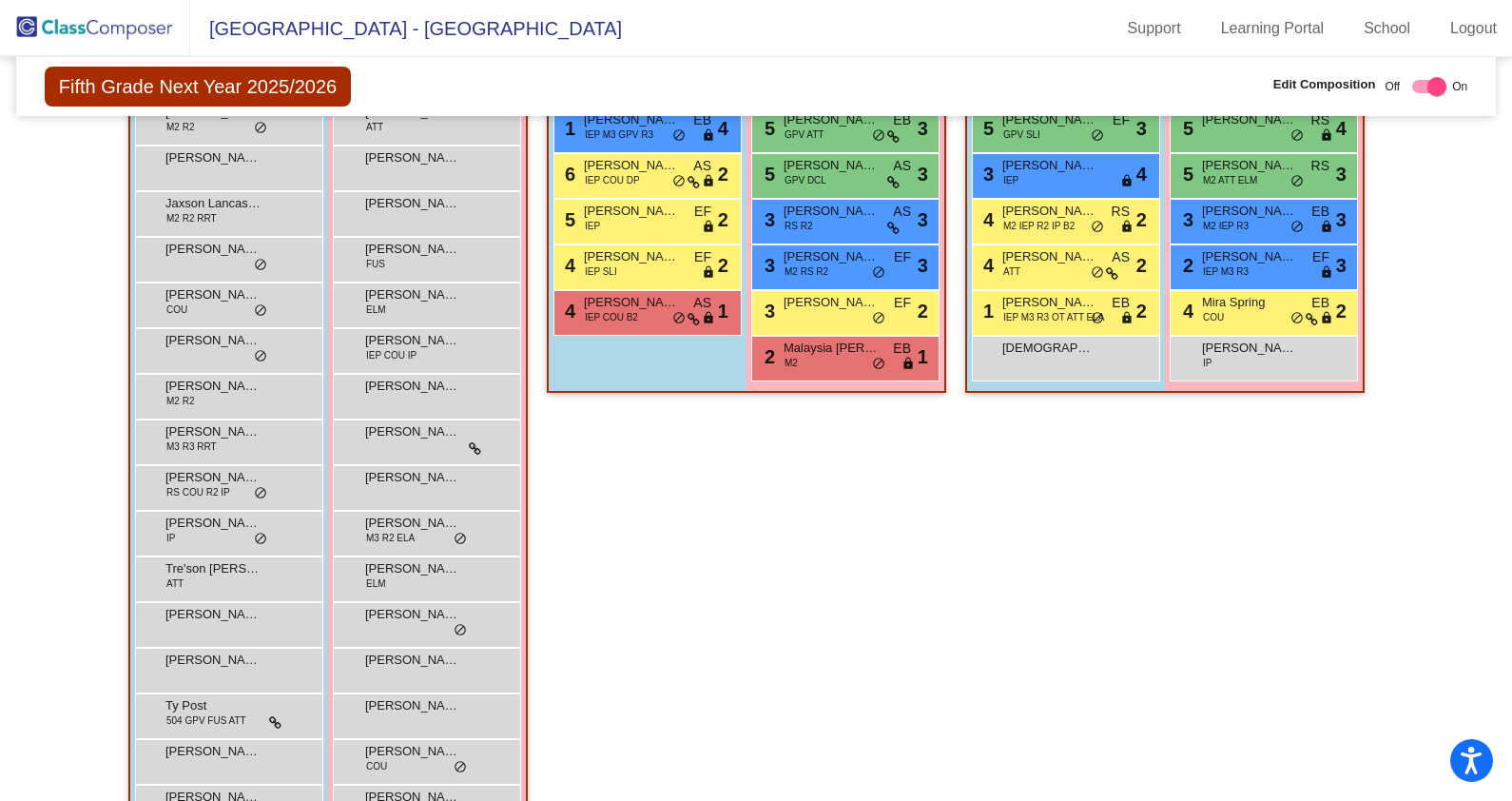 scroll, scrollTop: 357, scrollLeft: 0, axis: vertical 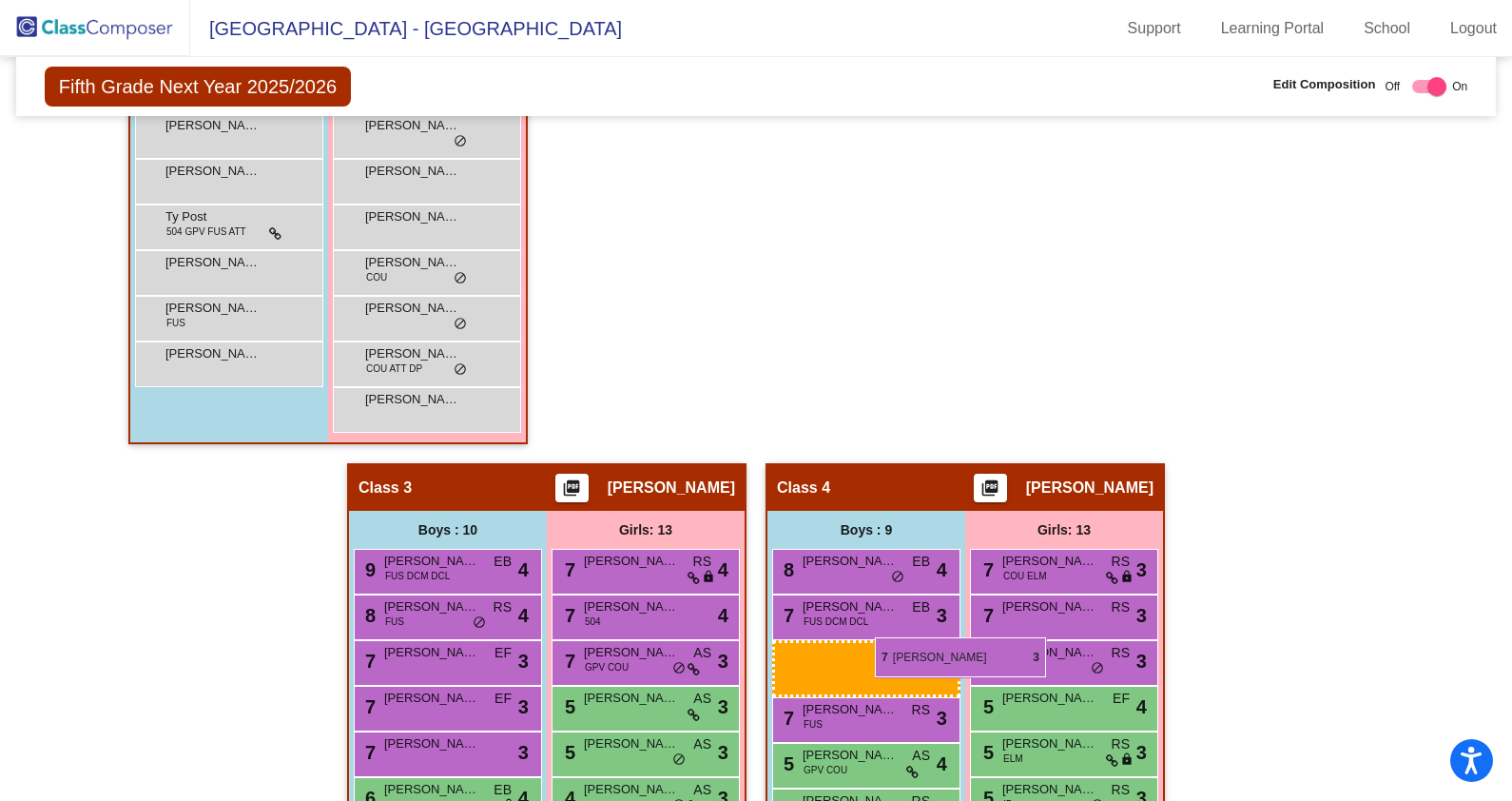 drag, startPoint x: 1093, startPoint y: 472, endPoint x: 875, endPoint y: 637, distance: 273.40263 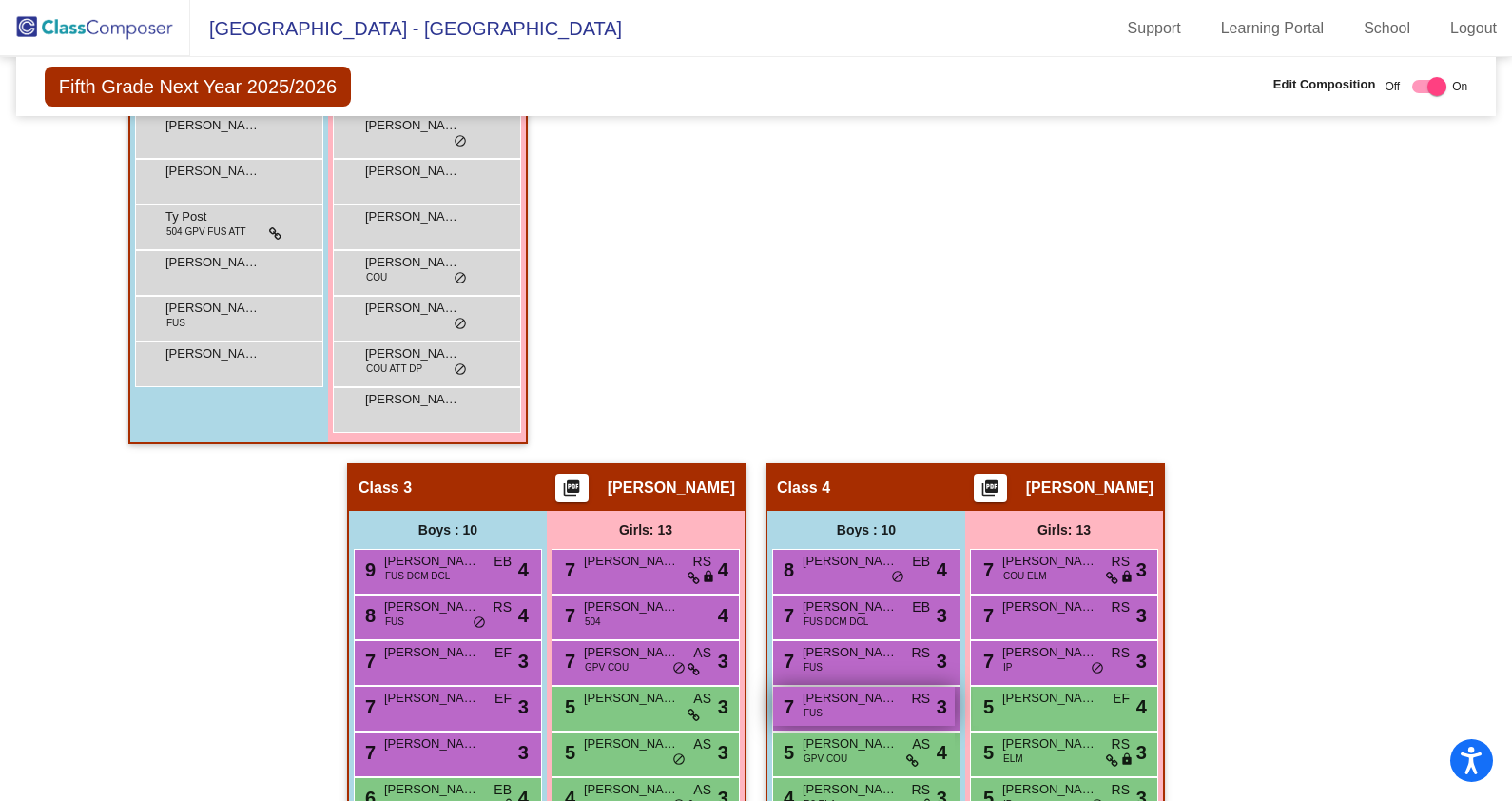 click on "7 [PERSON_NAME] FUS RS lock do_not_disturb_alt 3" at bounding box center [863, 706] 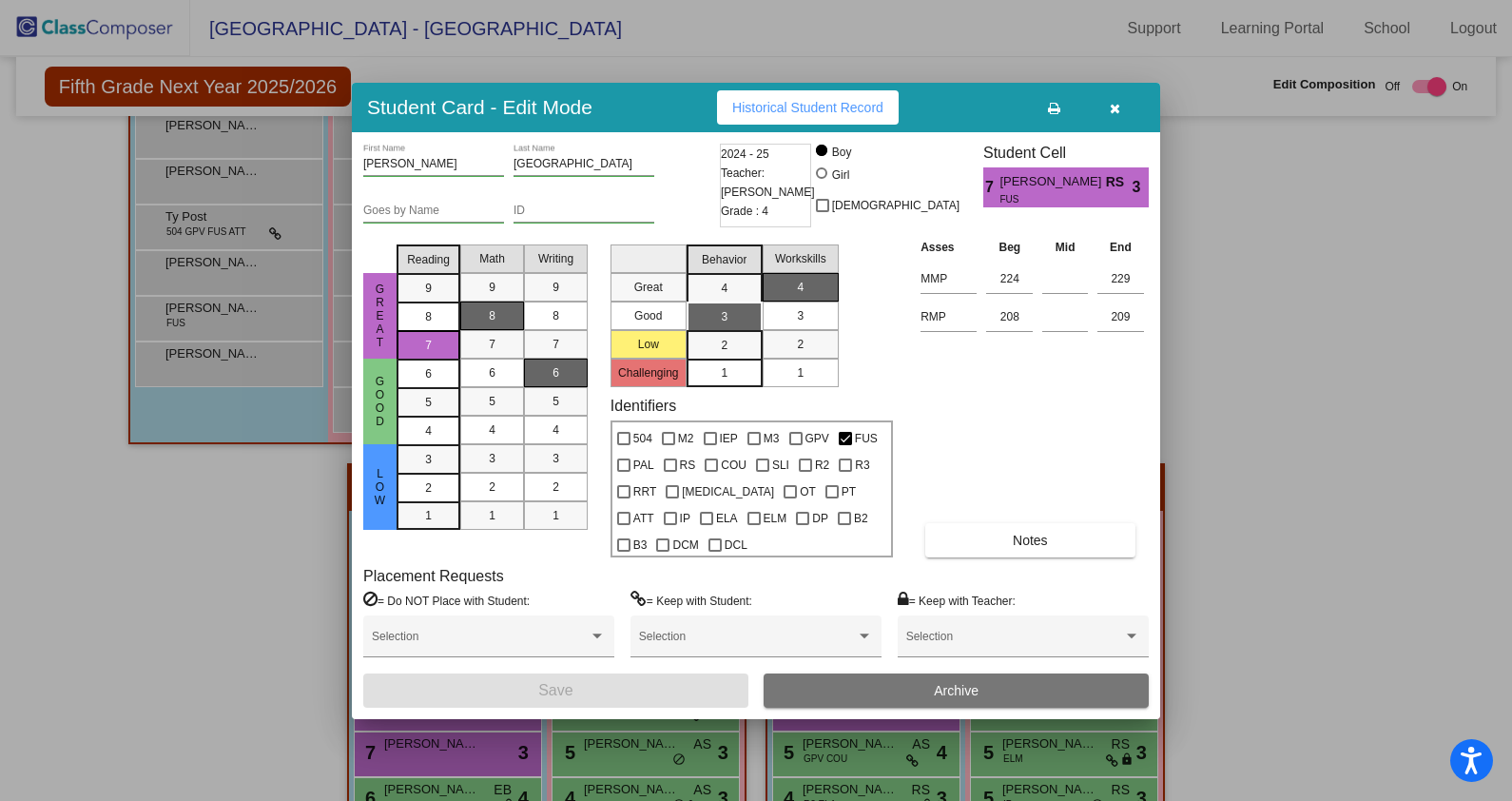 click at bounding box center [1115, 107] 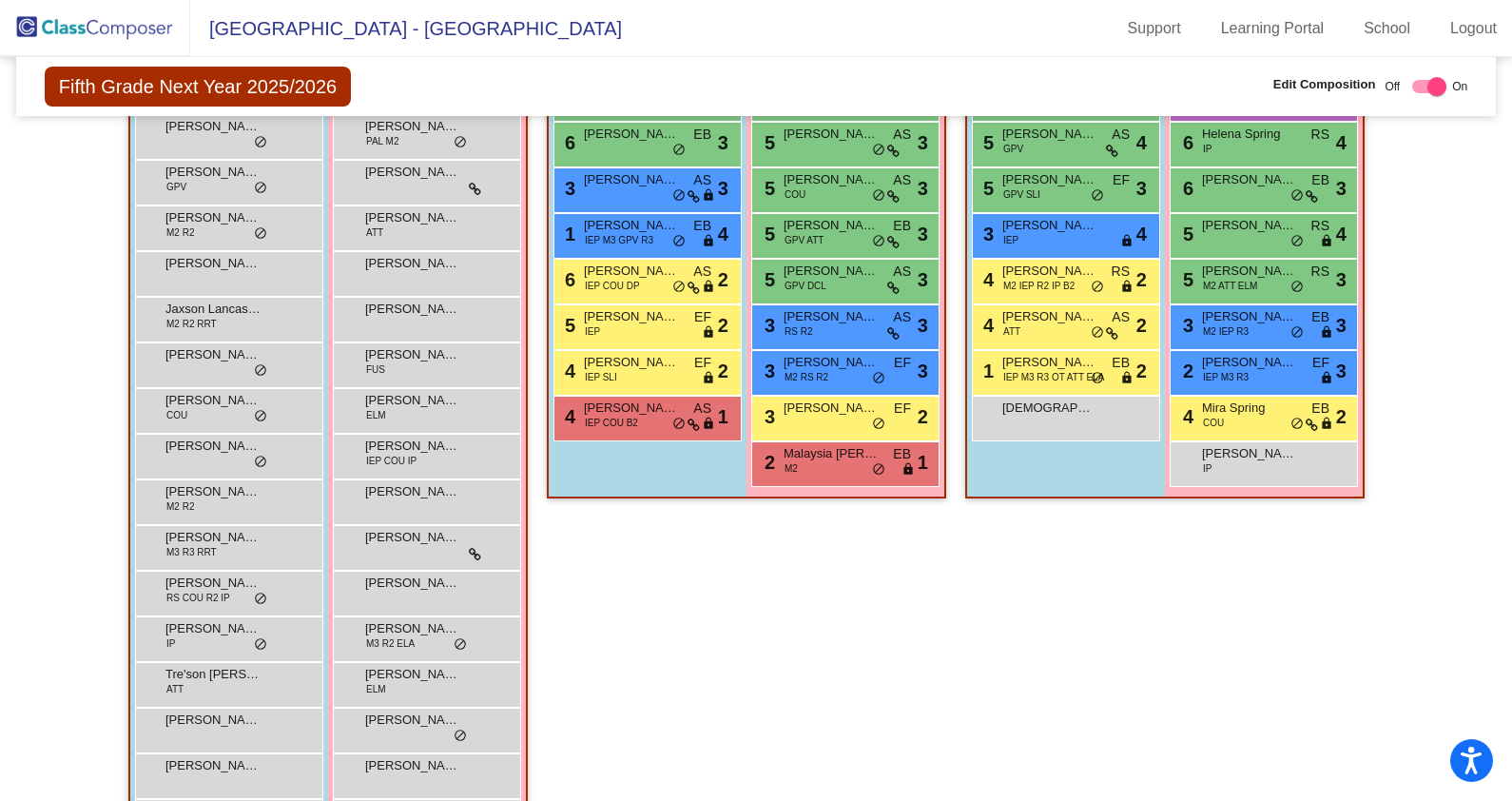 scroll, scrollTop: 250, scrollLeft: 0, axis: vertical 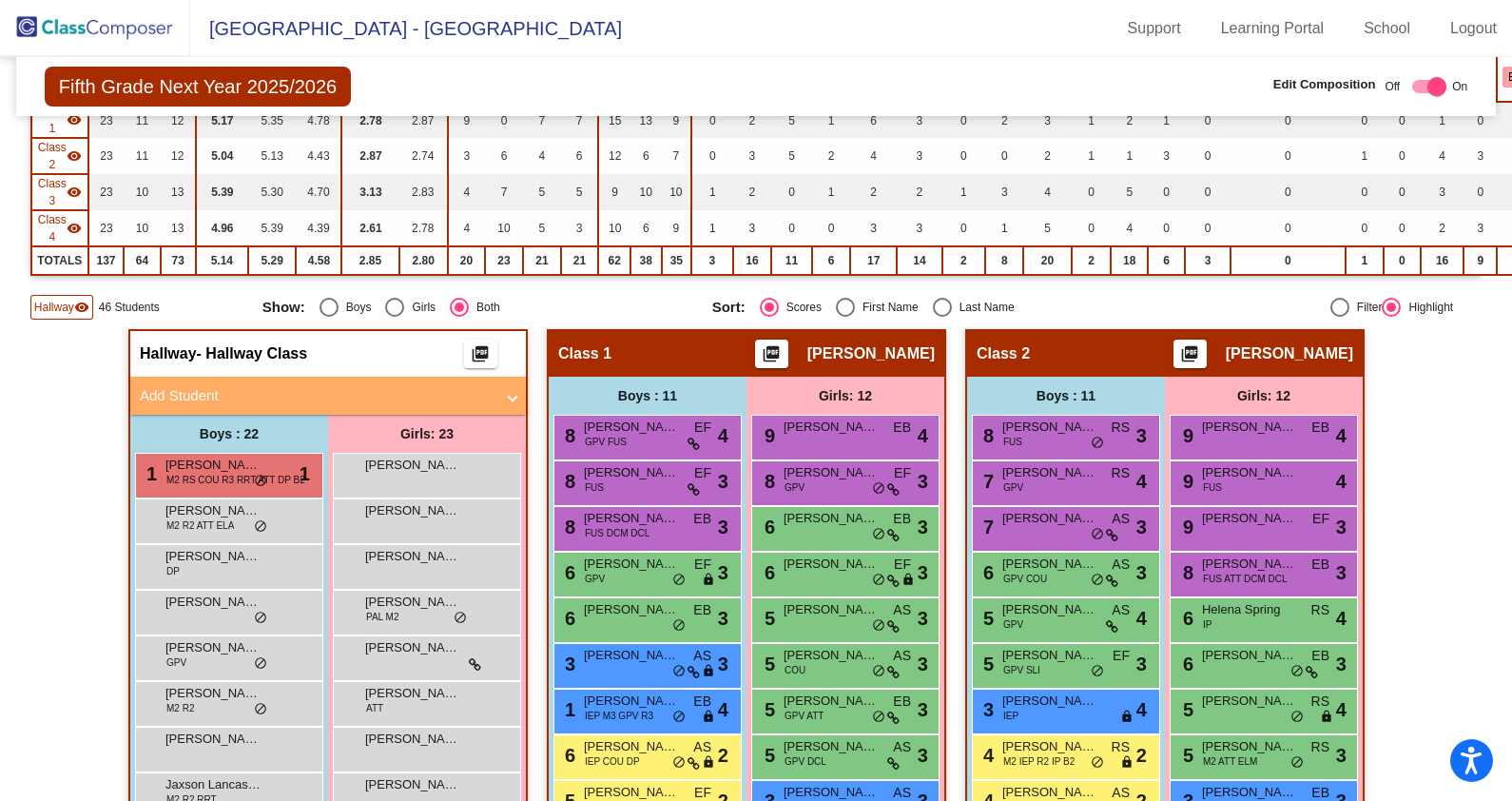 click on "Hallway" 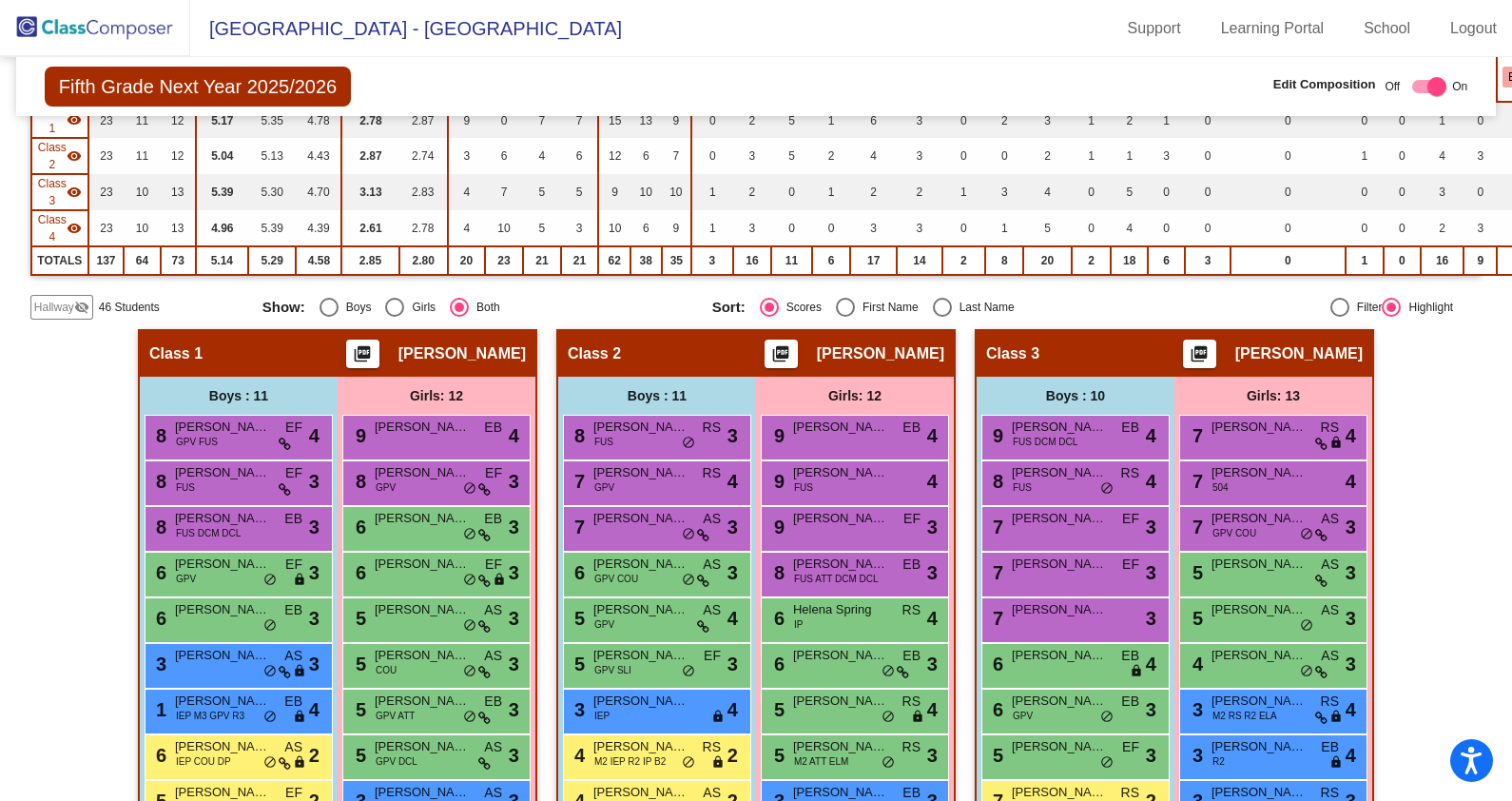 scroll, scrollTop: 0, scrollLeft: 0, axis: both 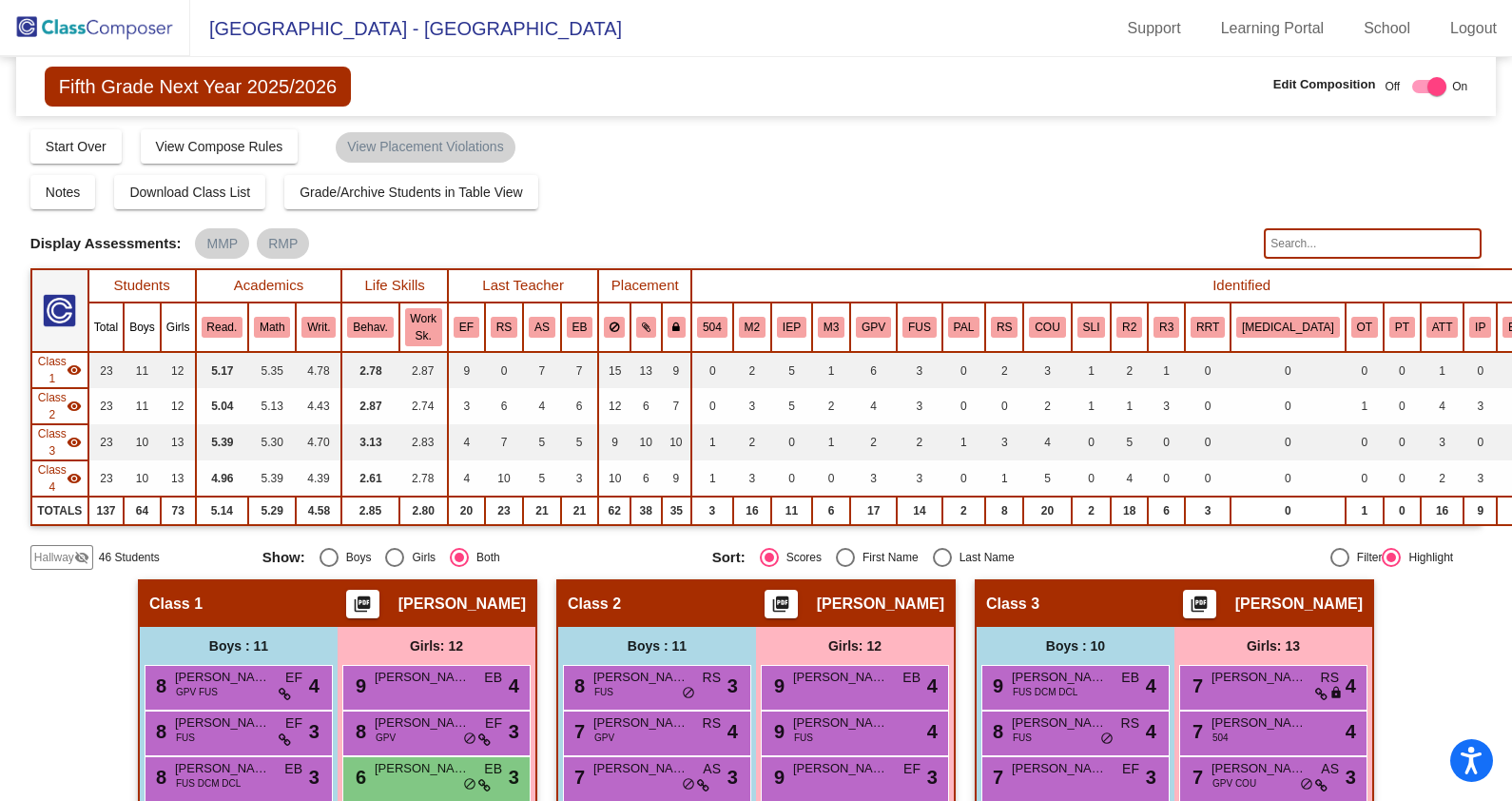 click 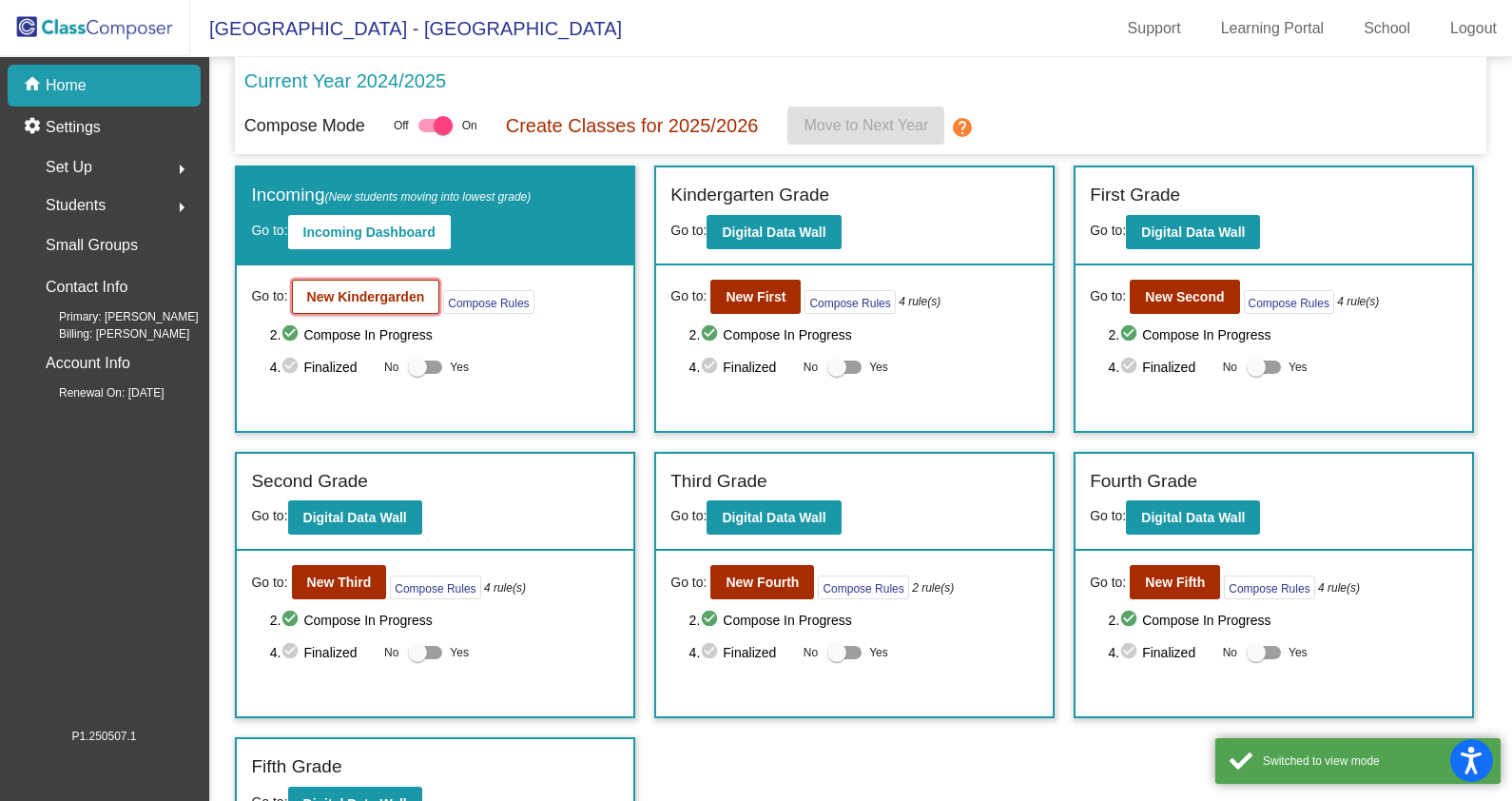 click on "New Kindergarden" 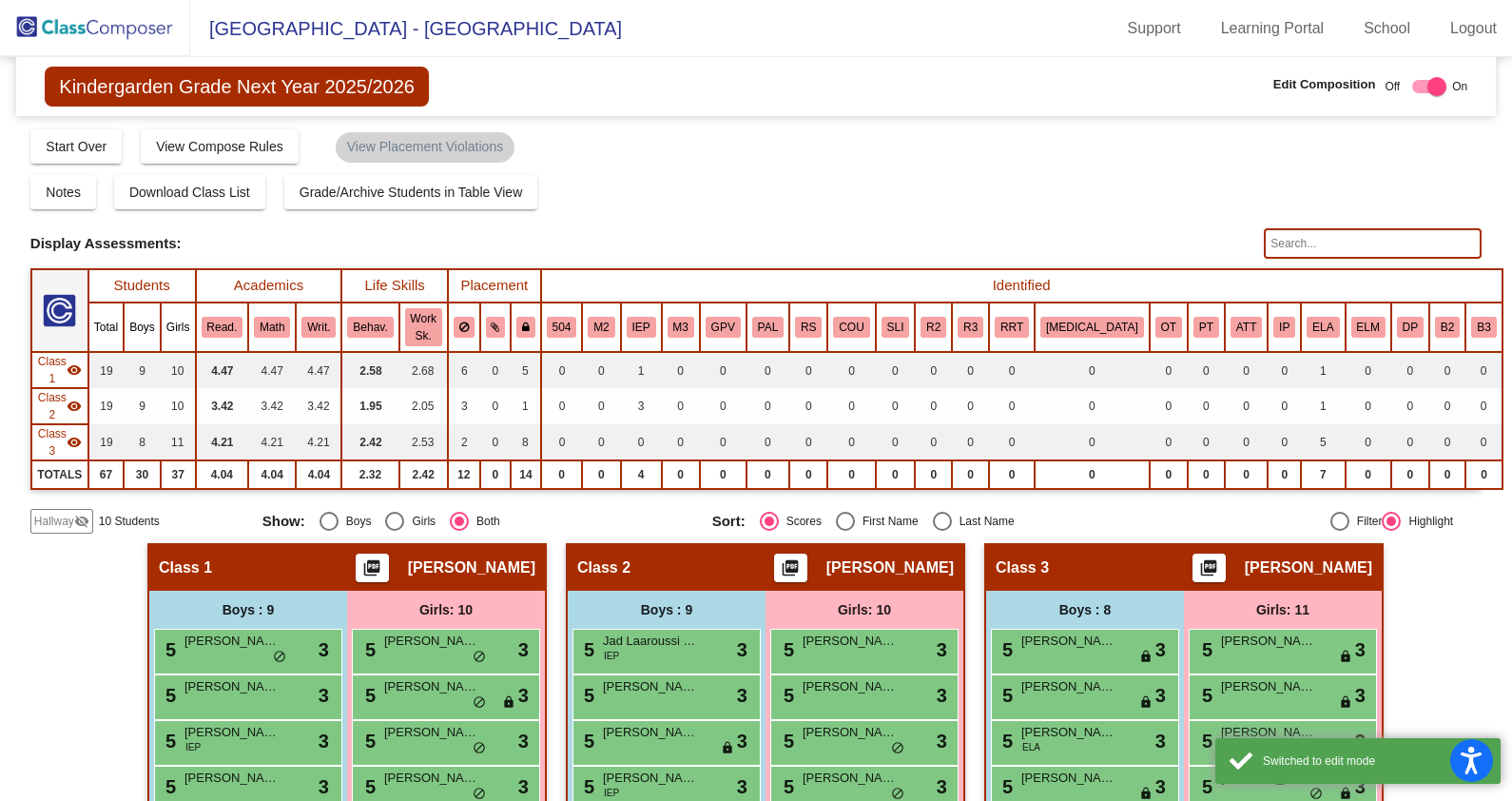 click 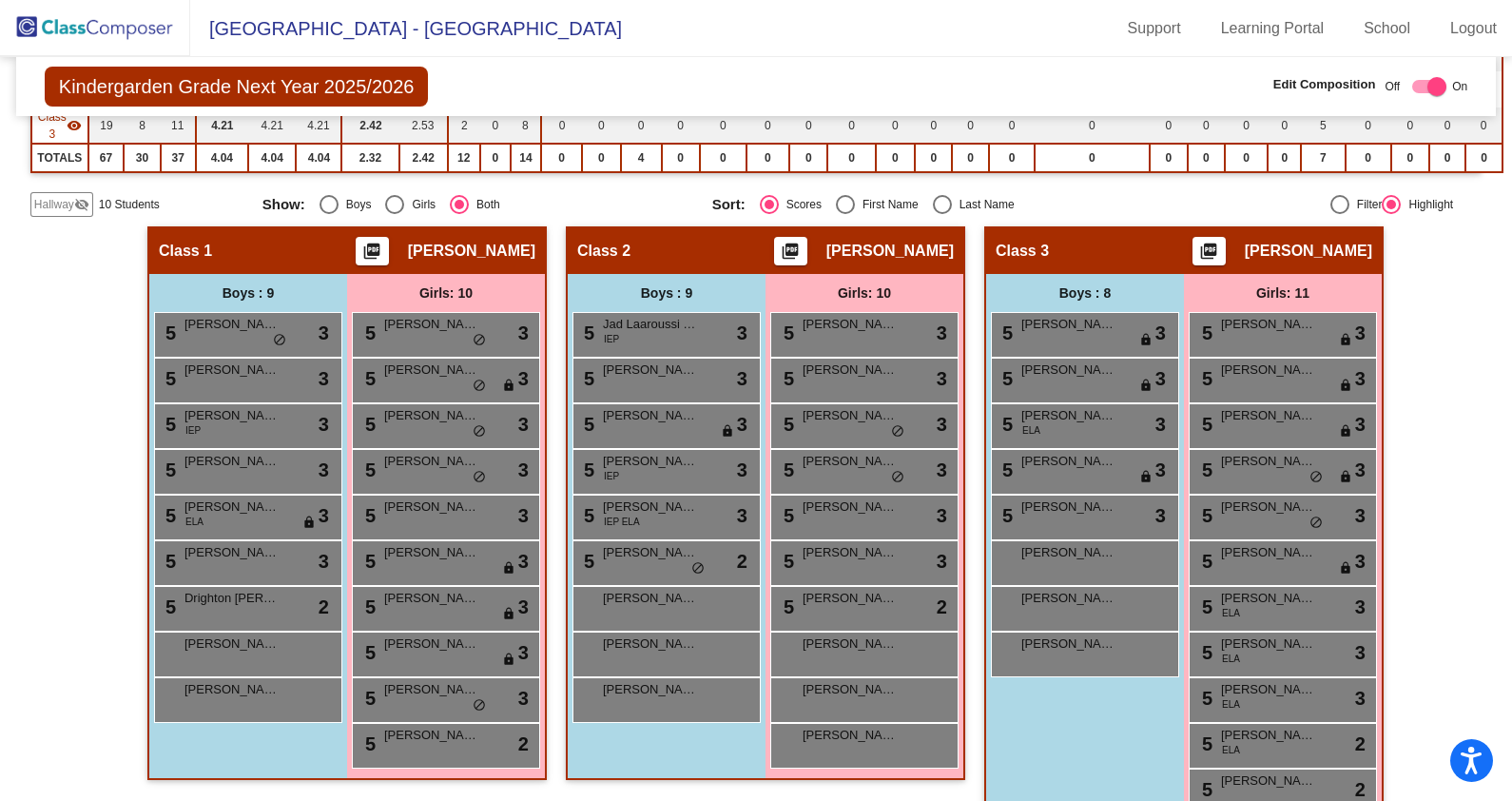 scroll, scrollTop: 0, scrollLeft: 0, axis: both 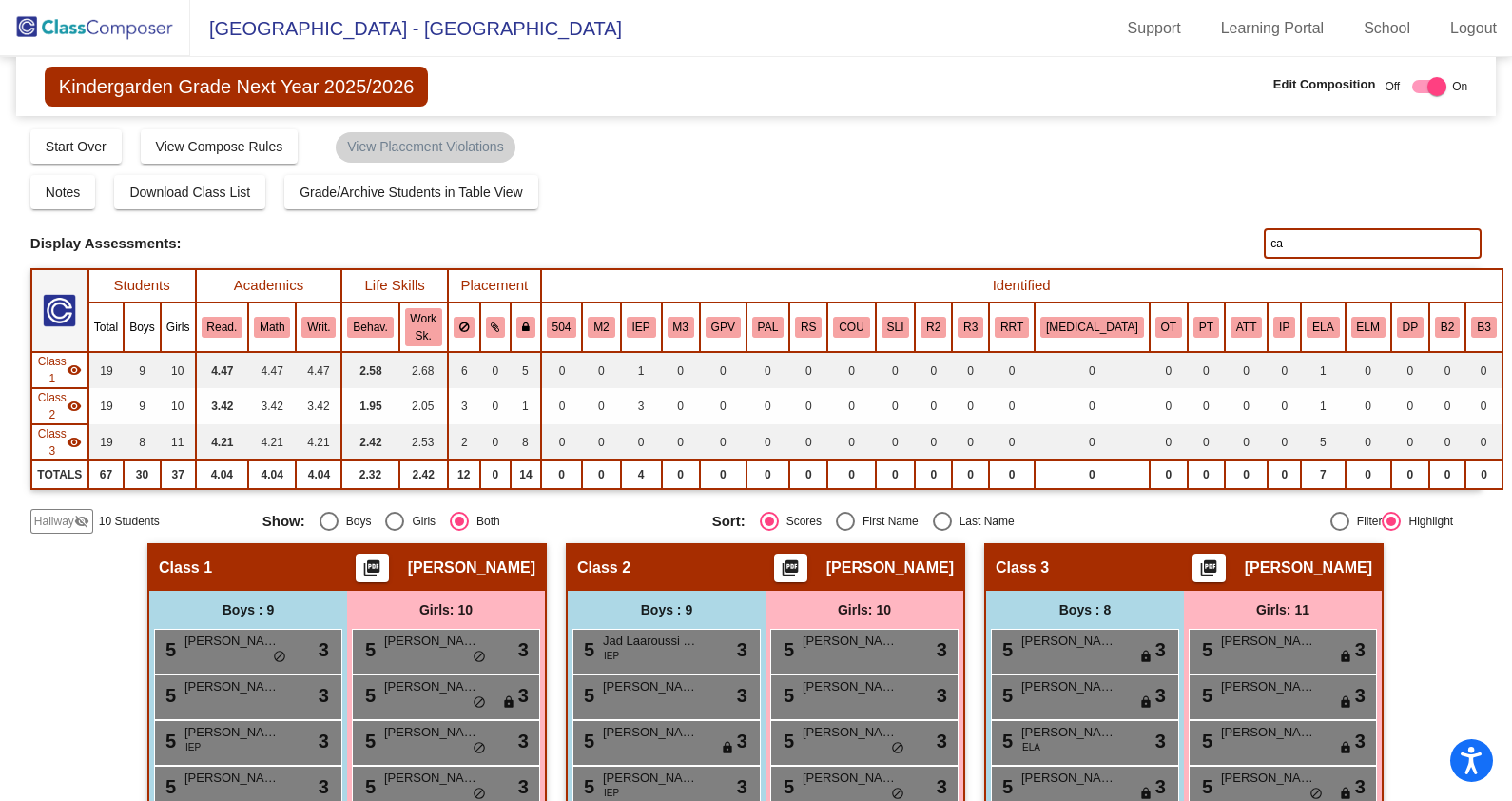 type on "c" 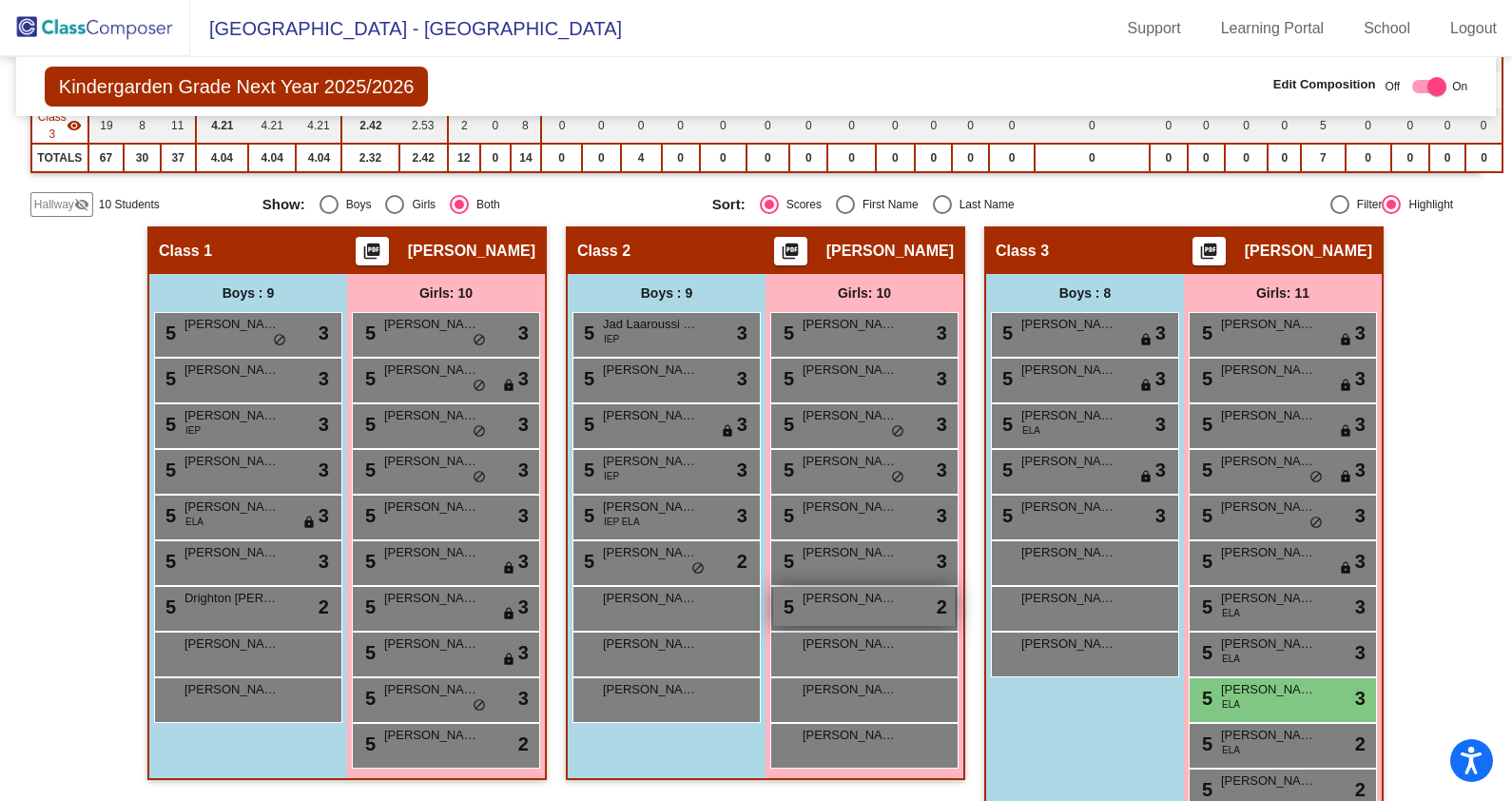 scroll, scrollTop: 0, scrollLeft: 0, axis: both 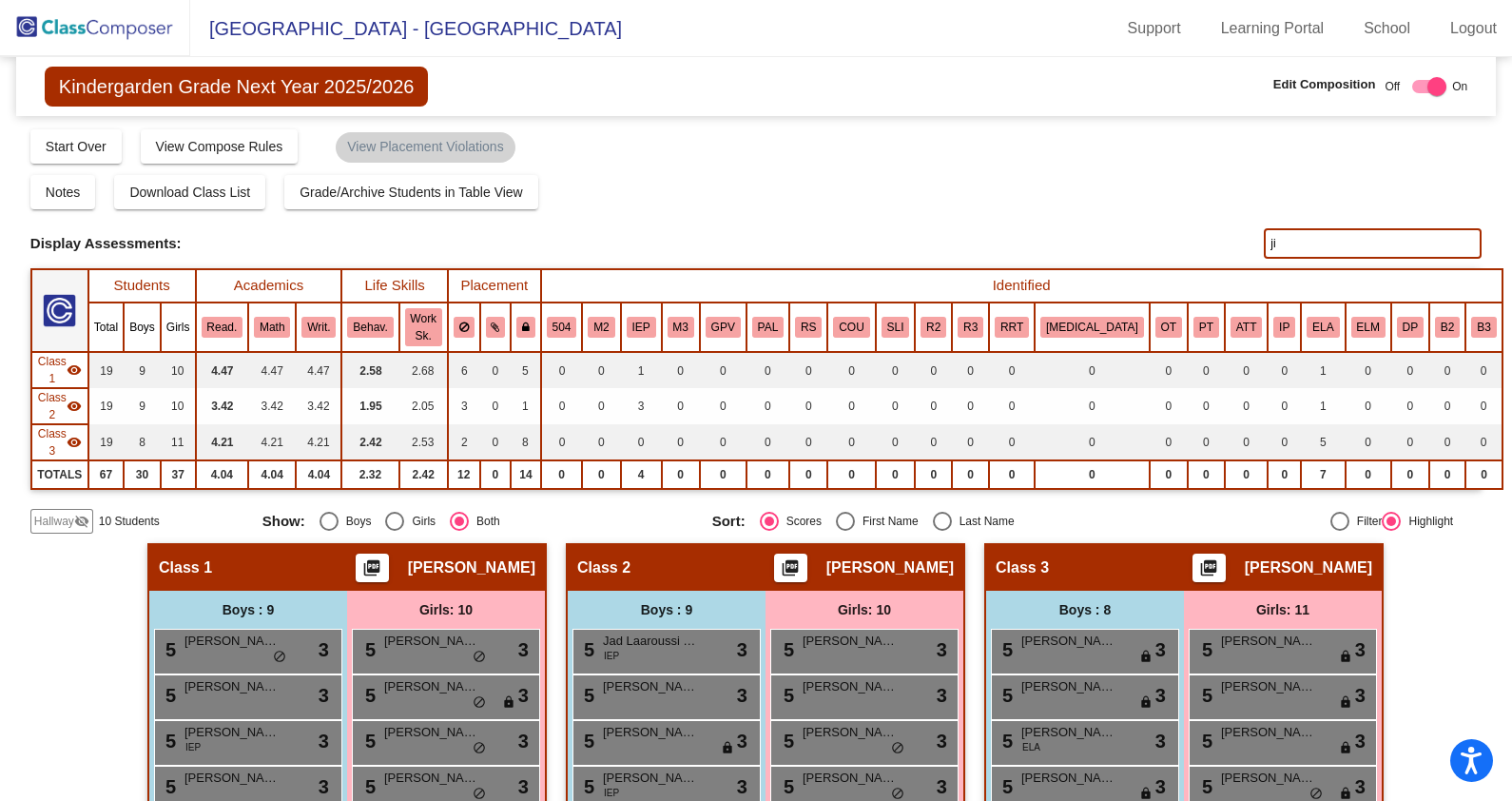 type on "j" 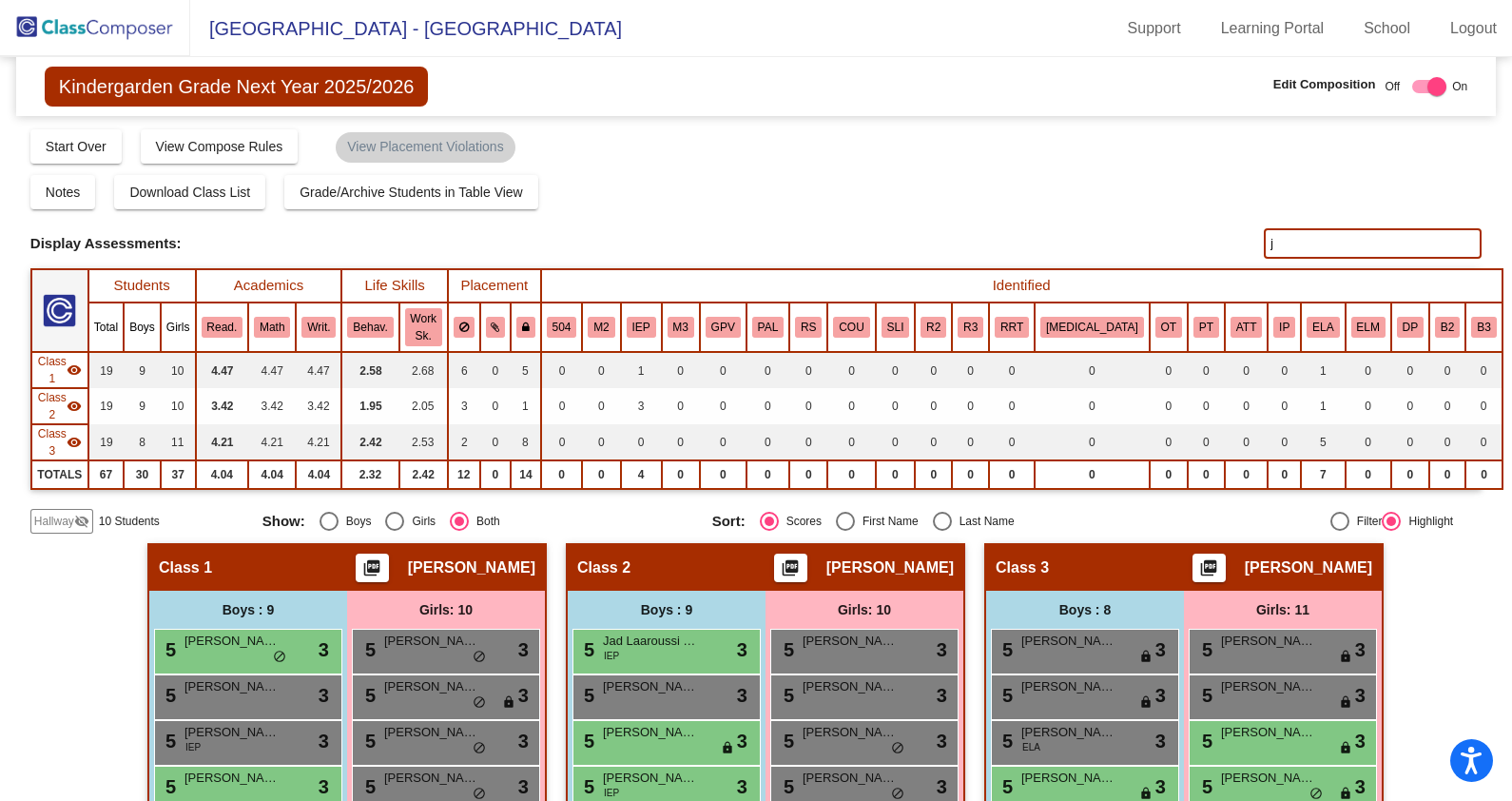 type 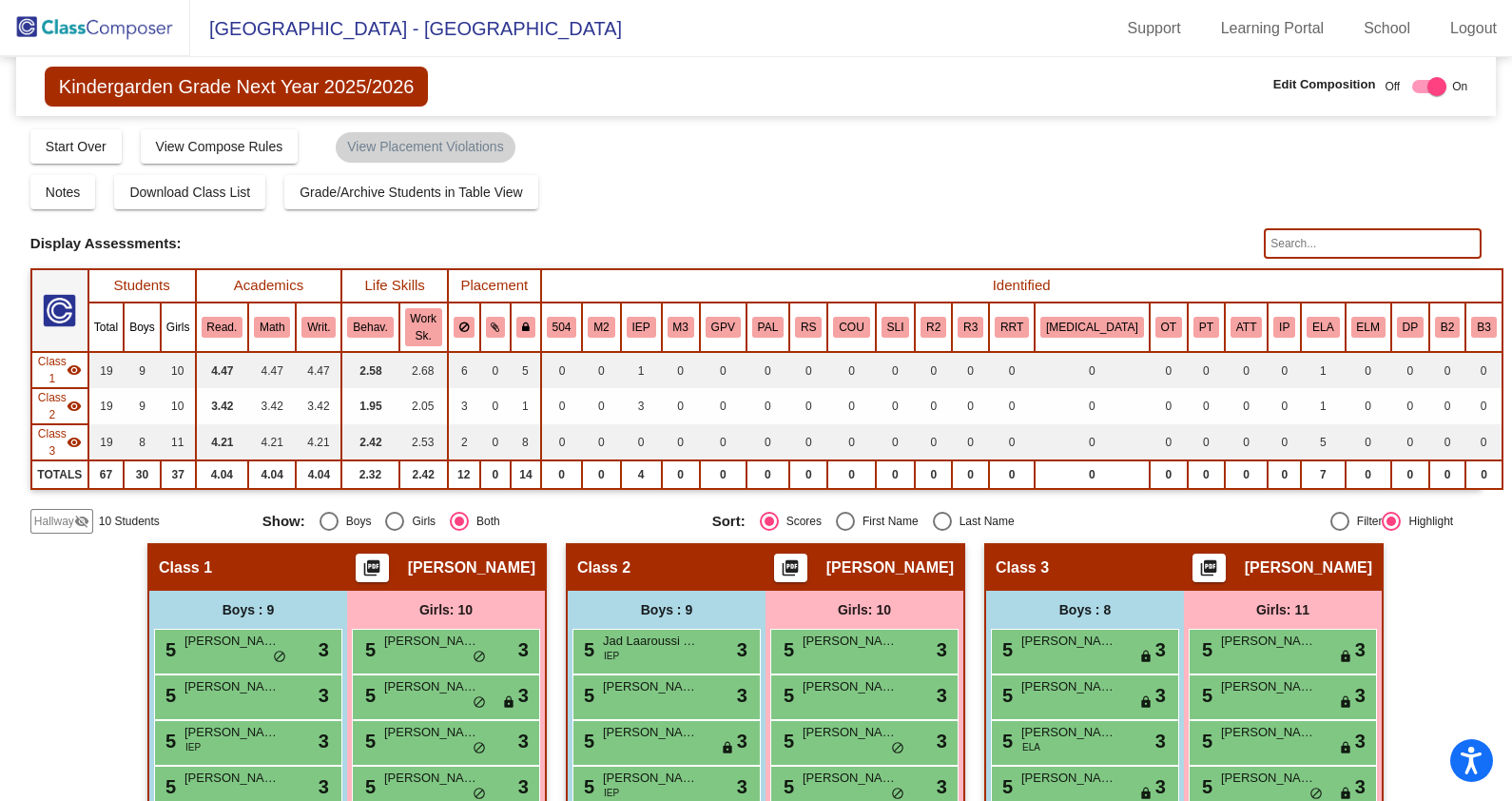 click on "Hallway" 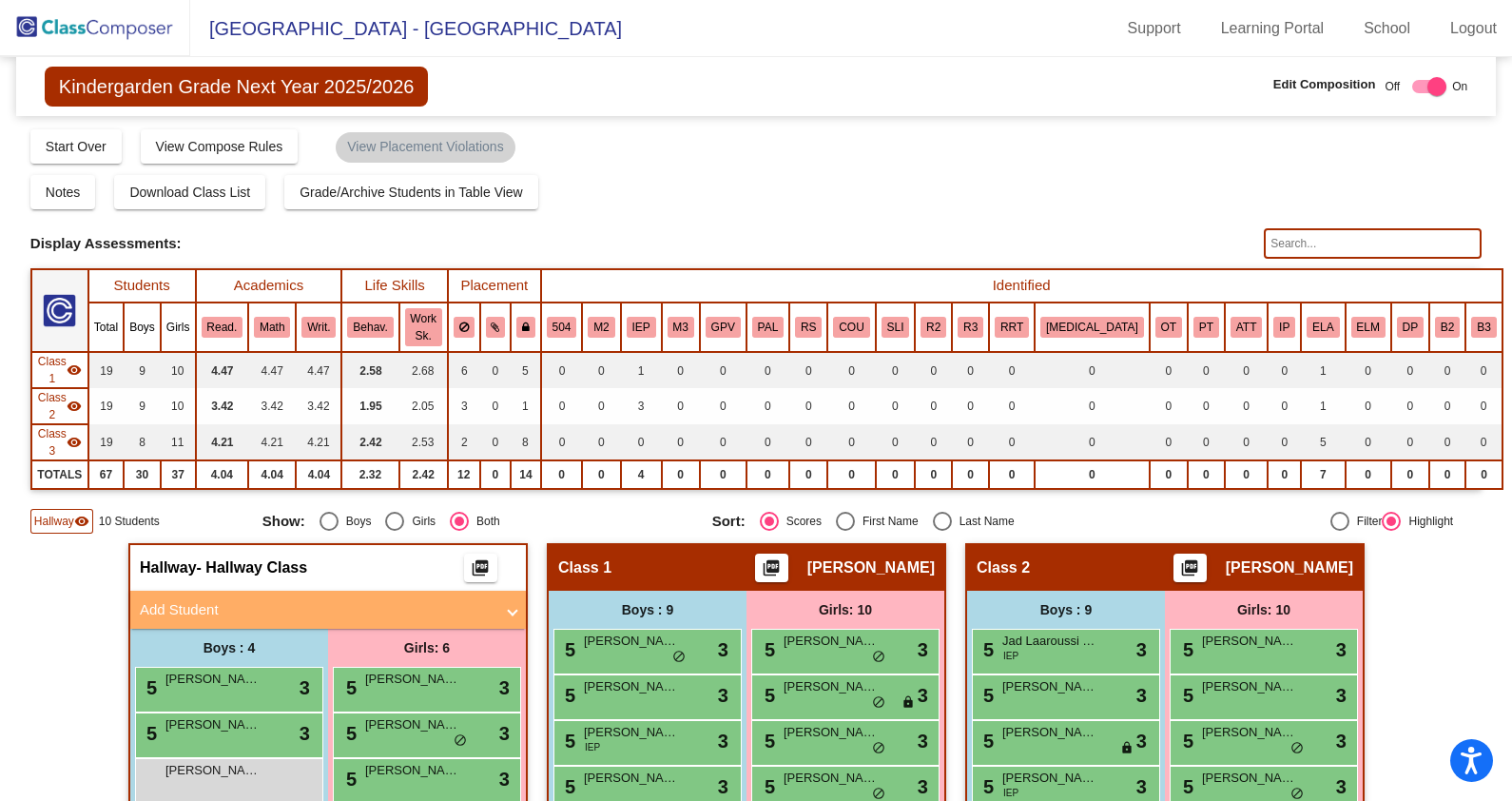 click on "Add Student" at bounding box center (317, 610) 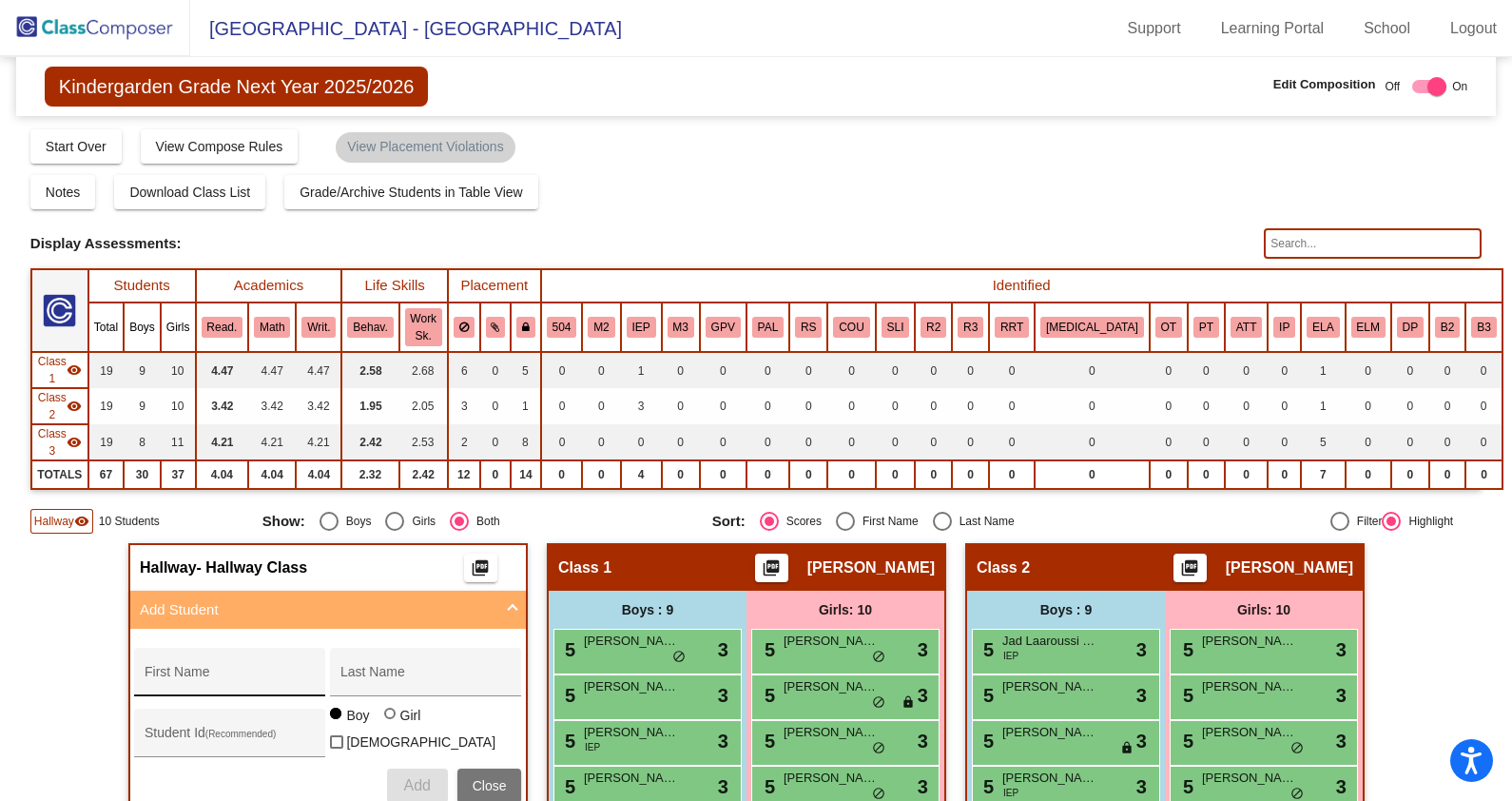 click on "First Name" at bounding box center [230, 679] 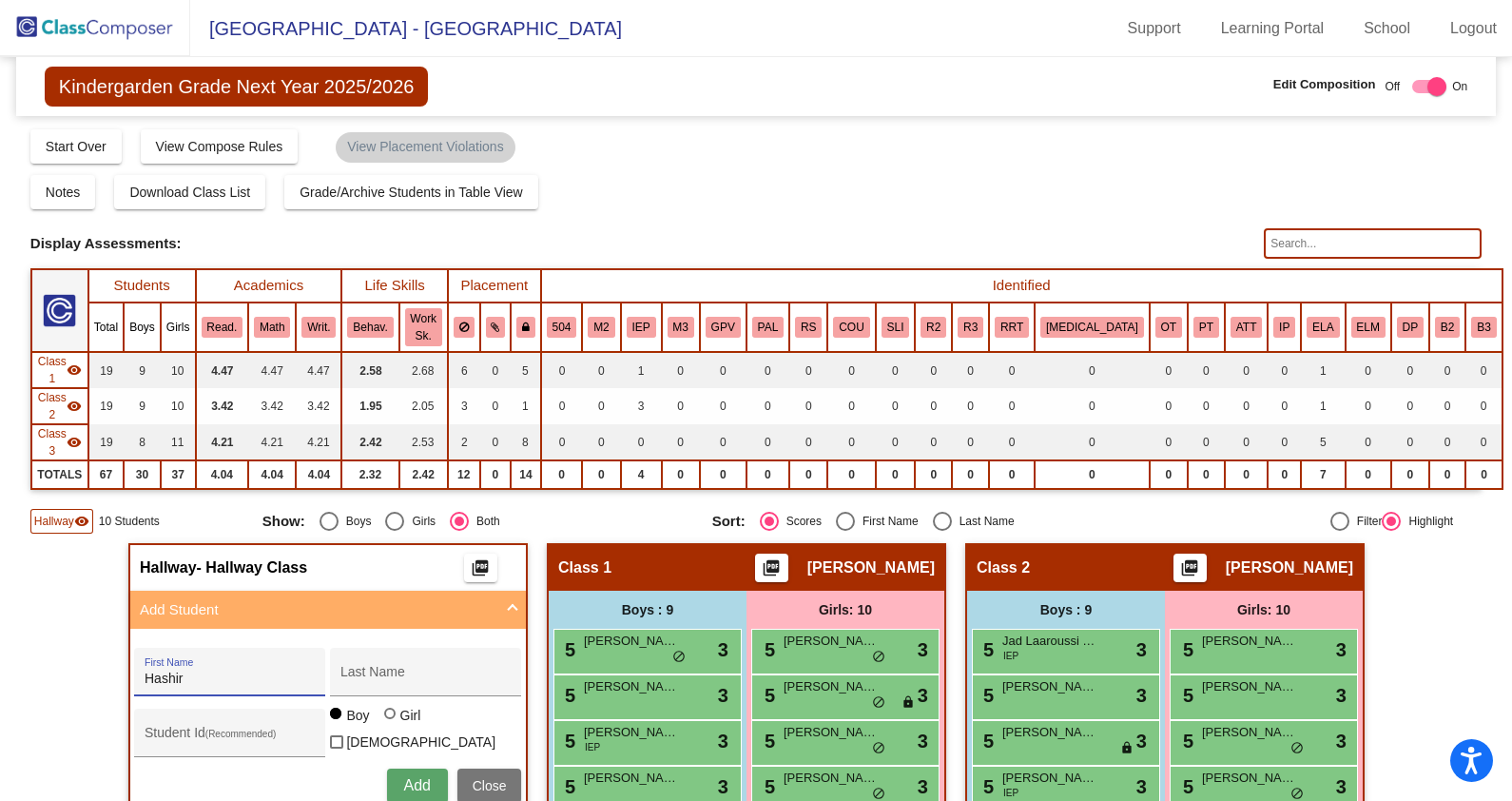 type on "Hashir" 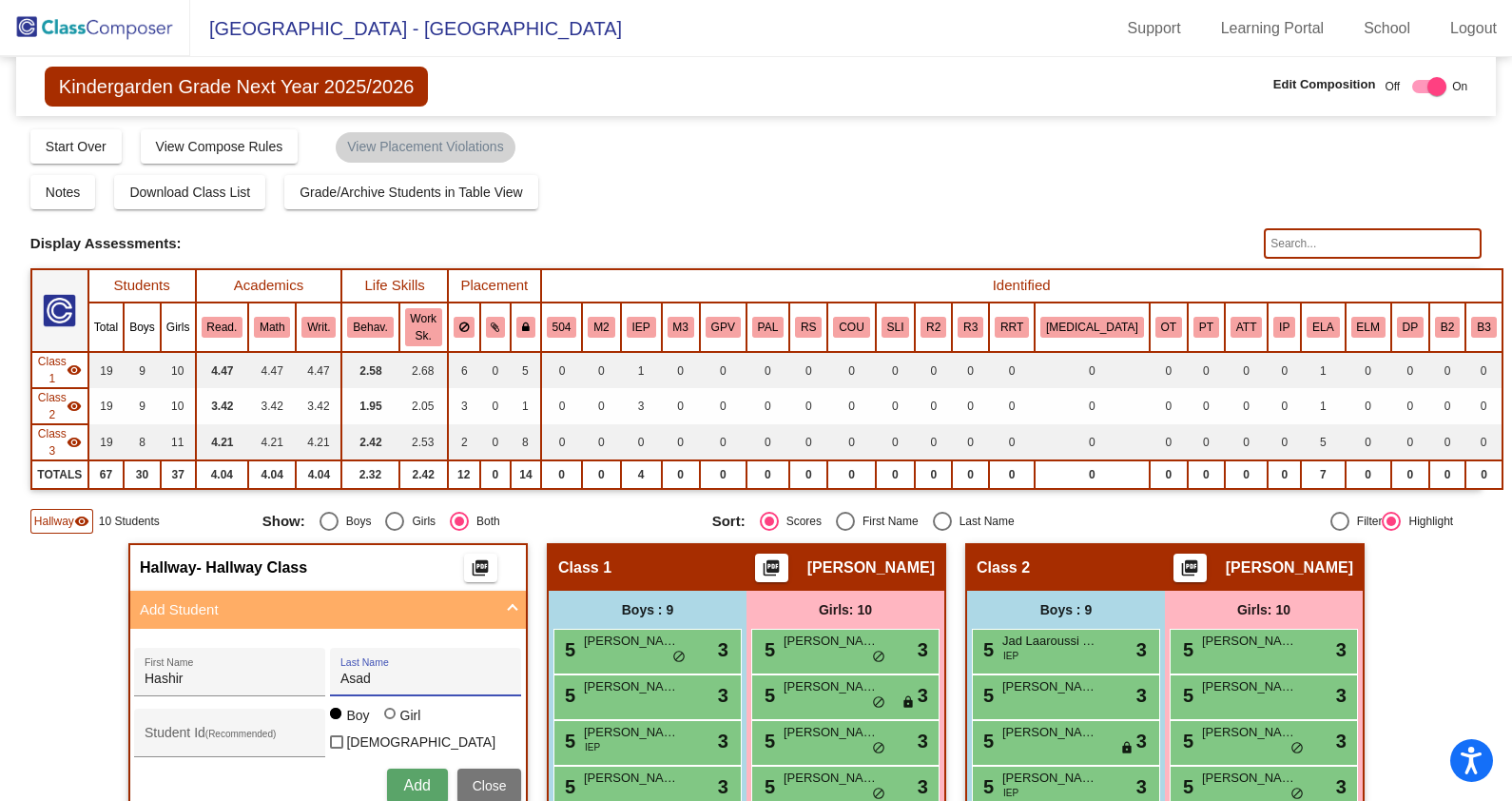 type on "Asad" 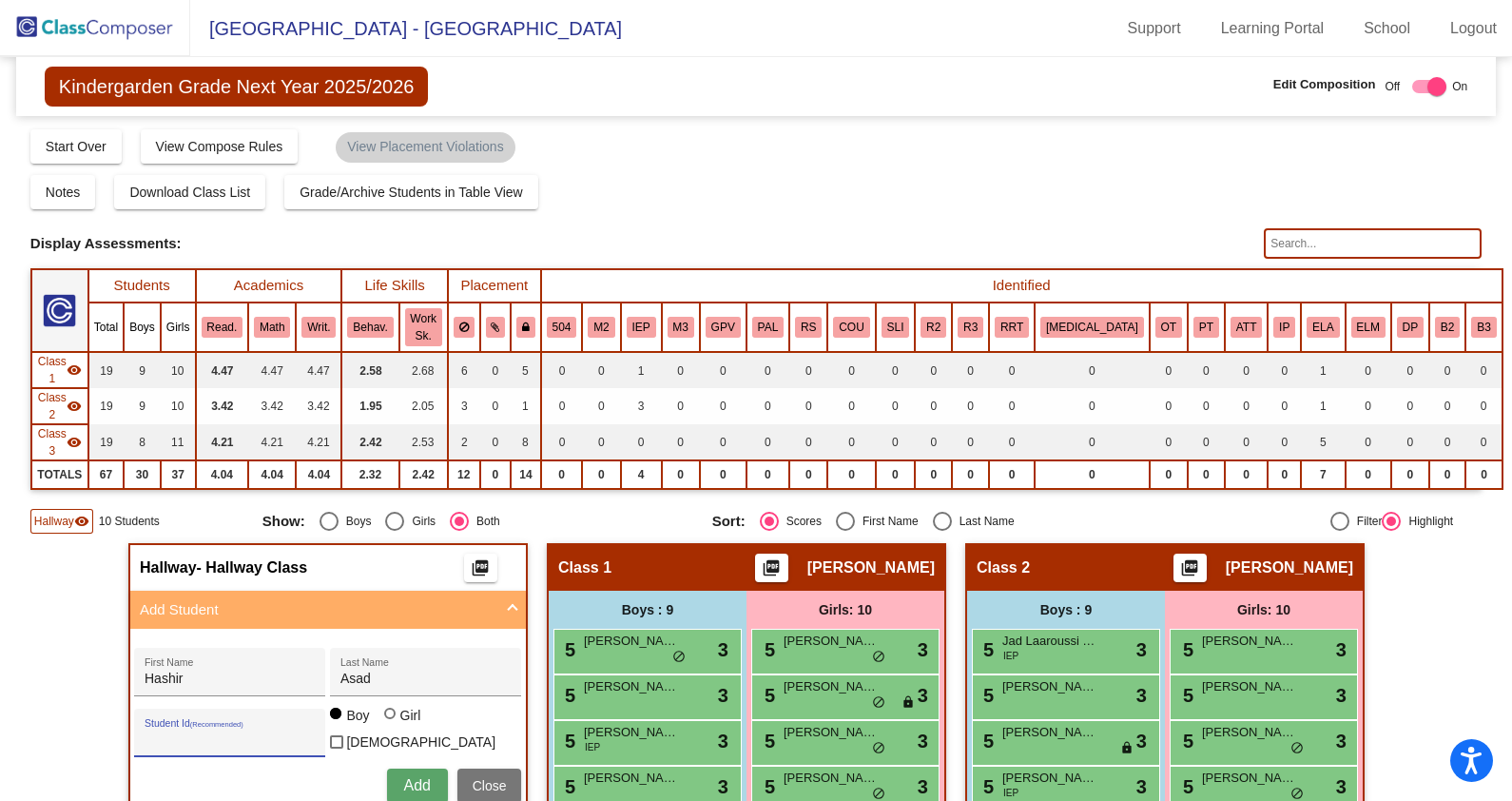 click on "Student Id  (Recommended)" at bounding box center [230, 740] 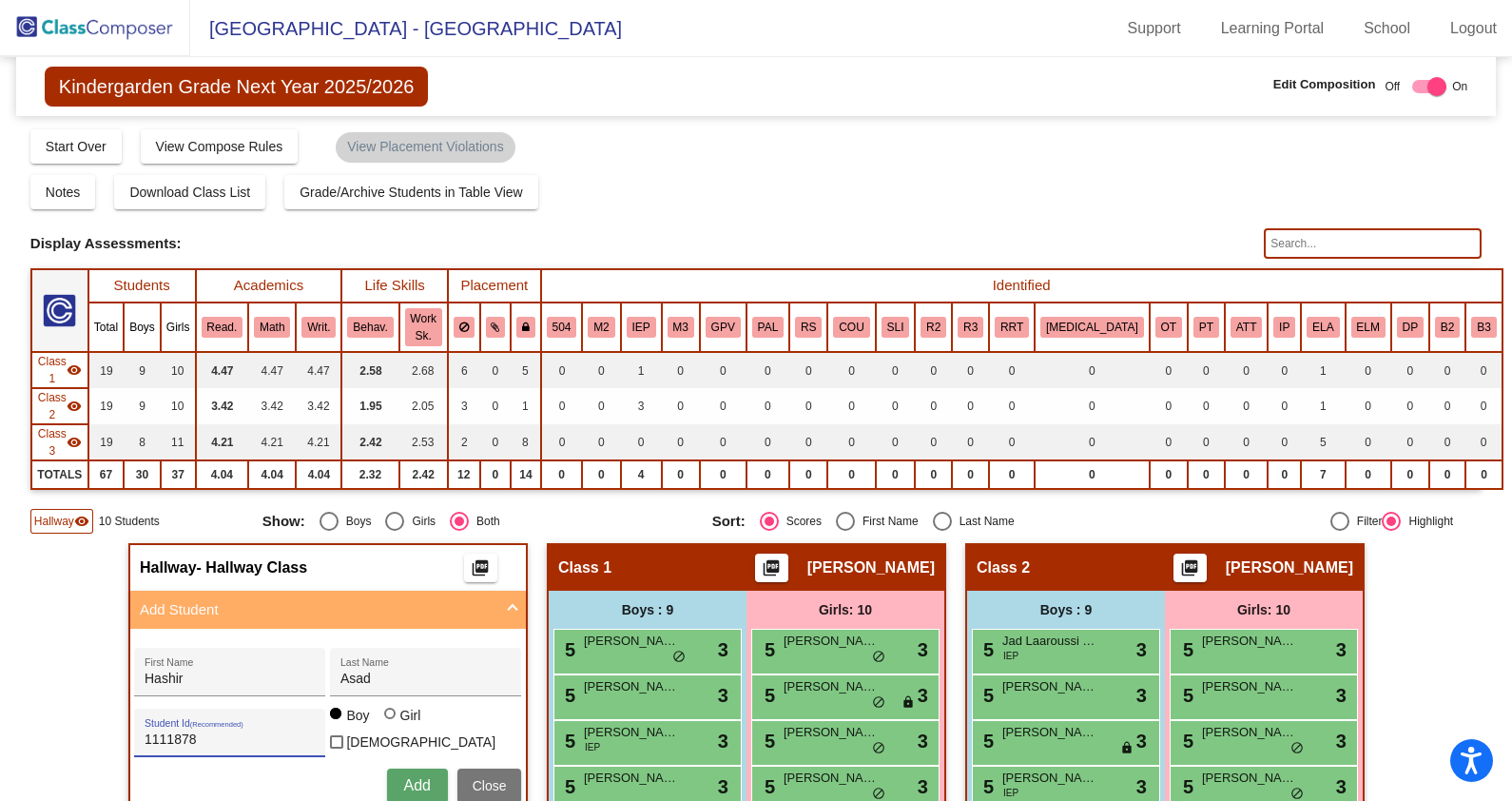 type on "1111878" 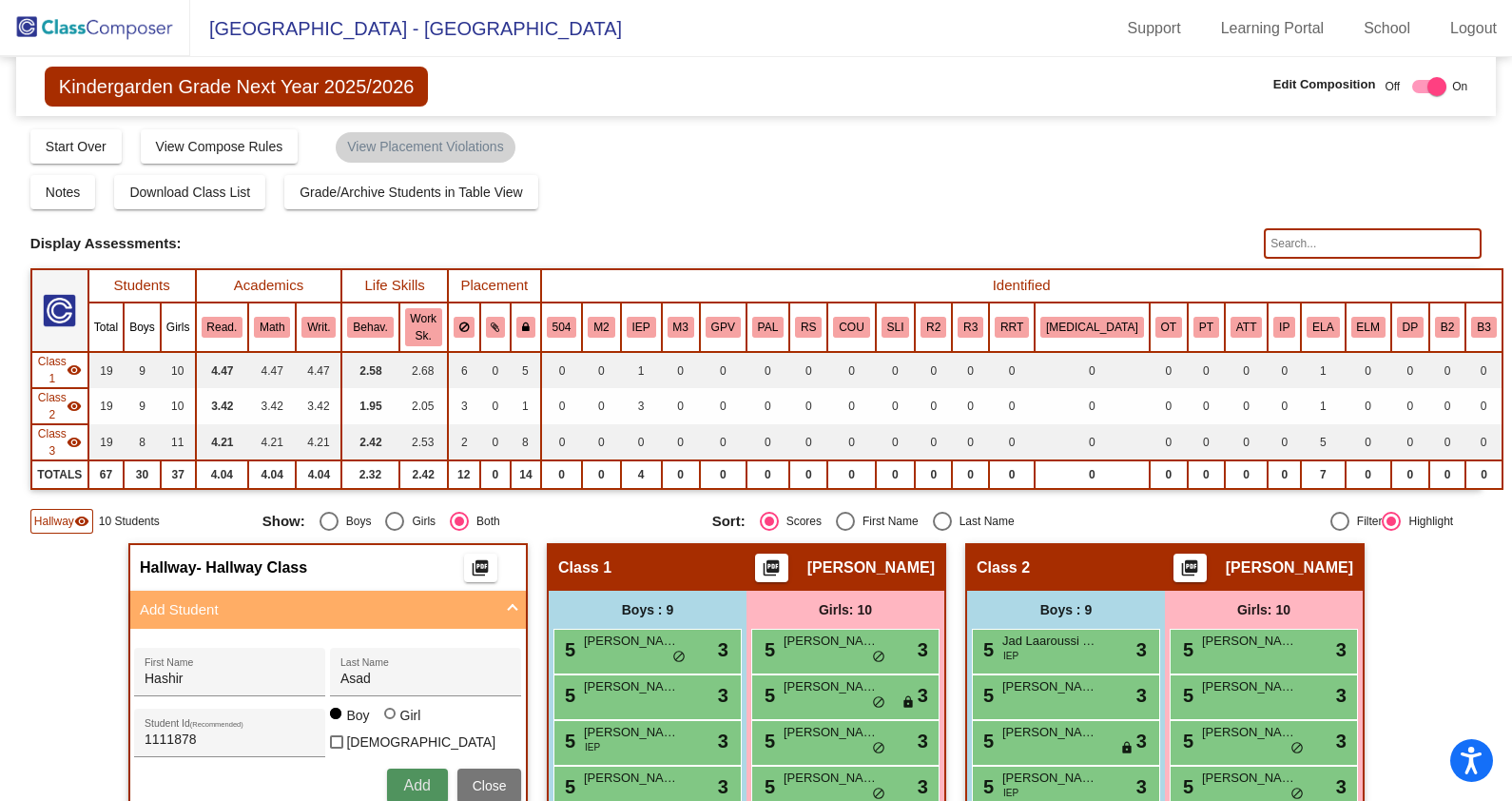 click on "Add" at bounding box center (417, 785) 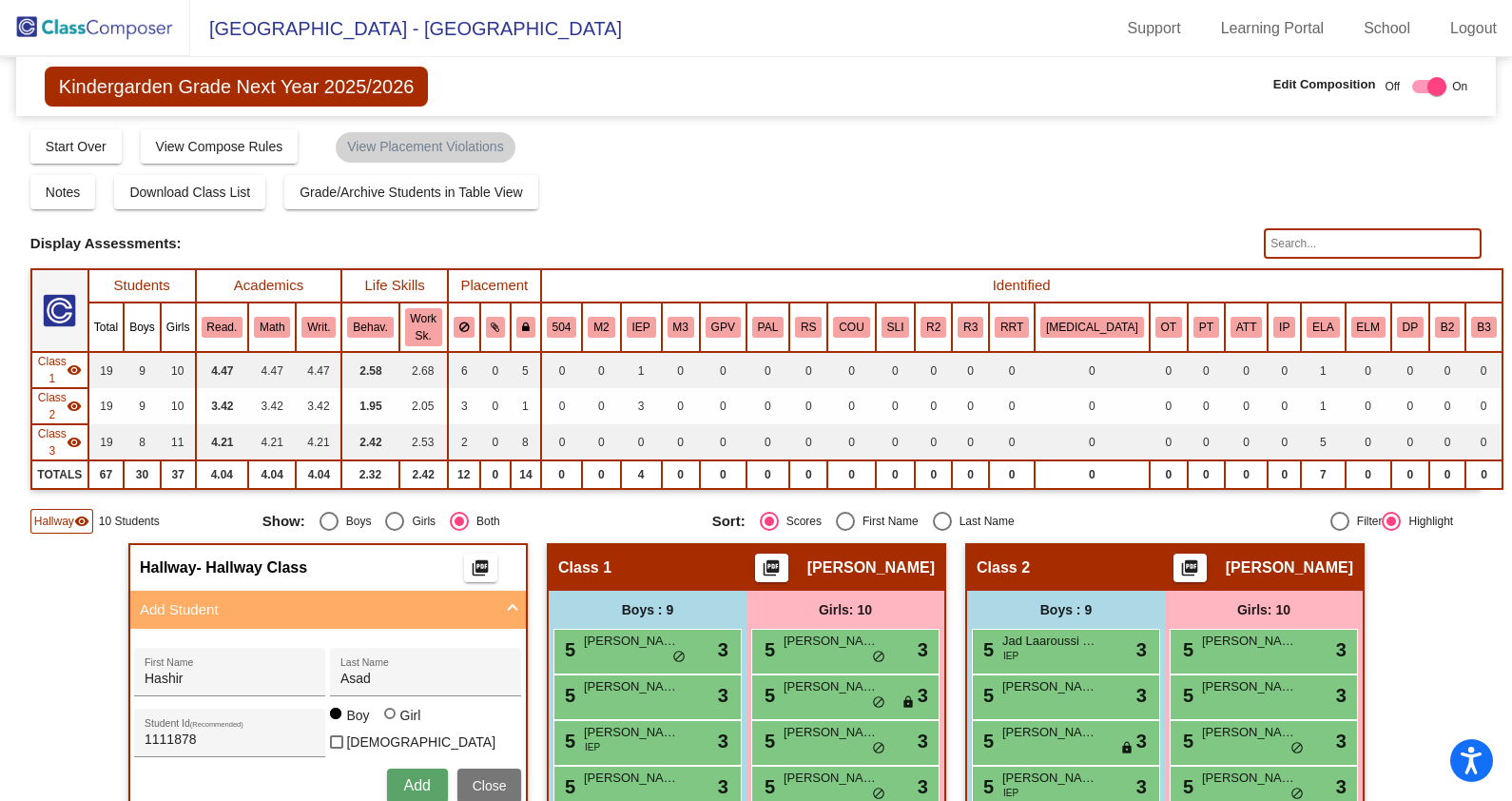 type 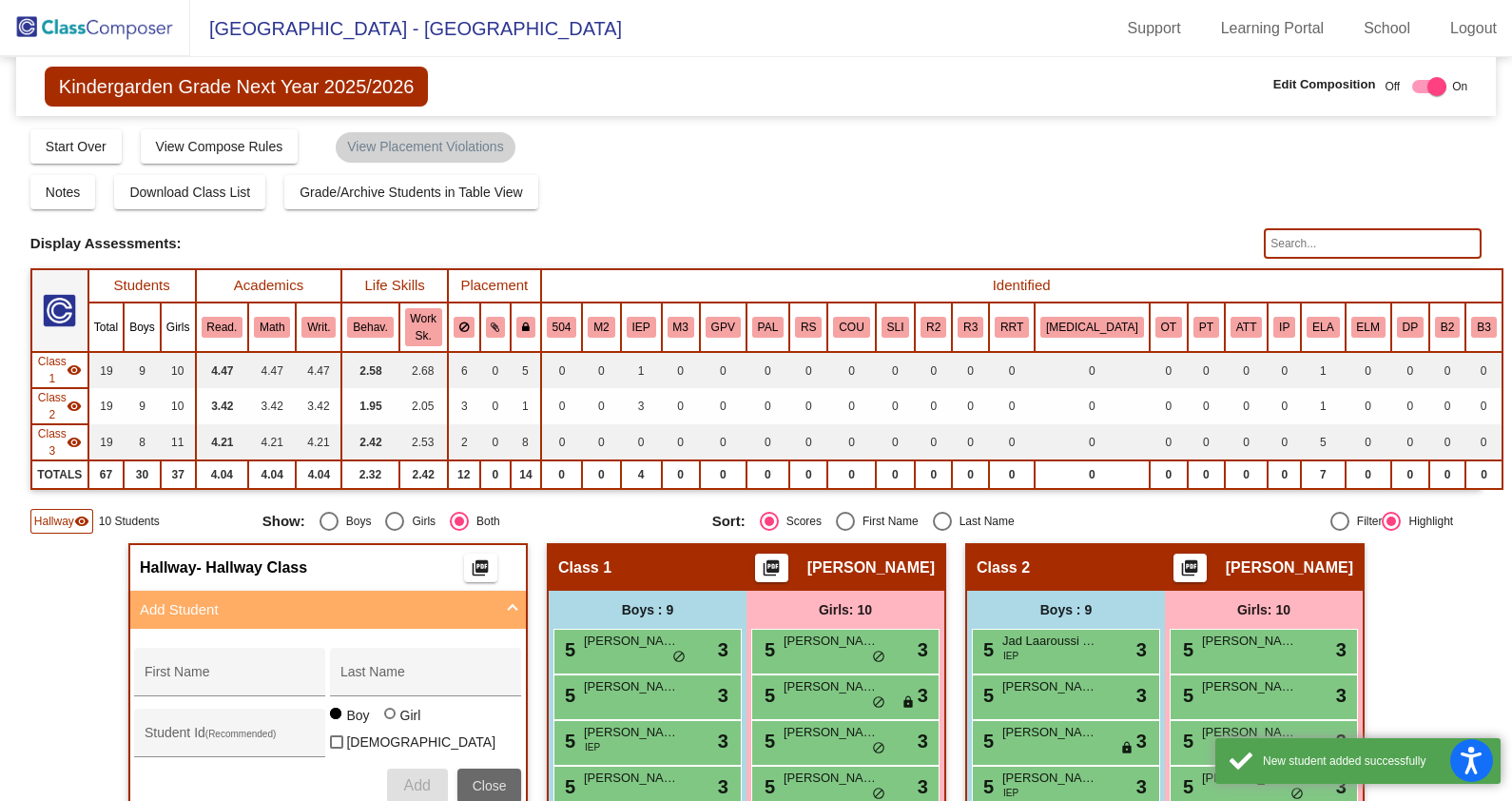 click on "Close" at bounding box center [490, 786] 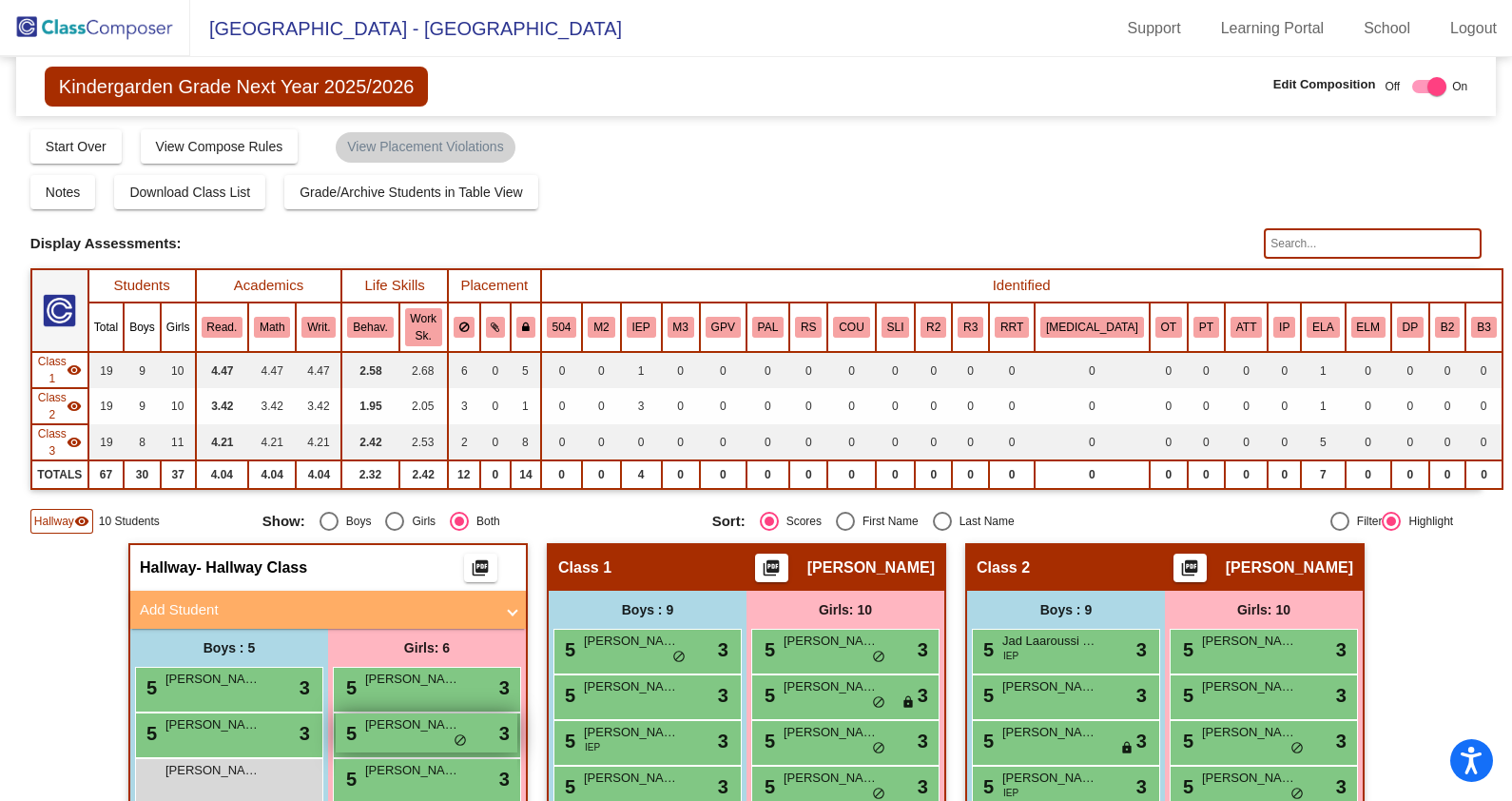 scroll, scrollTop: 475, scrollLeft: 0, axis: vertical 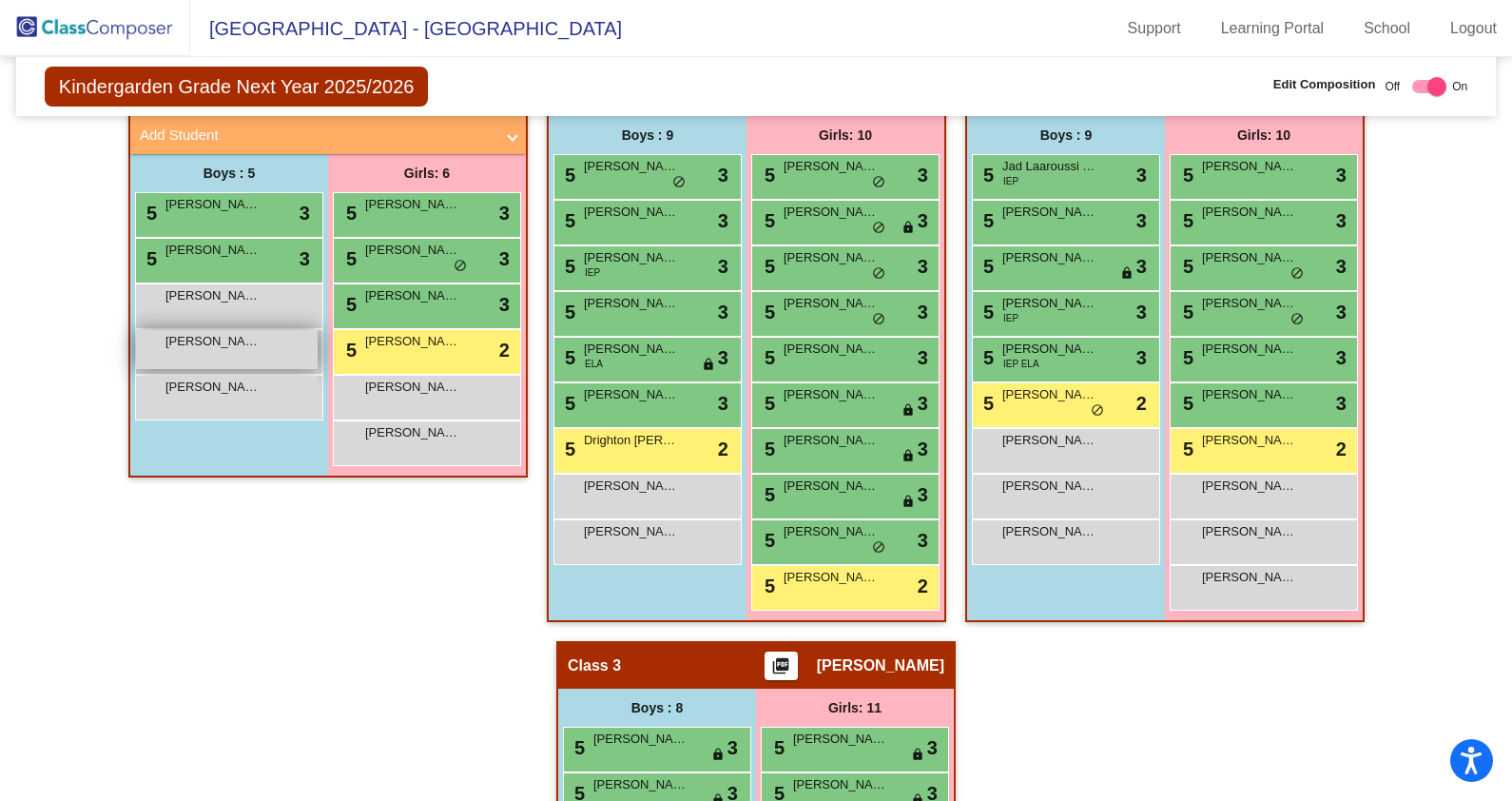 click on "[PERSON_NAME] lock do_not_disturb_alt" at bounding box center (226, 349) 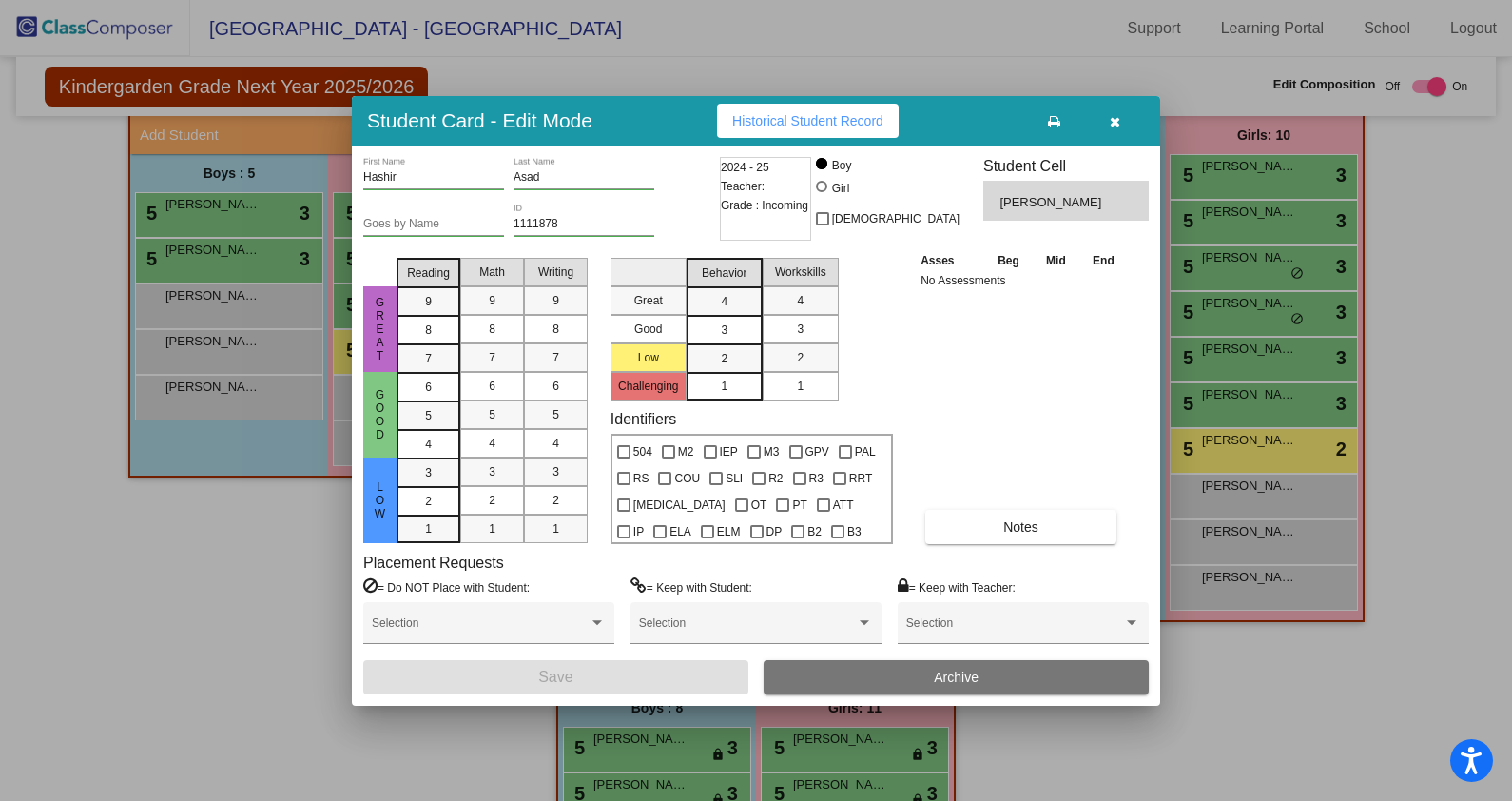 drag, startPoint x: 1013, startPoint y: 536, endPoint x: 1056, endPoint y: 409, distance: 134.08206 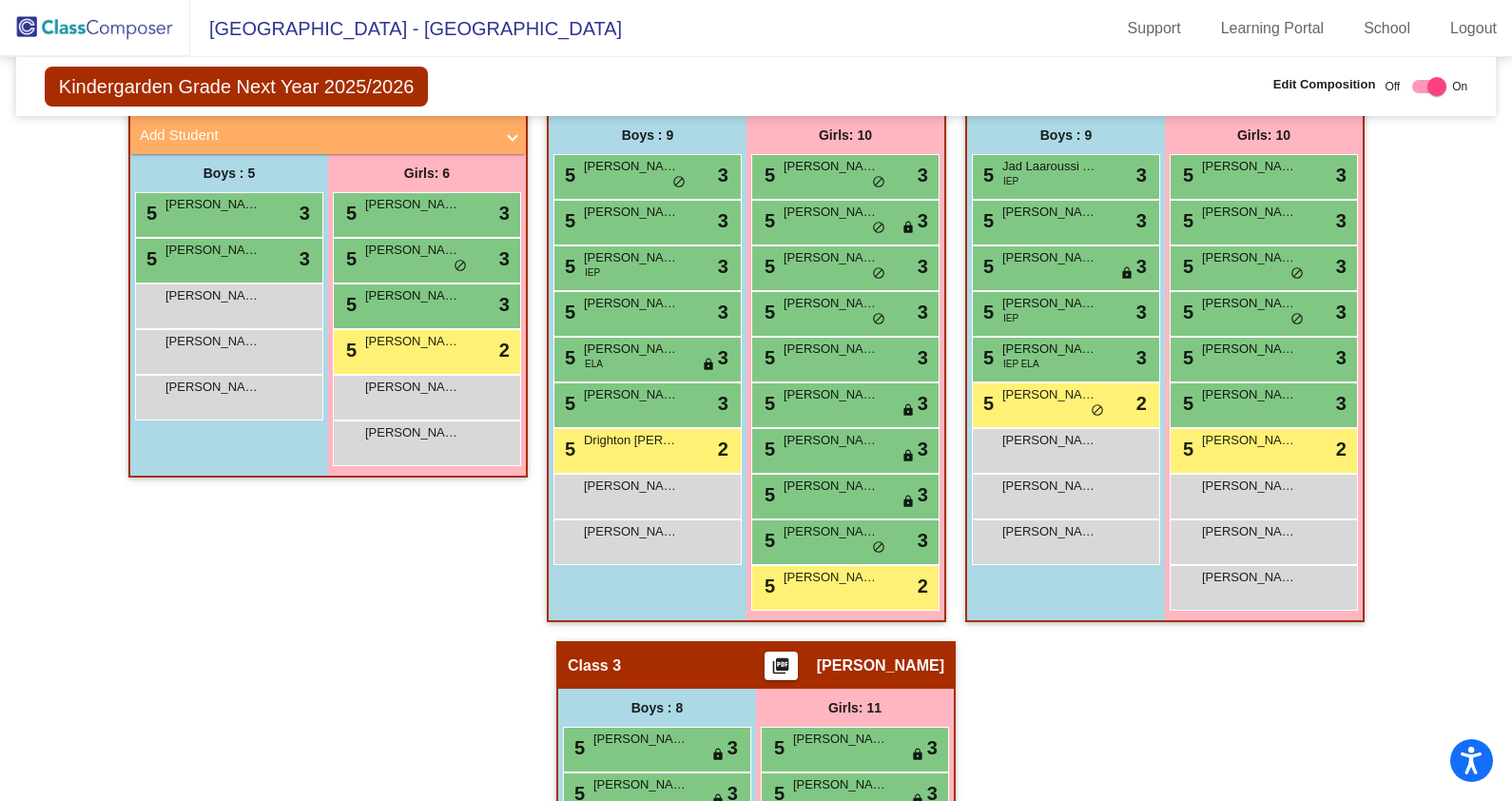 scroll, scrollTop: 237, scrollLeft: 0, axis: vertical 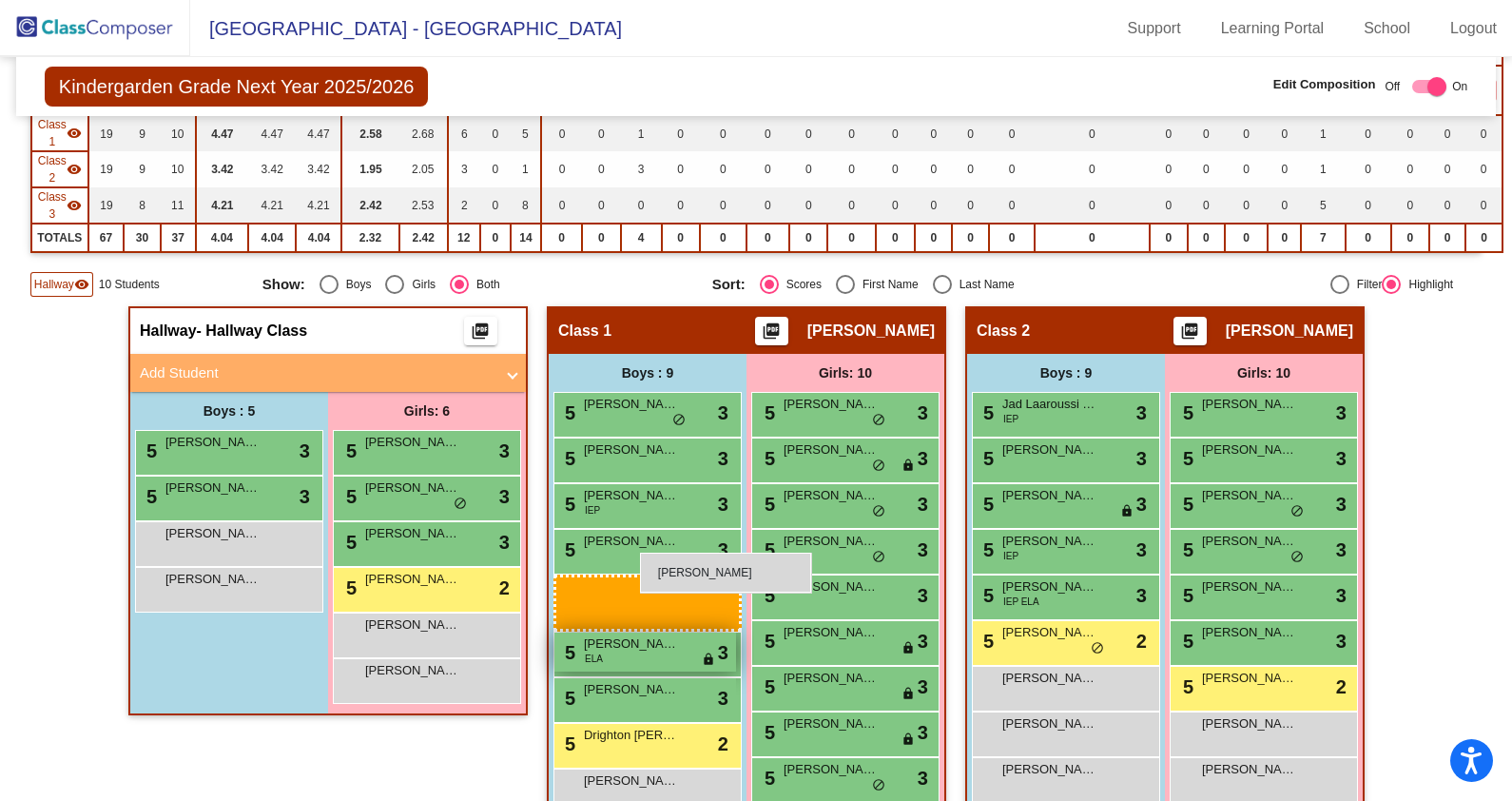 drag, startPoint x: 247, startPoint y: 542, endPoint x: 585, endPoint y: 547, distance: 338.03698 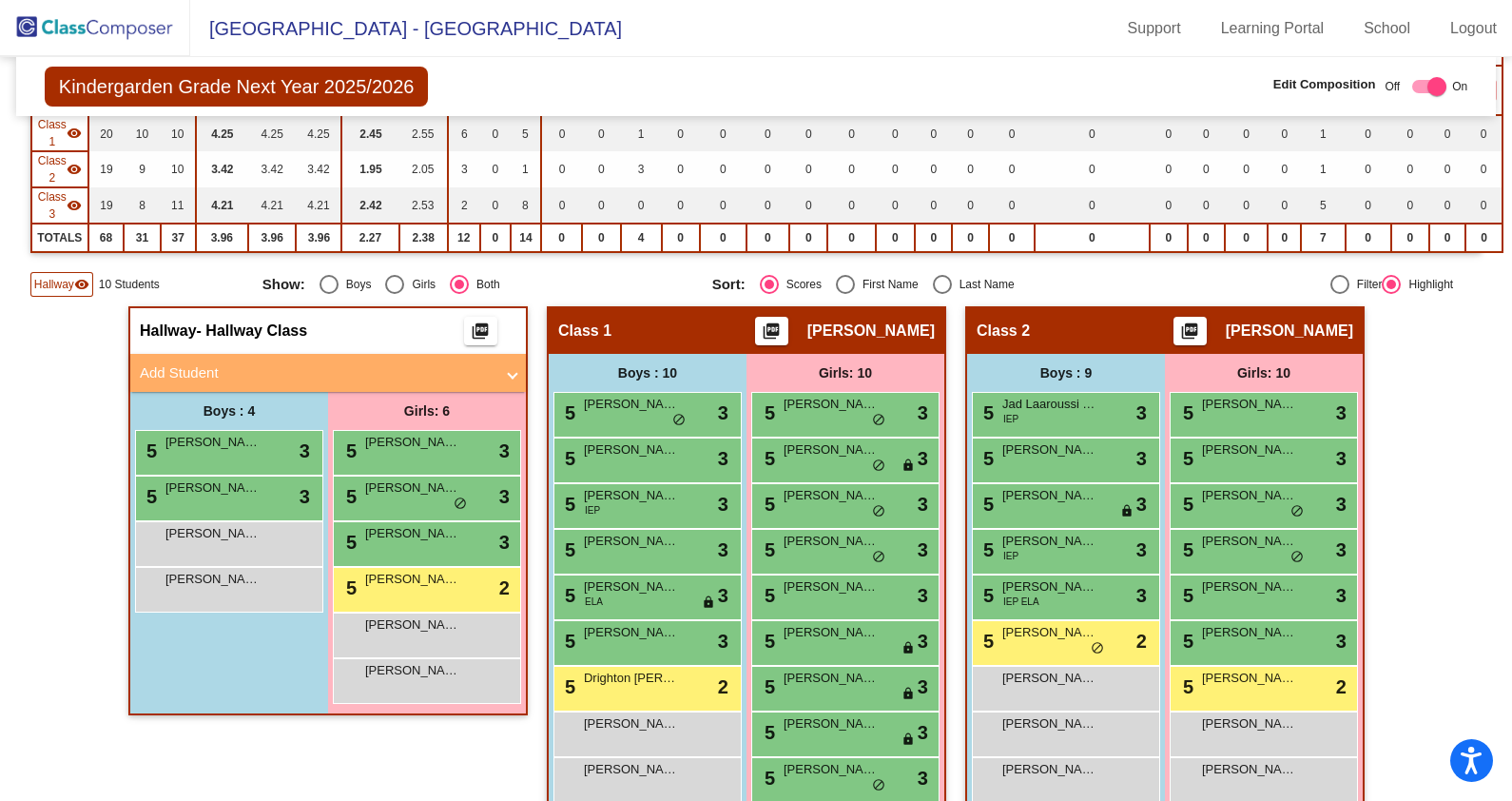 scroll, scrollTop: 0, scrollLeft: 0, axis: both 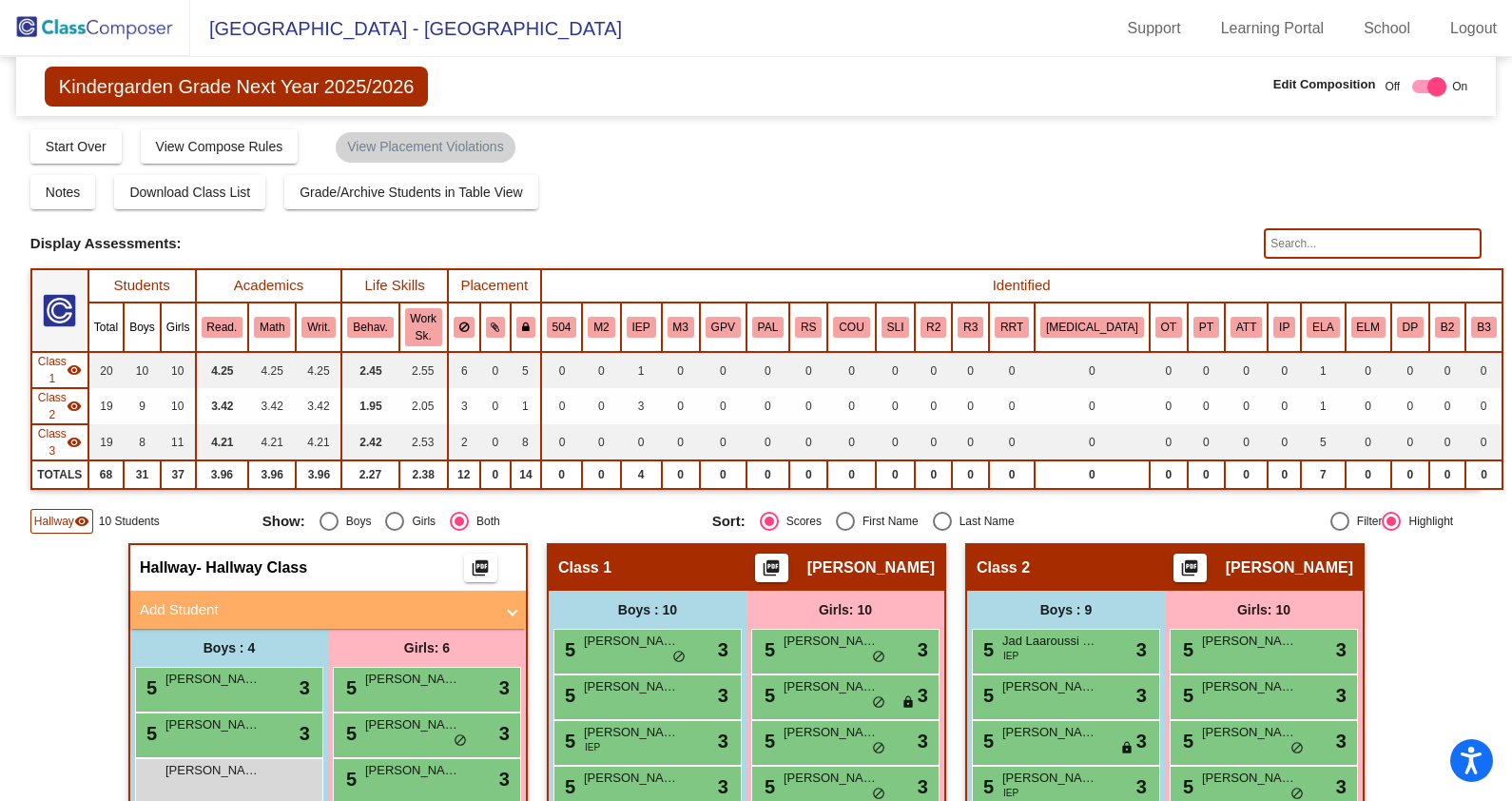 click 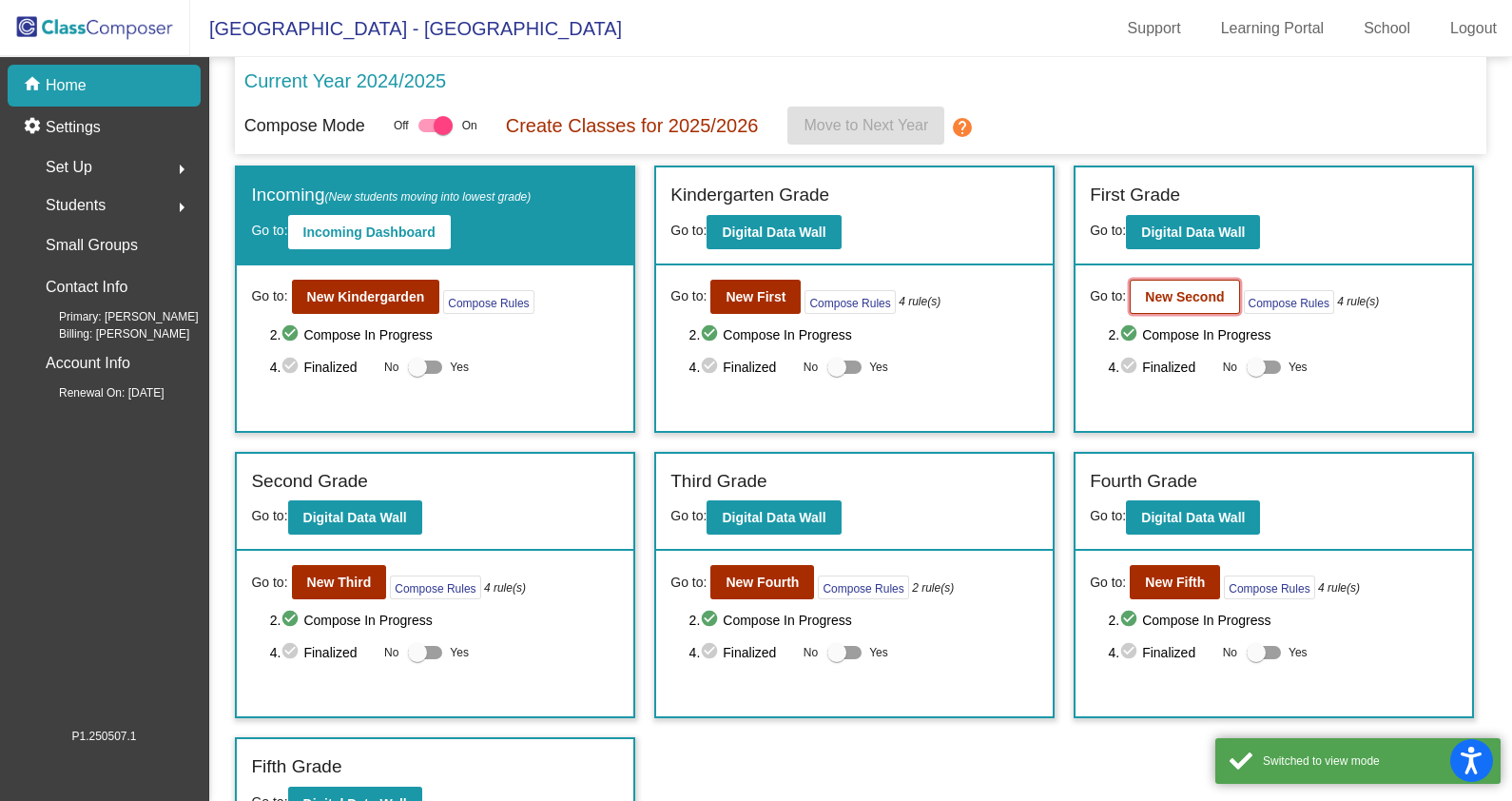 click on "New Second" 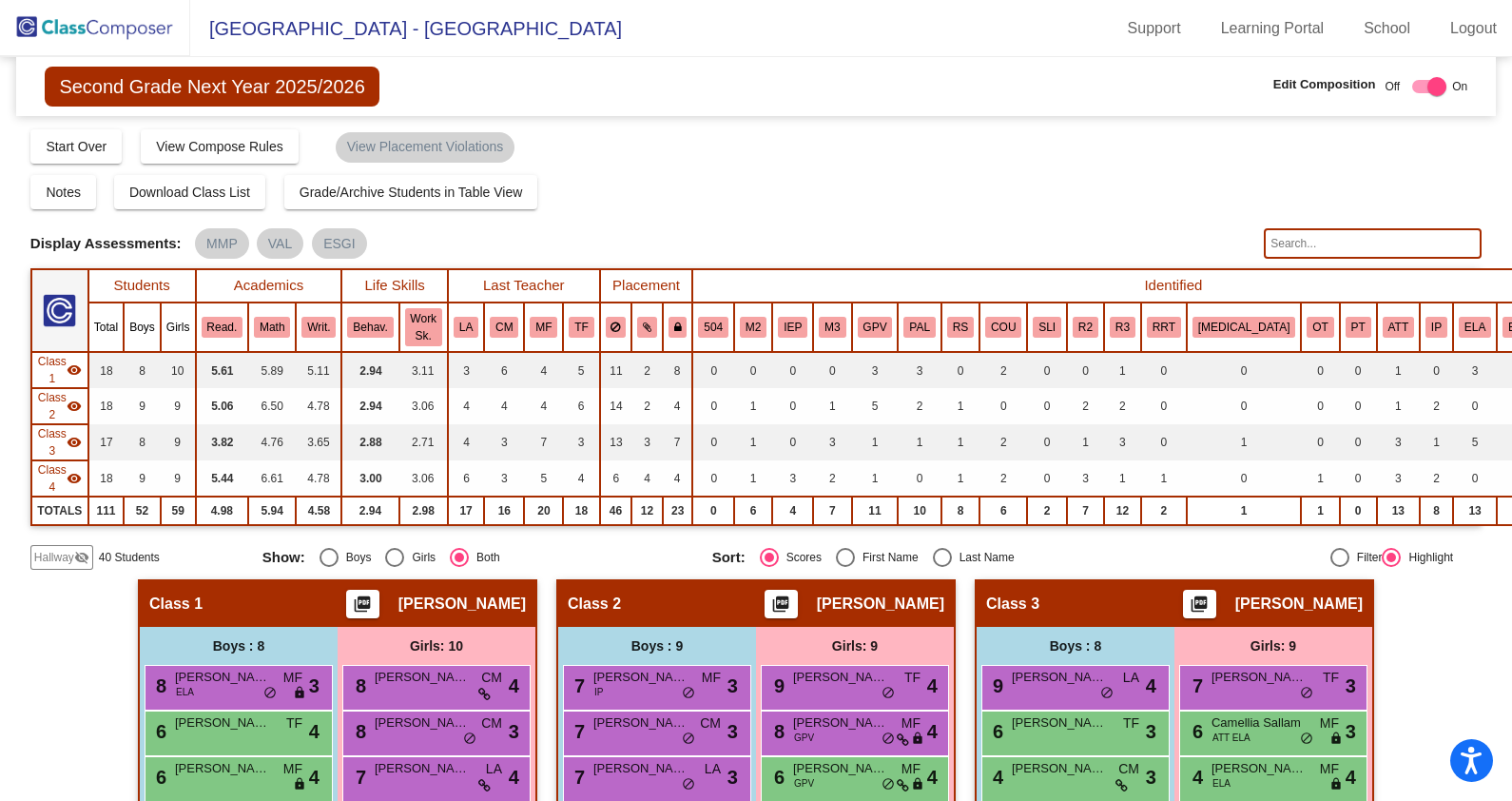 click on "Hallway" 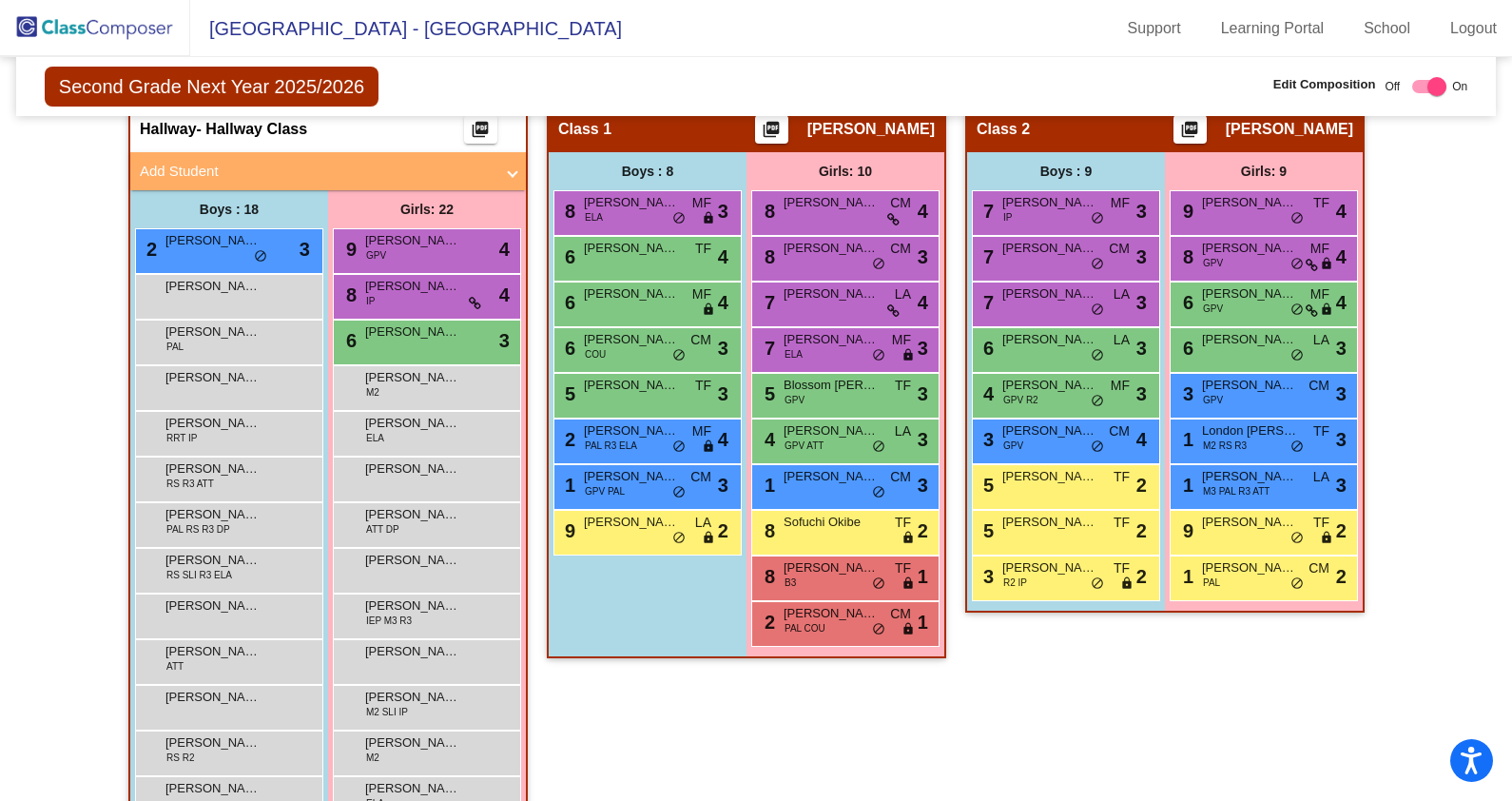 scroll, scrollTop: 118, scrollLeft: 0, axis: vertical 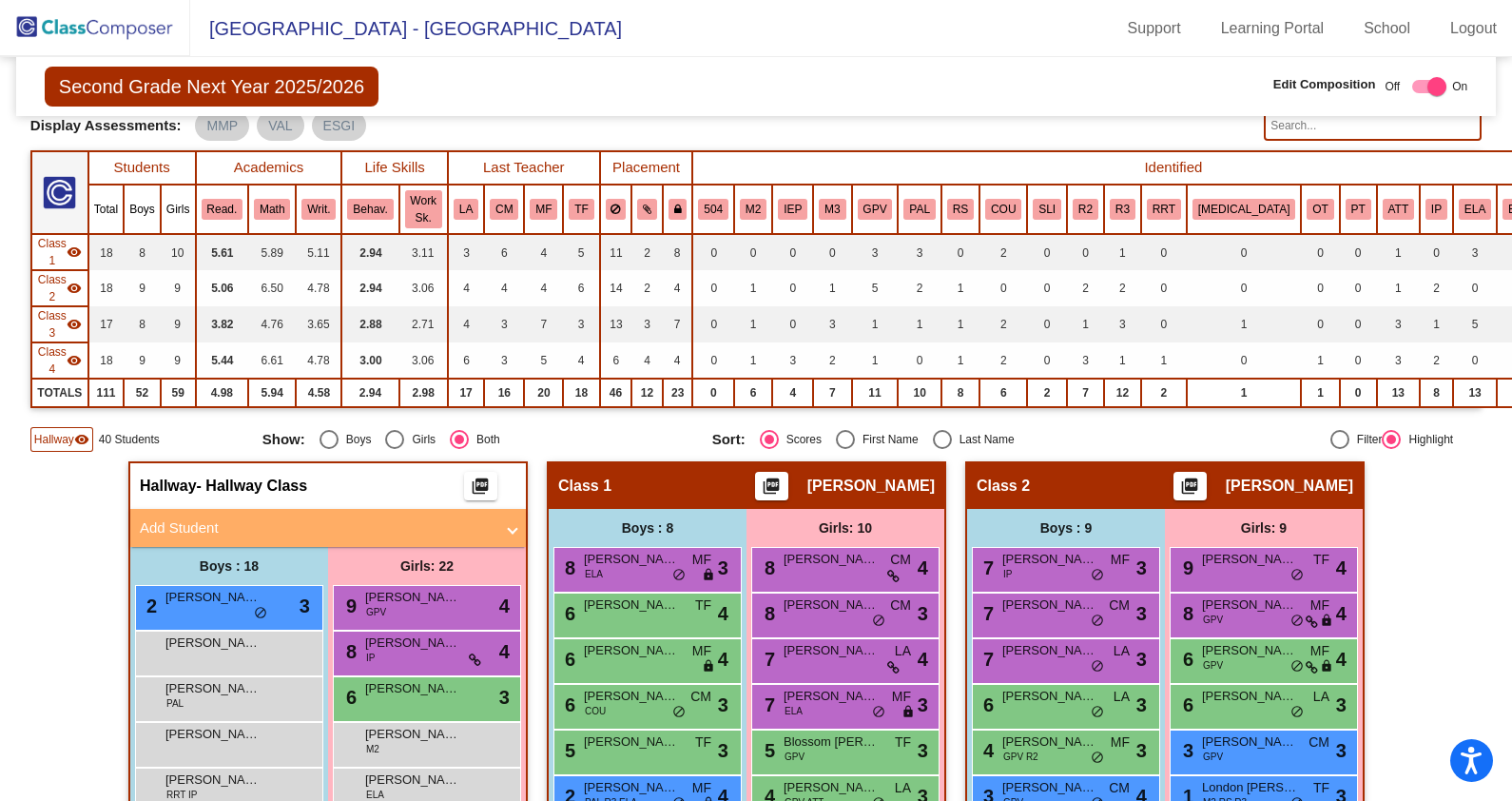 click on "Add Student" at bounding box center (317, 528) 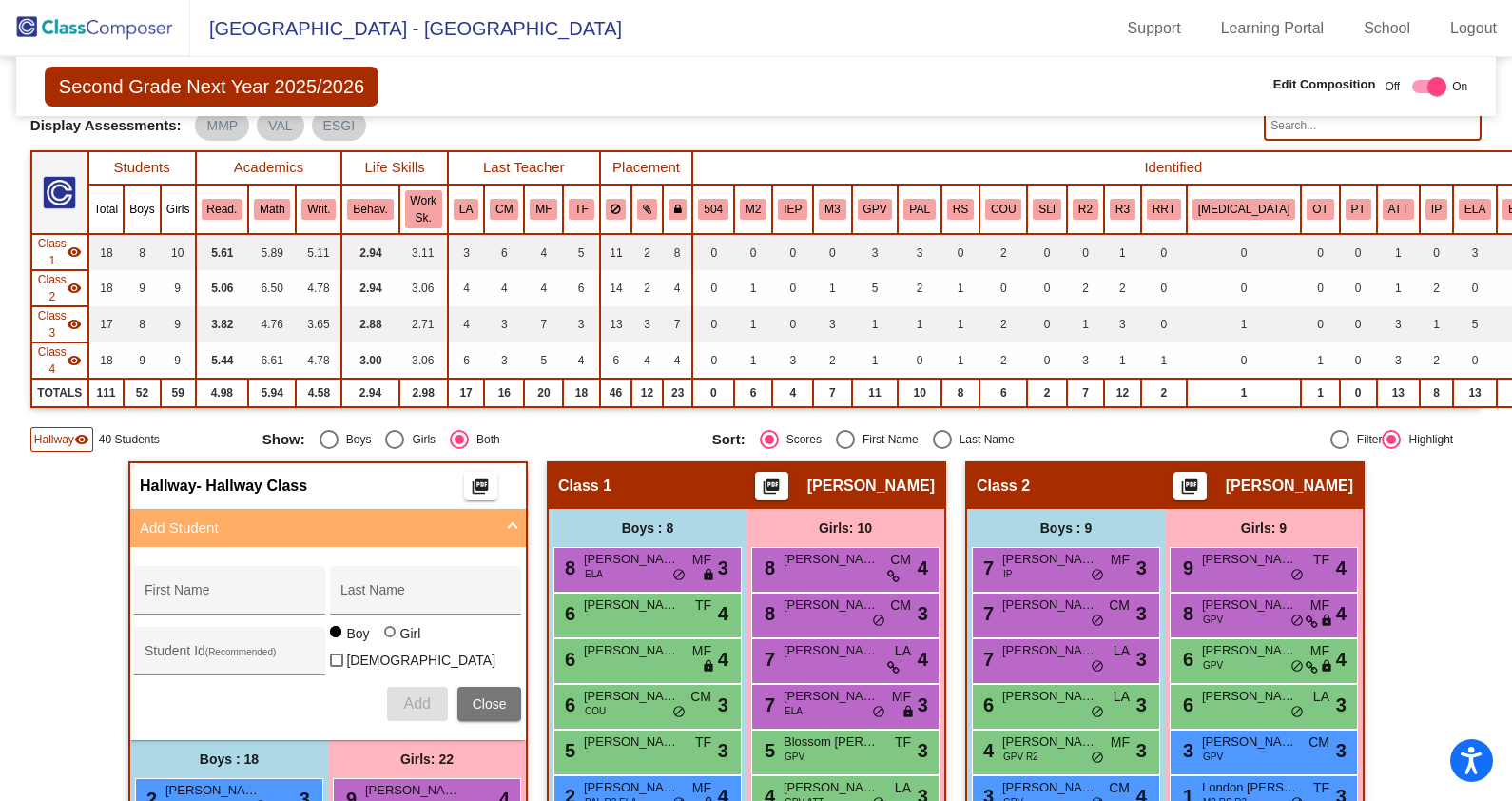 scroll, scrollTop: 237, scrollLeft: 0, axis: vertical 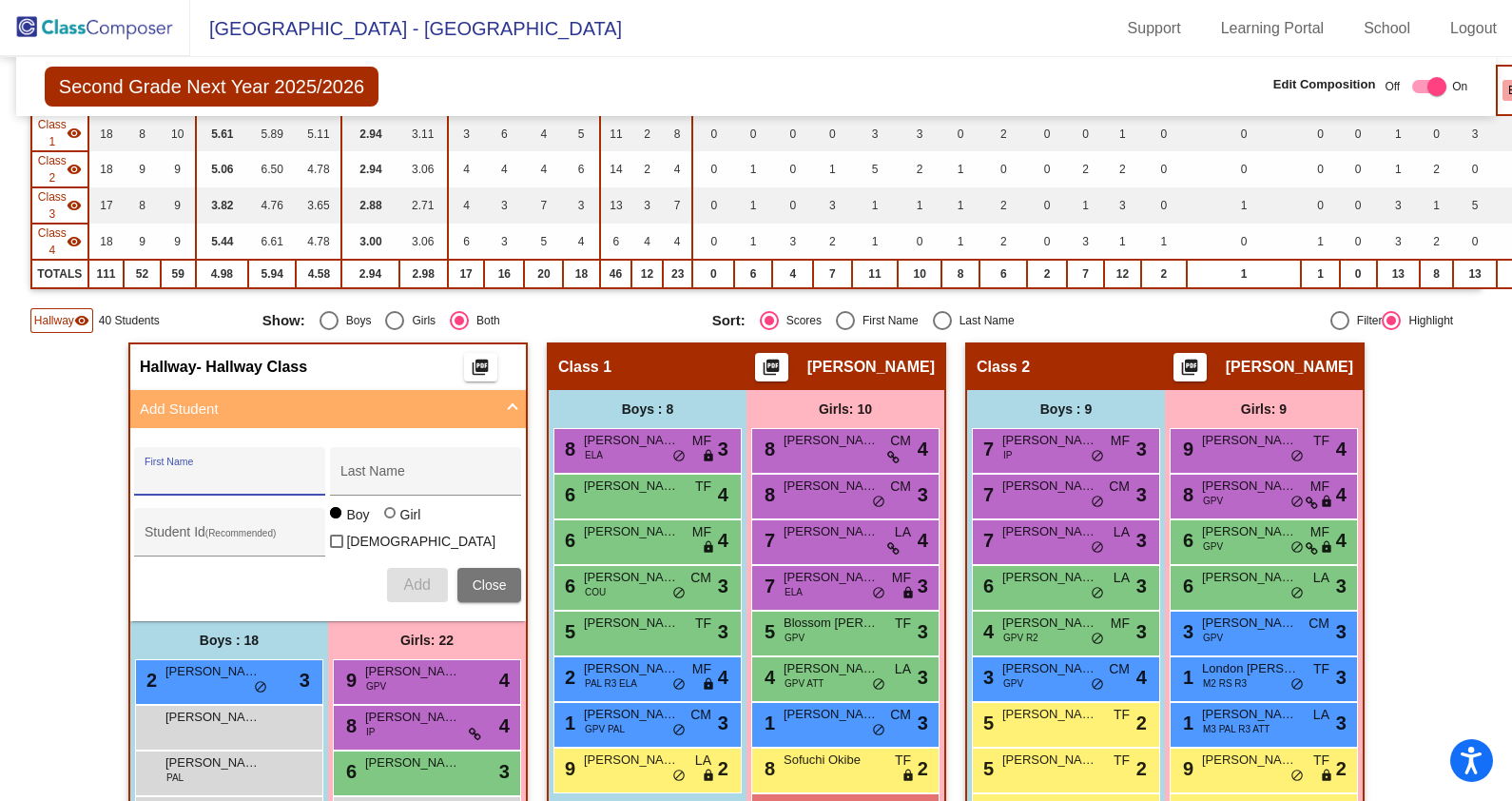 click on "First Name" at bounding box center (230, 479) 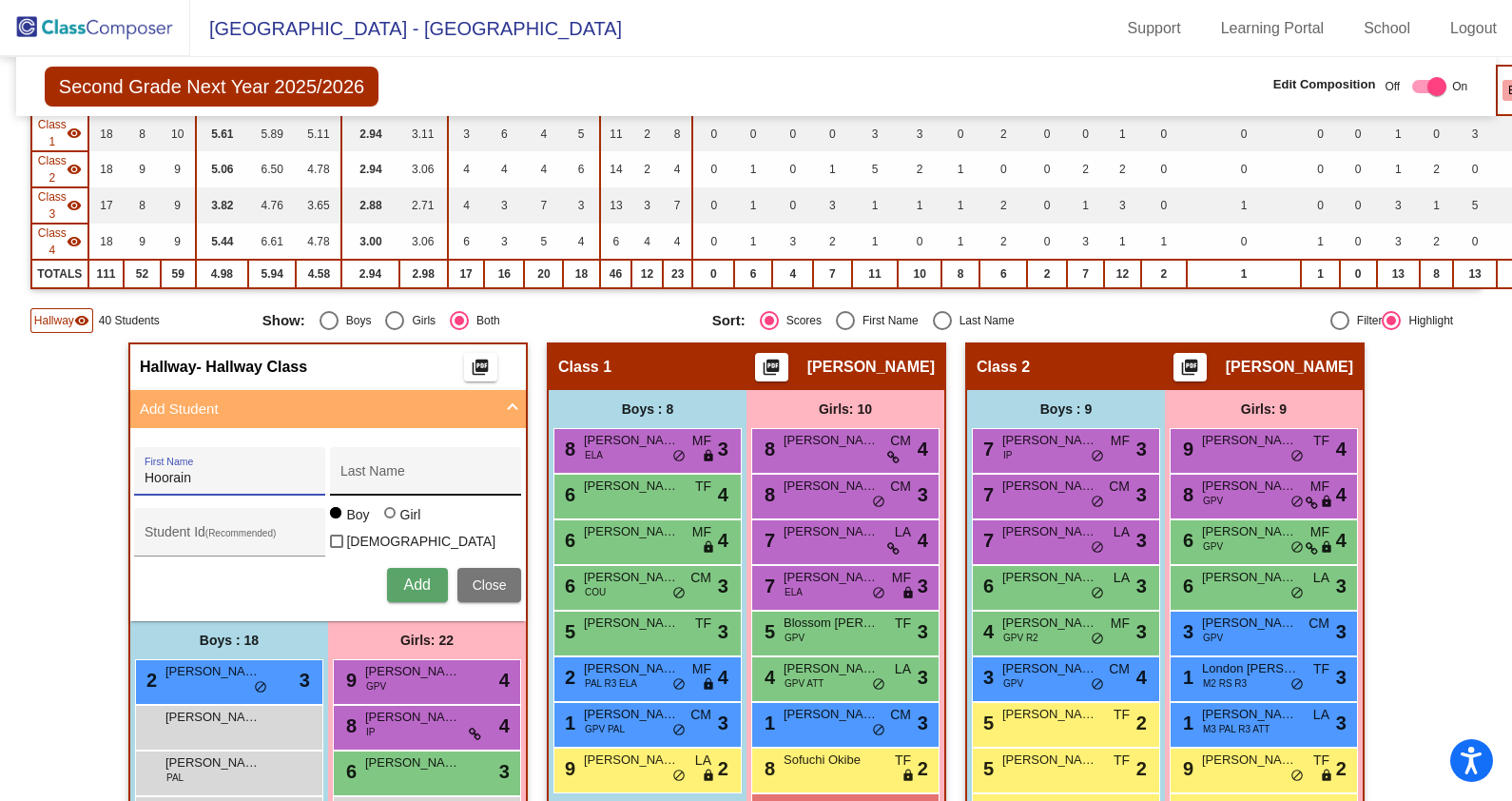 type on "Hoorain" 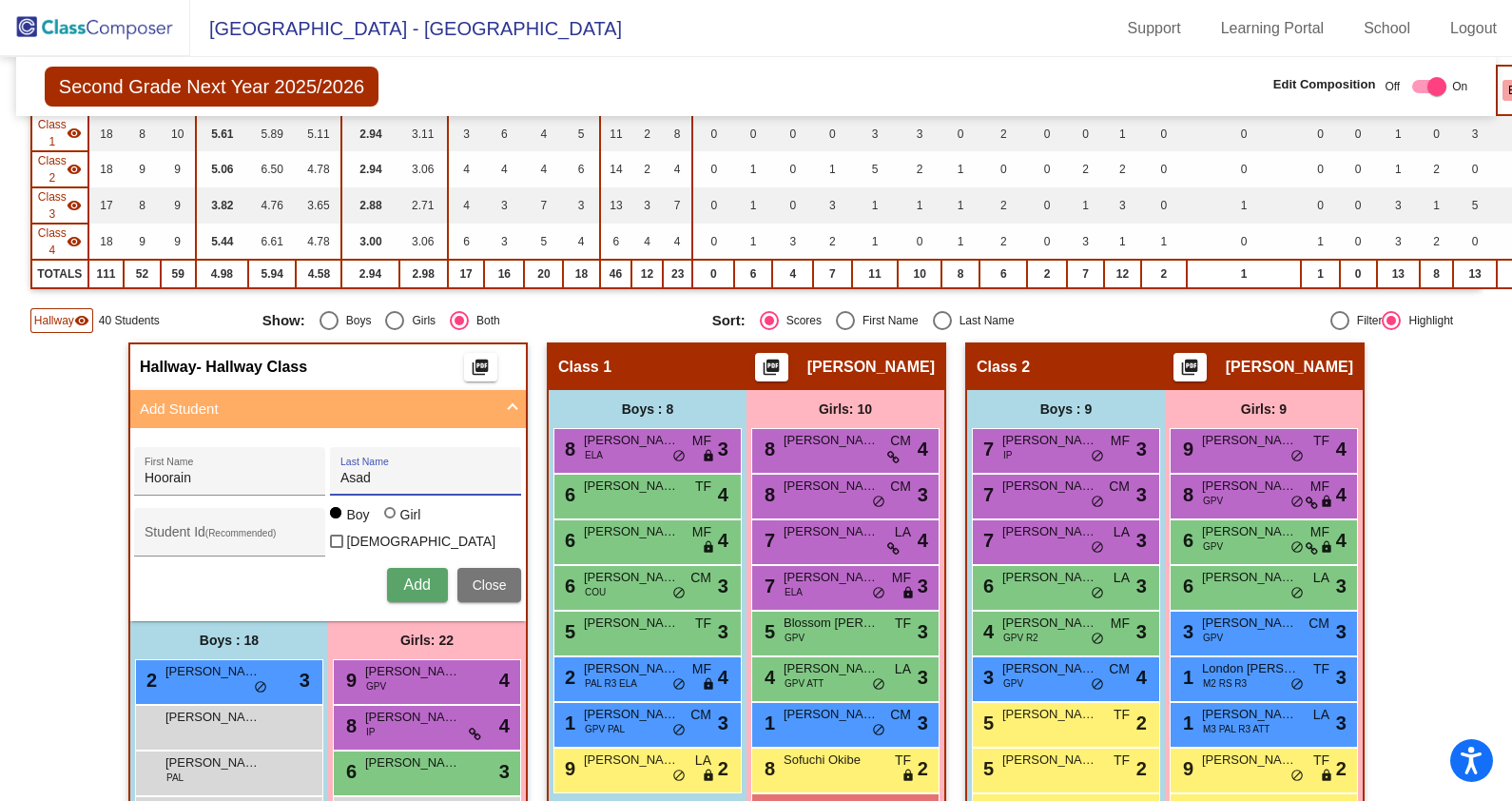 type on "Asad" 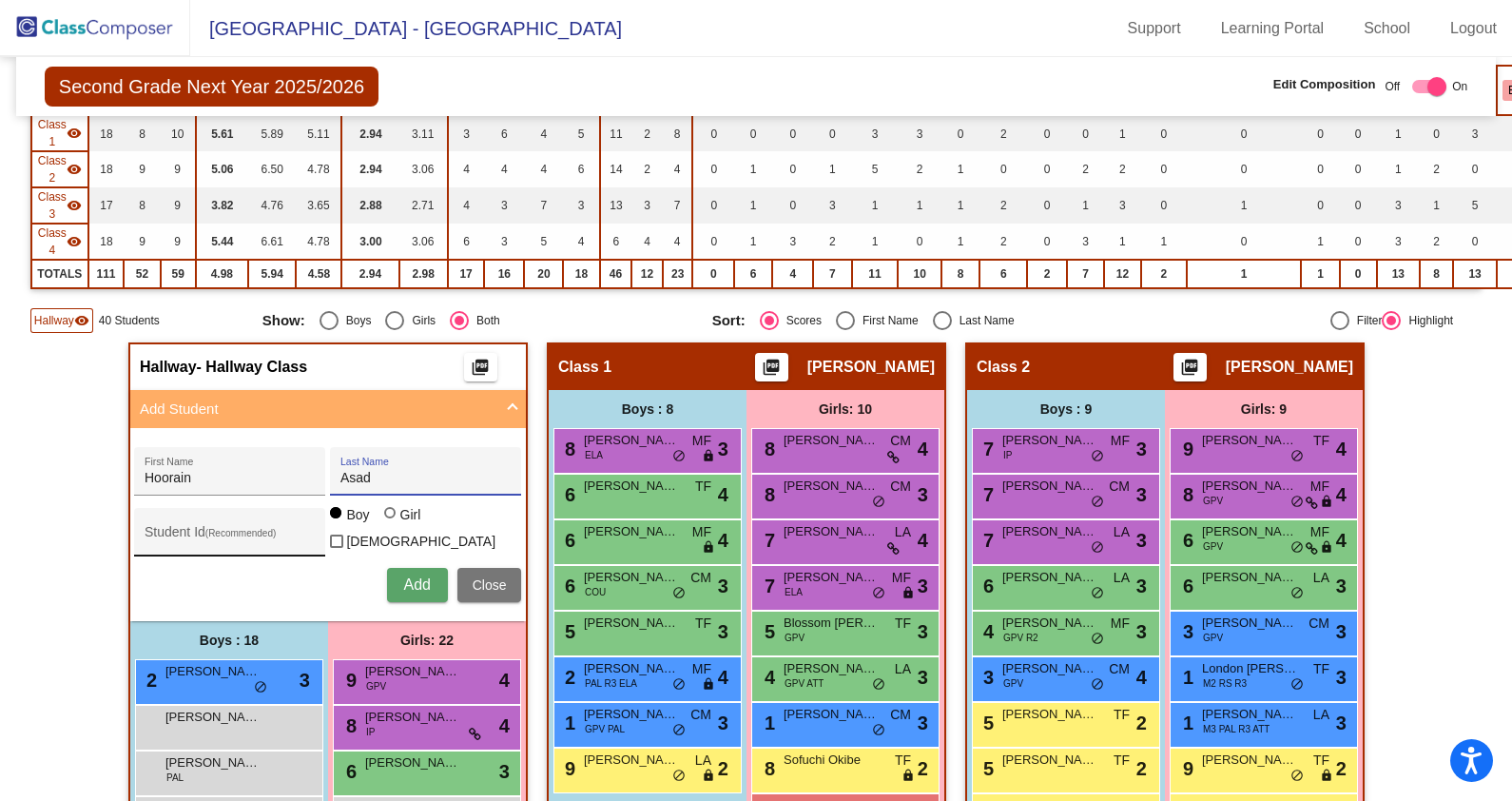 click on "Student Id  (Recommended)" at bounding box center [230, 537] 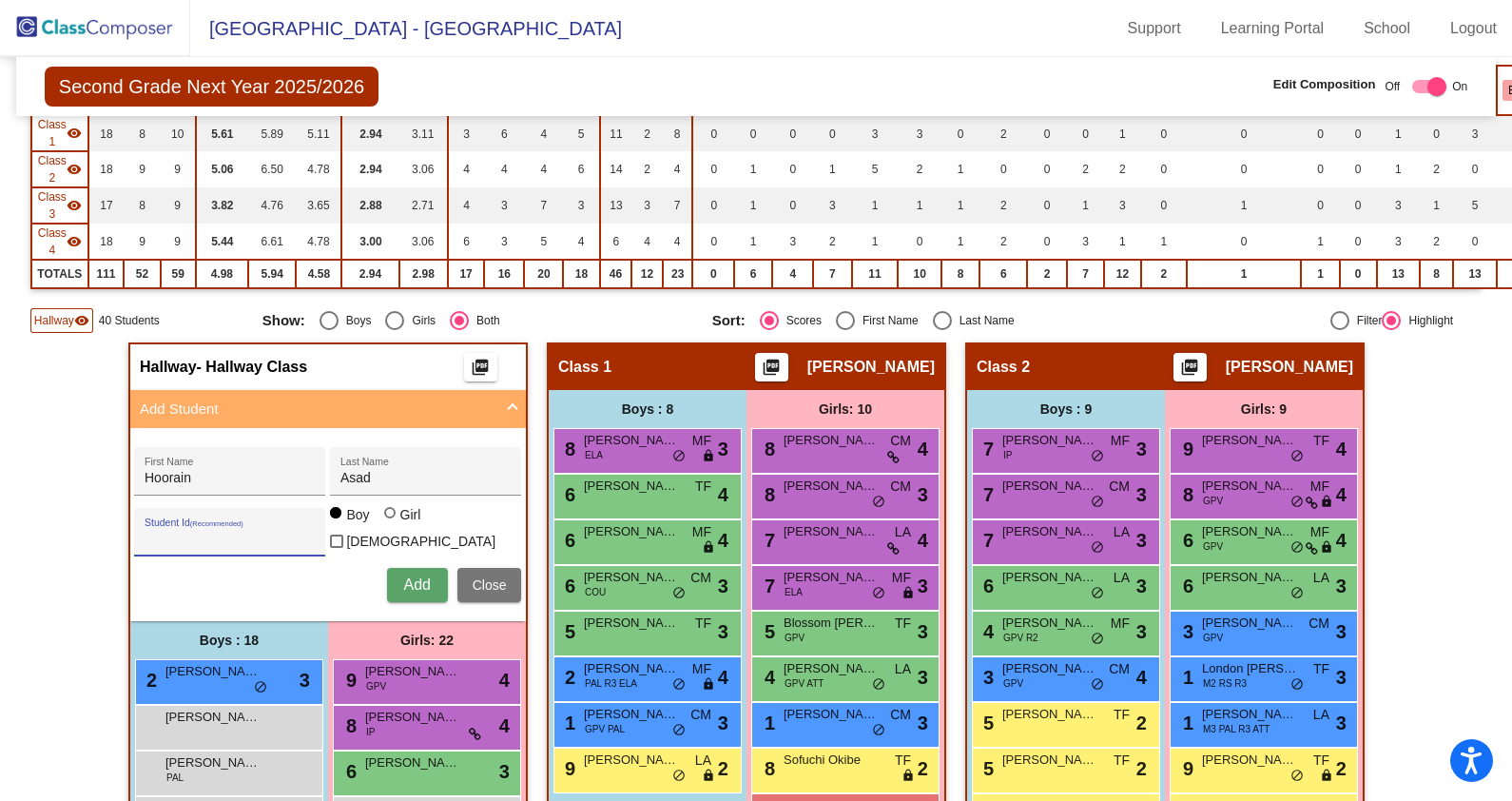 paste on "1092716" 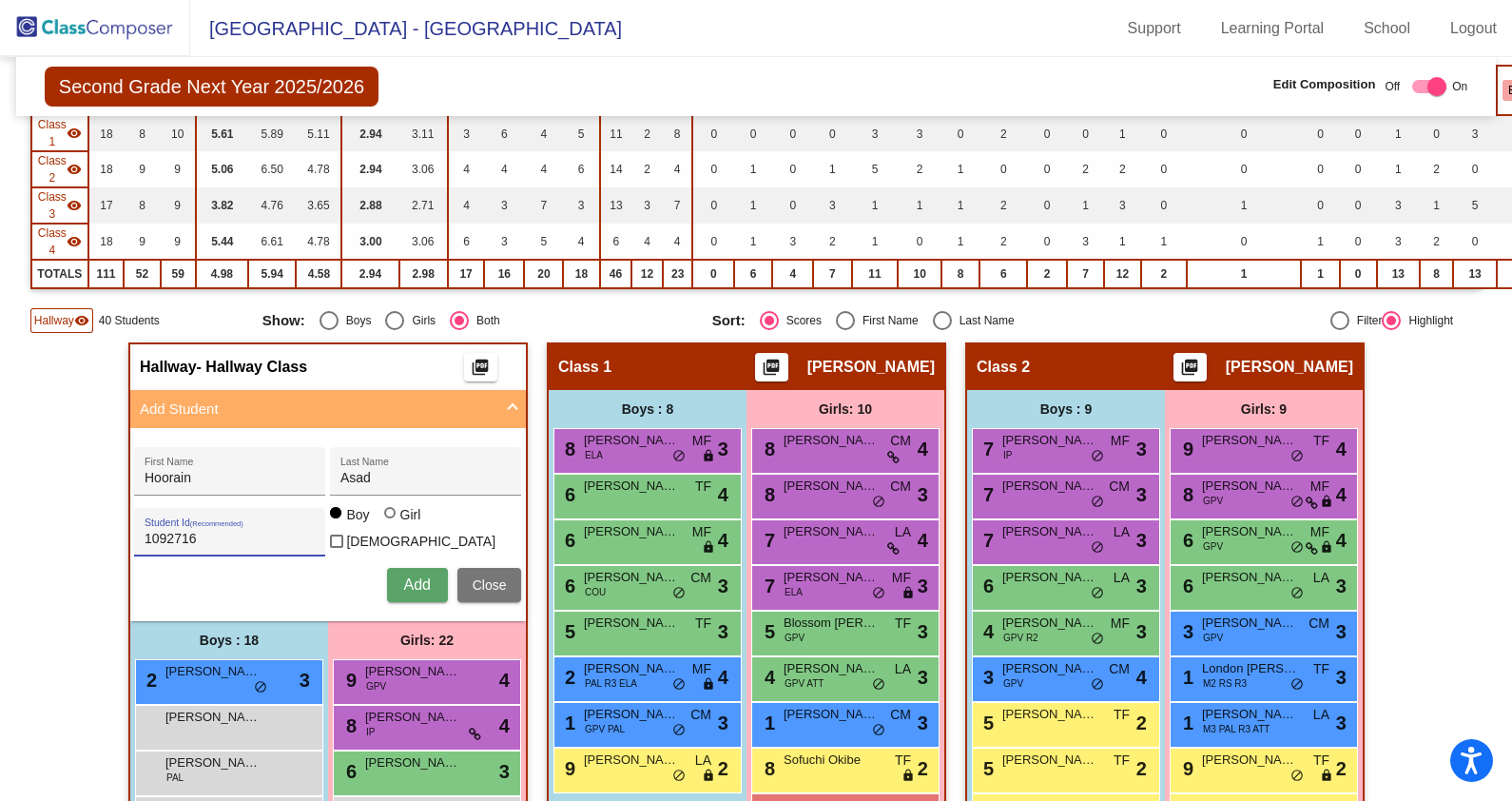 scroll, scrollTop: 357, scrollLeft: 0, axis: vertical 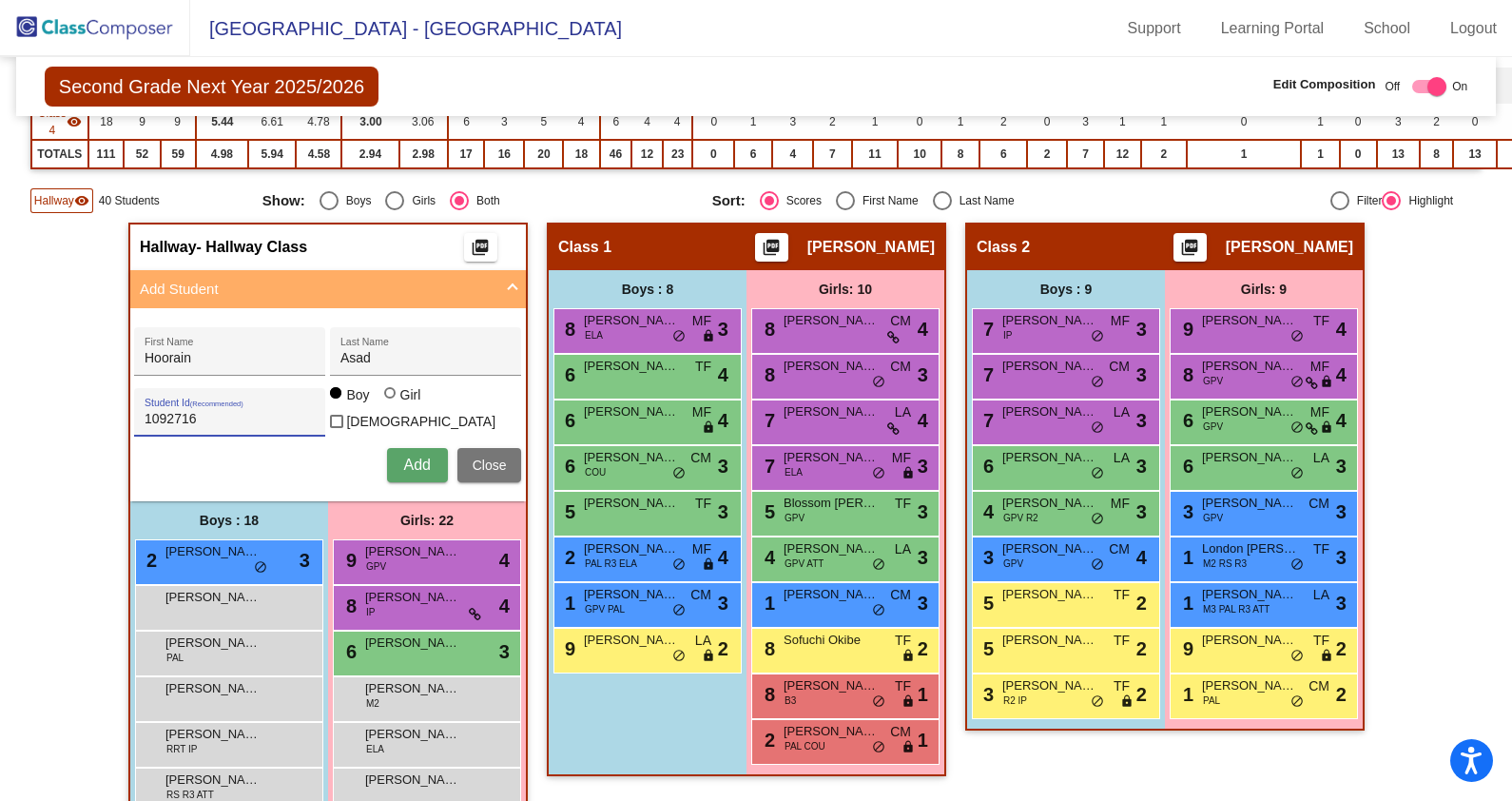 type on "1092716" 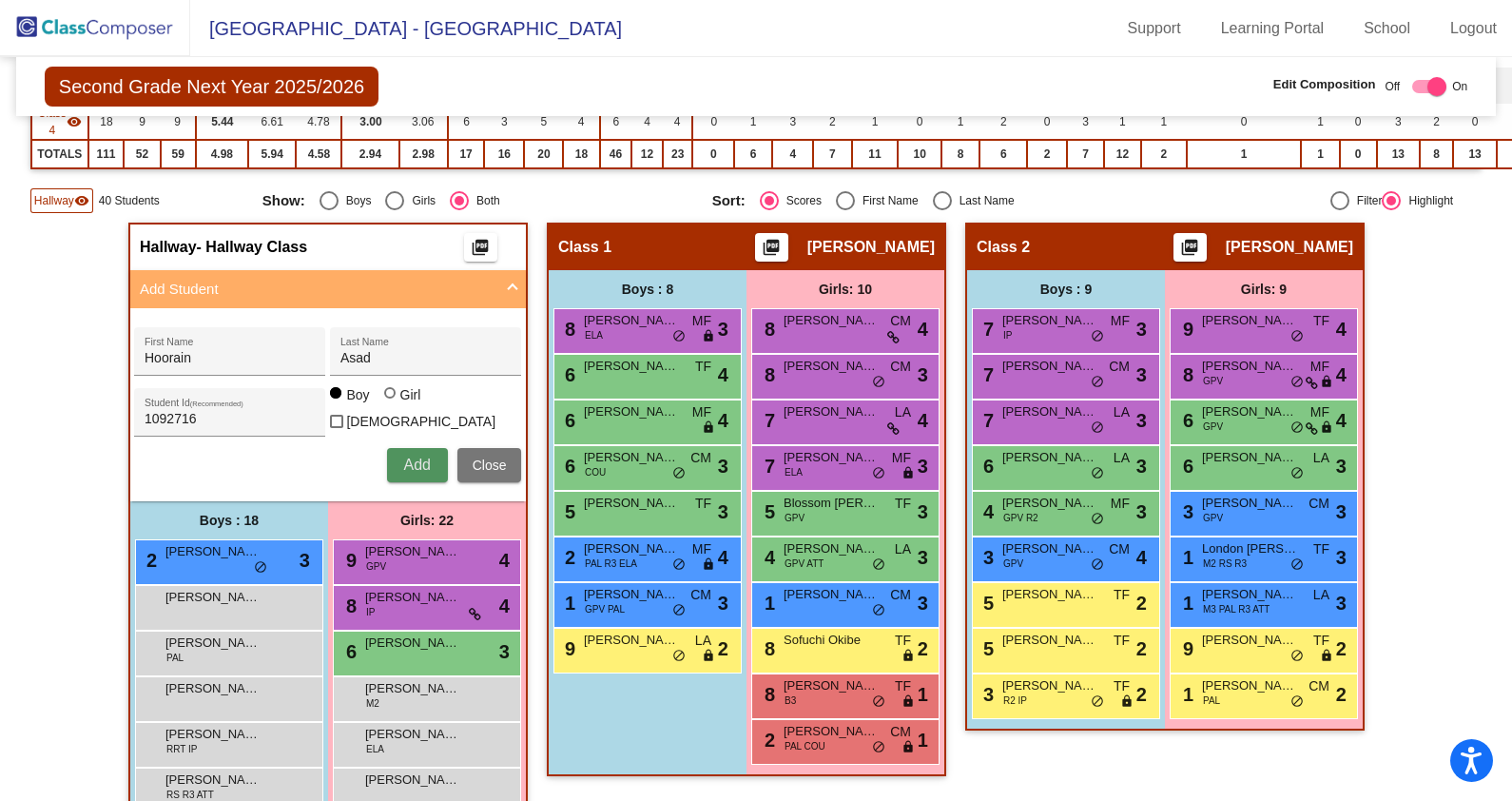 click on "Add" at bounding box center (417, 465) 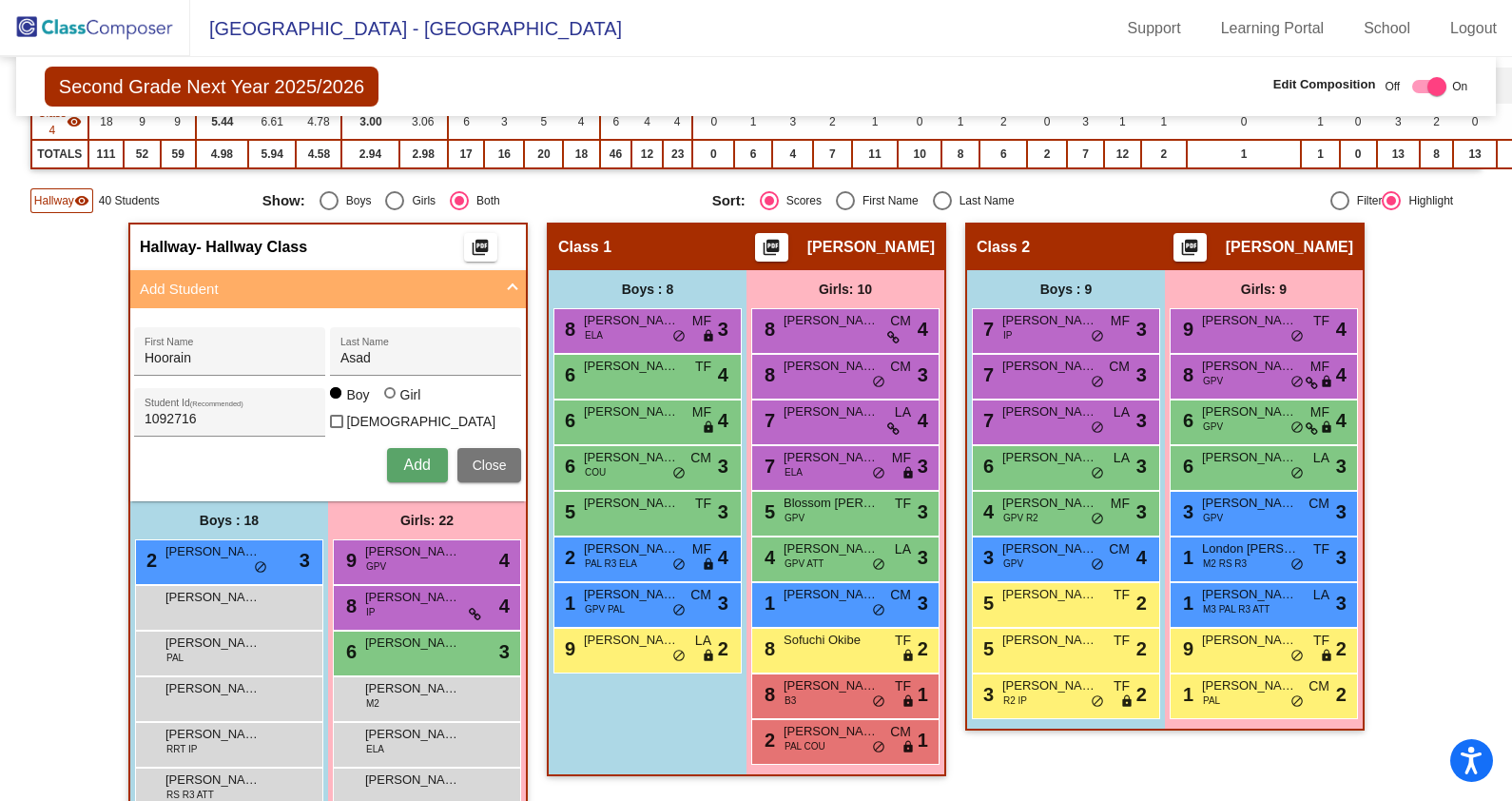 type 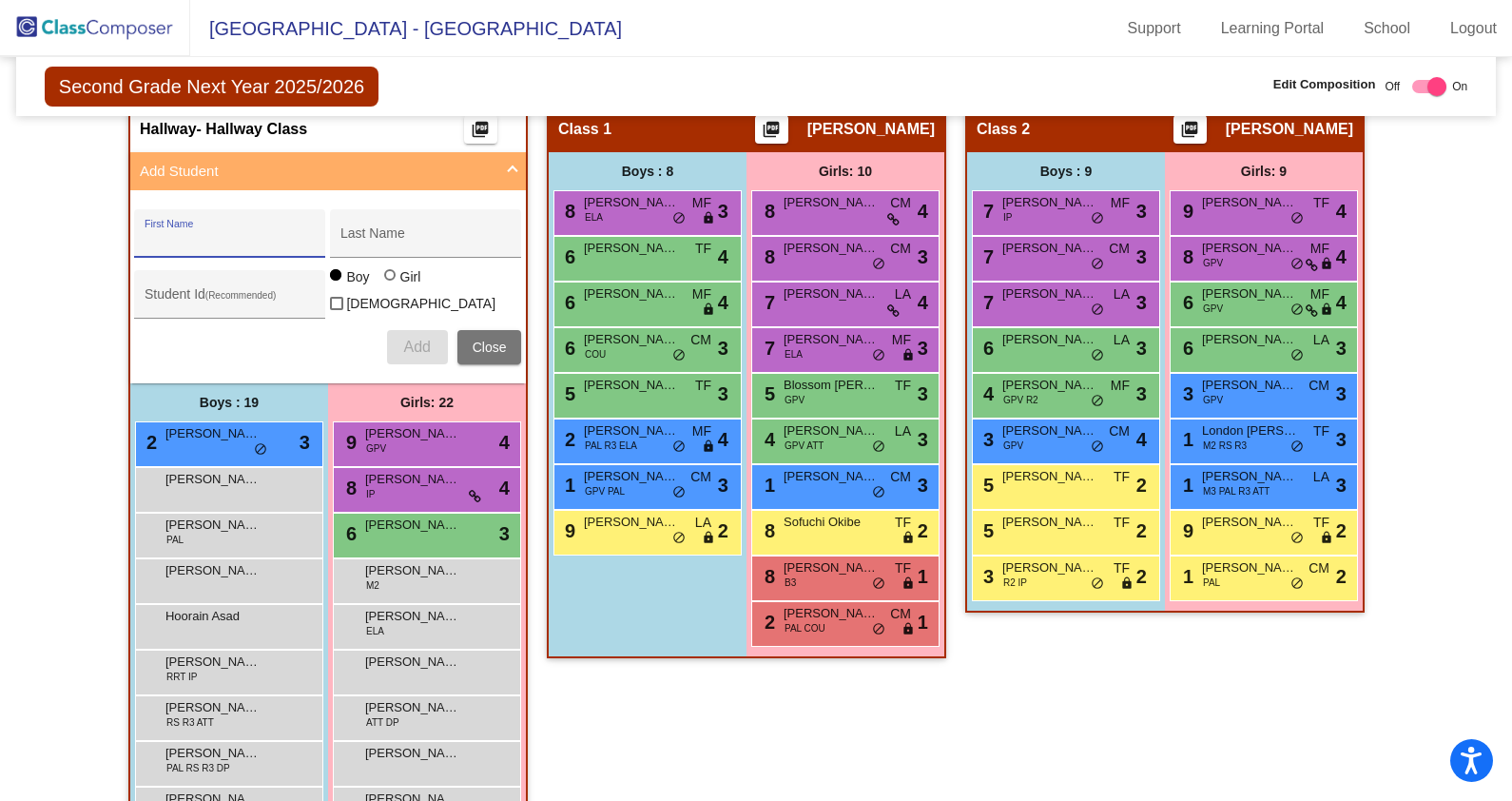 scroll, scrollTop: 357, scrollLeft: 0, axis: vertical 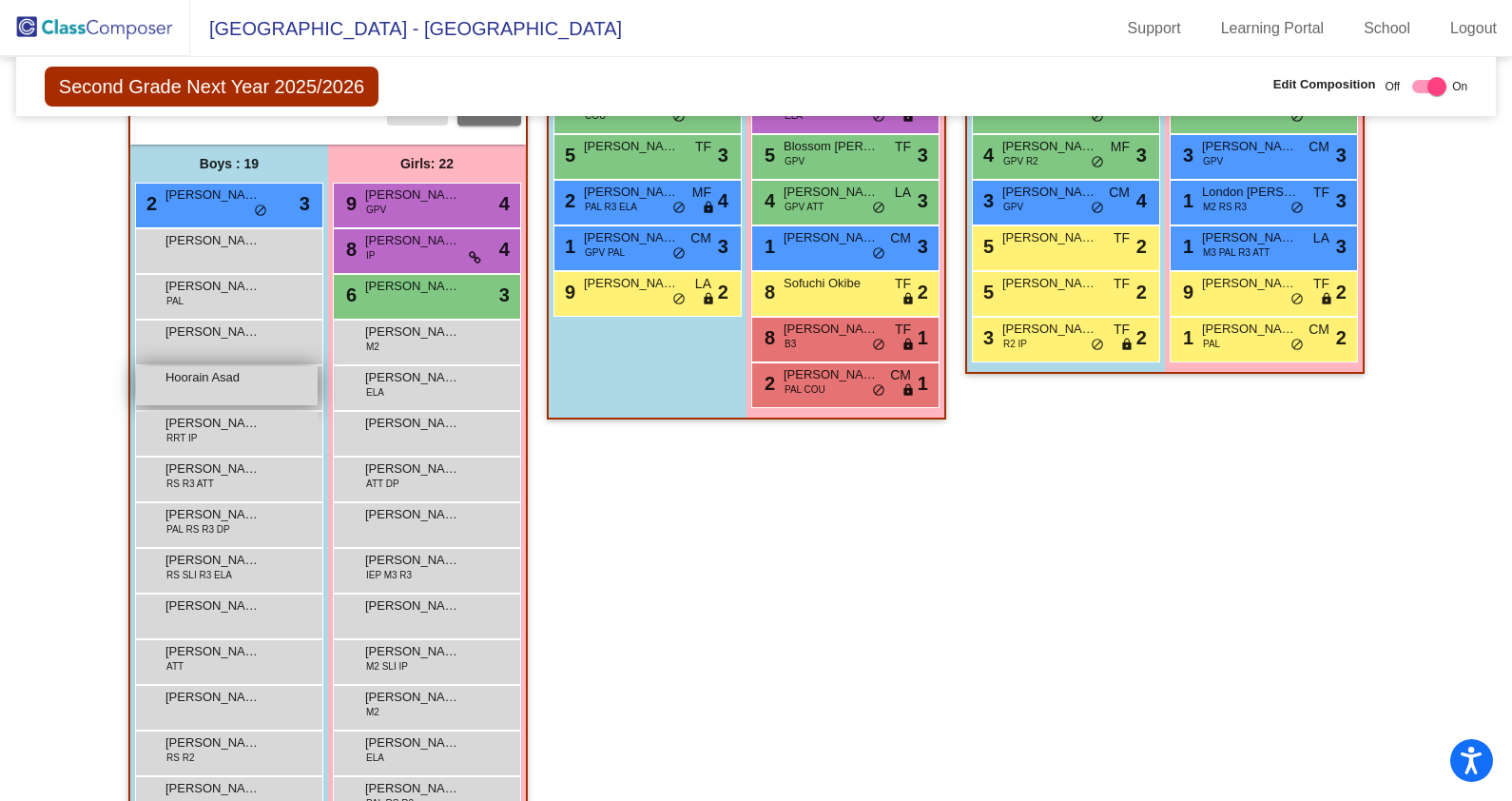 click on "Hoorain Asad lock do_not_disturb_alt" at bounding box center [226, 385] 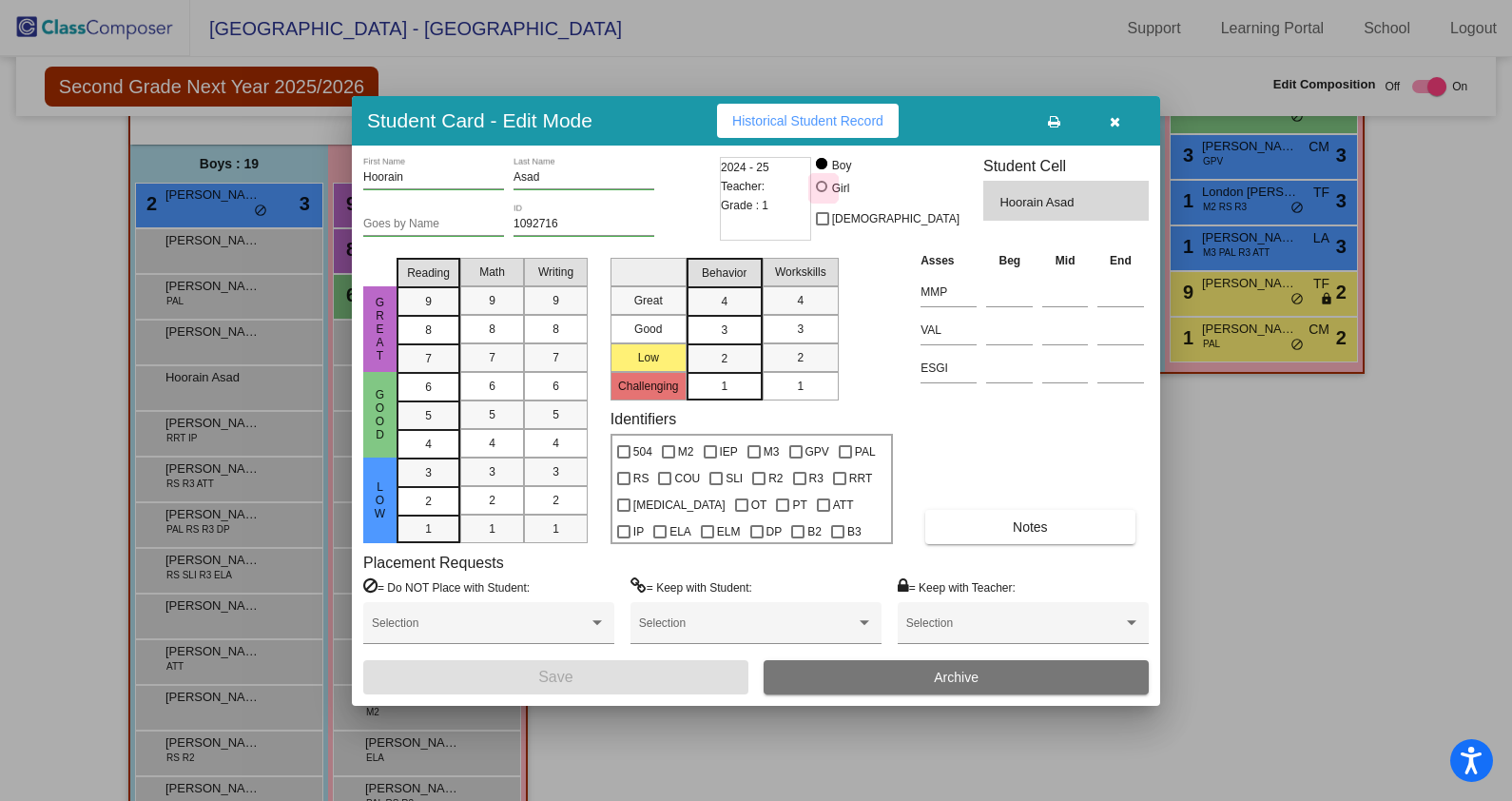click at bounding box center [822, 186] 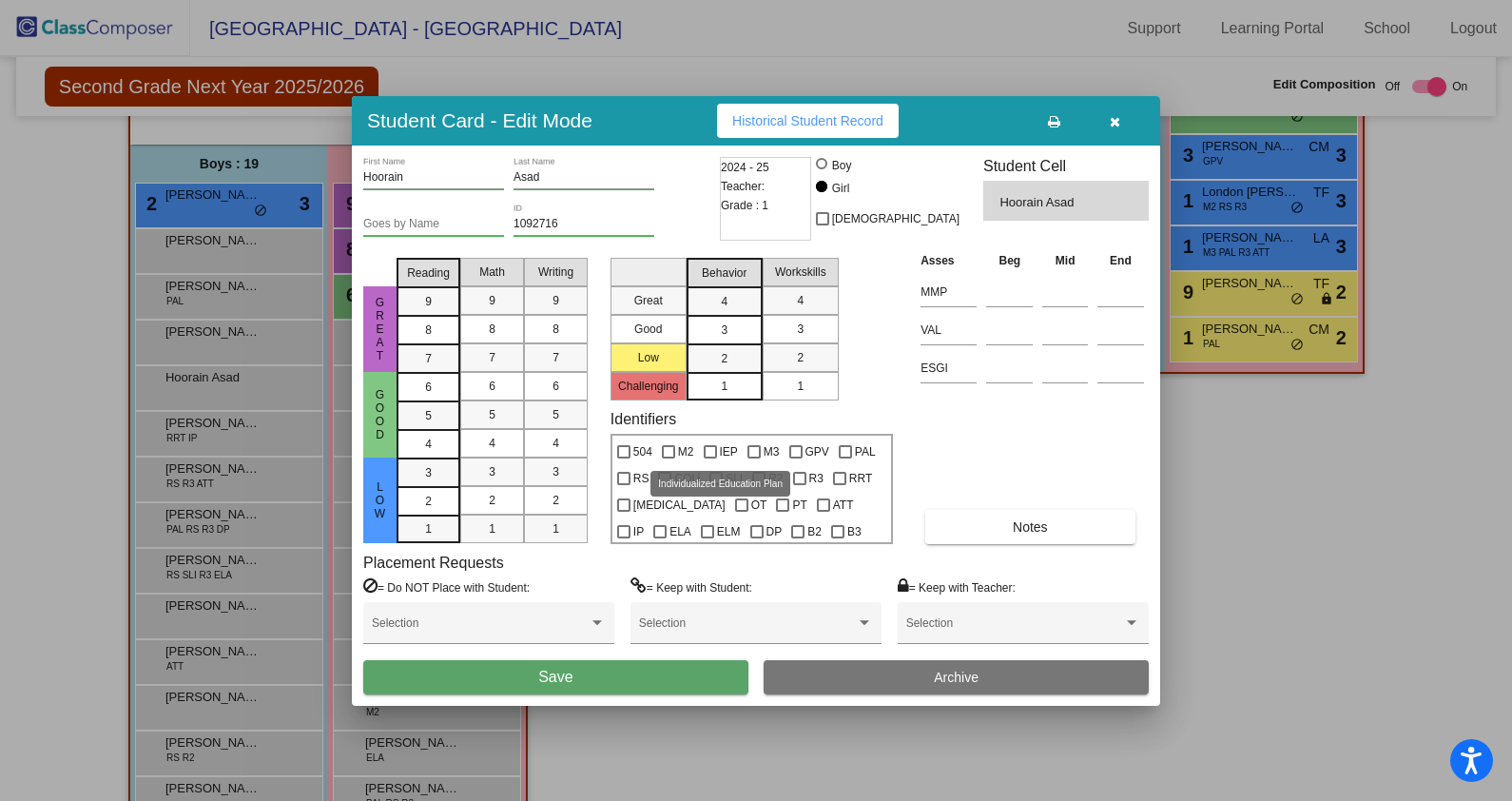 click on "IEP" at bounding box center (728, 452) 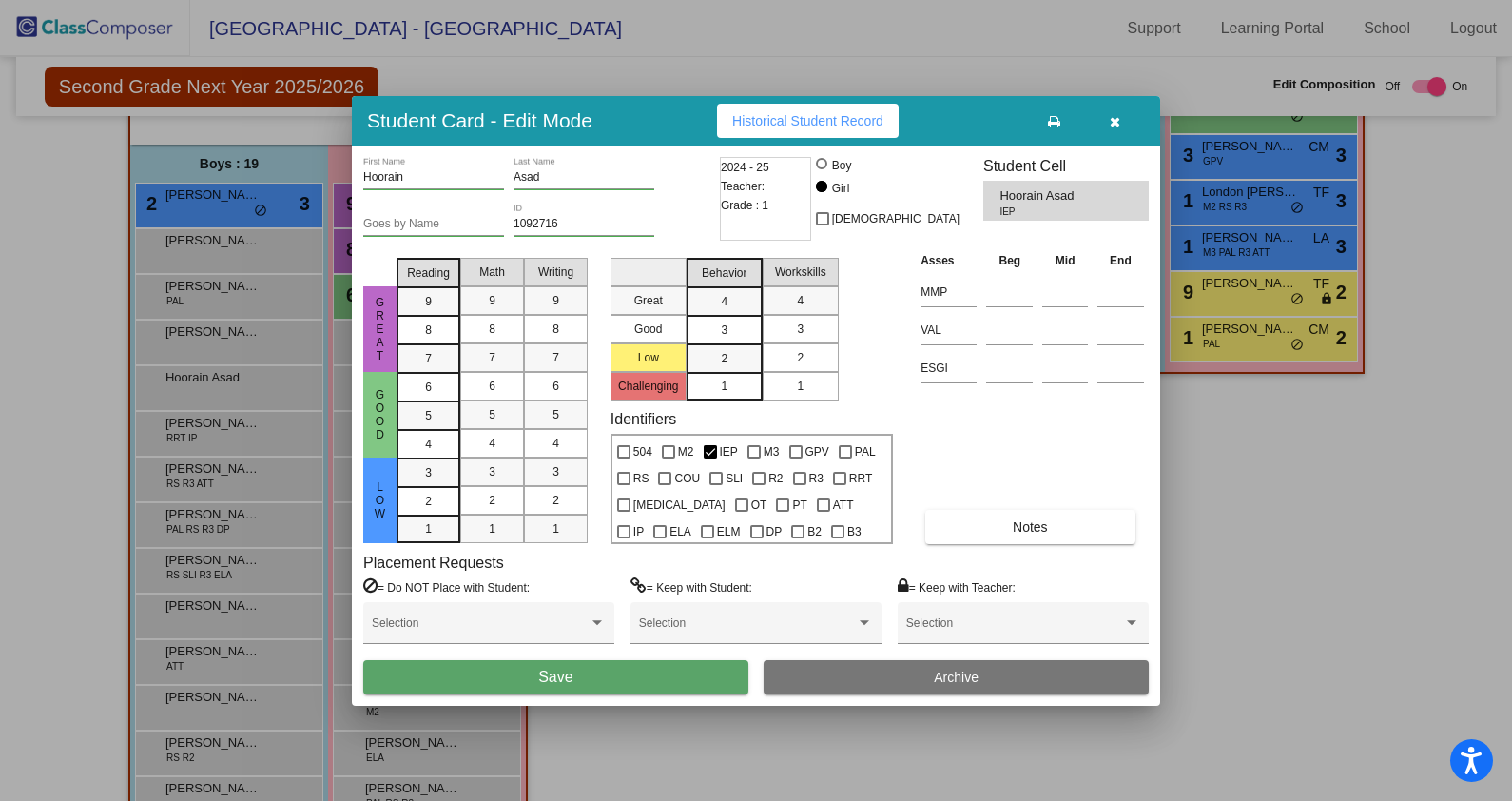 click on "2" at bounding box center [800, 358] 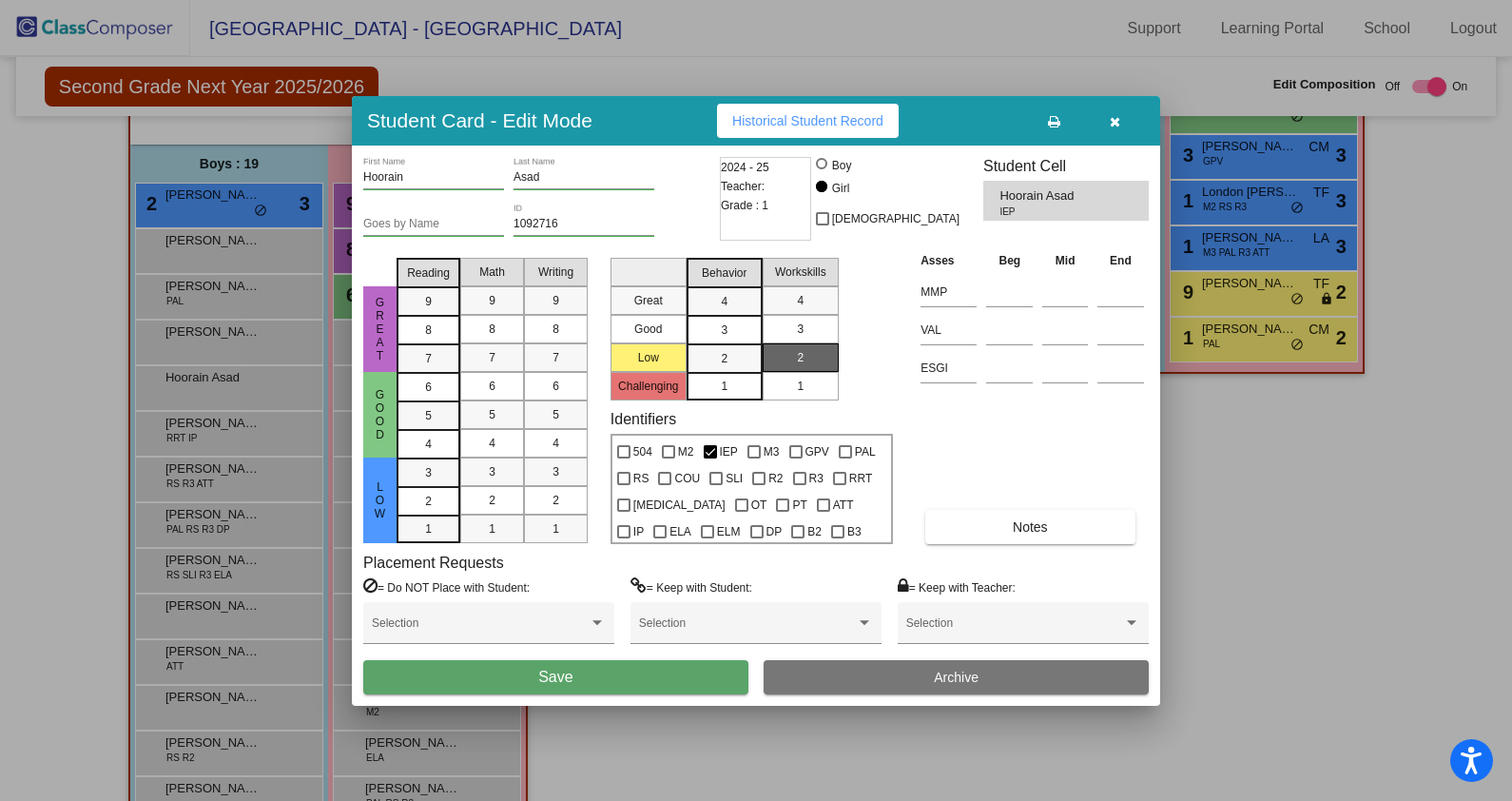 click on "3" at bounding box center [724, 302] 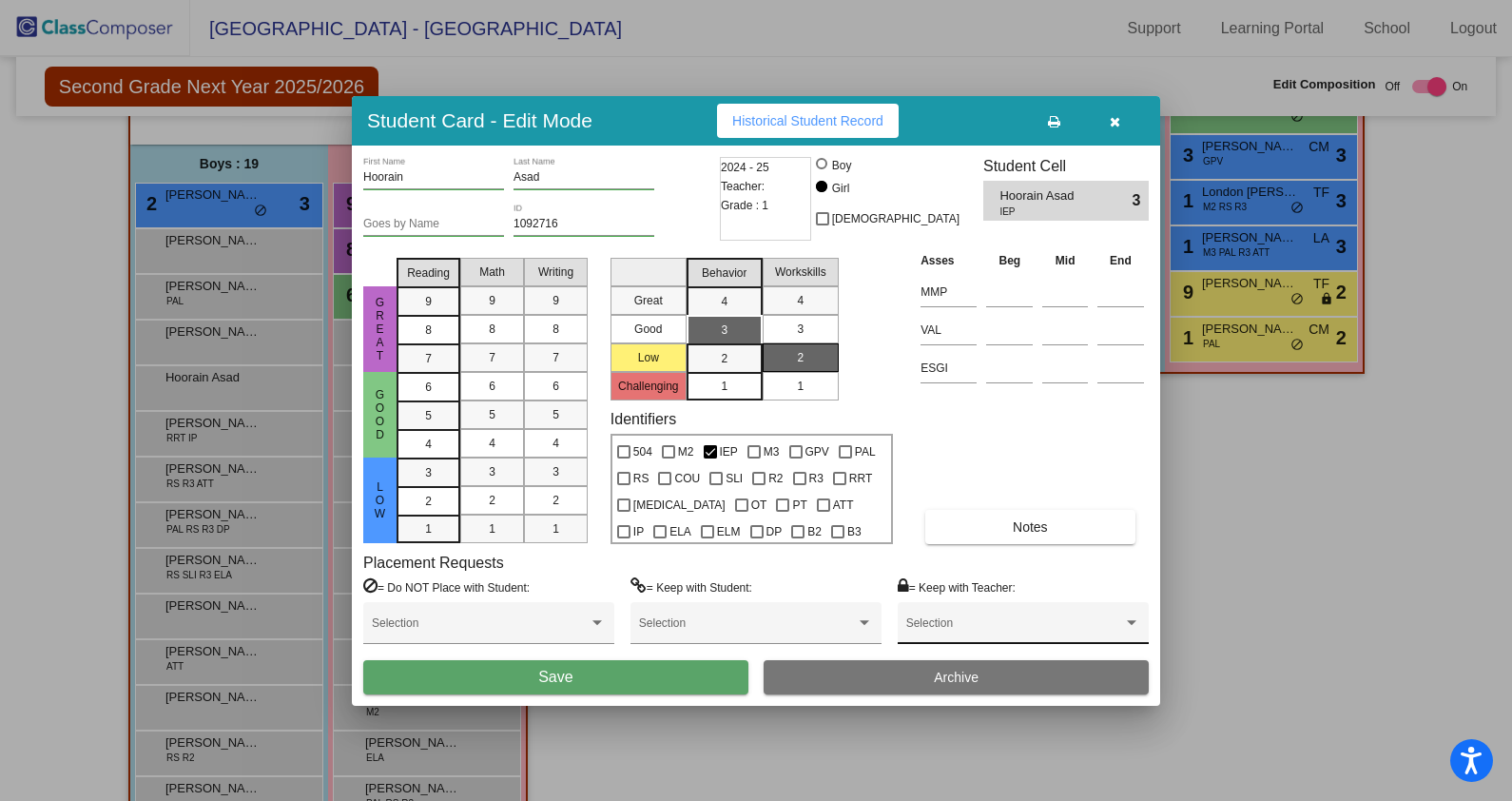 click on "Selection" at bounding box center [1023, 628] 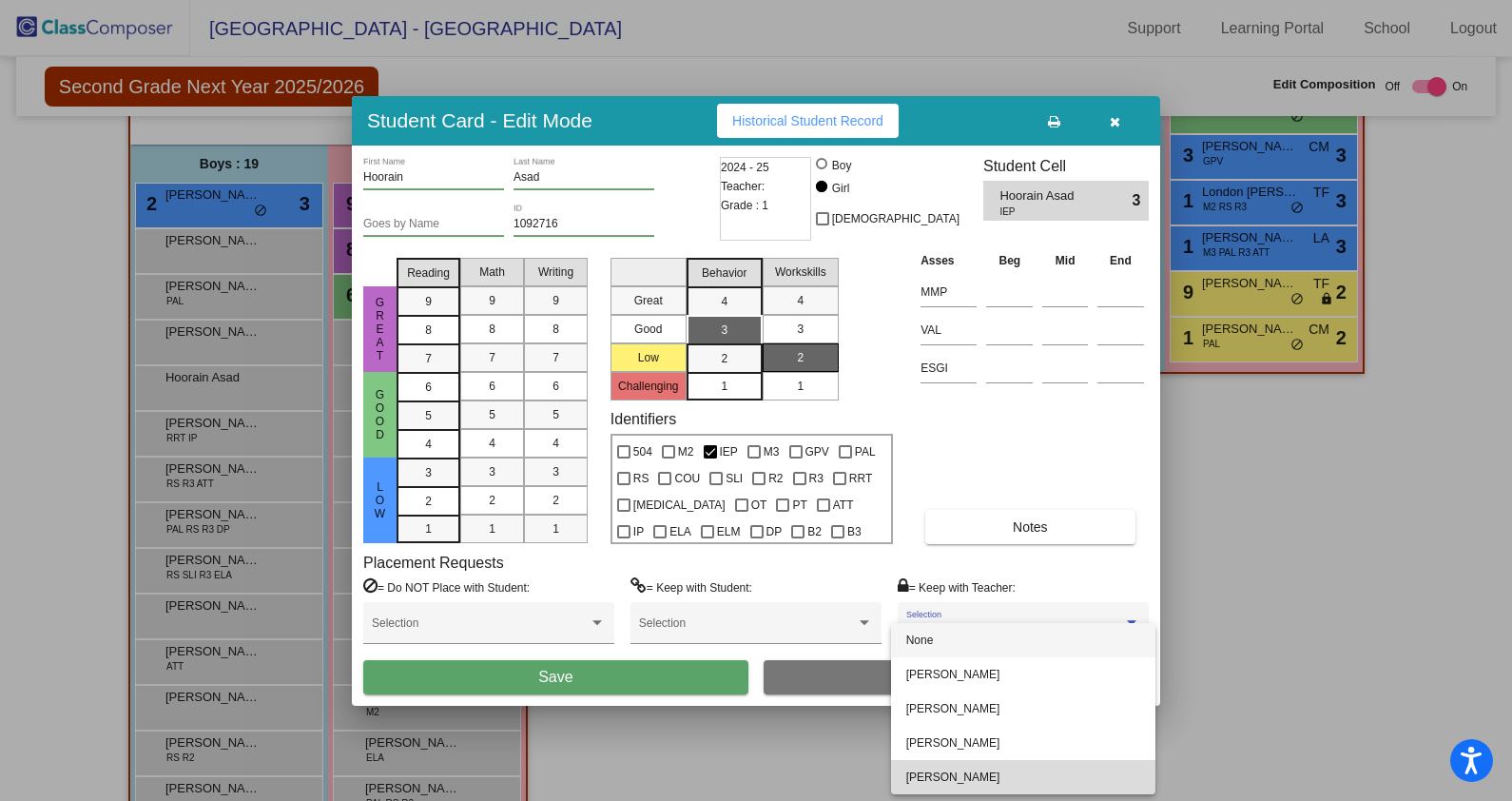 click on "[PERSON_NAME]" at bounding box center [1023, 777] 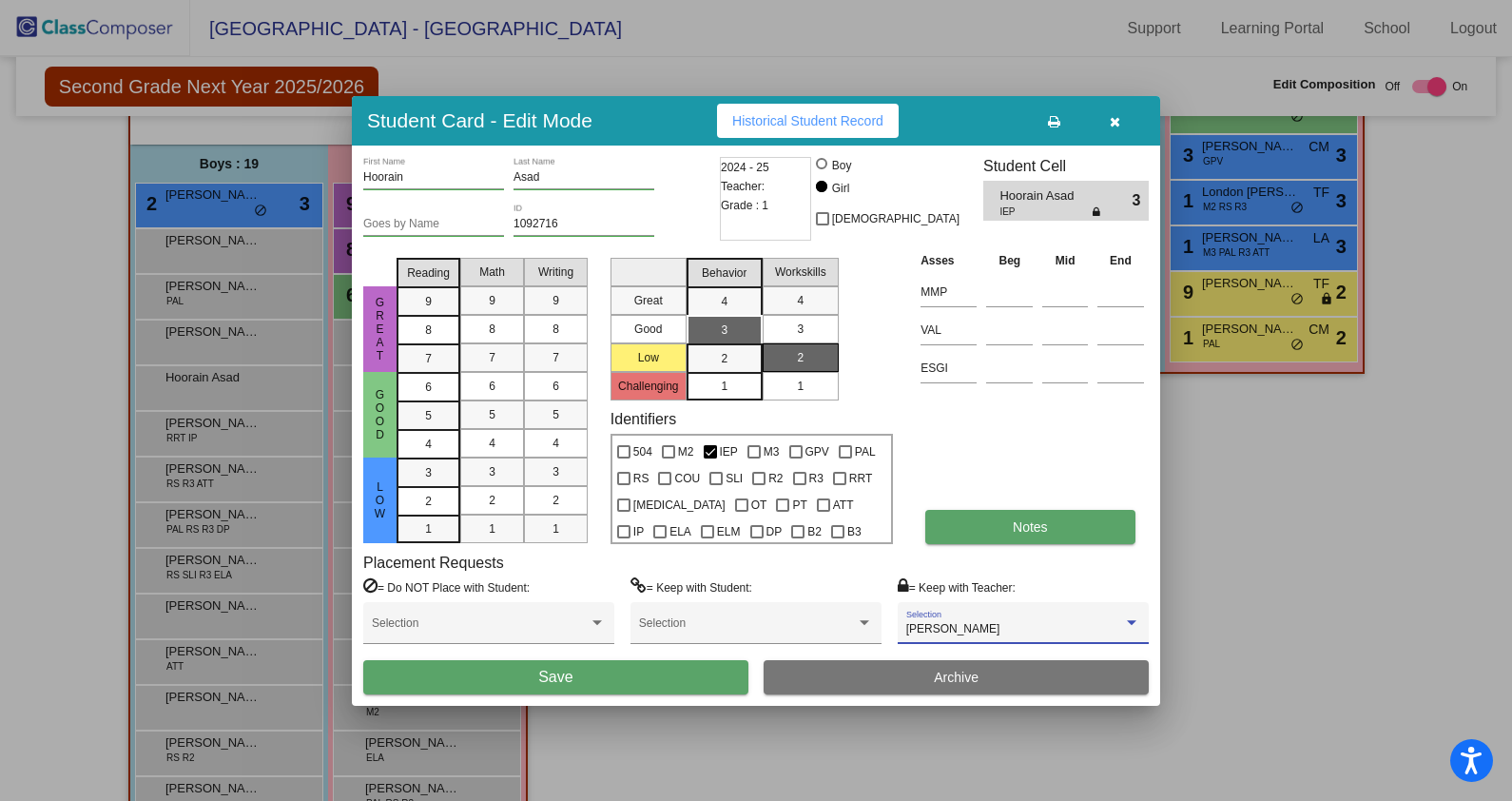 click on "Notes" at bounding box center (1030, 527) 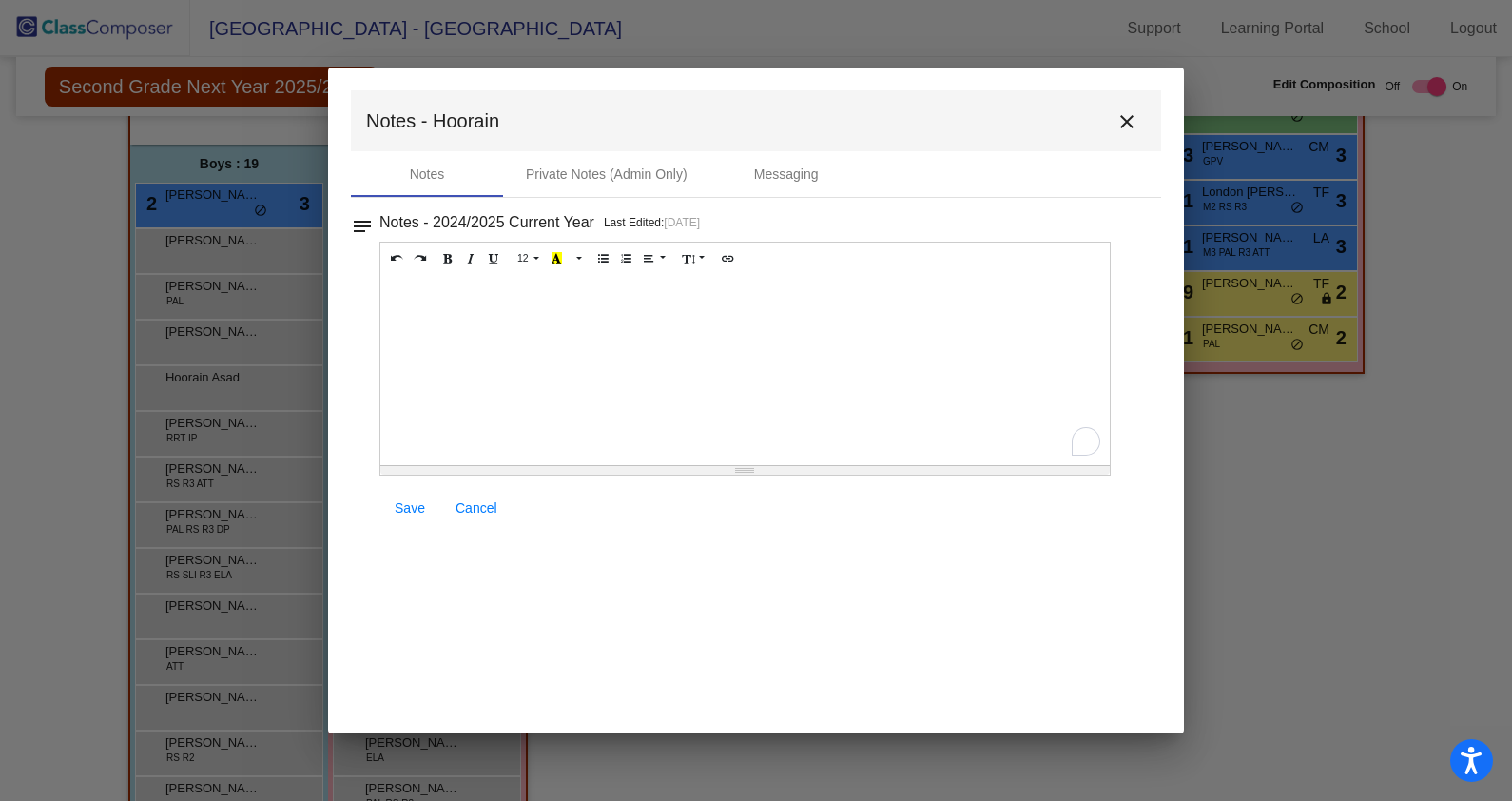 click at bounding box center [745, 370] 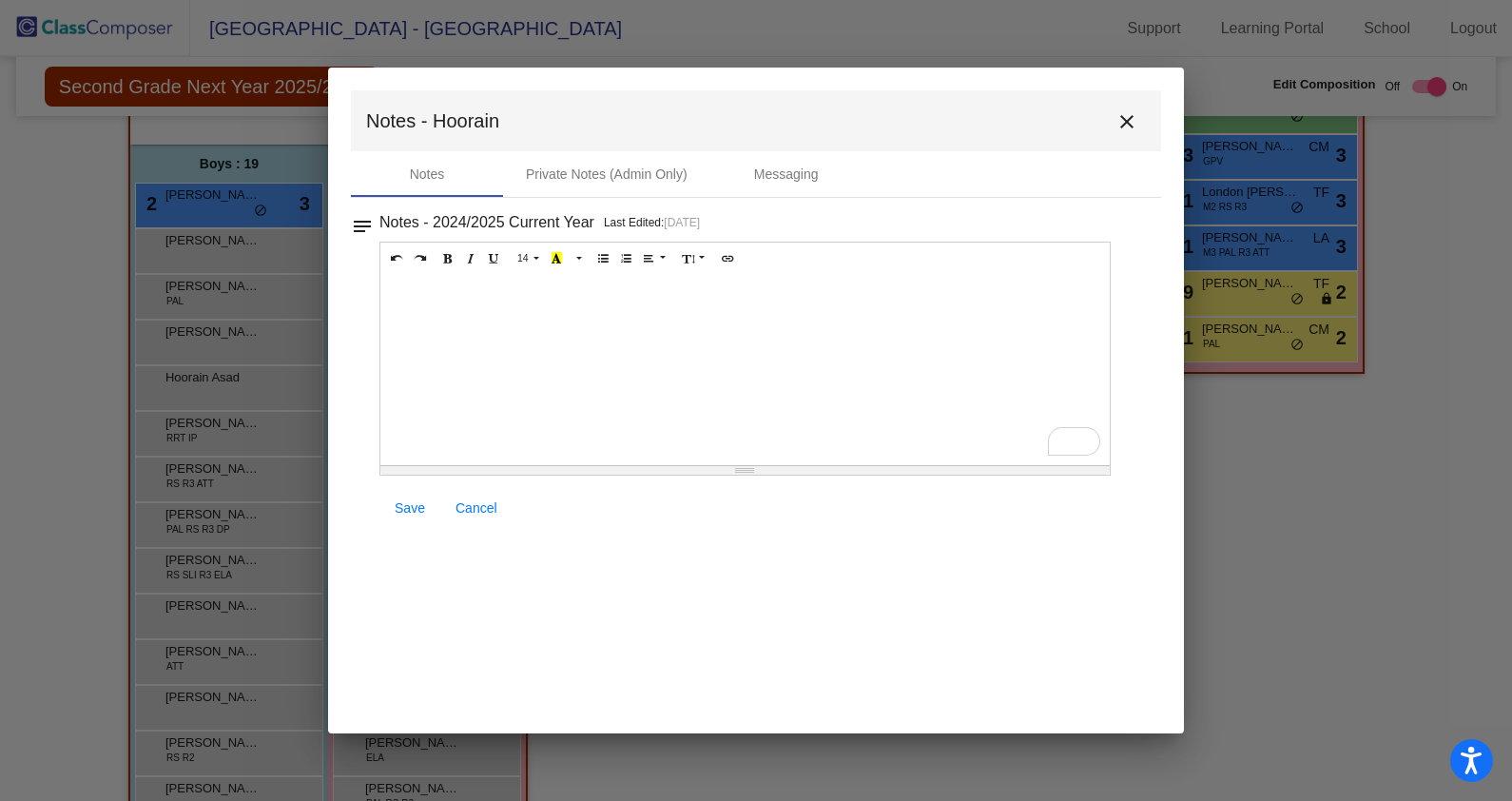 type 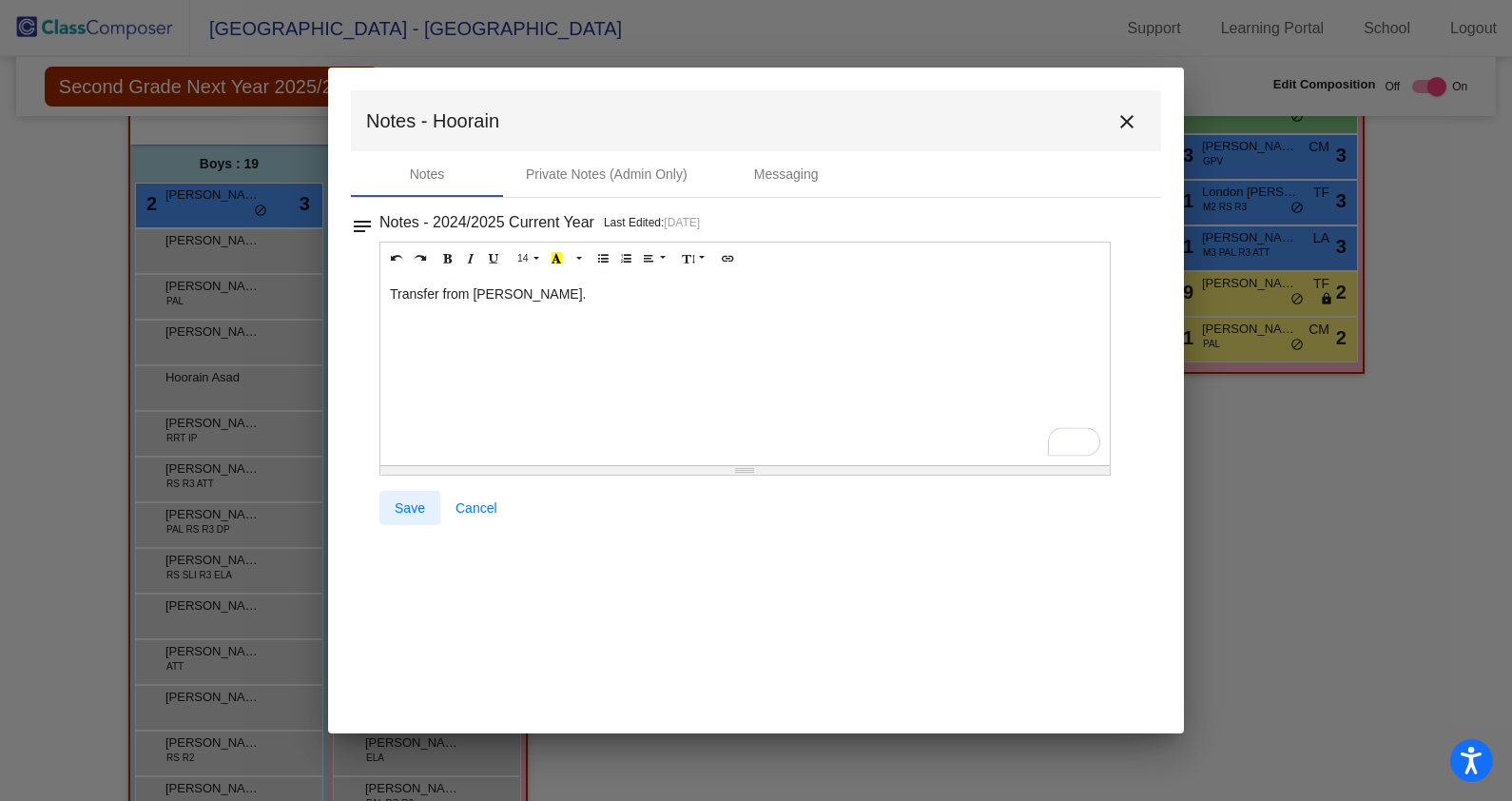 click on "Save" at bounding box center (410, 508) 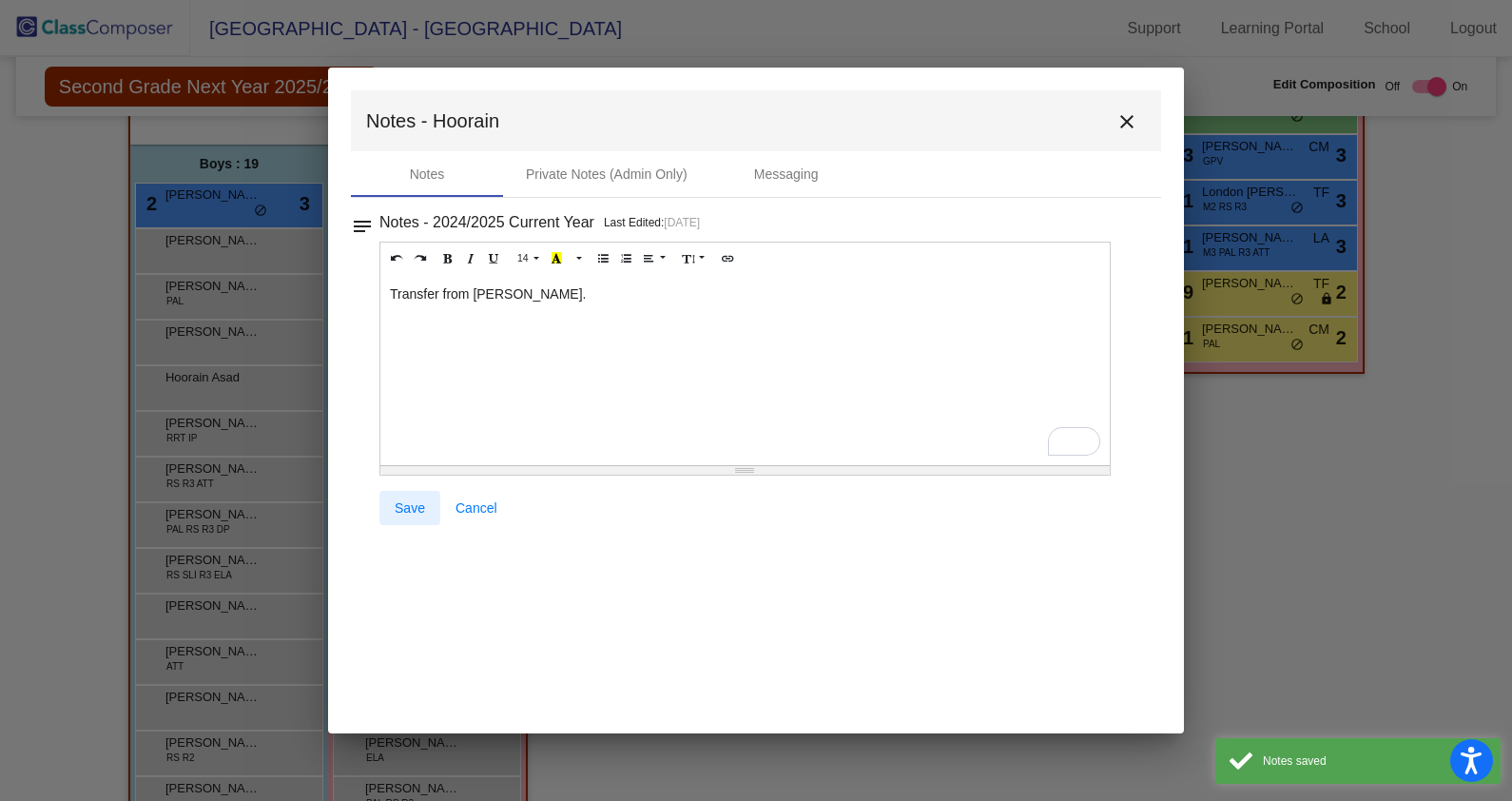 click on "Save" at bounding box center [410, 508] 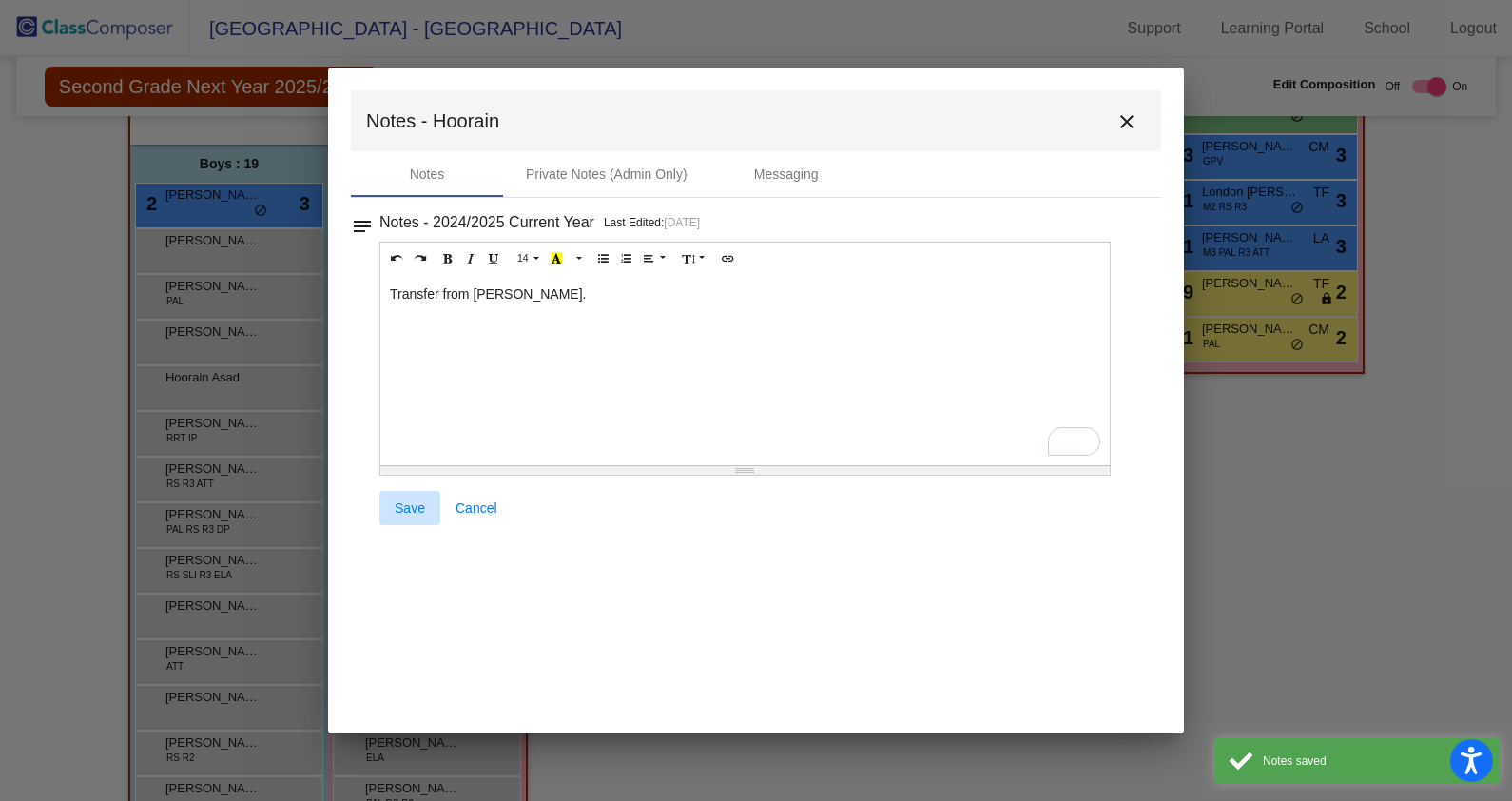 click on "Save" at bounding box center (410, 508) 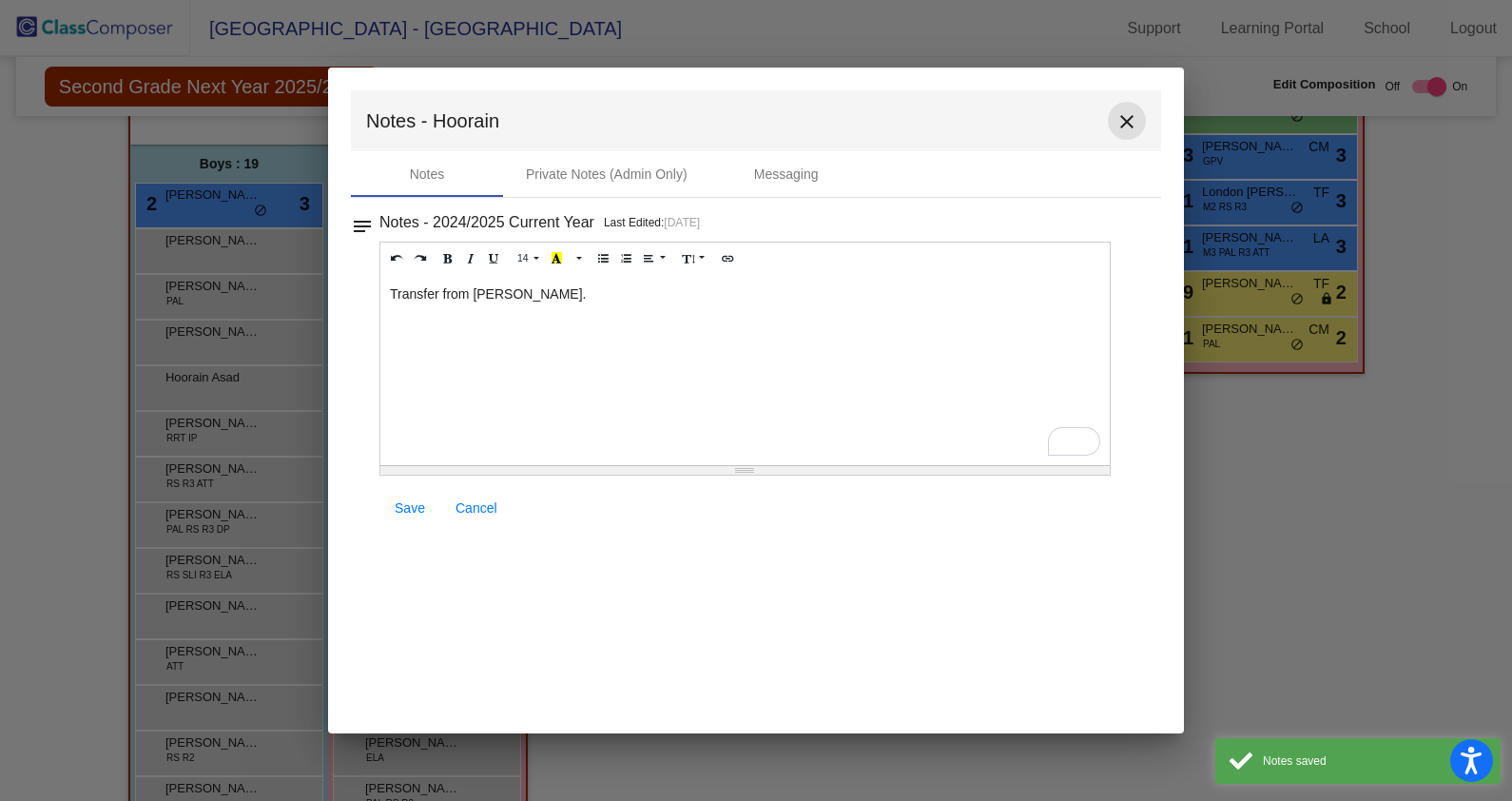 click on "close" at bounding box center [1127, 122] 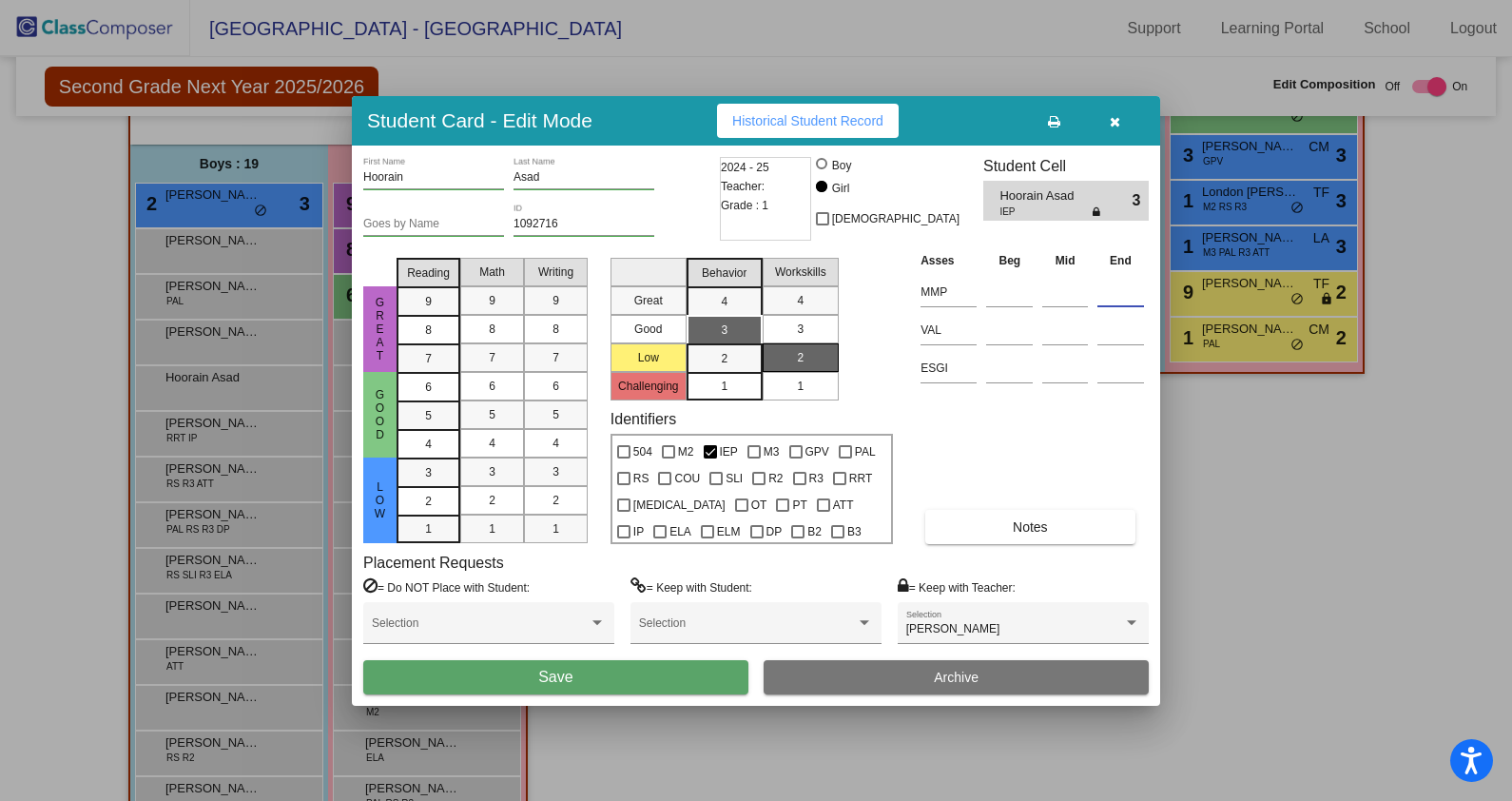 click at bounding box center (1120, 292) 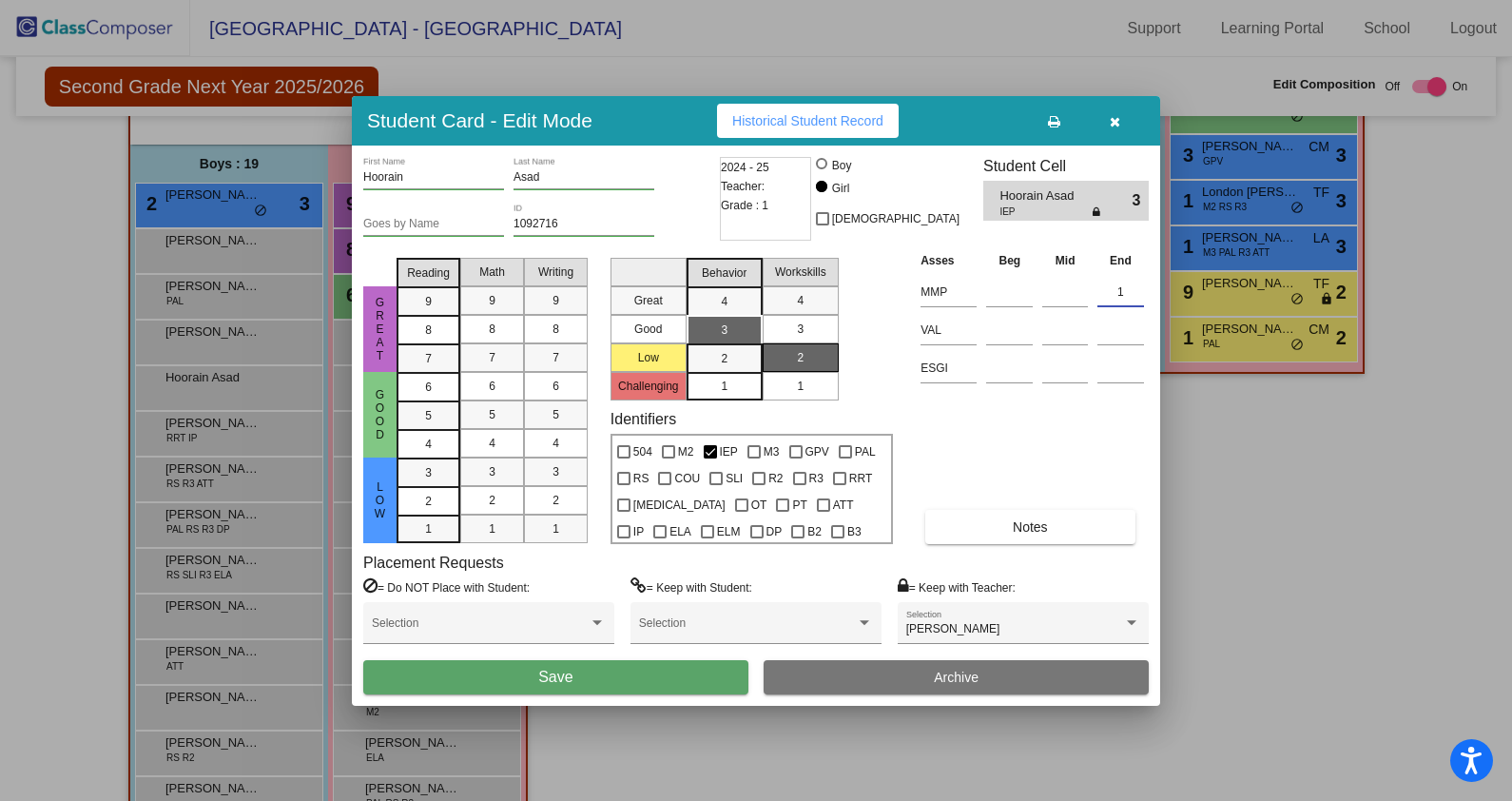 type on "1" 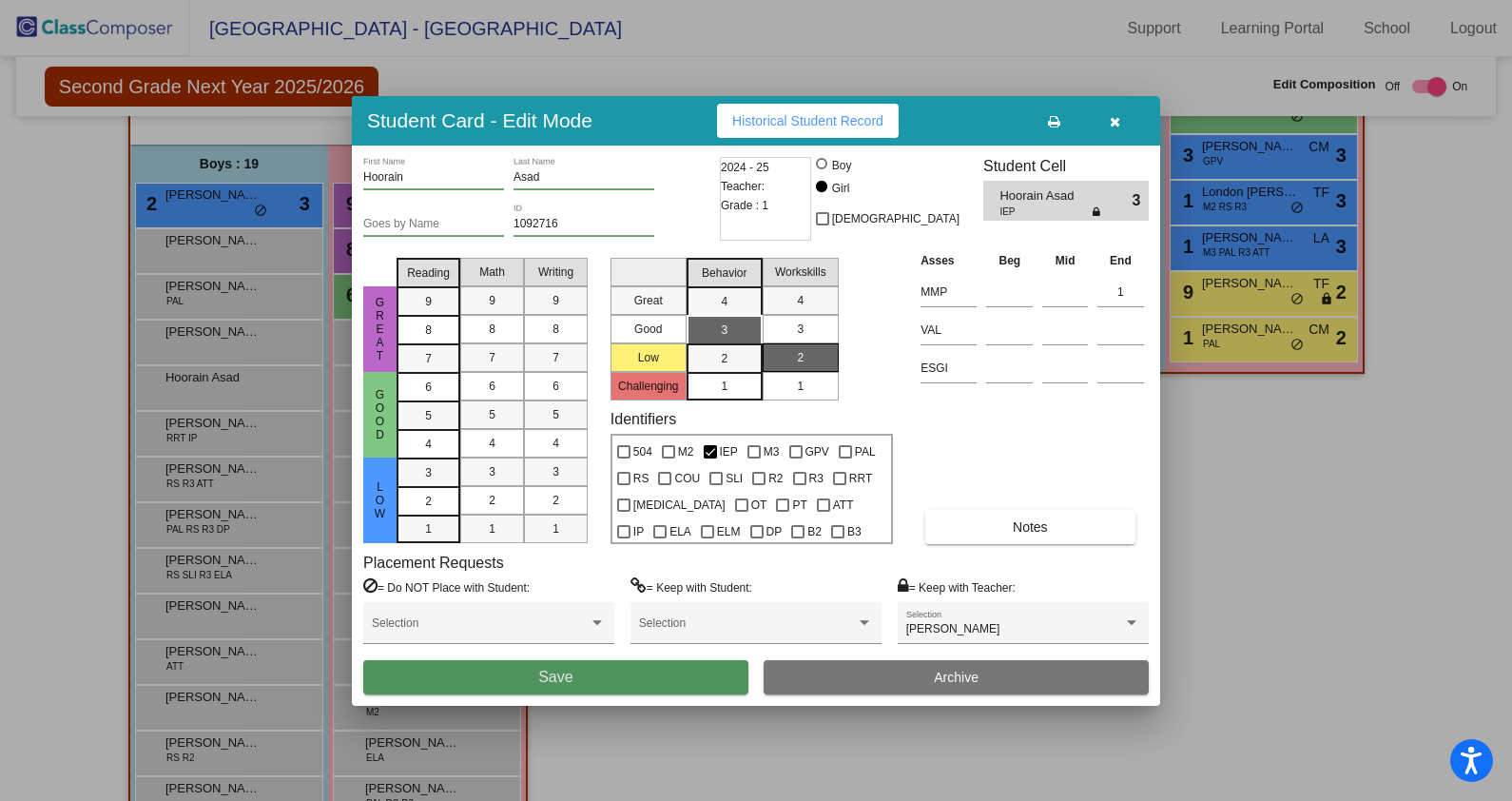 click on "Save" at bounding box center [555, 677] 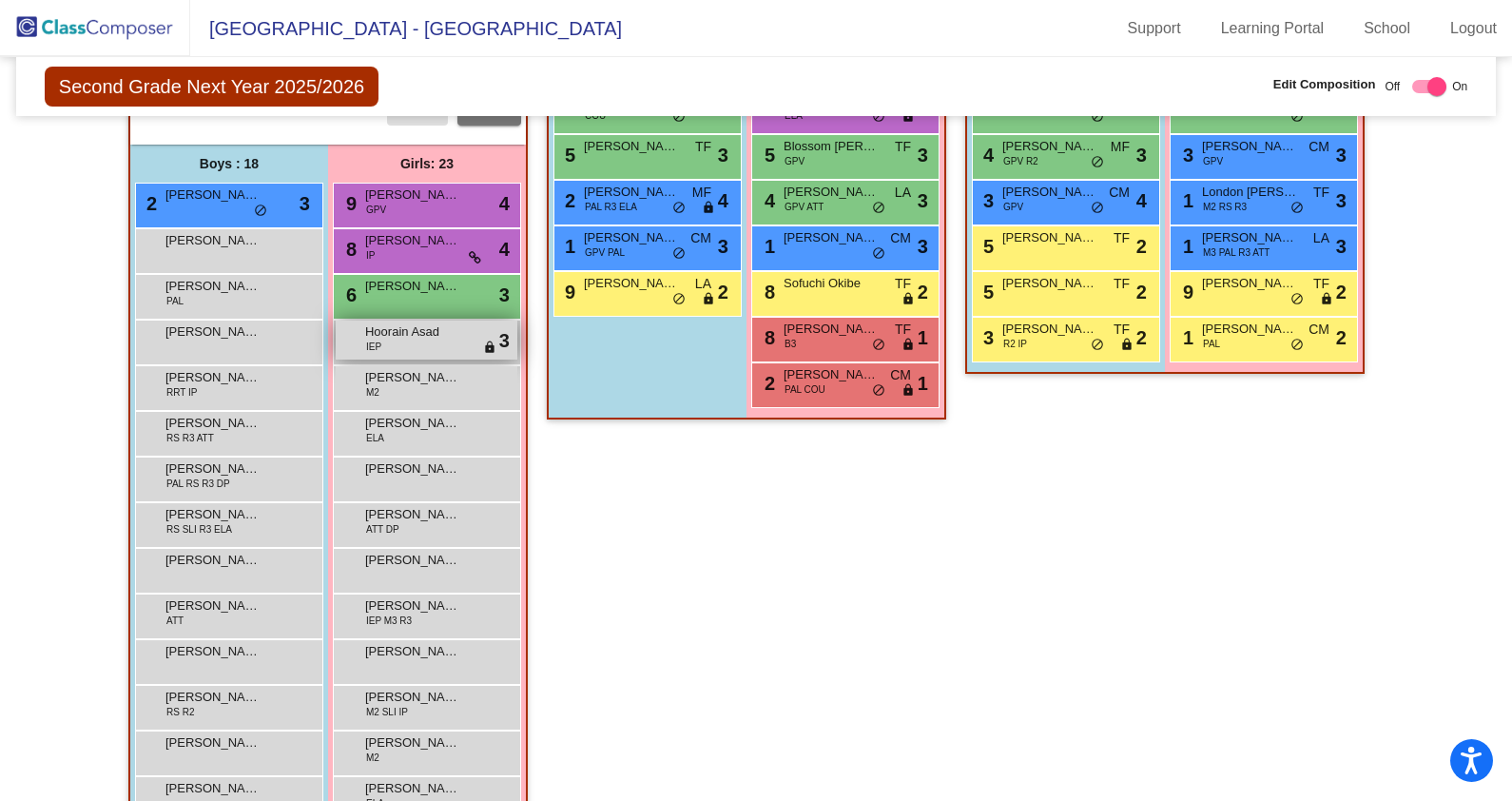 click on "Hoorain Asad" at bounding box center (413, 332) 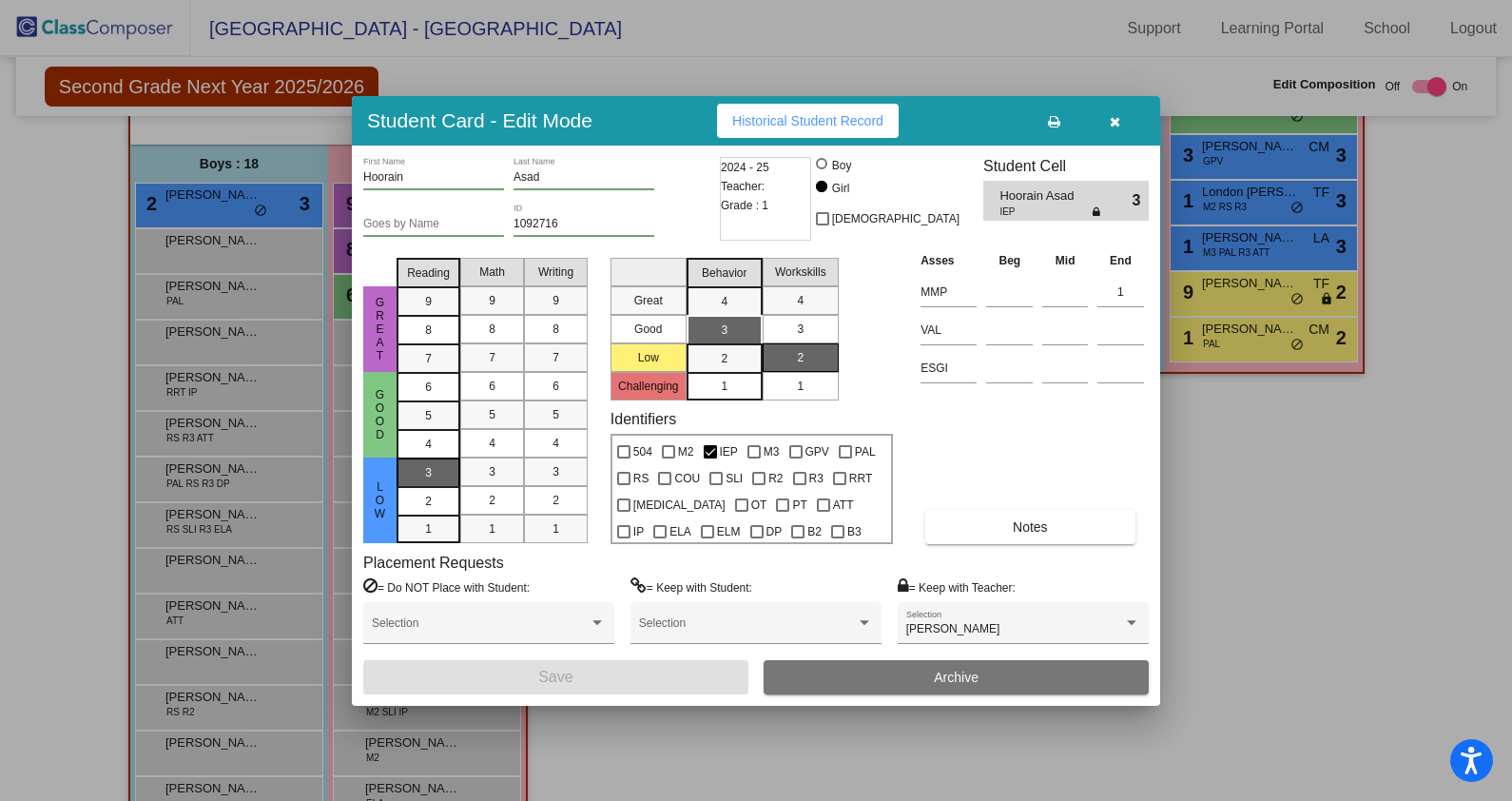 click on "3" at bounding box center (428, 473) 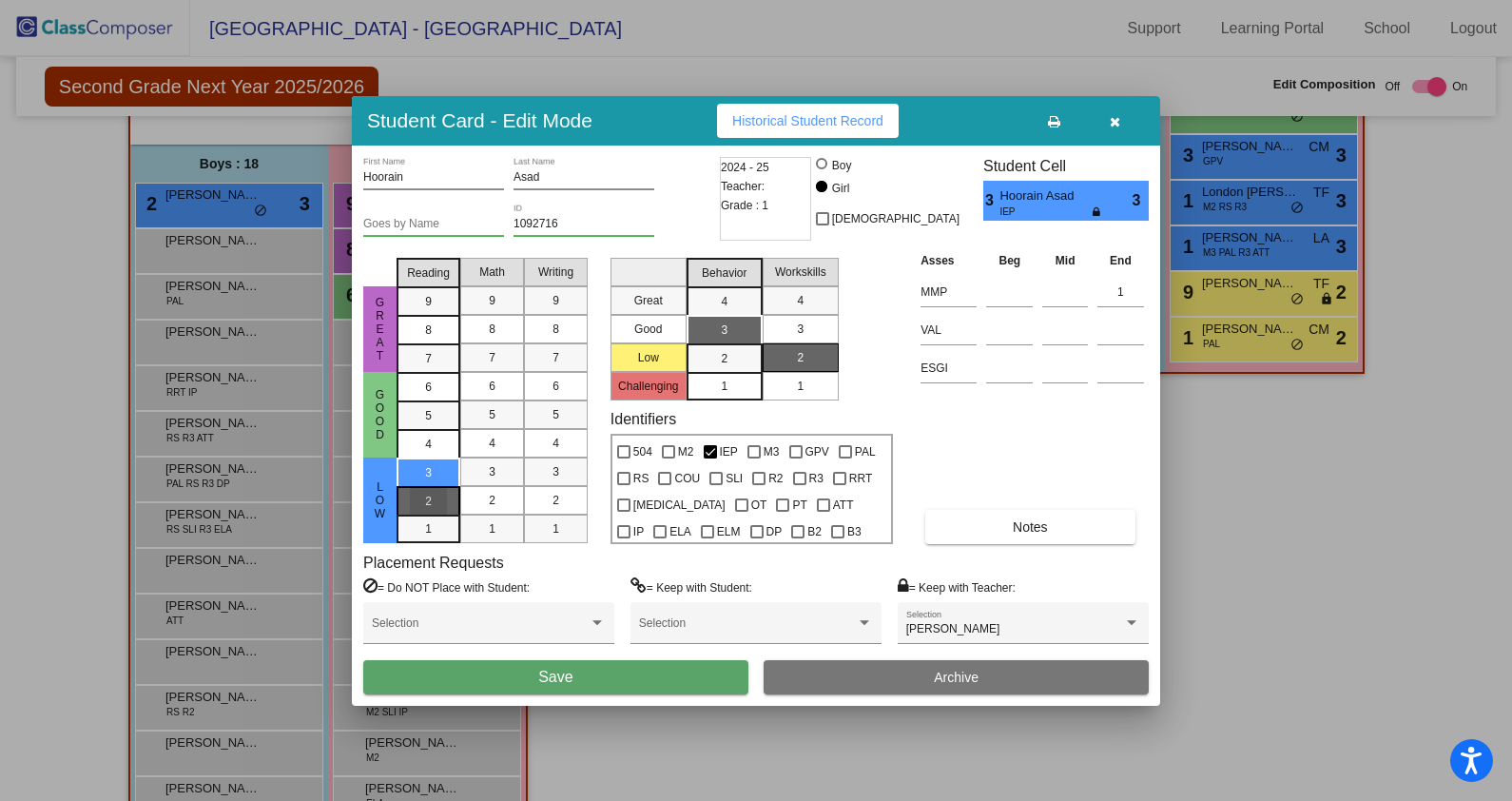 click on "2" at bounding box center [428, 473] 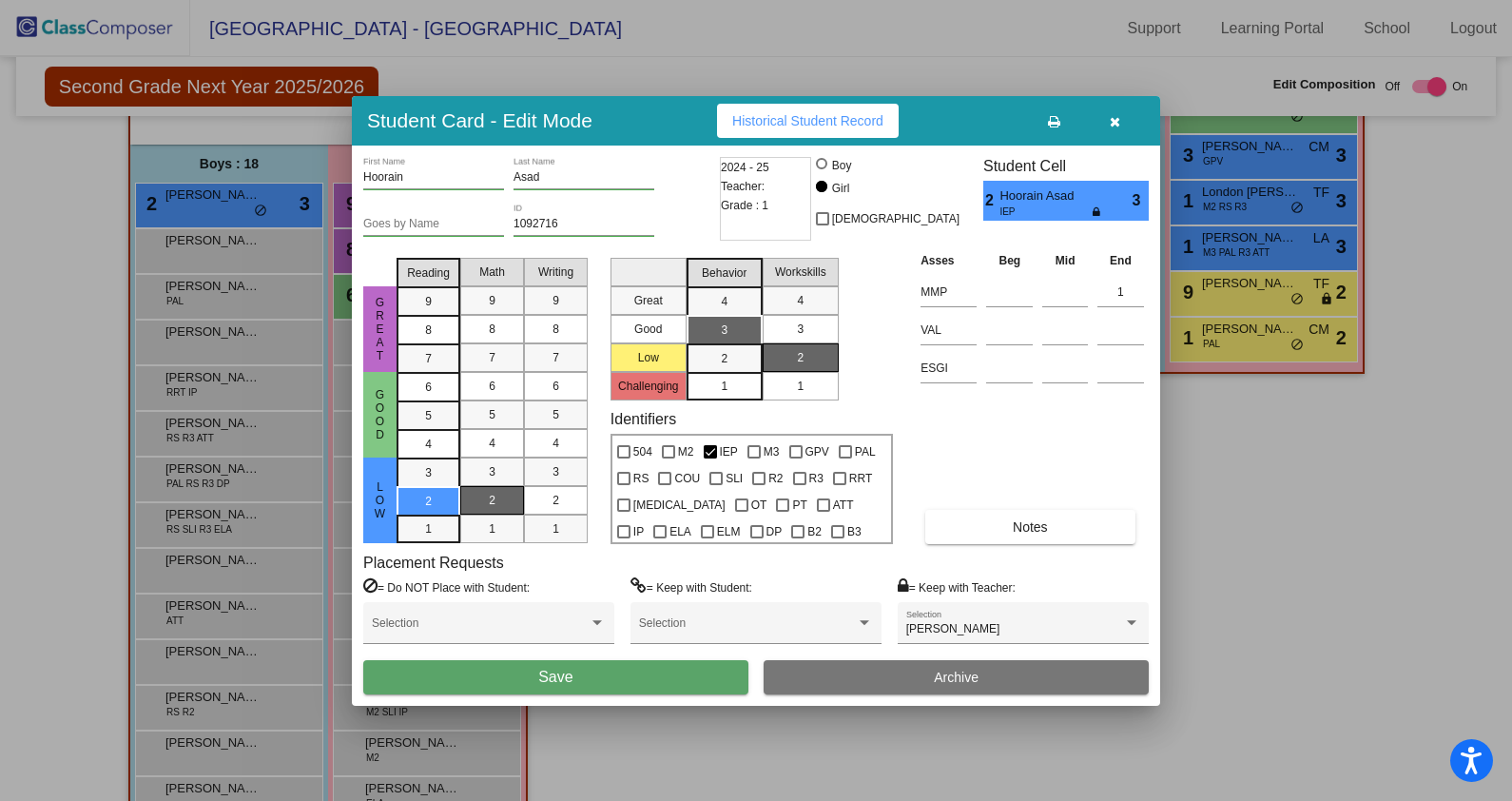 click on "2" at bounding box center (492, 500) 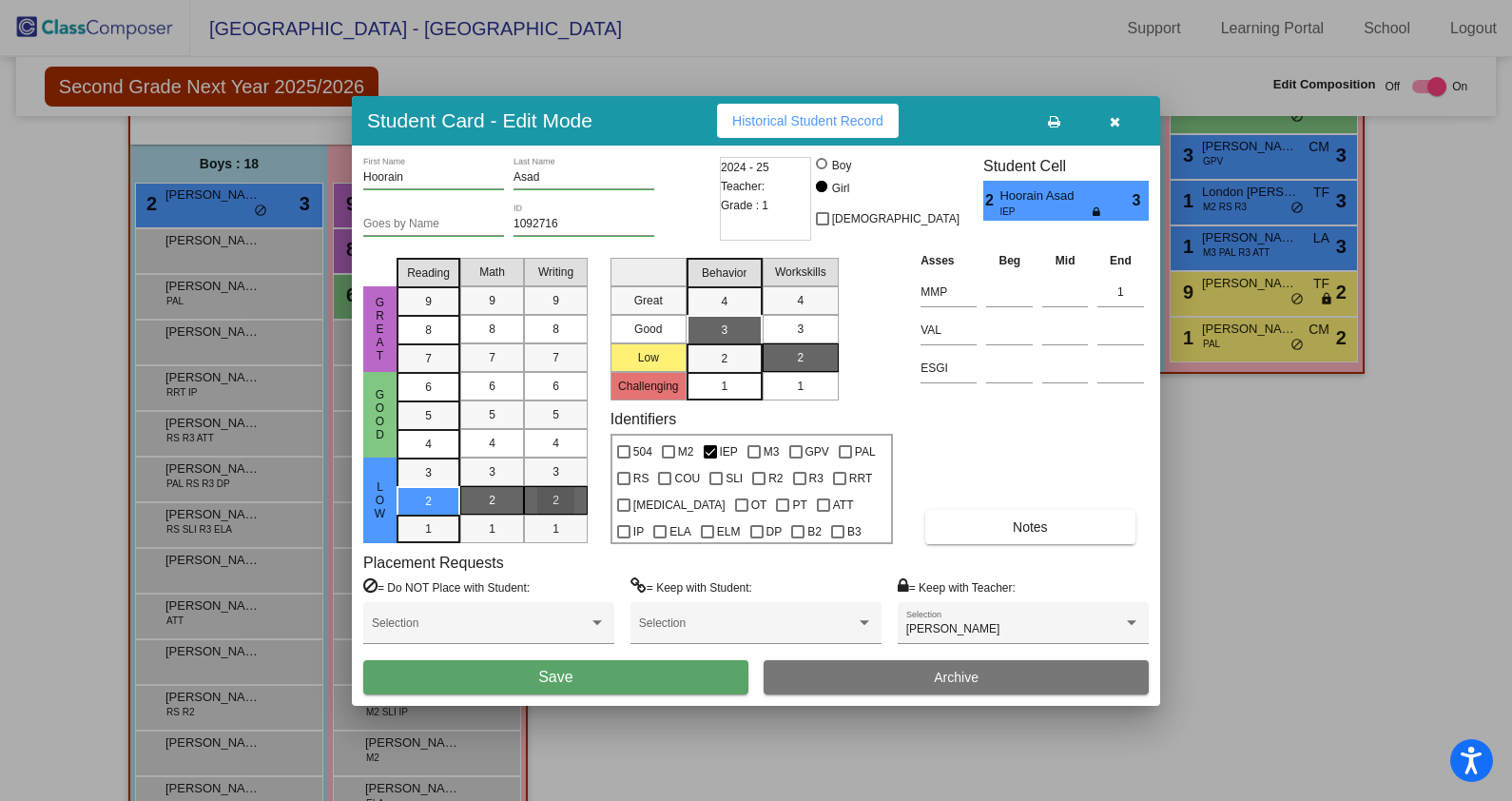 click on "2" at bounding box center (555, 500) 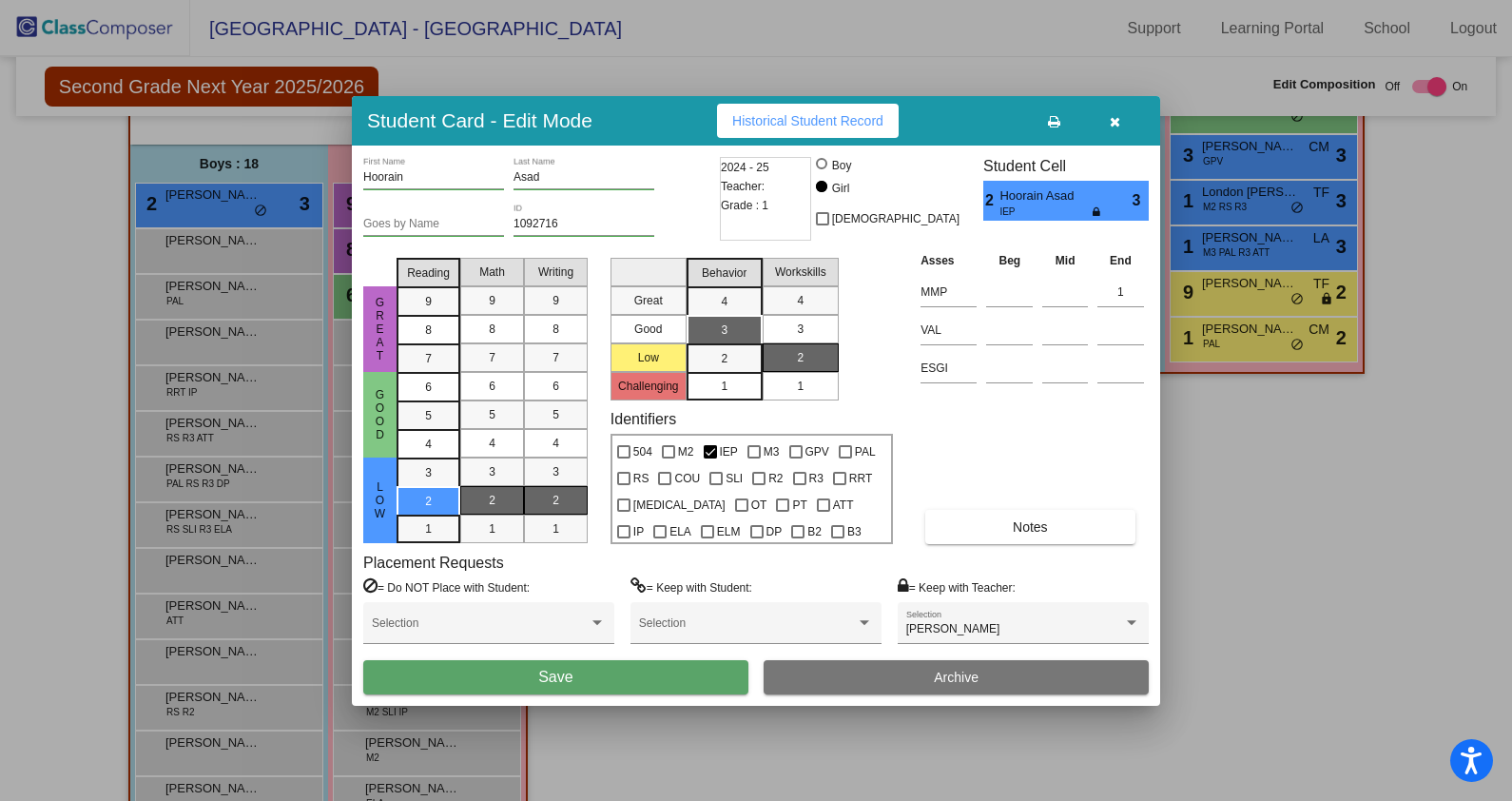 click on "Save" at bounding box center [555, 677] 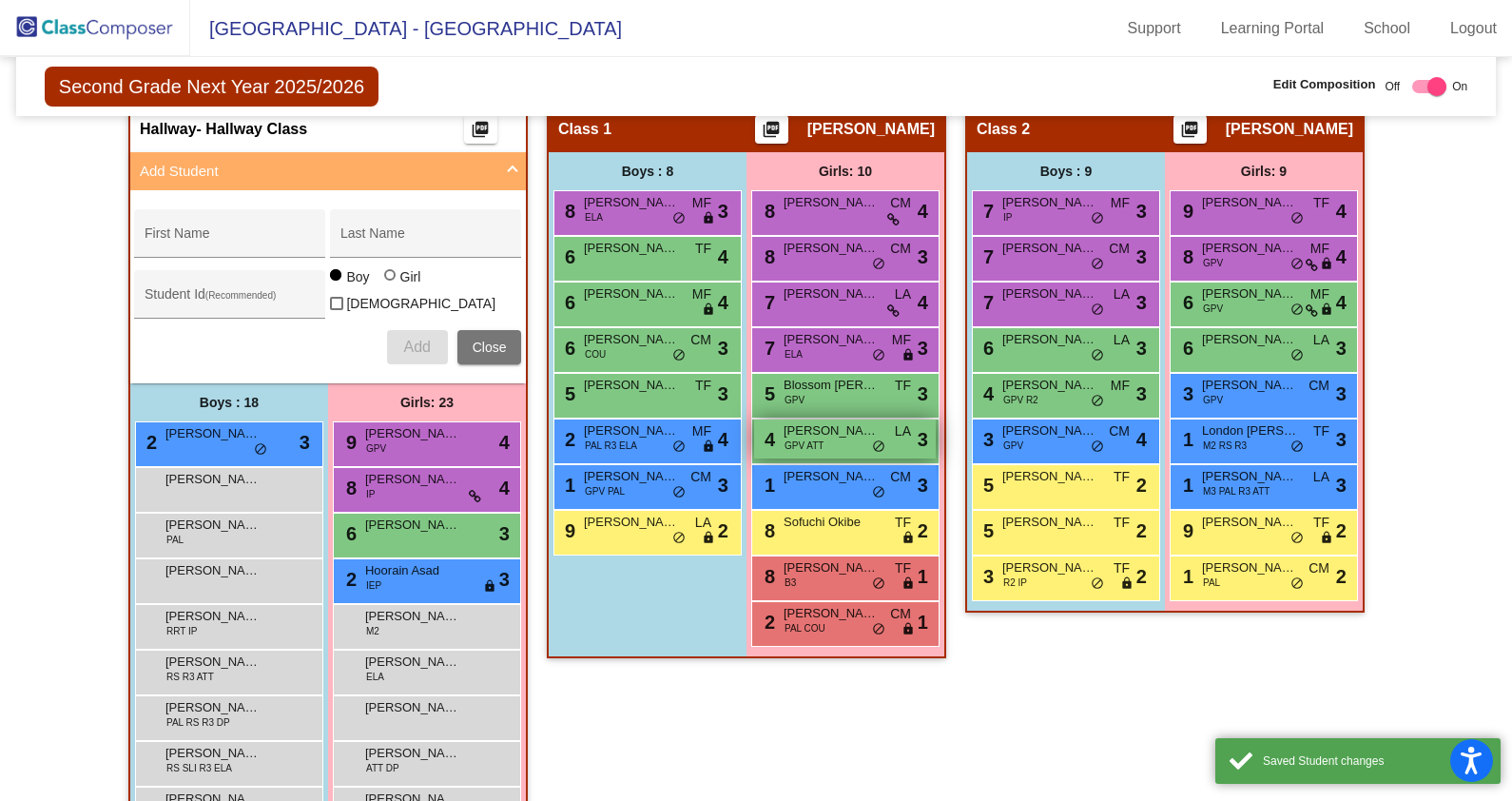 scroll, scrollTop: 357, scrollLeft: 0, axis: vertical 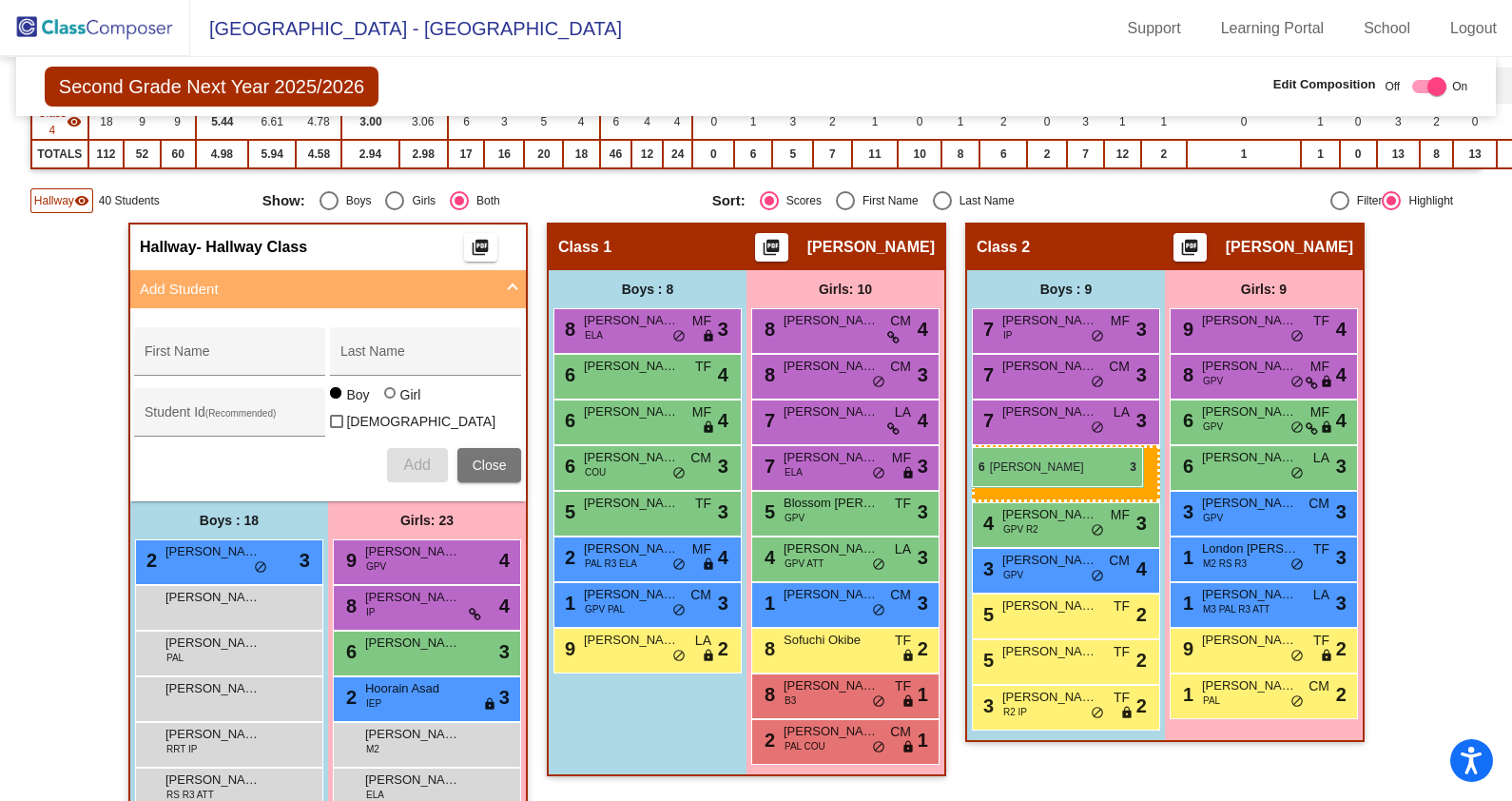 drag, startPoint x: 1065, startPoint y: 457, endPoint x: 988, endPoint y: 451, distance: 77.23341 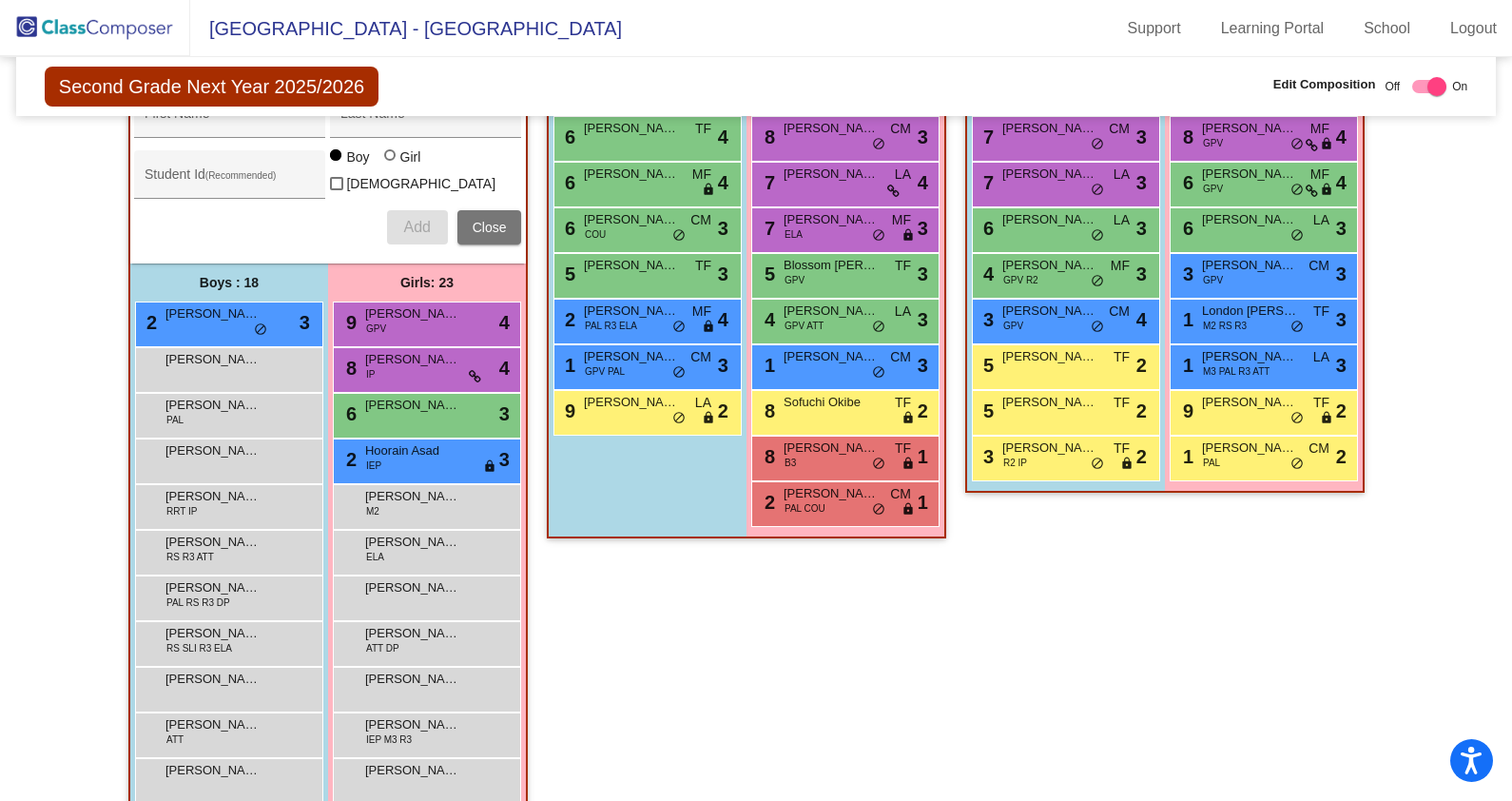 scroll, scrollTop: 831, scrollLeft: 0, axis: vertical 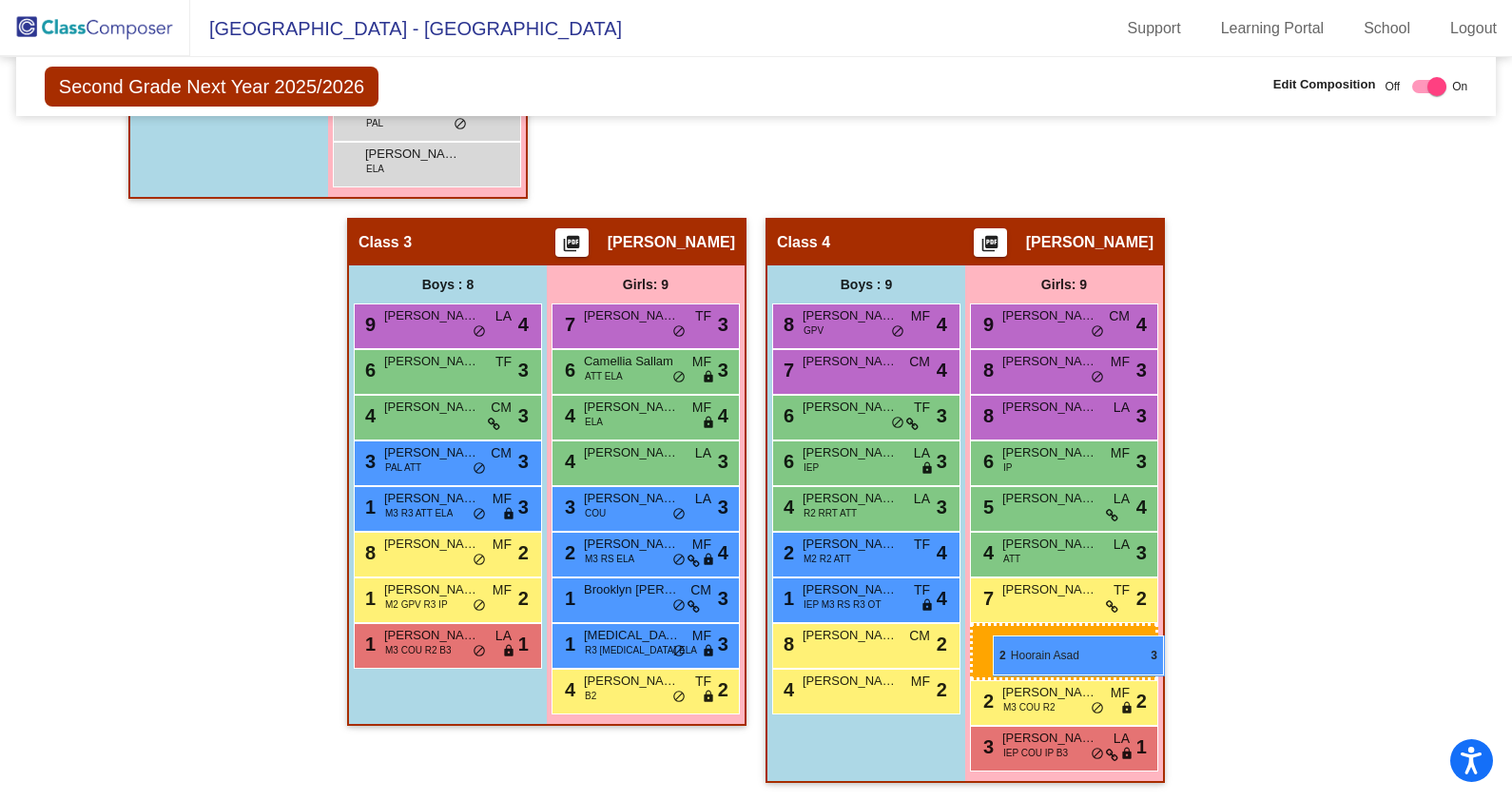 drag, startPoint x: 437, startPoint y: 212, endPoint x: 993, endPoint y: 635, distance: 698.6165 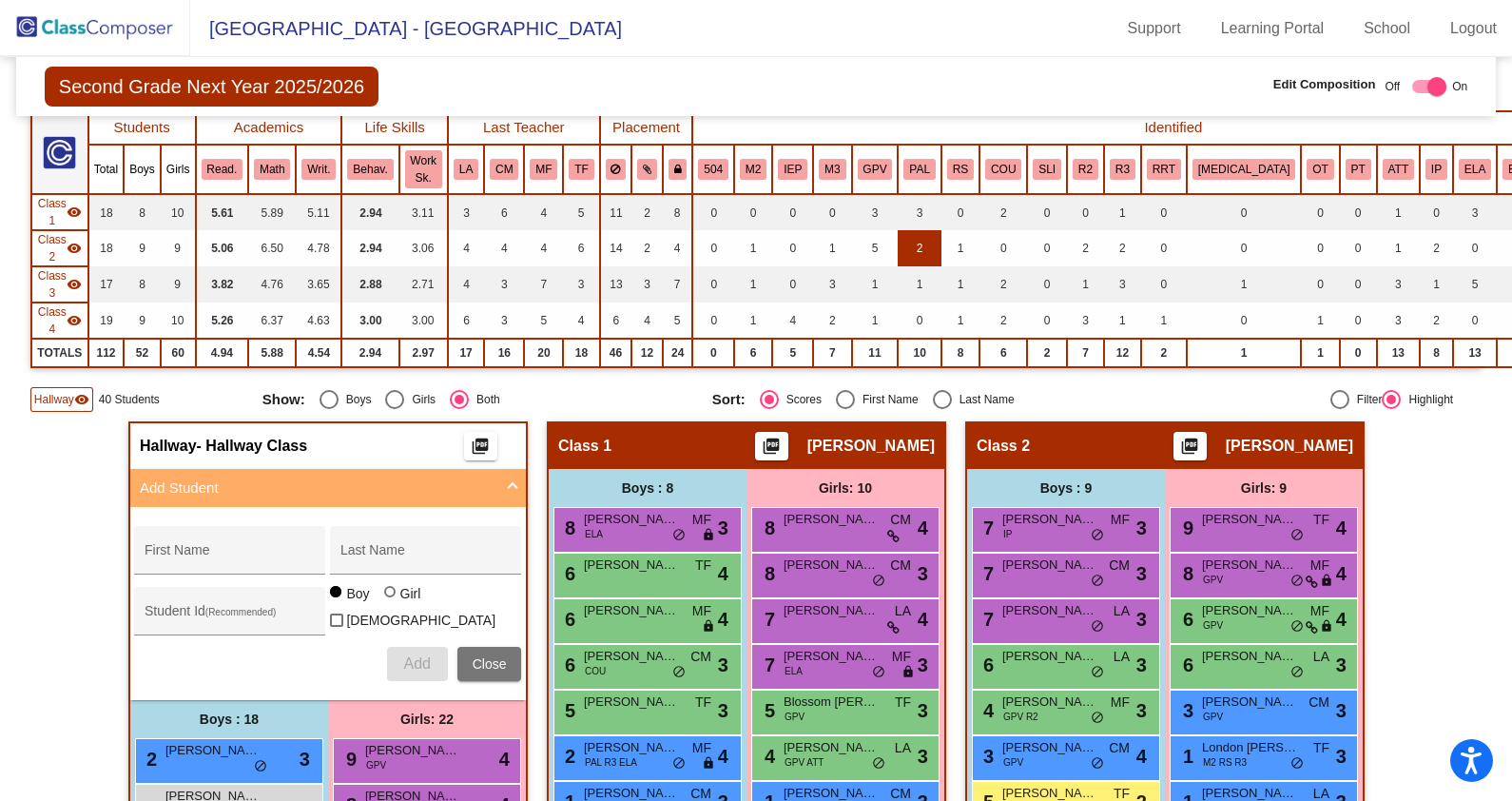 scroll, scrollTop: 39, scrollLeft: 0, axis: vertical 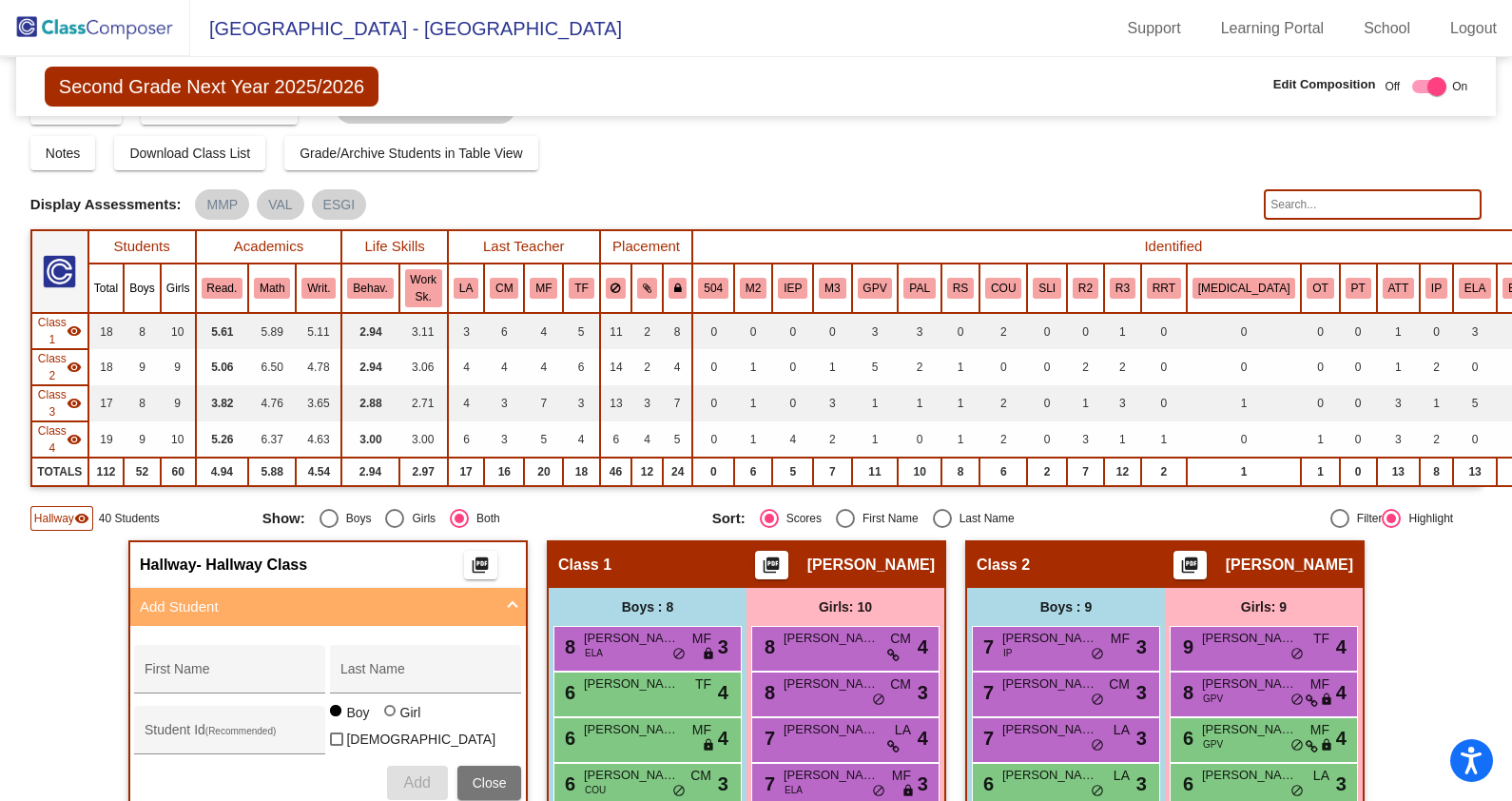 click on "visibility" 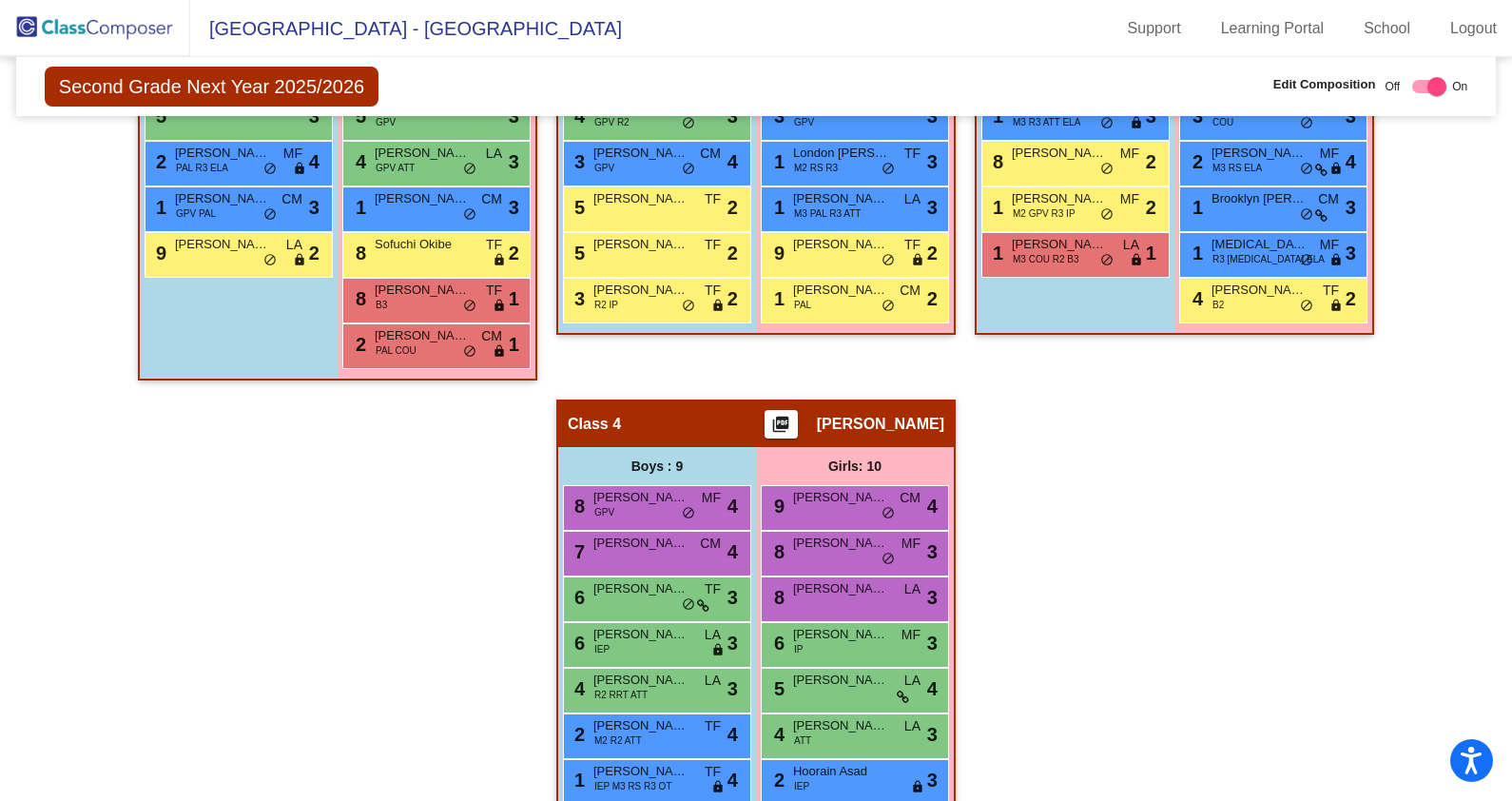 scroll, scrollTop: 928, scrollLeft: 0, axis: vertical 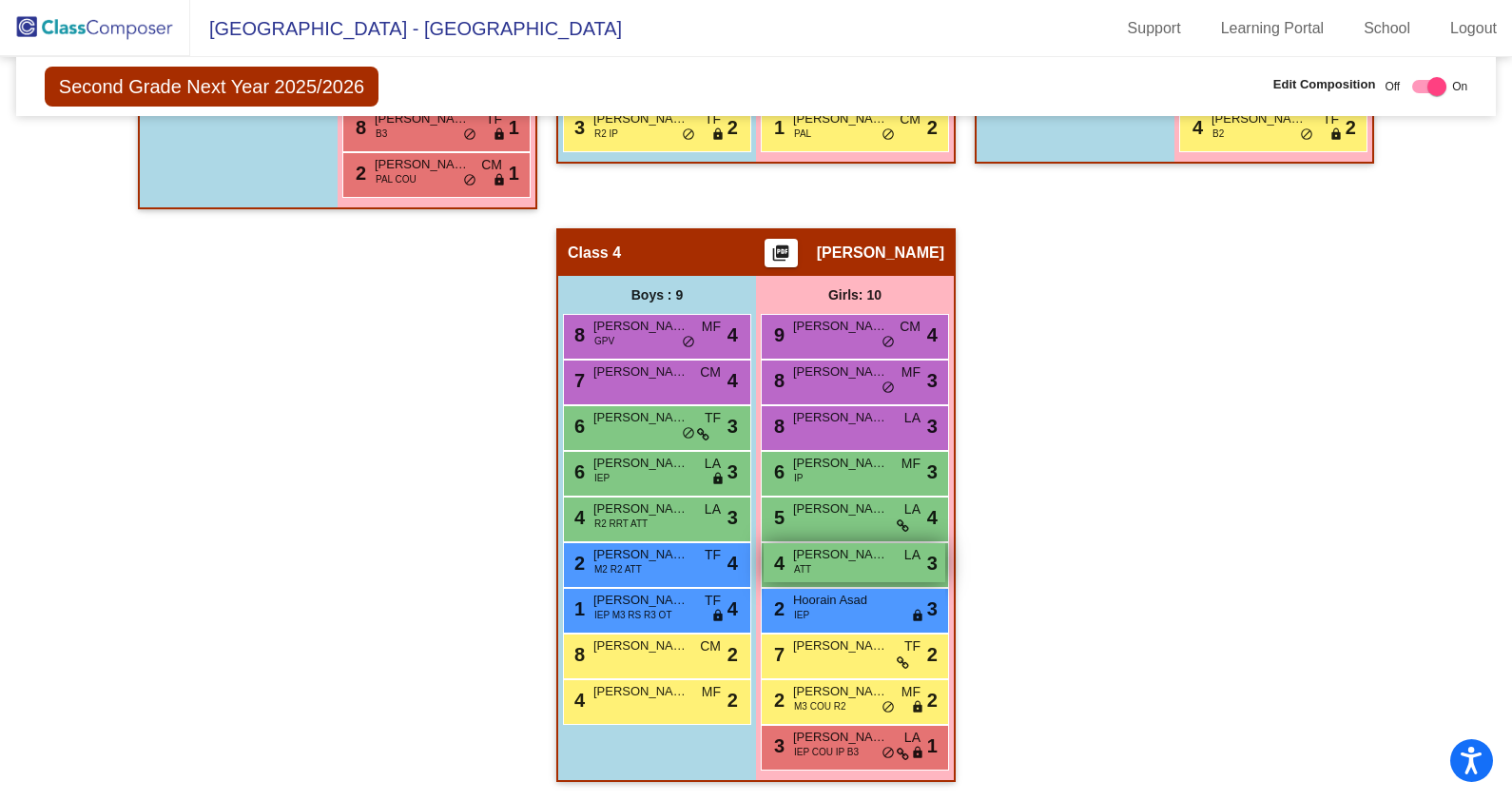 click on "4 [PERSON_NAME] ATT LA lock do_not_disturb_alt 3" at bounding box center [854, 562] 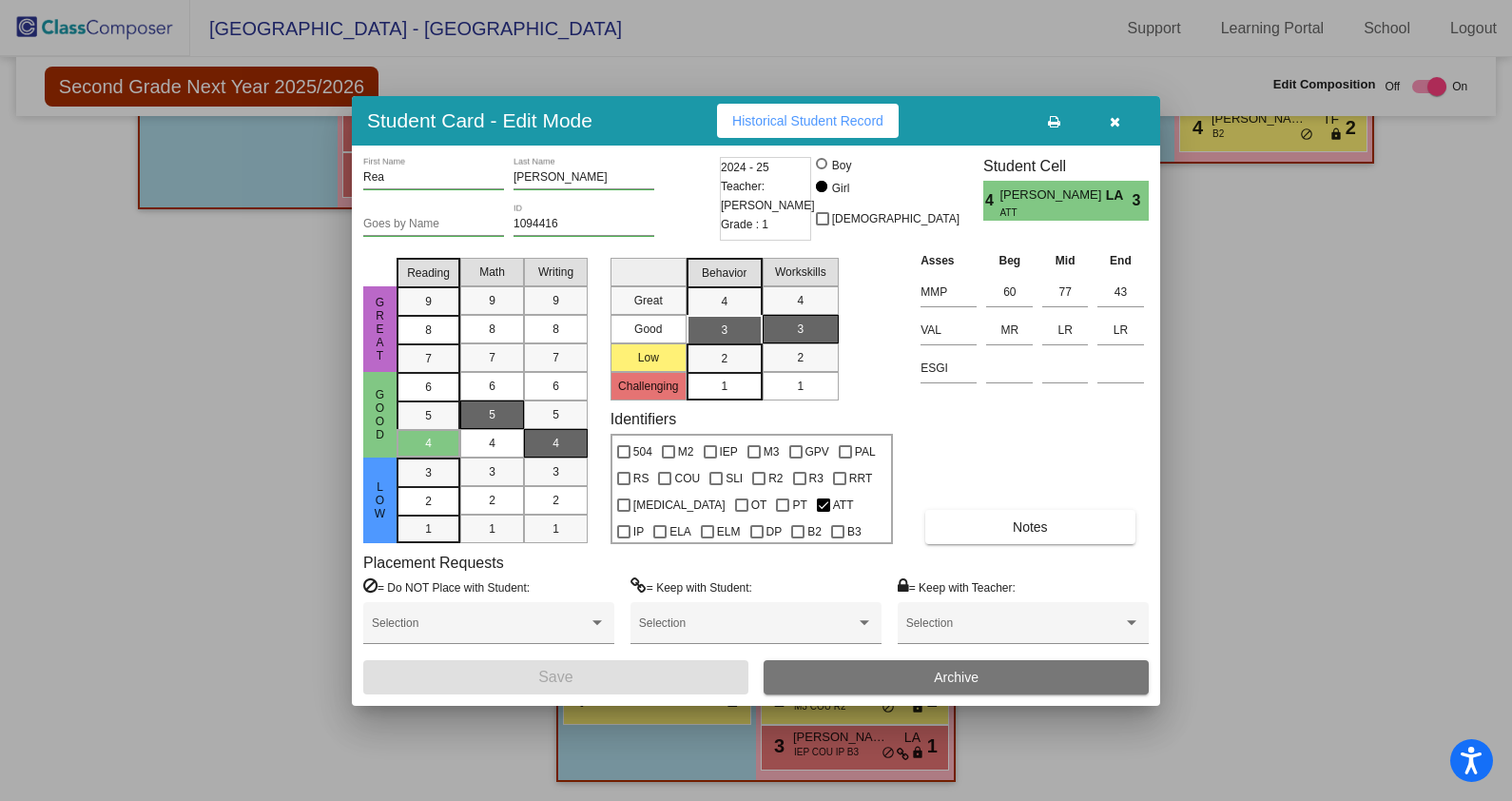 click at bounding box center [1115, 122] 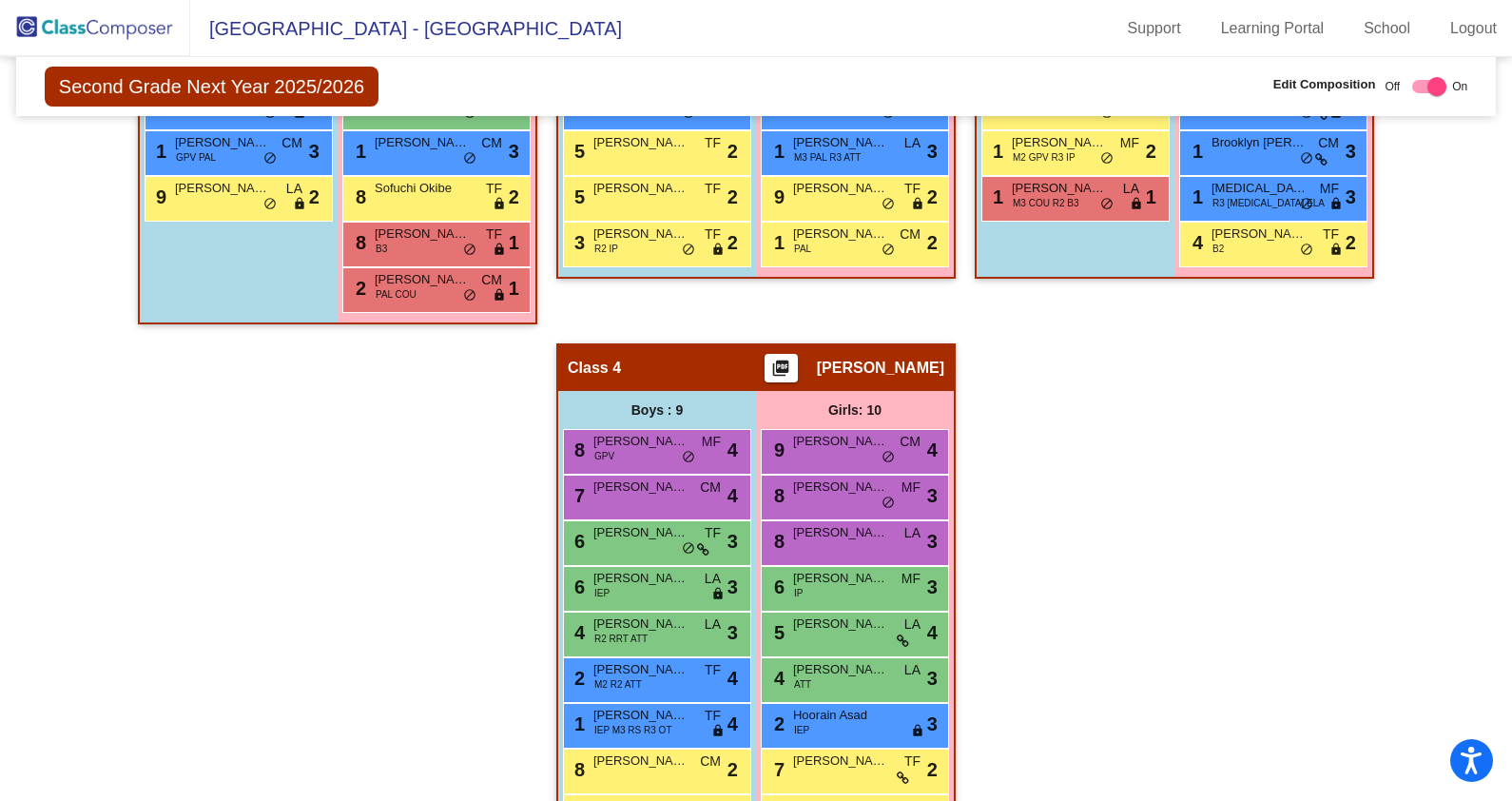 scroll, scrollTop: 928, scrollLeft: 0, axis: vertical 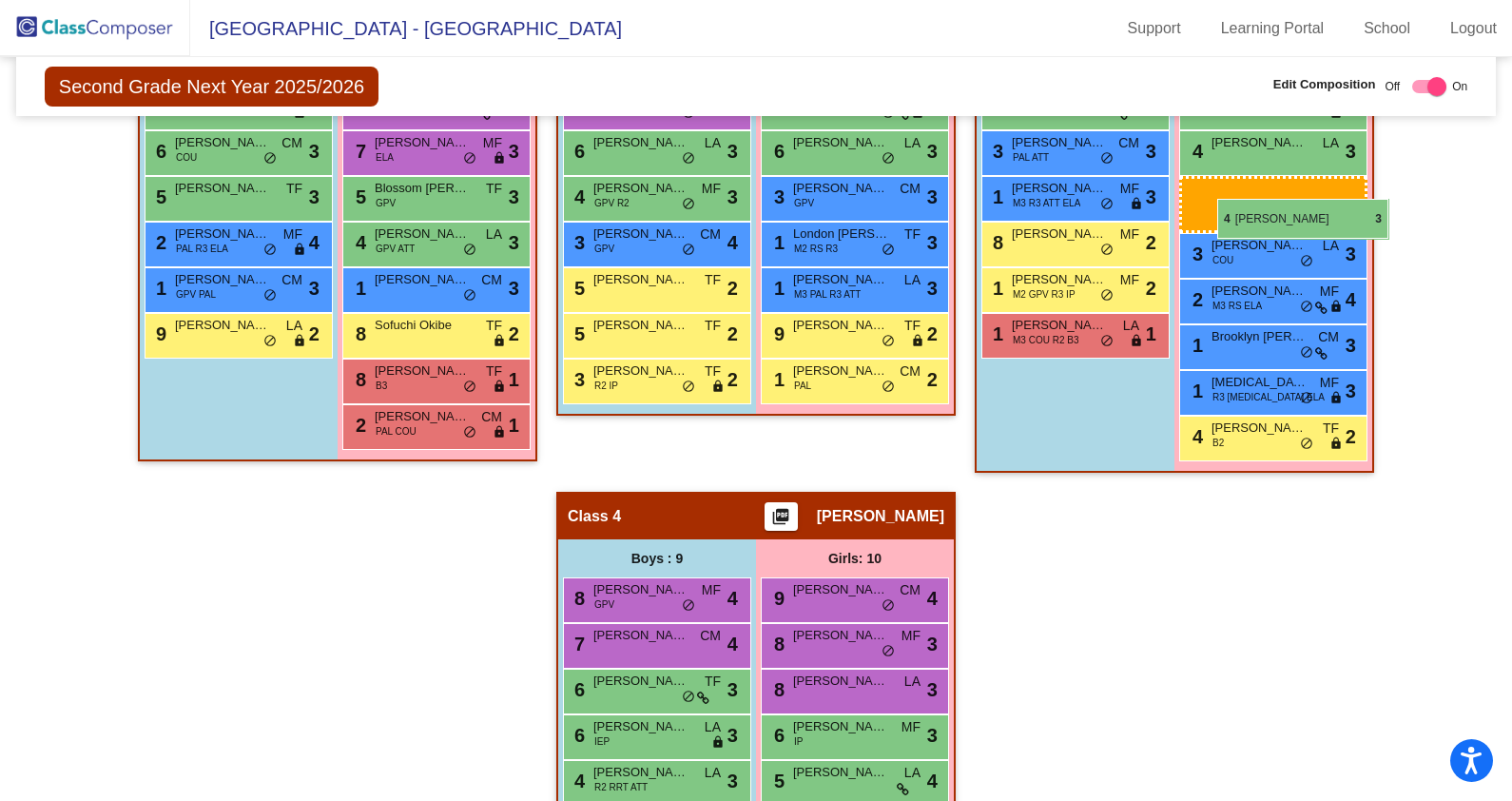 drag, startPoint x: 873, startPoint y: 559, endPoint x: 1217, endPoint y: 199, distance: 497.932 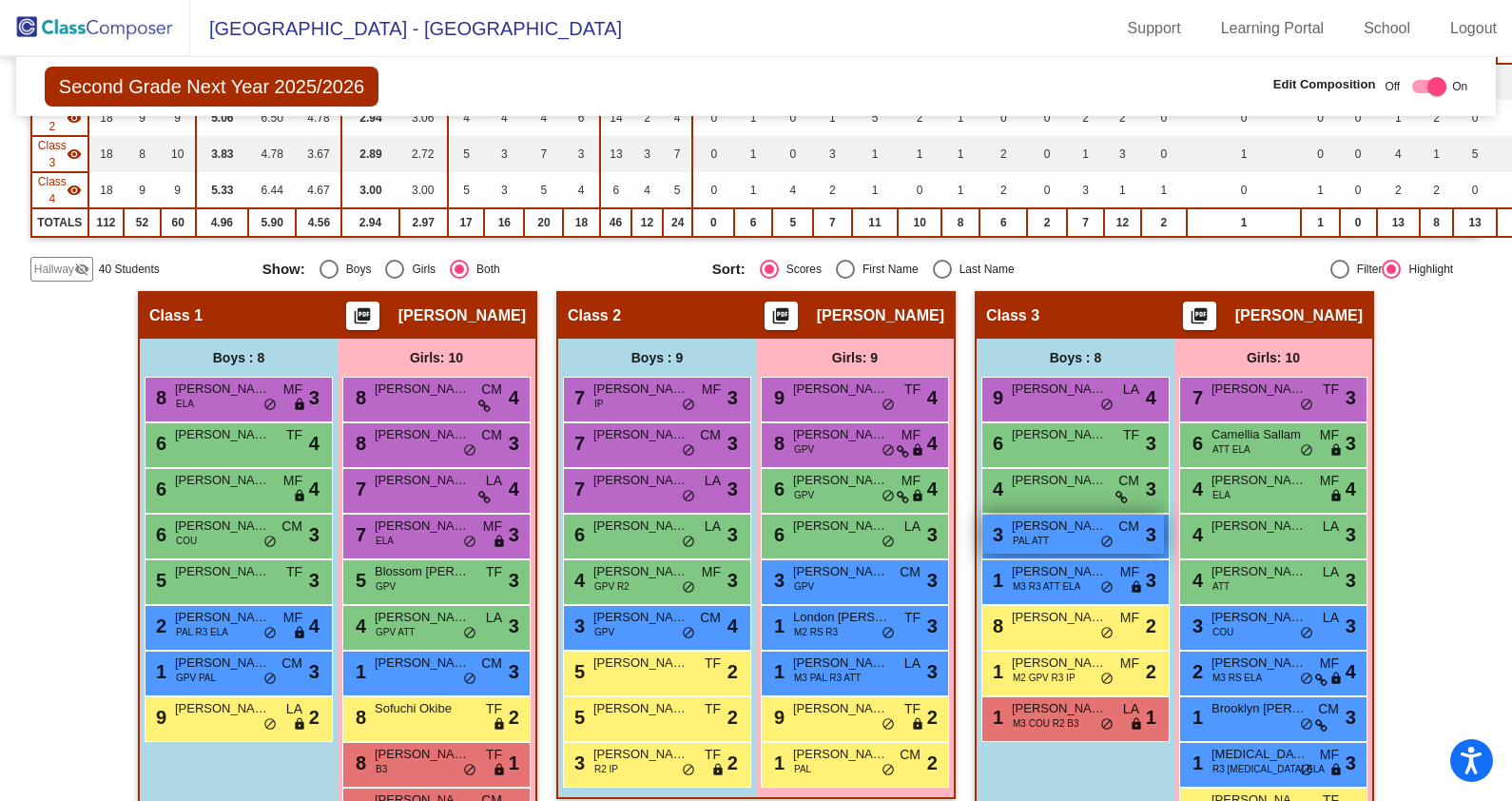 scroll, scrollTop: 50, scrollLeft: 0, axis: vertical 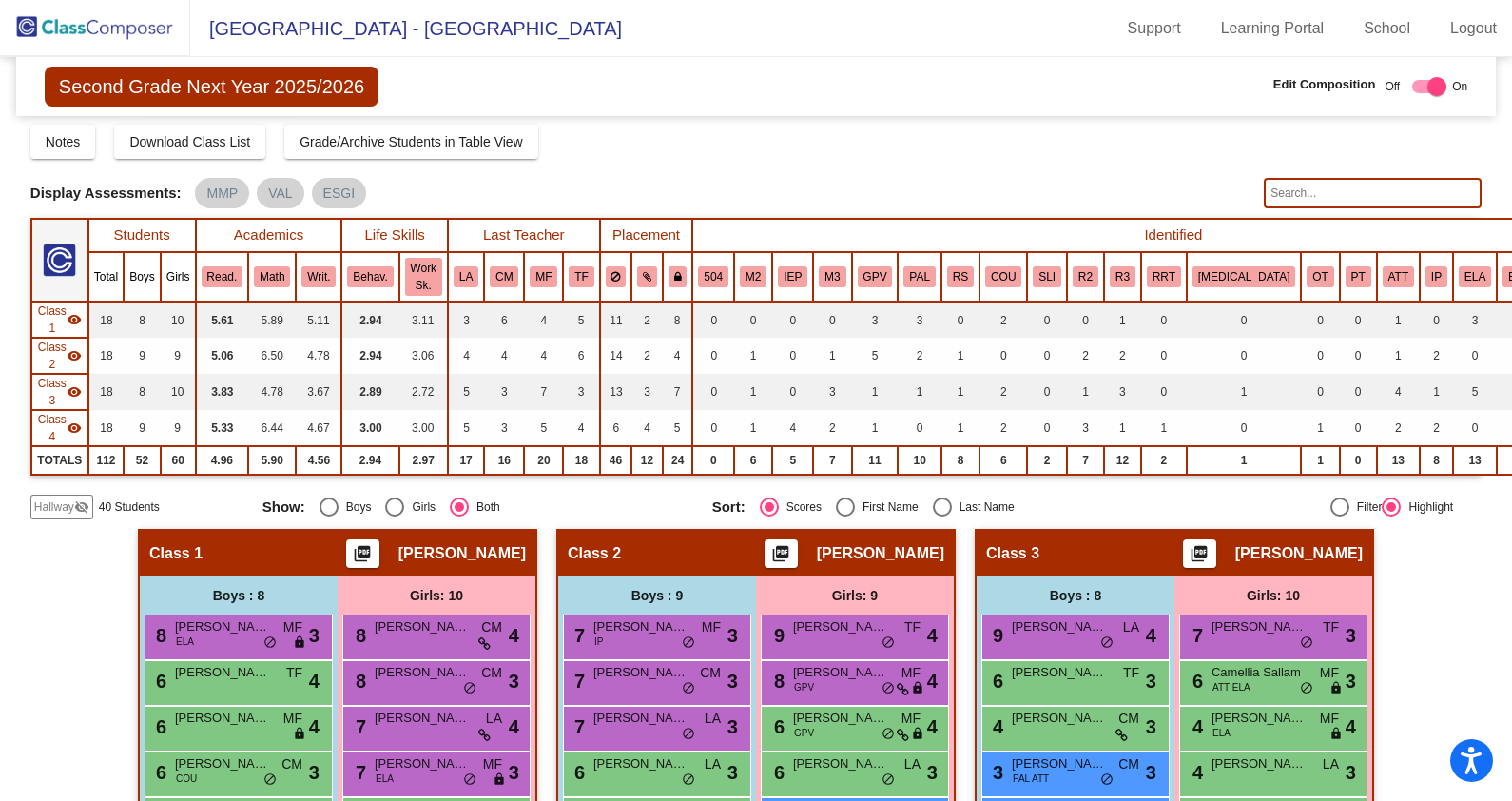 click 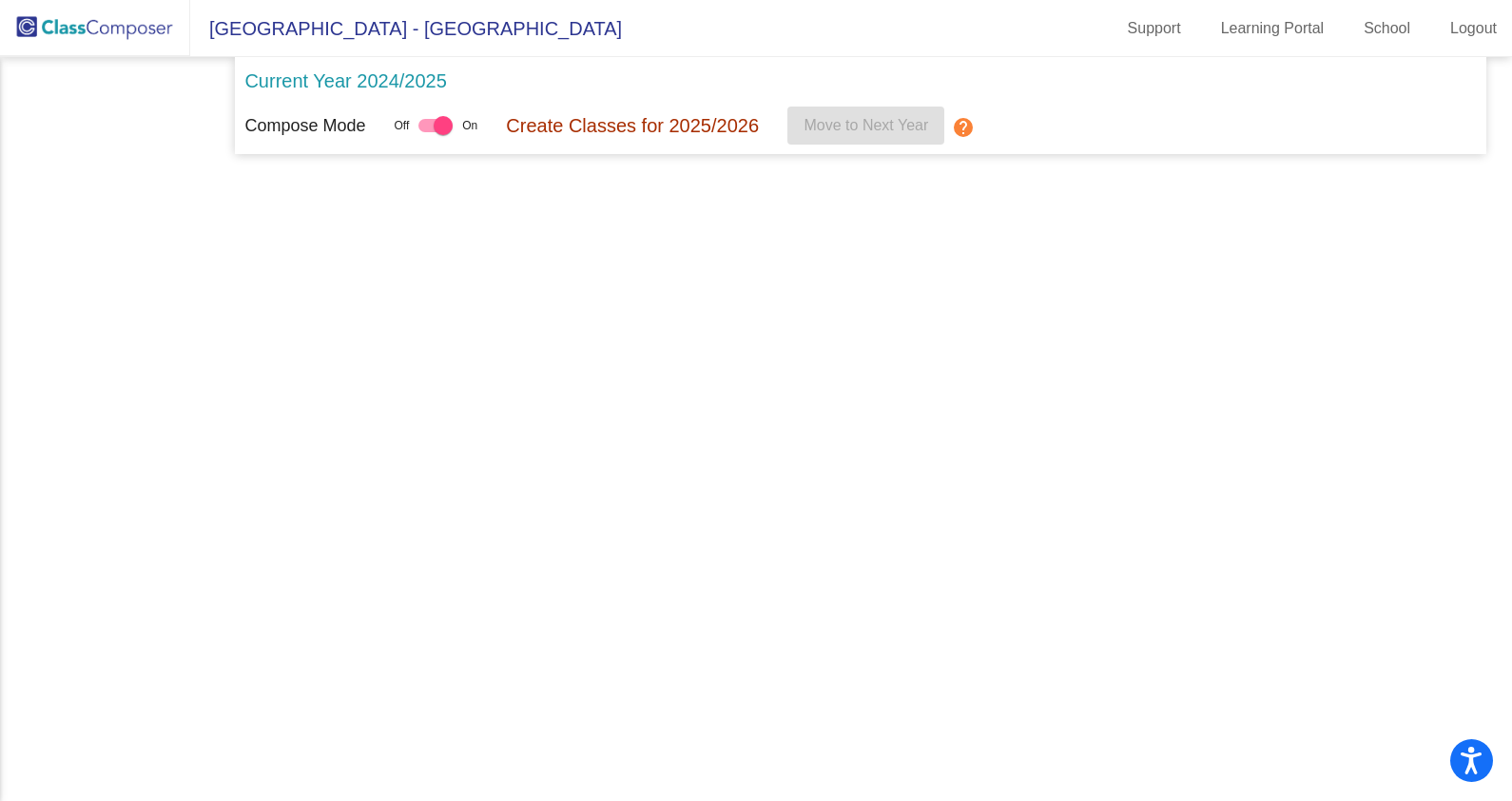 scroll, scrollTop: 0, scrollLeft: 0, axis: both 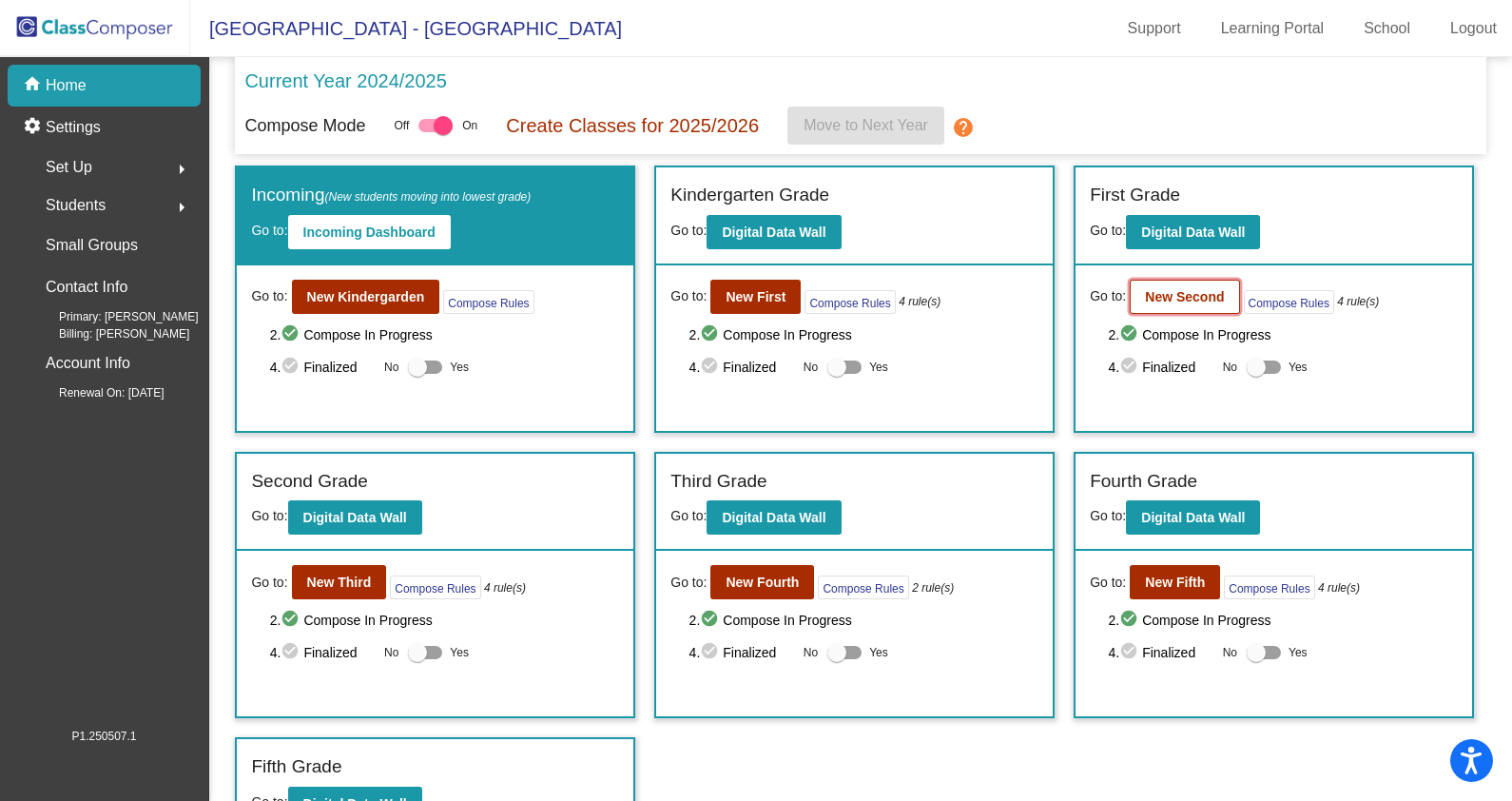 click on "New Second" 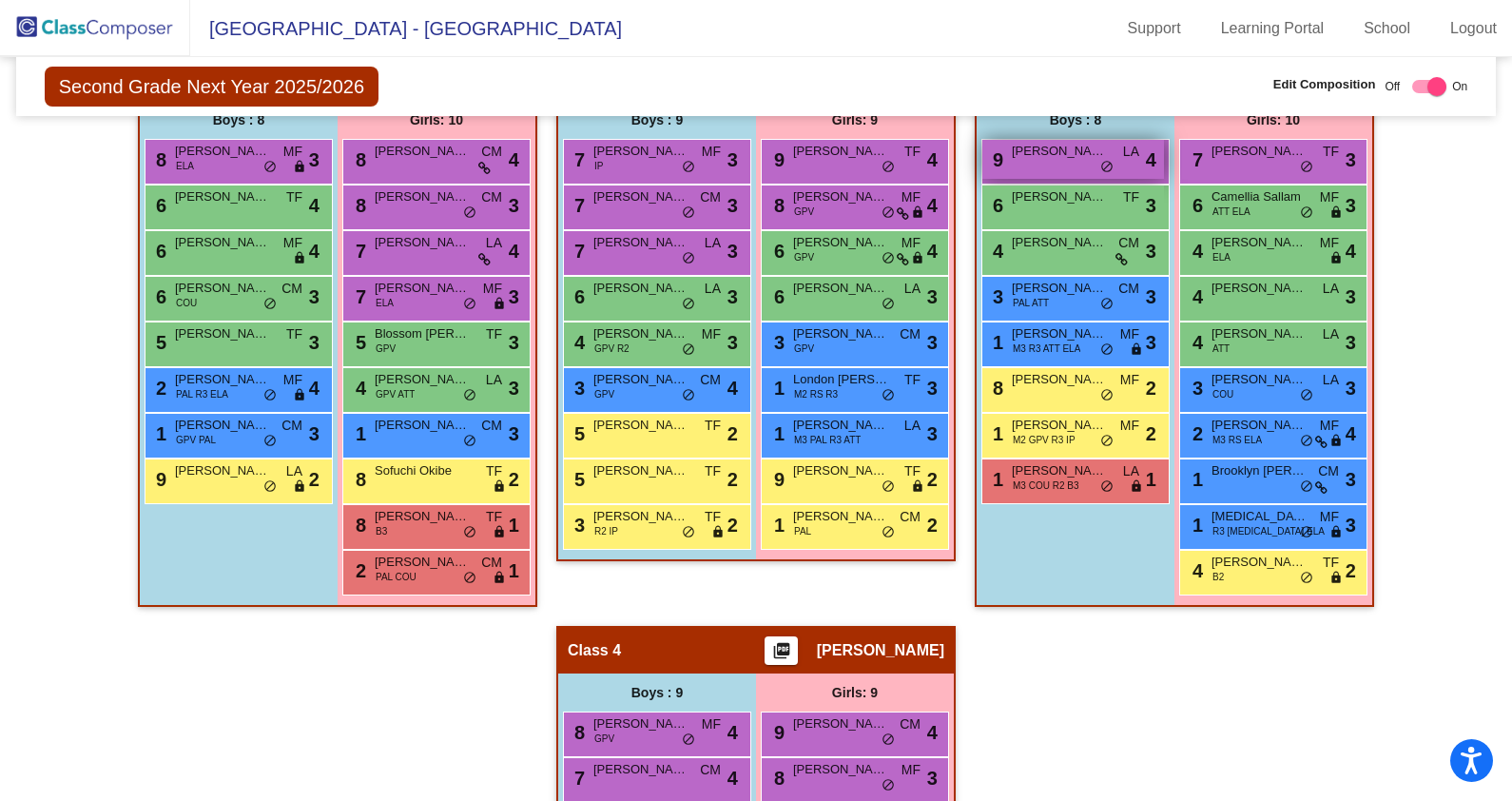scroll, scrollTop: 0, scrollLeft: 0, axis: both 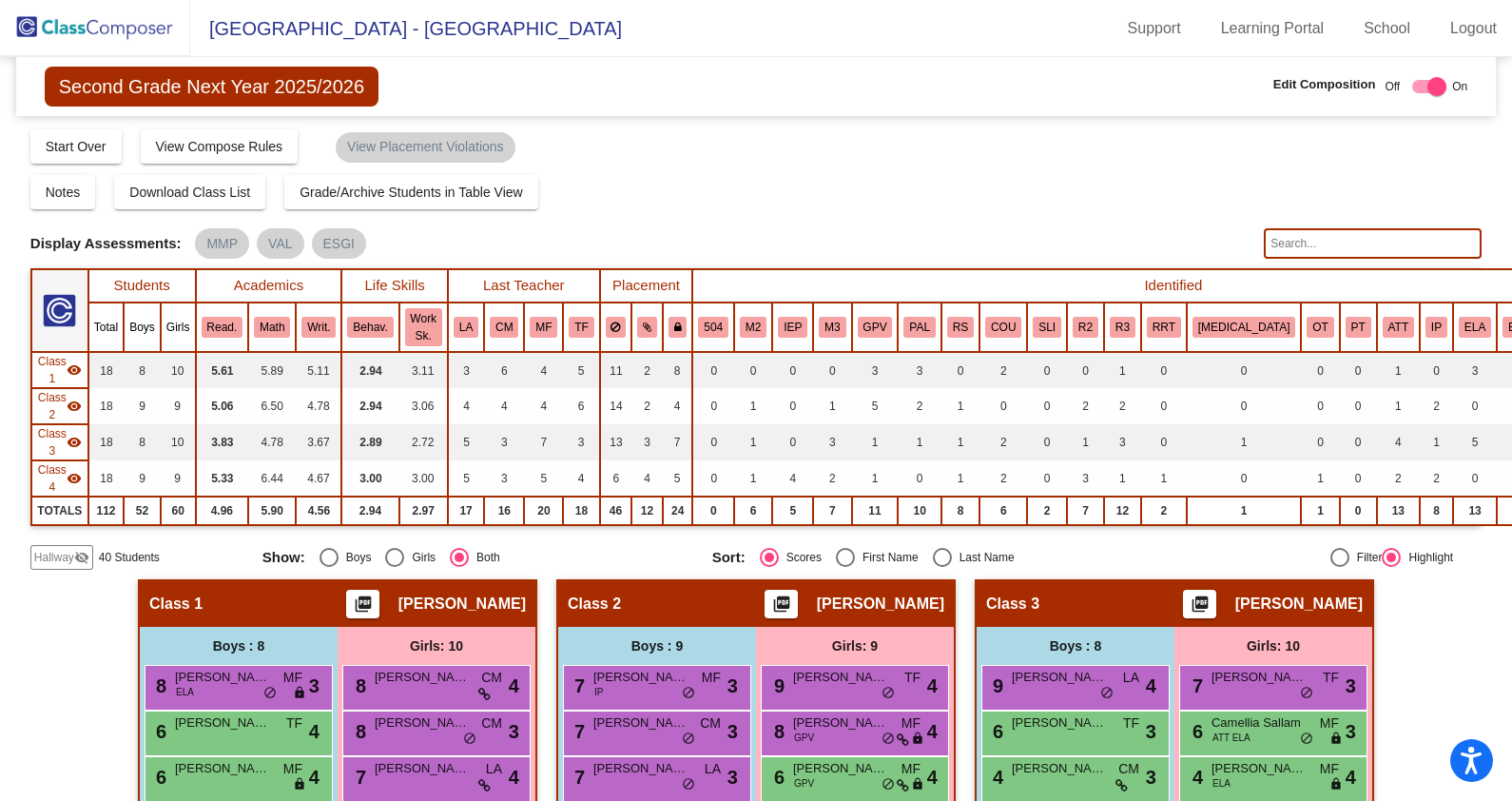 click 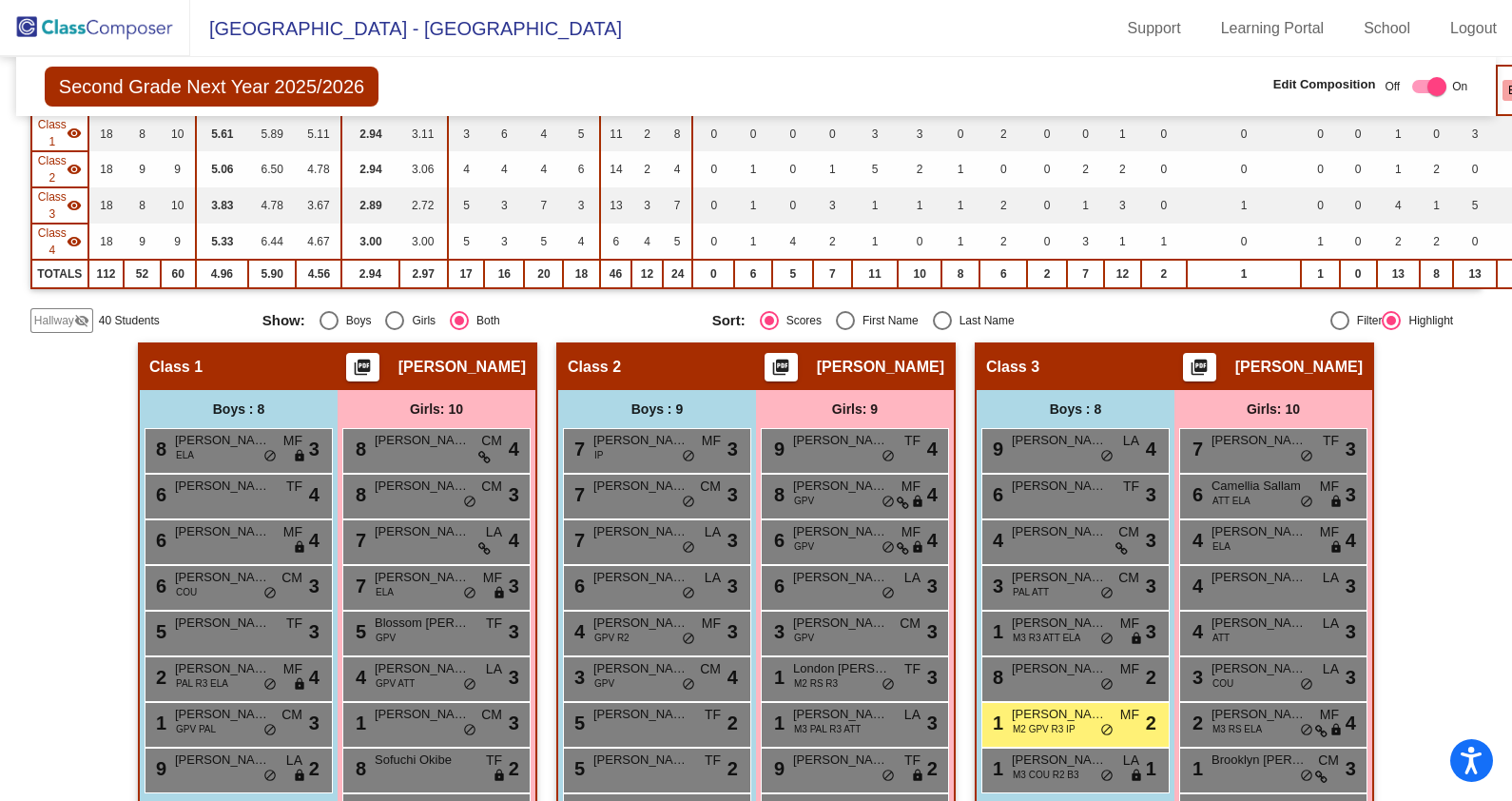 scroll, scrollTop: 0, scrollLeft: 0, axis: both 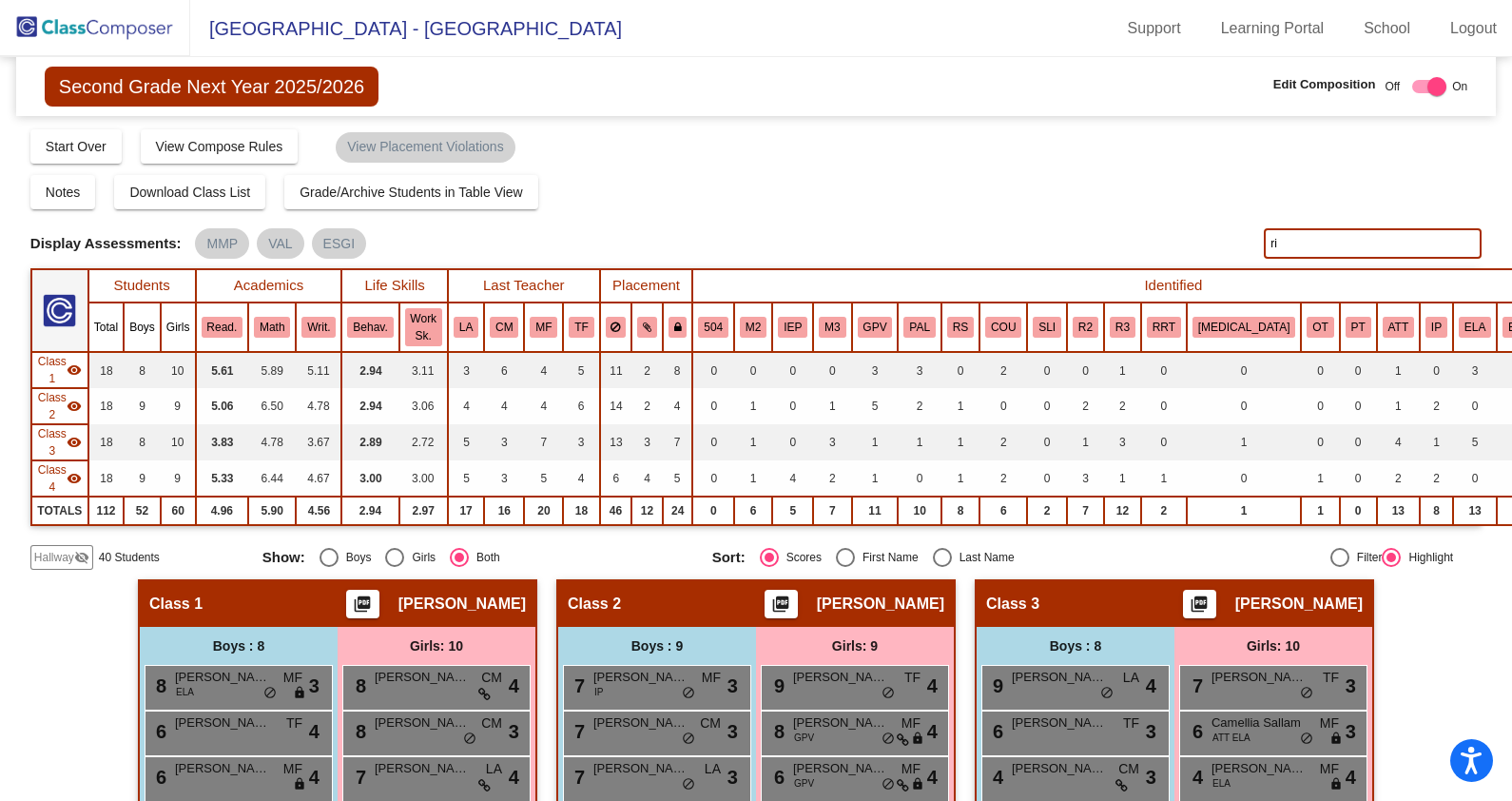 type on "r" 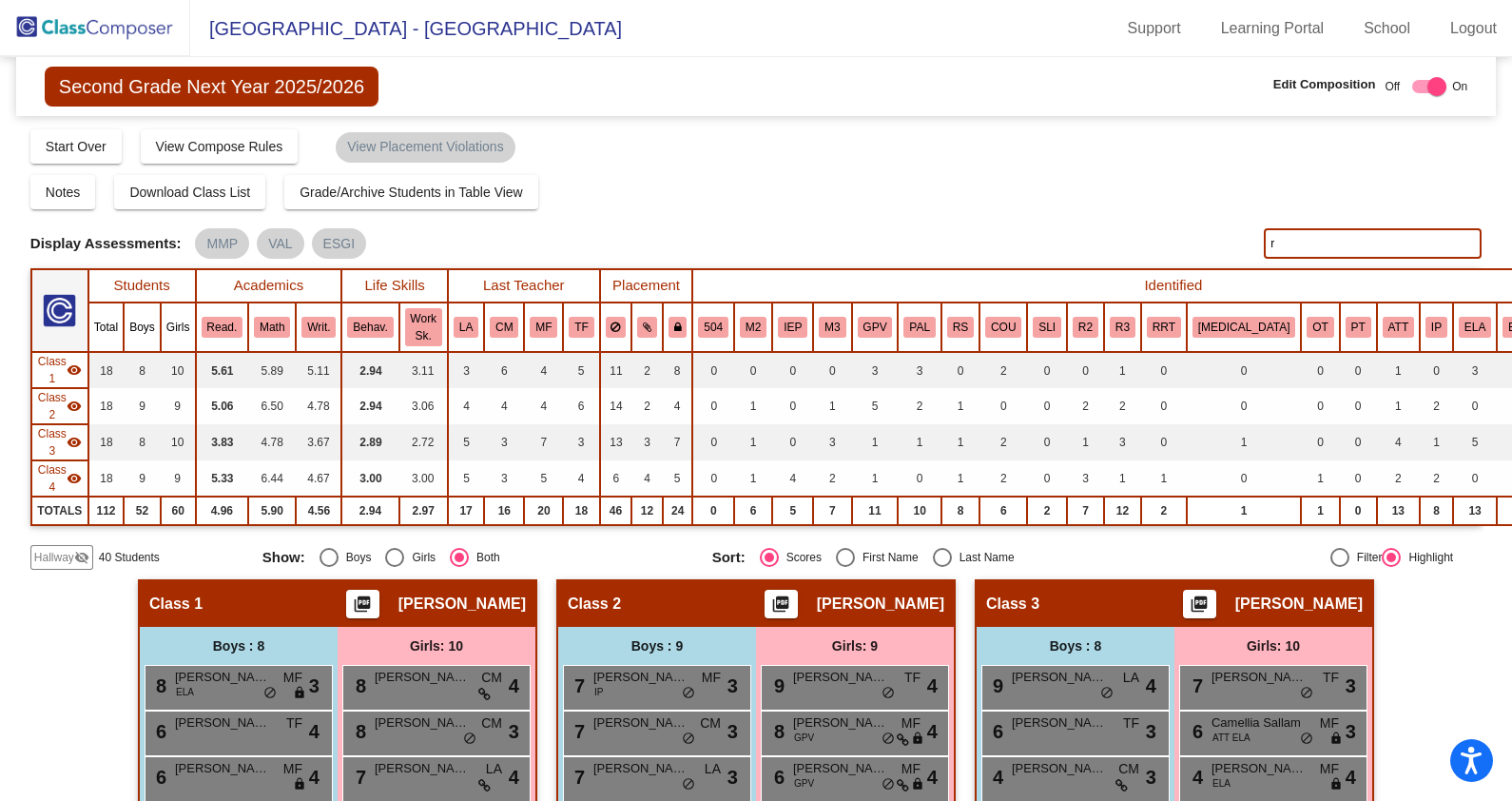 type 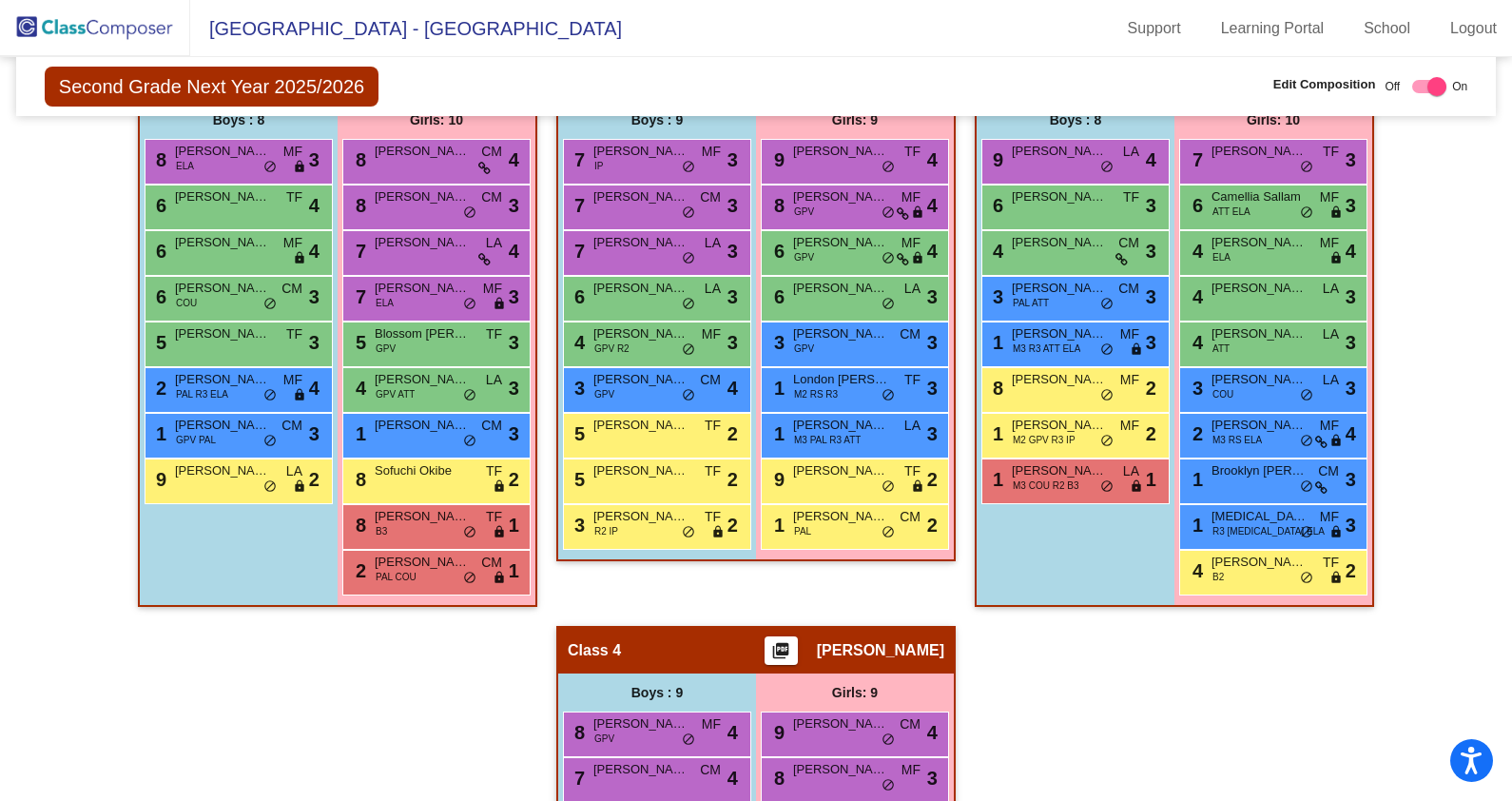 scroll, scrollTop: 407, scrollLeft: 0, axis: vertical 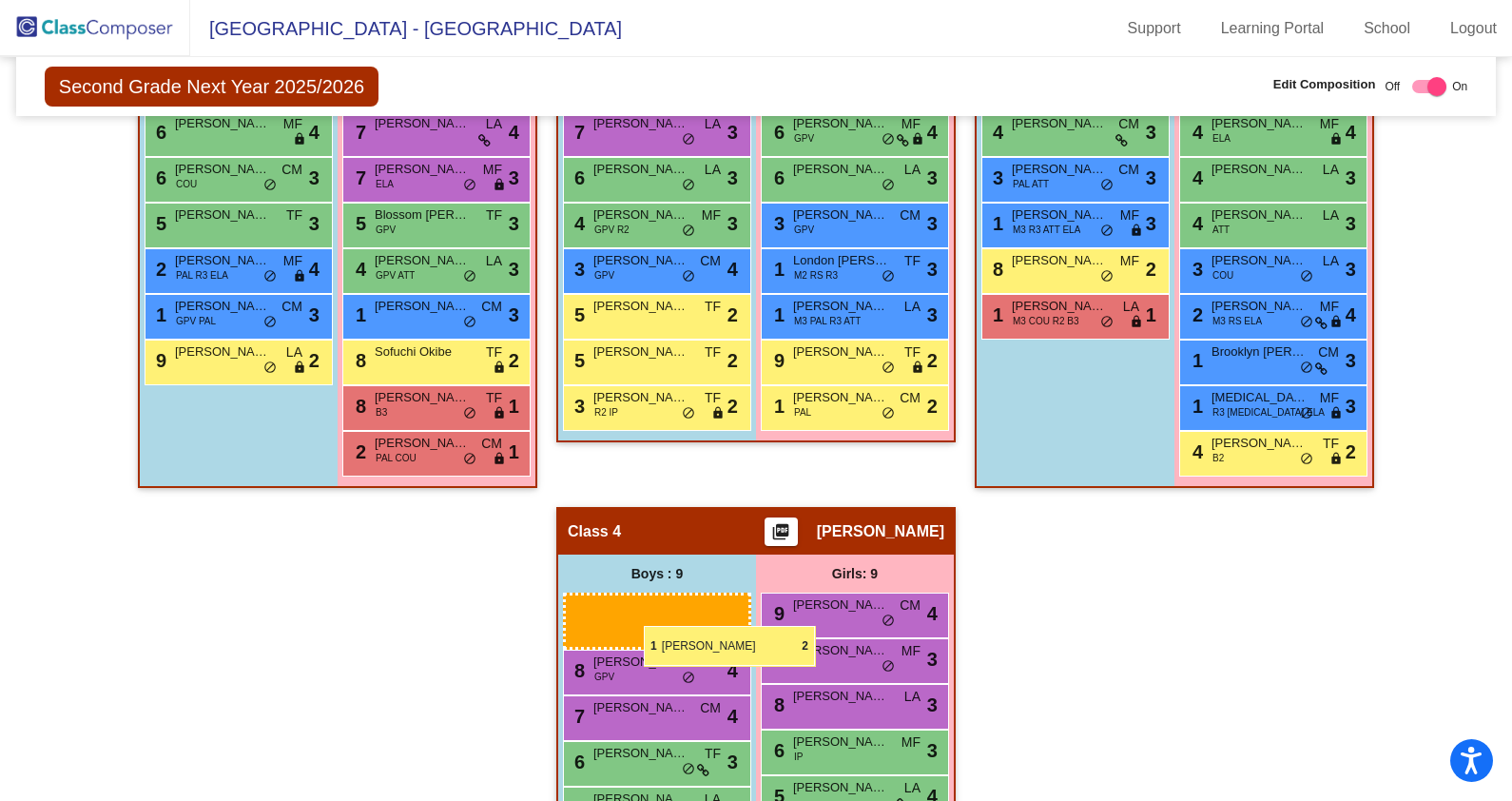 drag, startPoint x: 1038, startPoint y: 307, endPoint x: 623, endPoint y: 638, distance: 530.83519 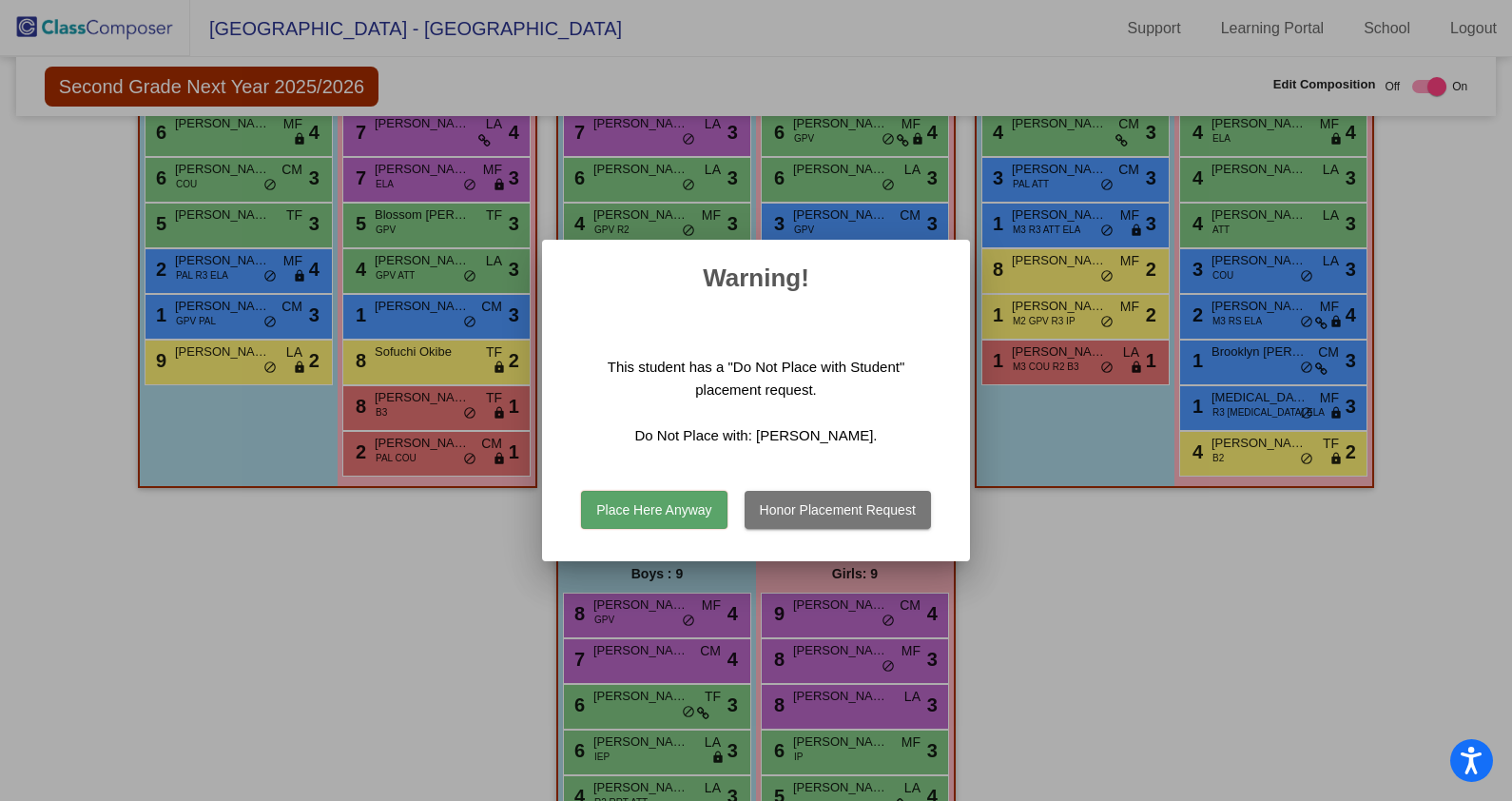 click at bounding box center (756, 400) 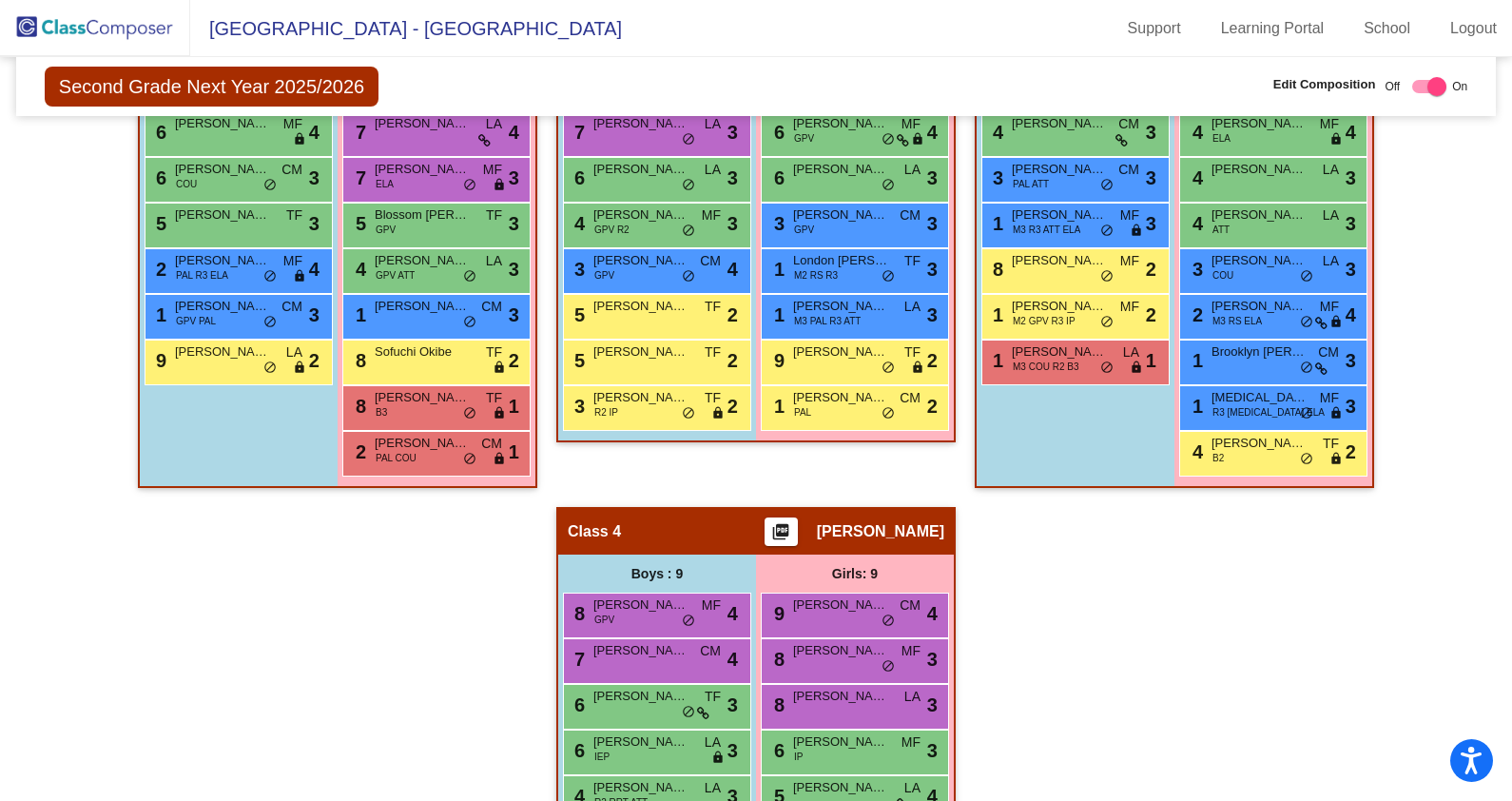 scroll, scrollTop: 883, scrollLeft: 0, axis: vertical 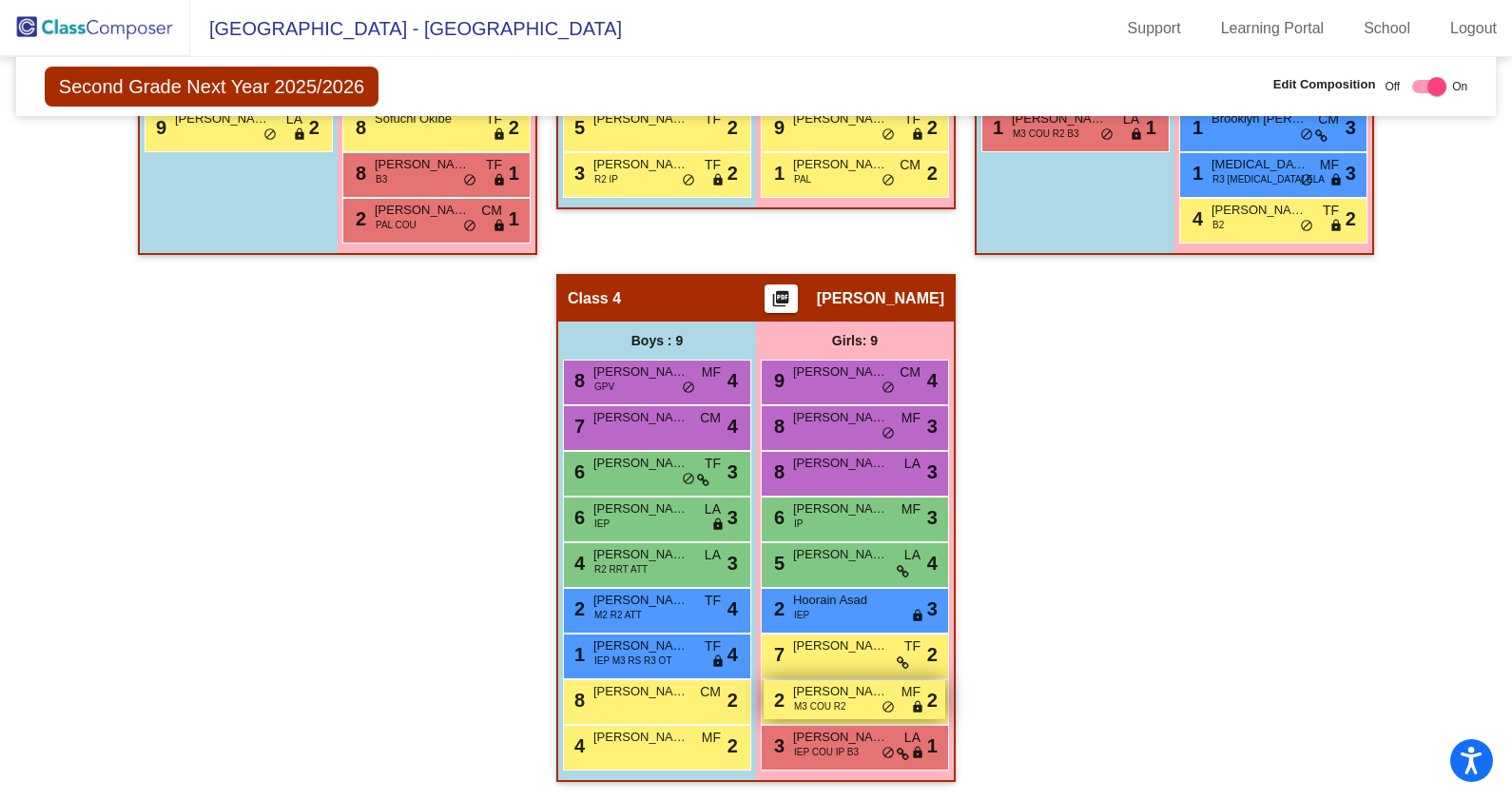 click on "2 [PERSON_NAME] M3 COU R2 MF lock do_not_disturb_alt 2" at bounding box center (854, 699) 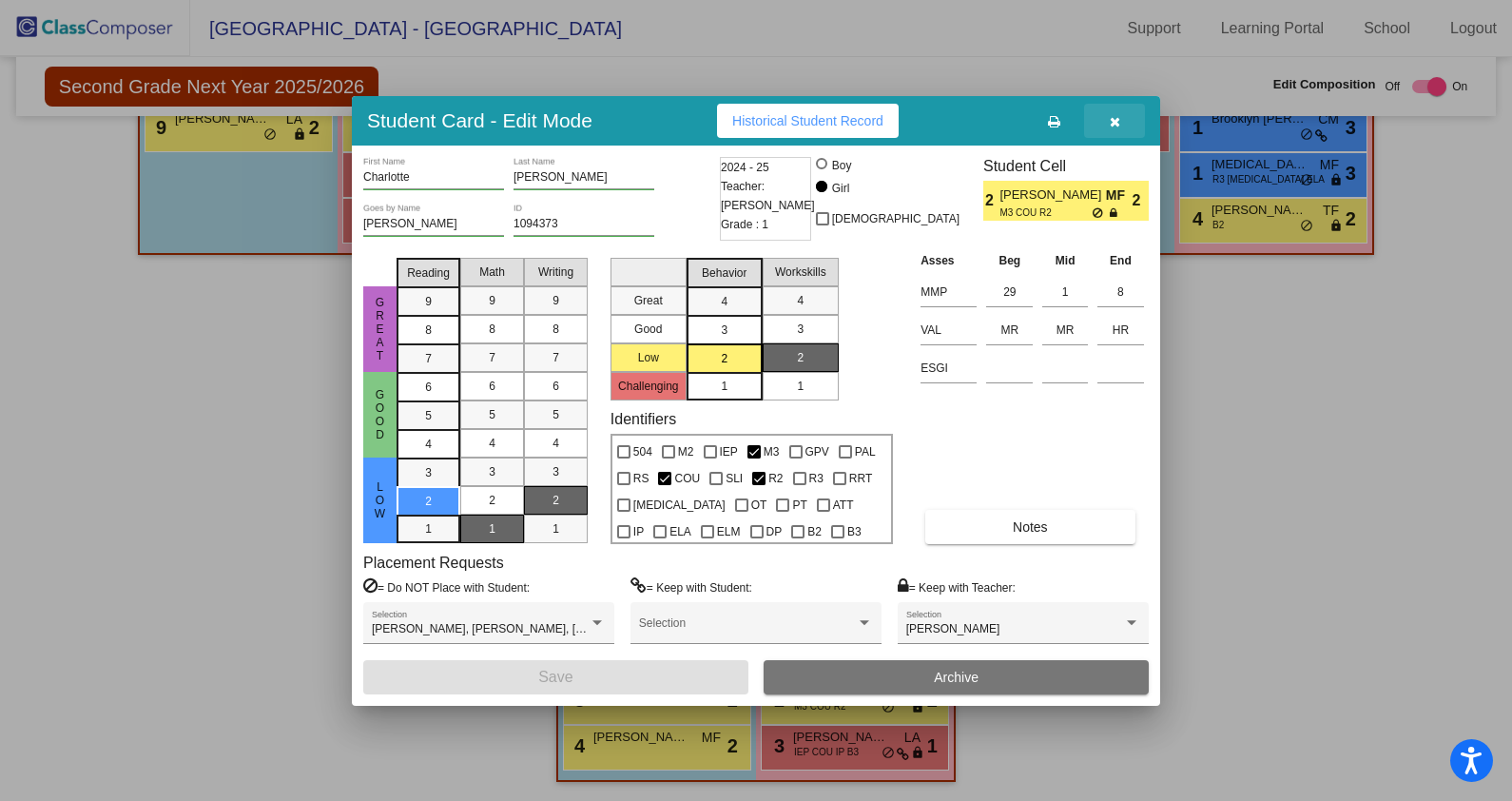 click at bounding box center [1115, 122] 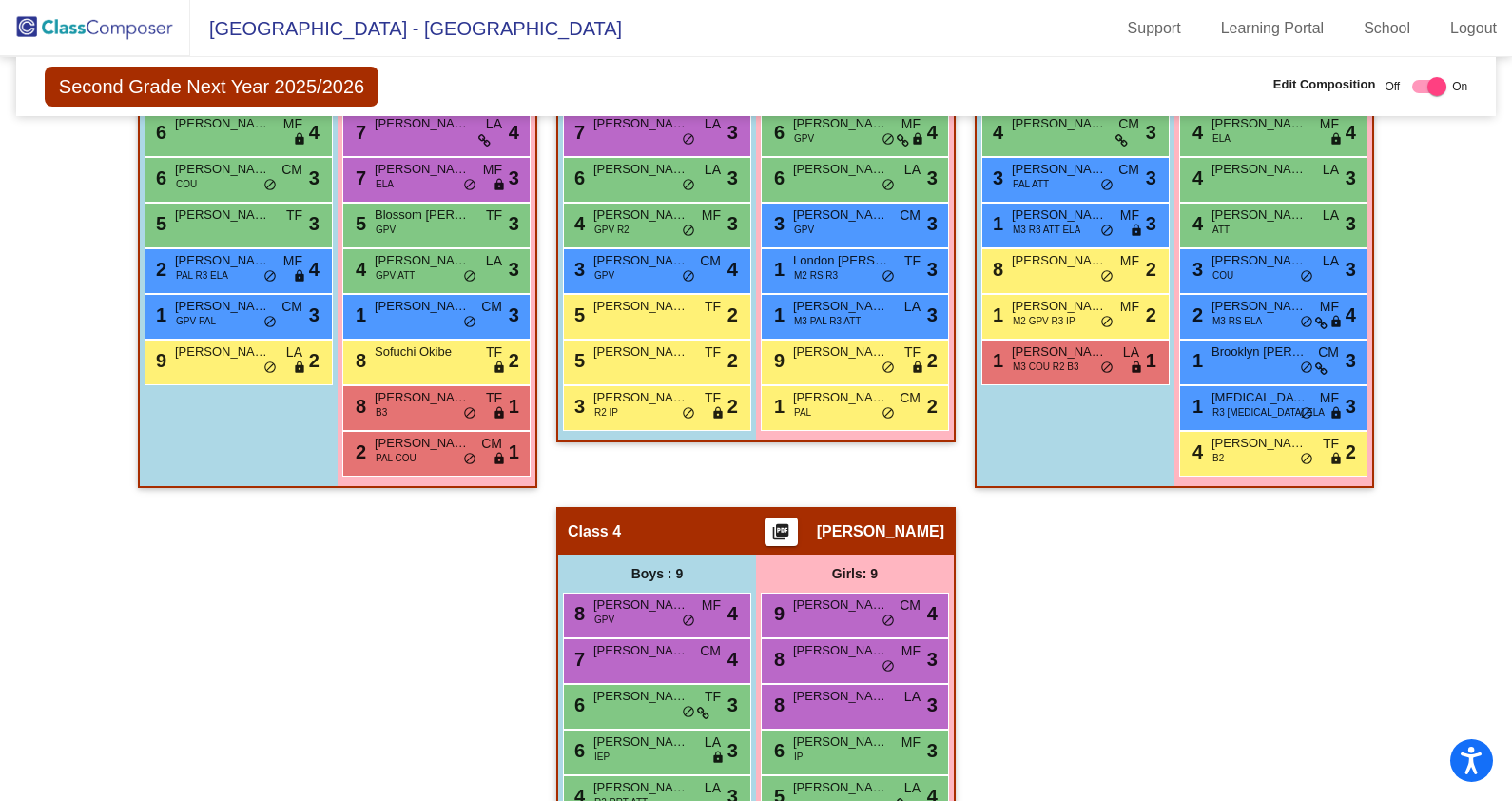 scroll, scrollTop: 764, scrollLeft: 0, axis: vertical 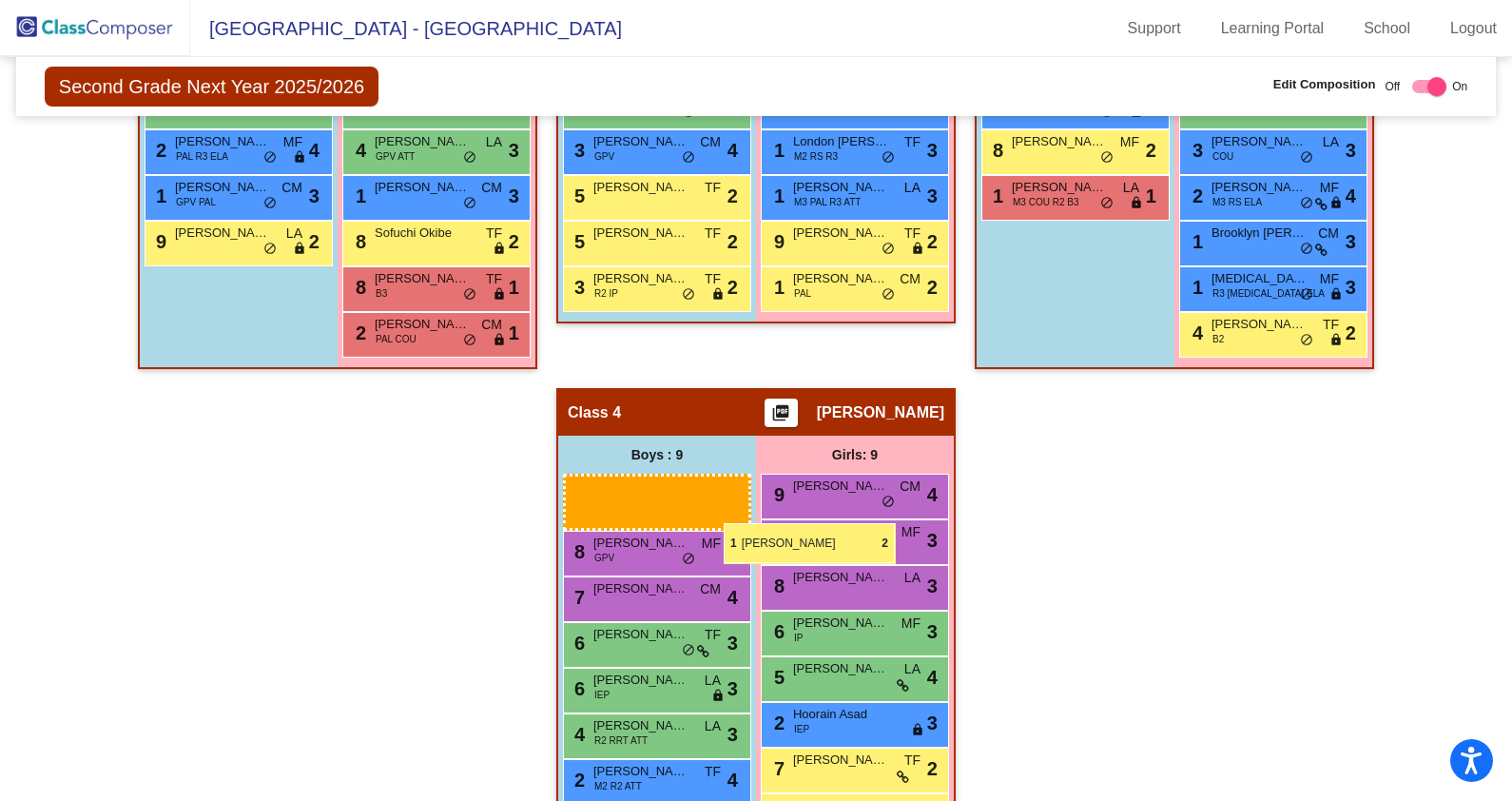 drag, startPoint x: 1074, startPoint y: 193, endPoint x: 727, endPoint y: 524, distance: 479.55187 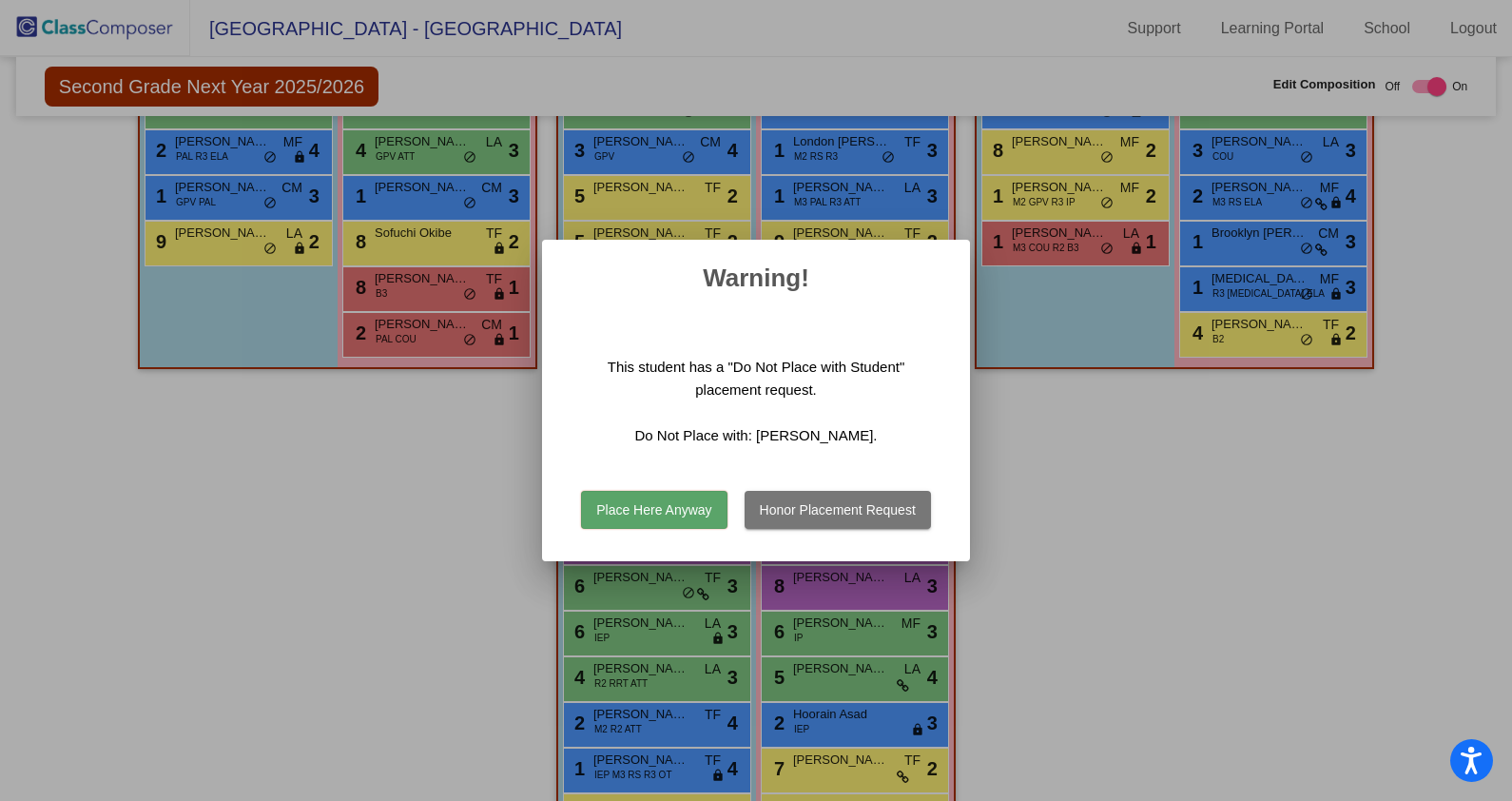 click on "Place Here Anyway" at bounding box center (653, 510) 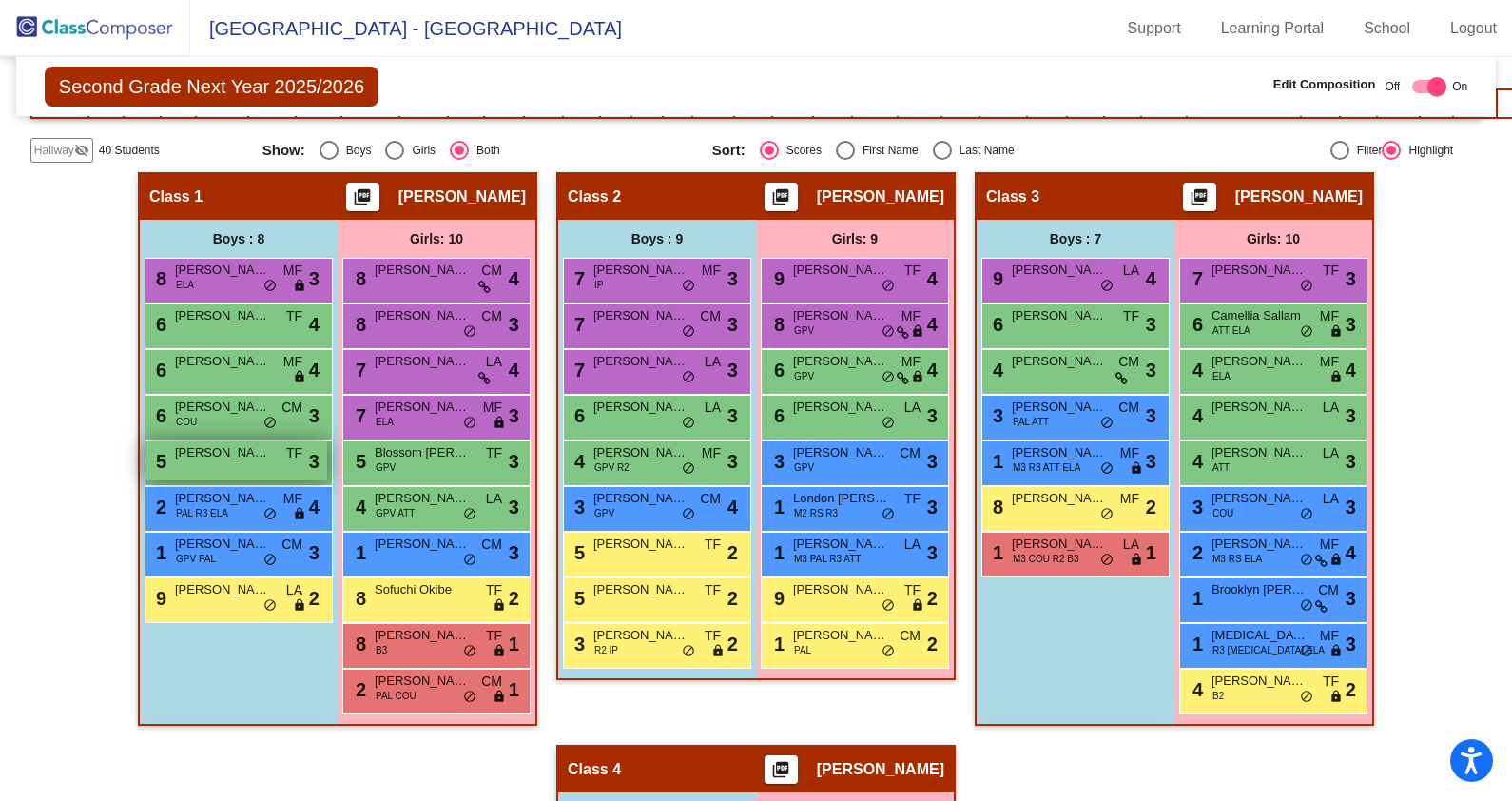 scroll, scrollTop: 526, scrollLeft: 0, axis: vertical 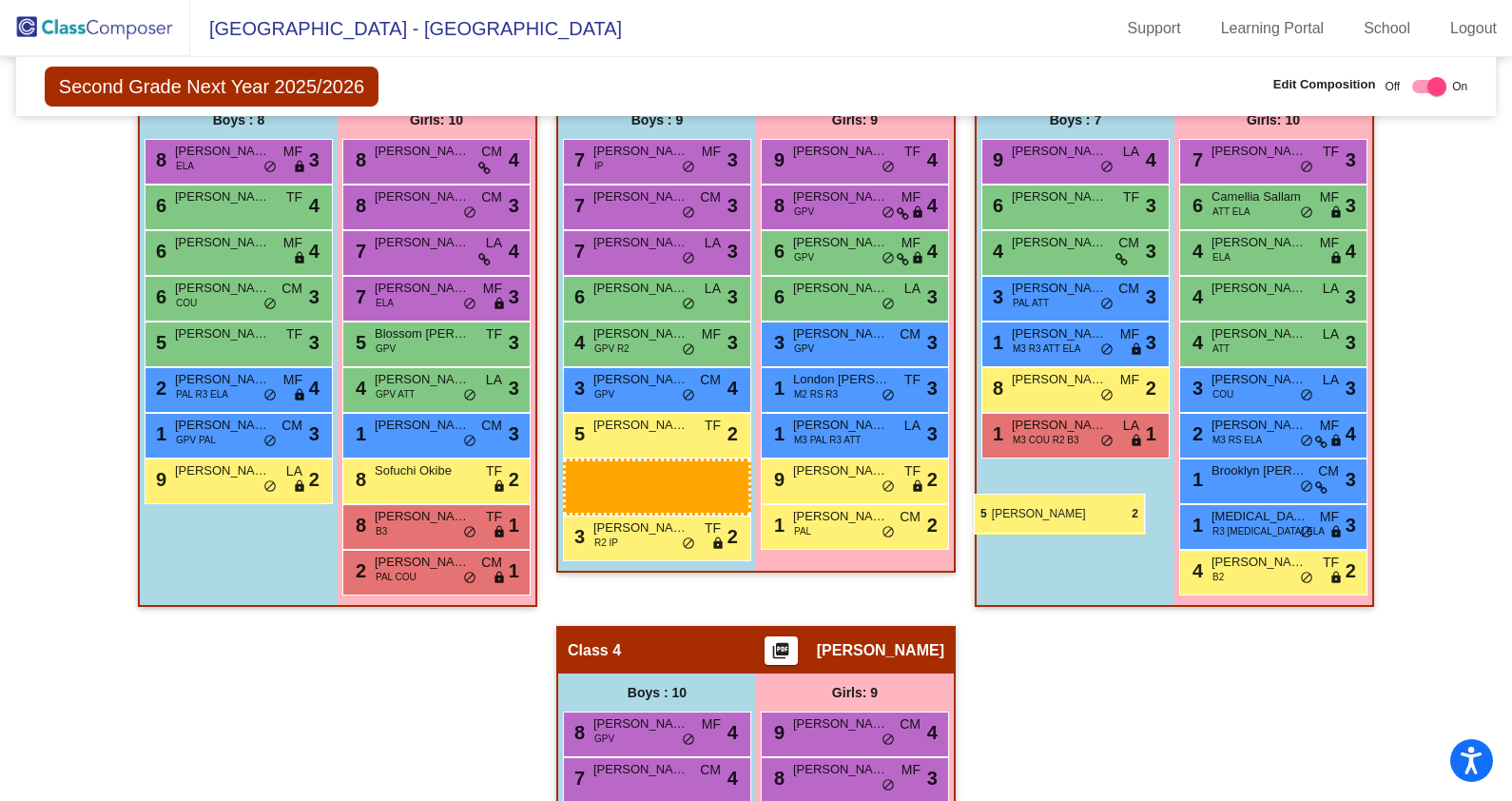 drag, startPoint x: 633, startPoint y: 479, endPoint x: 978, endPoint y: 494, distance: 345.32593 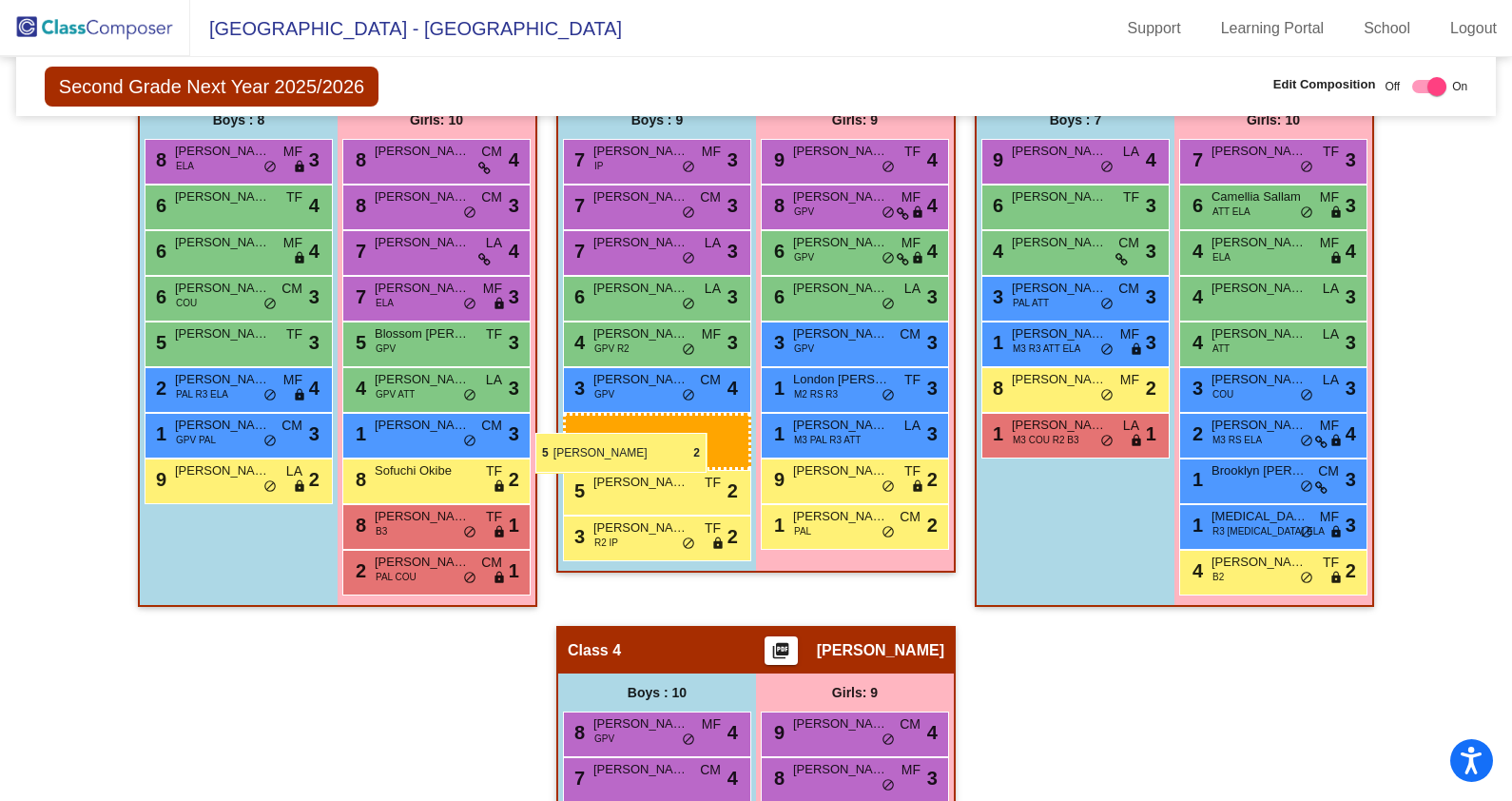 drag, startPoint x: 638, startPoint y: 485, endPoint x: 535, endPoint y: 433, distance: 115.38197 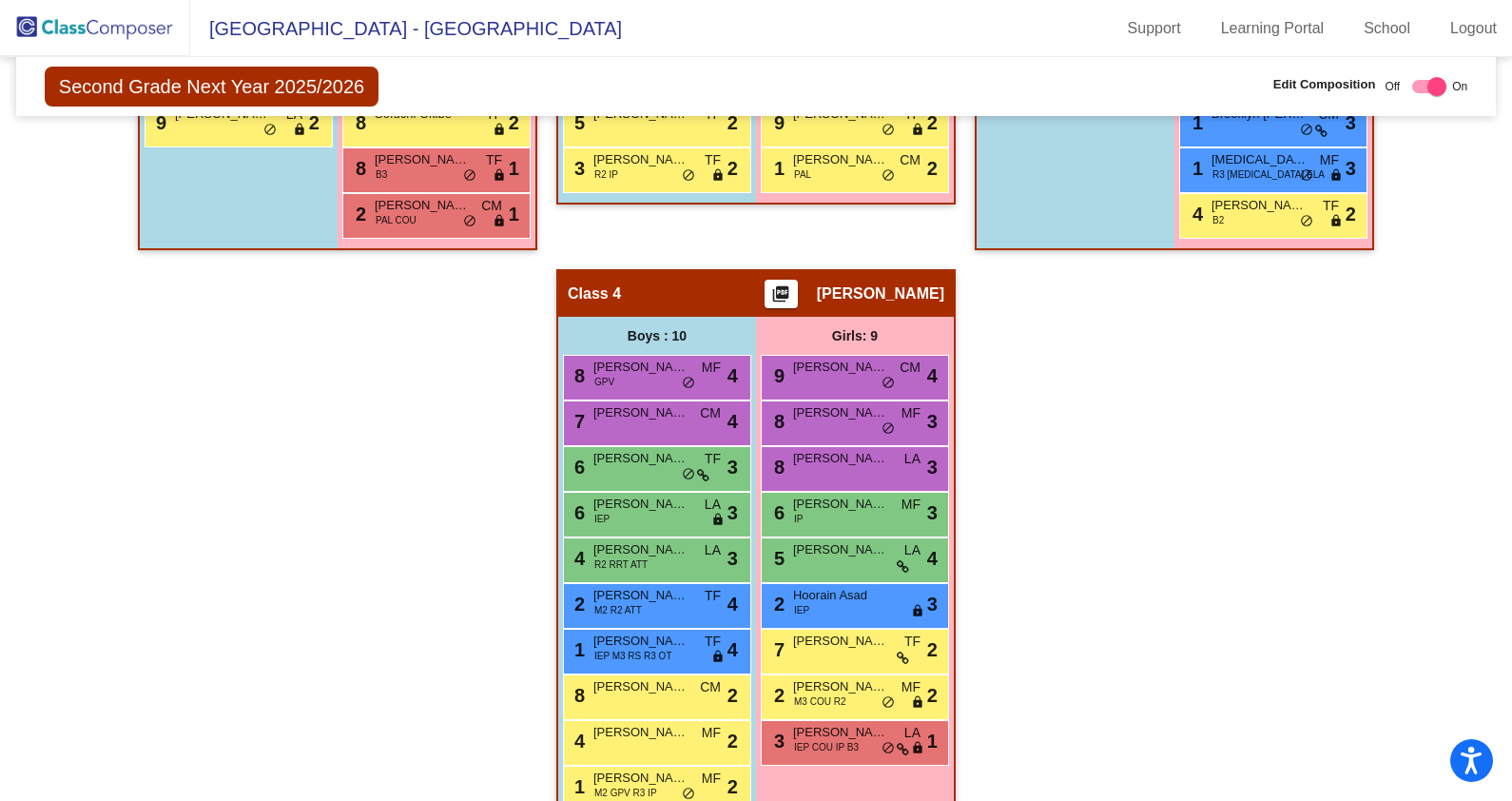 scroll, scrollTop: 928, scrollLeft: 0, axis: vertical 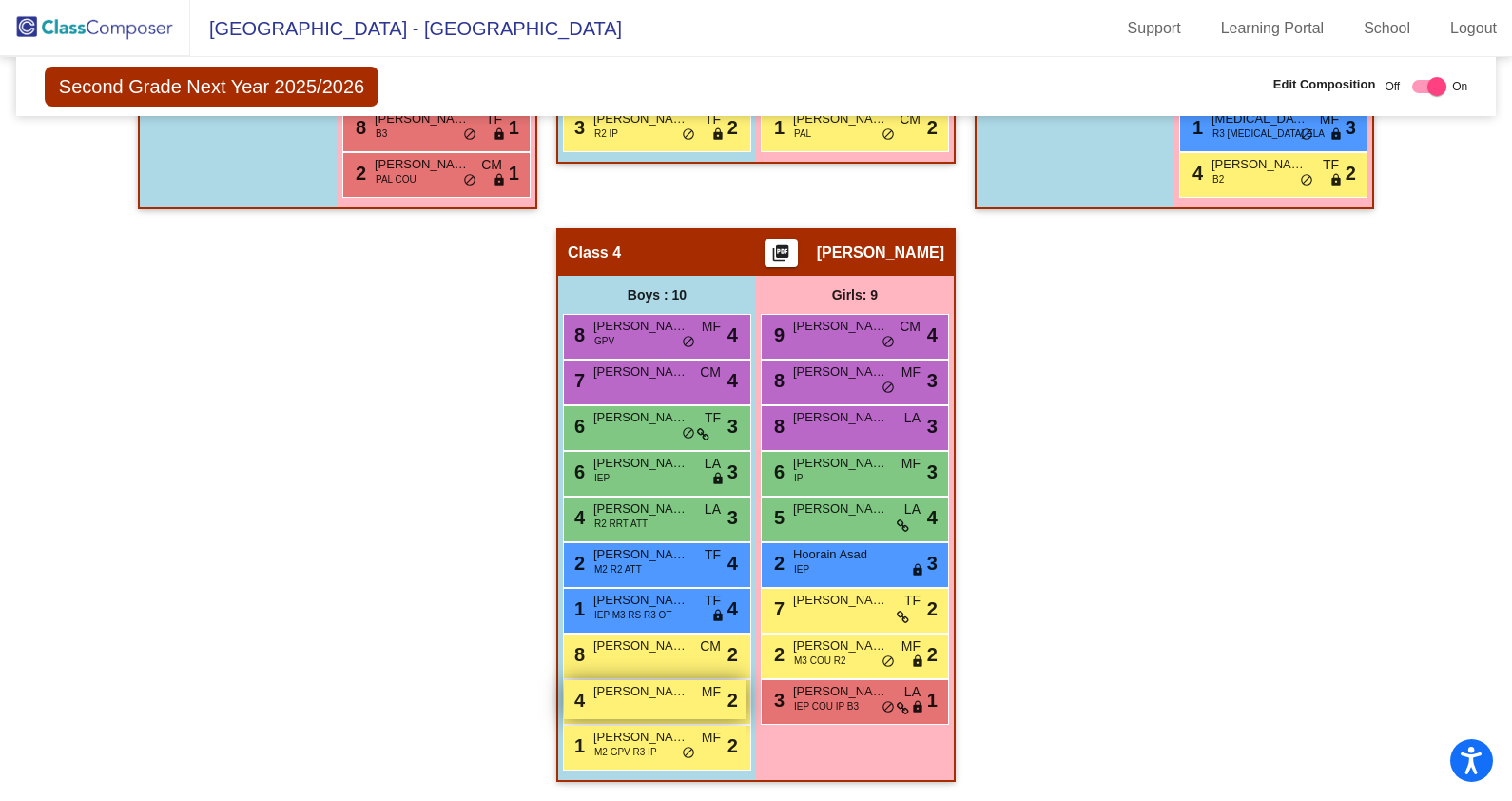 click on "4 [PERSON_NAME] MF lock do_not_disturb_alt 2" at bounding box center (654, 699) 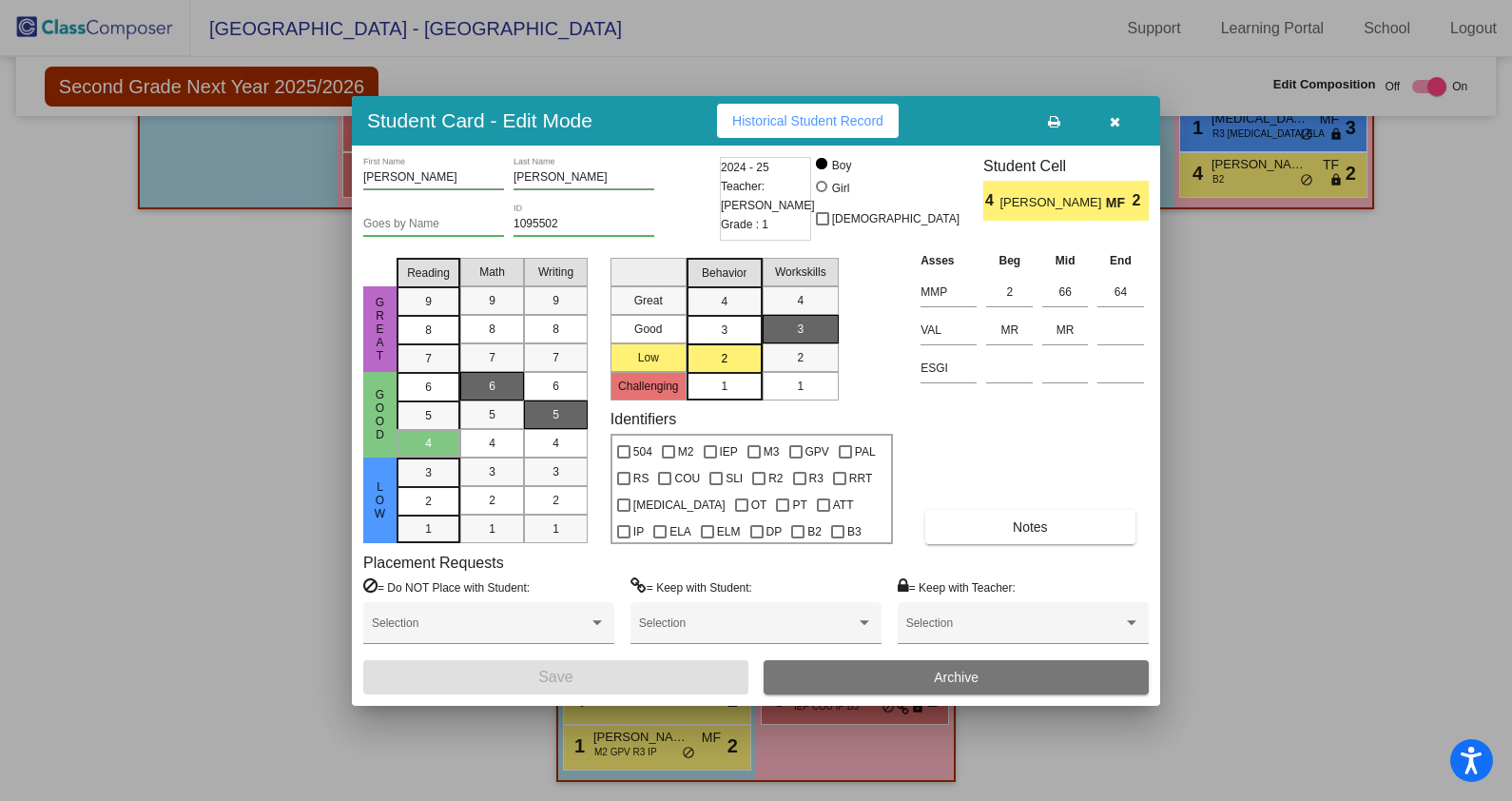 click at bounding box center (1115, 121) 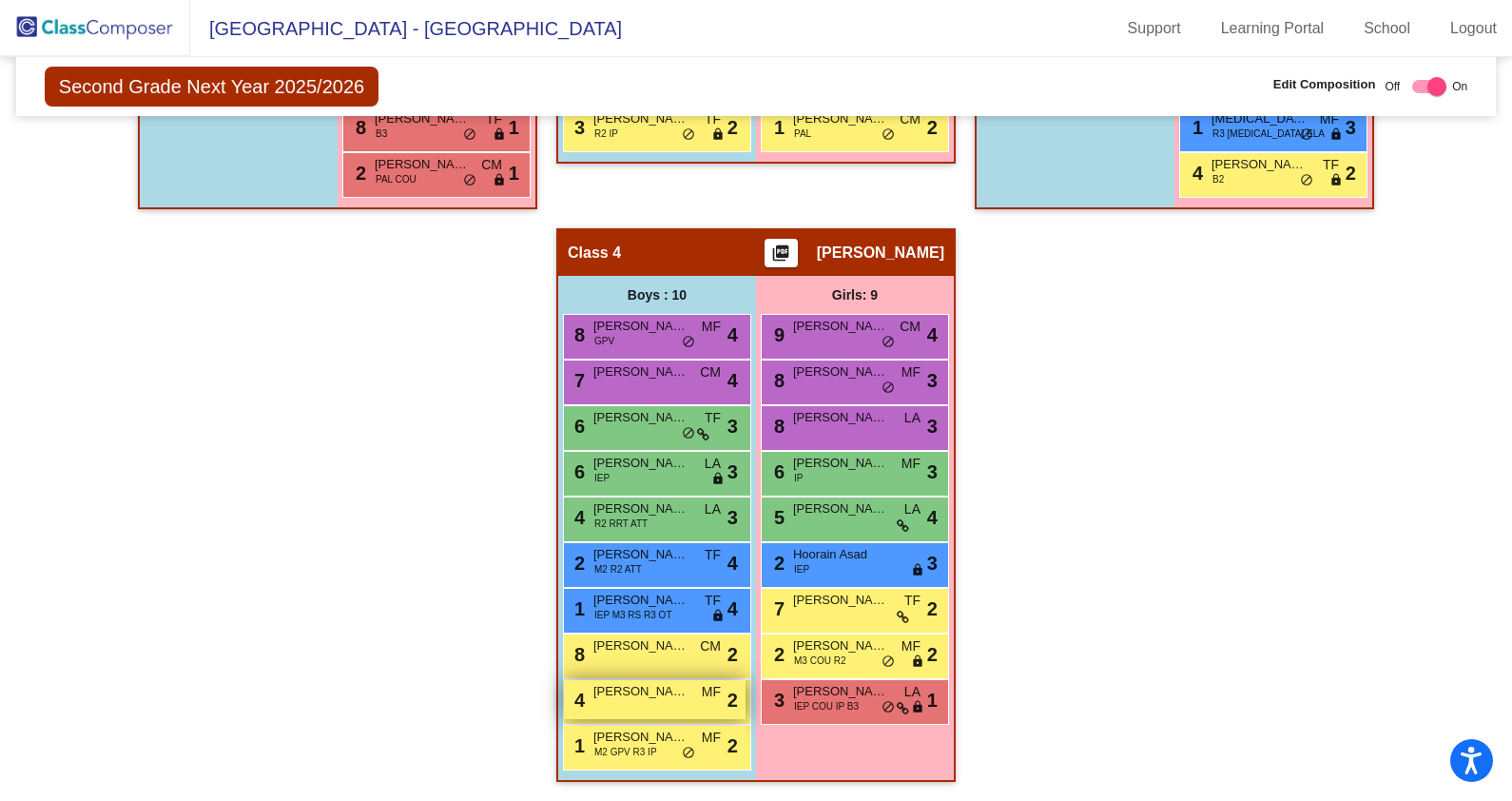 click on "4 [PERSON_NAME] MF lock do_not_disturb_alt 2" at bounding box center (654, 699) 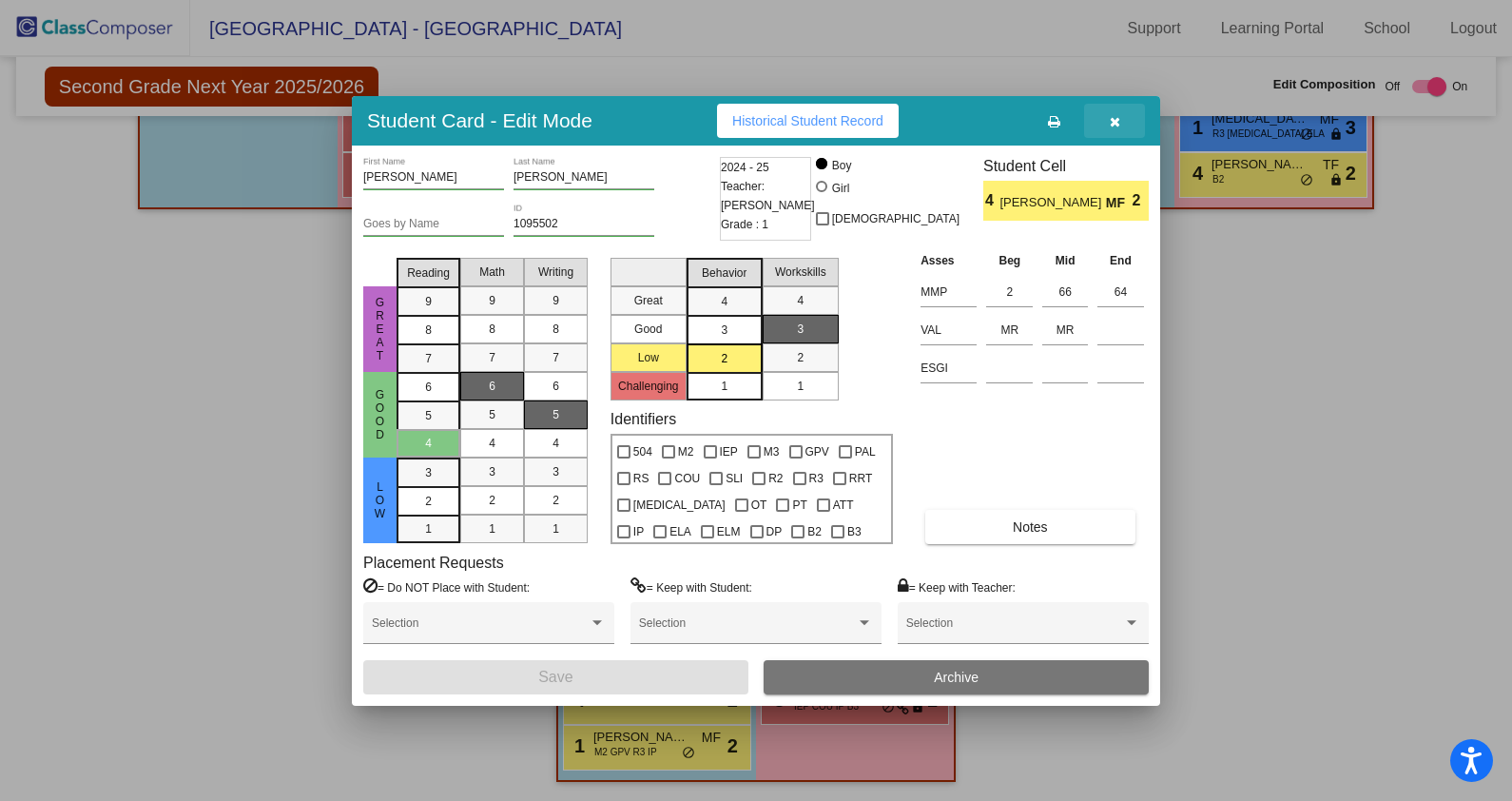 click at bounding box center (1115, 122) 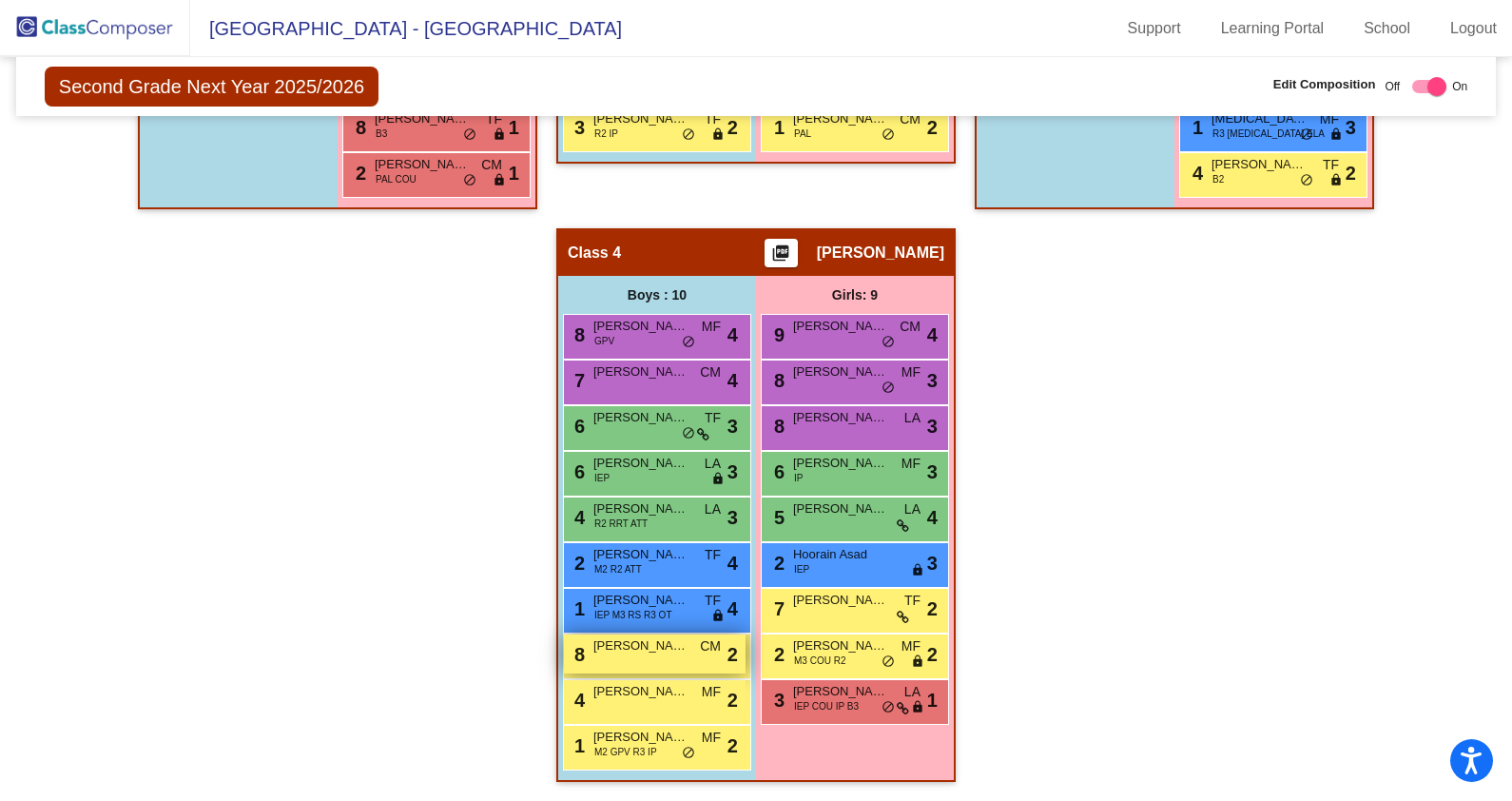 click on "[PERSON_NAME]" at bounding box center (641, 646) 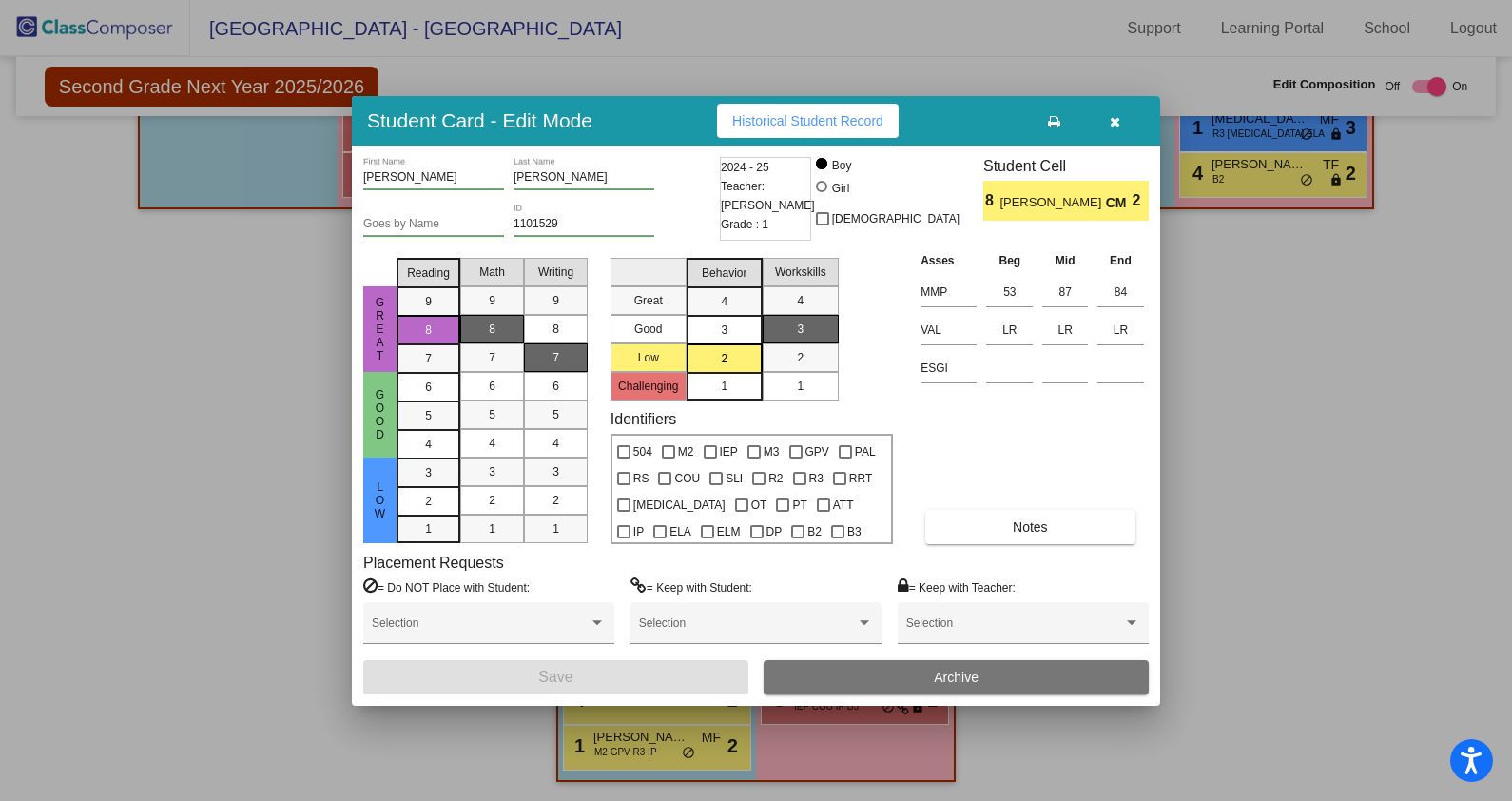 click at bounding box center [1115, 121] 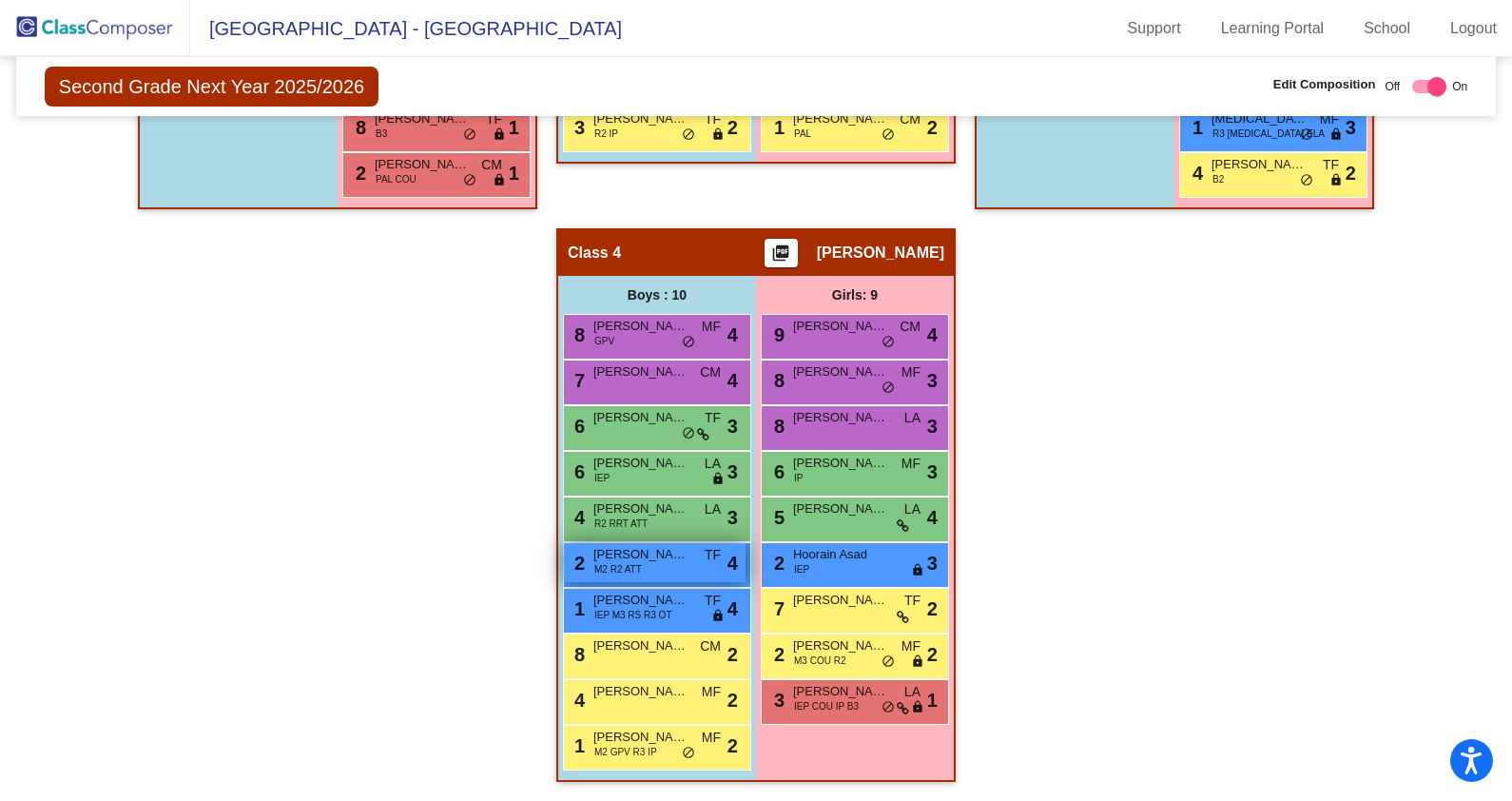click on "[PERSON_NAME]" at bounding box center [641, 555] 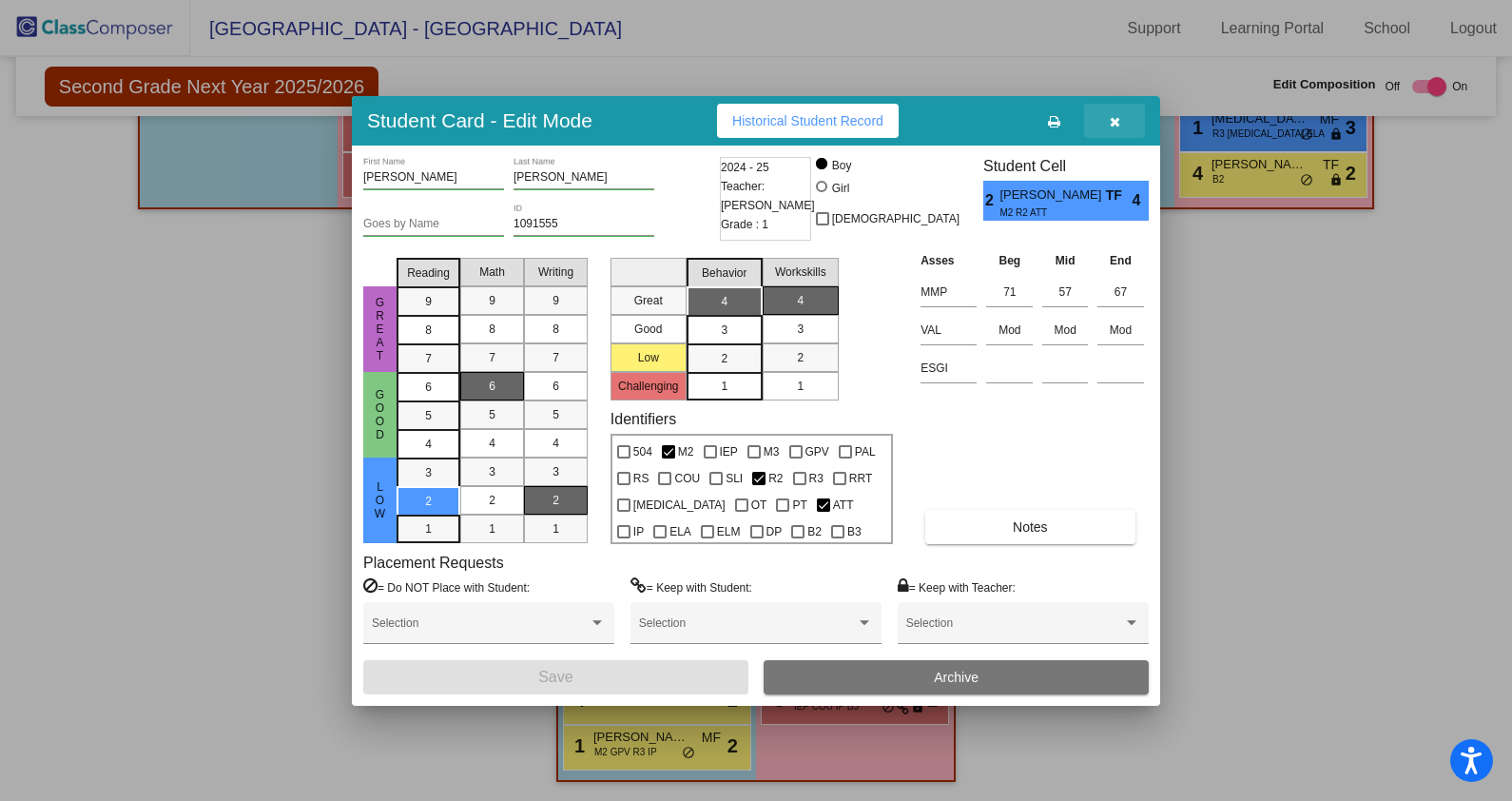 click at bounding box center (1115, 122) 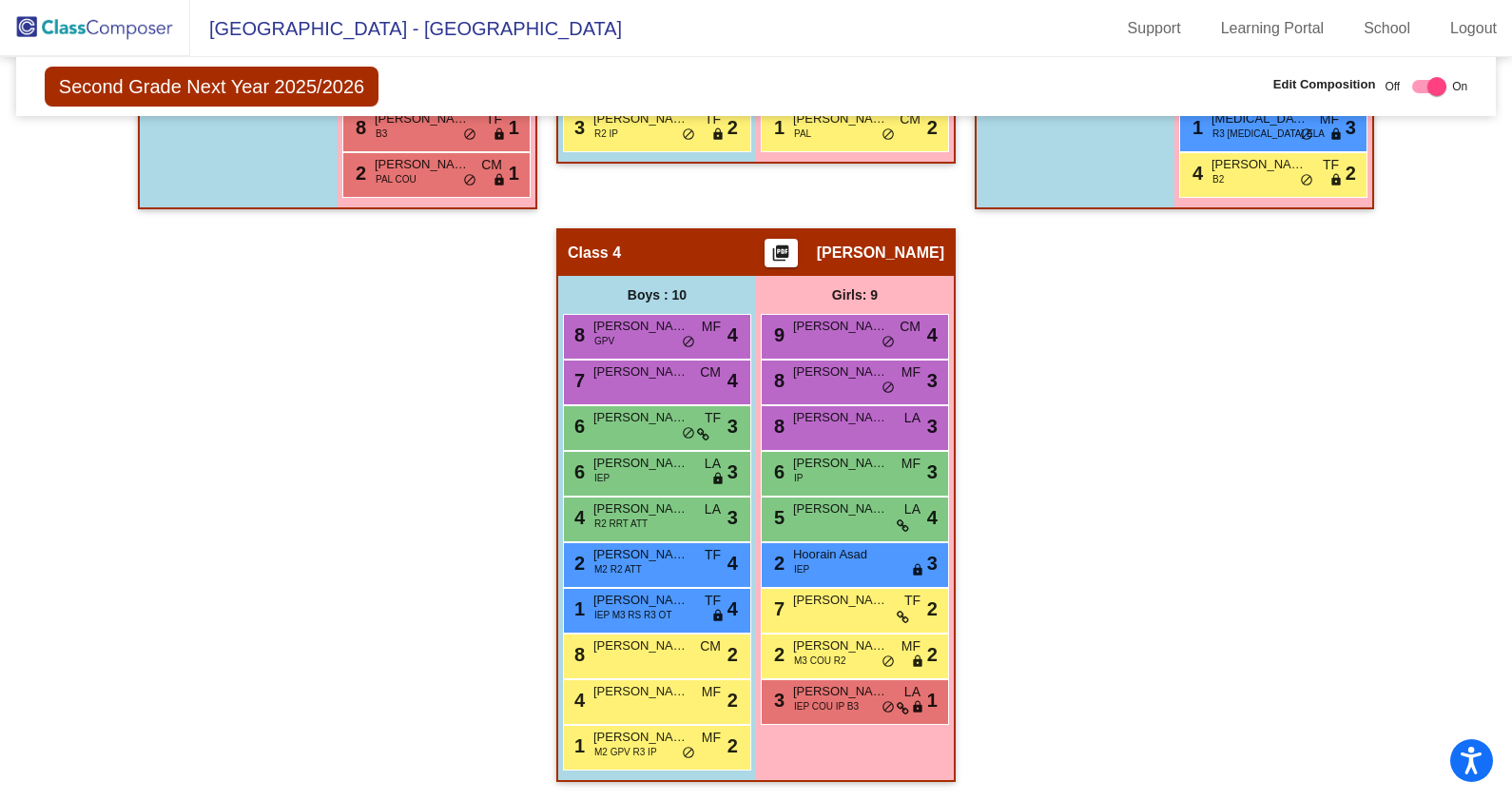 scroll, scrollTop: 809, scrollLeft: 0, axis: vertical 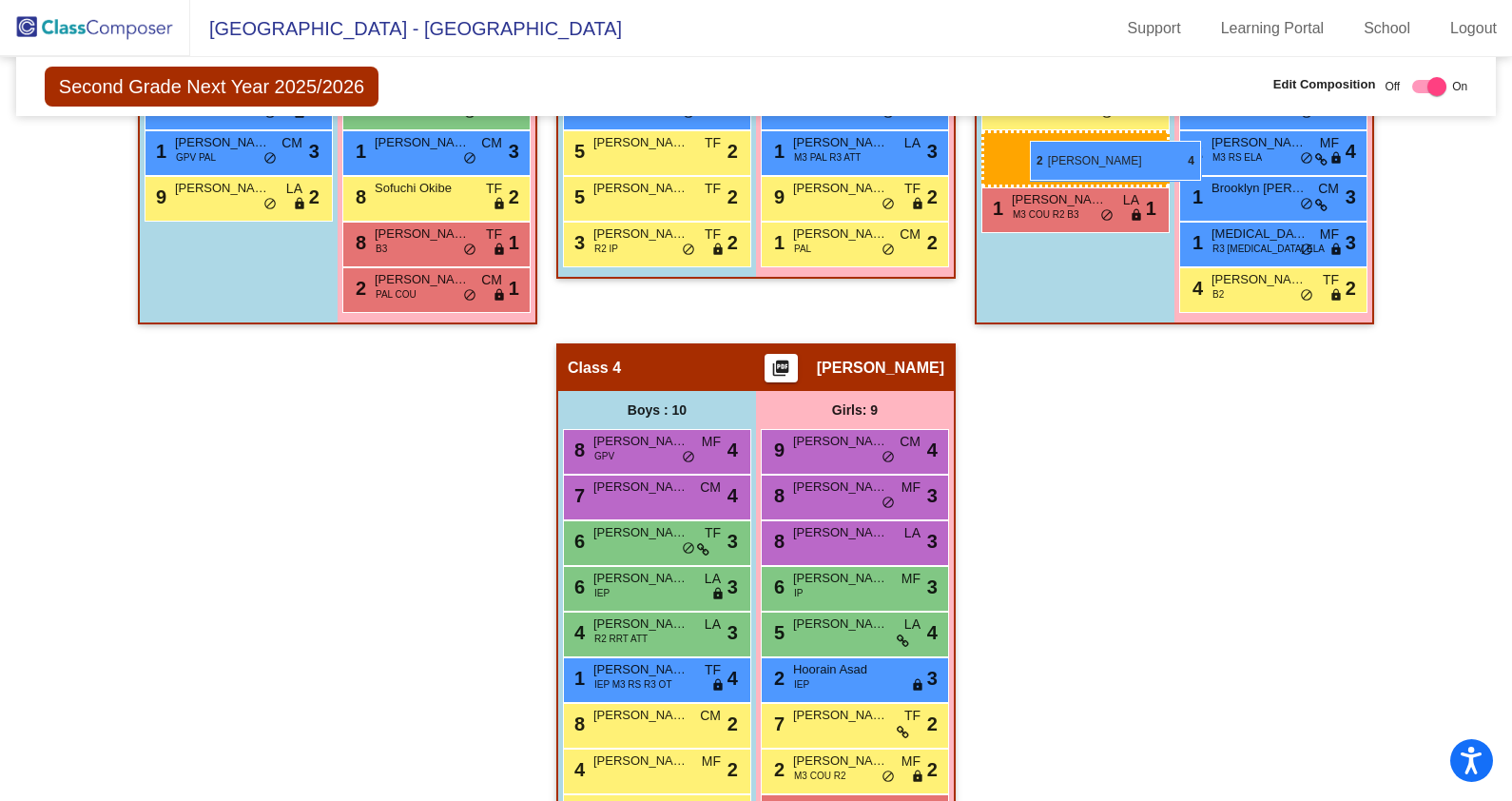 drag, startPoint x: 682, startPoint y: 678, endPoint x: 1030, endPoint y: 141, distance: 639.9008 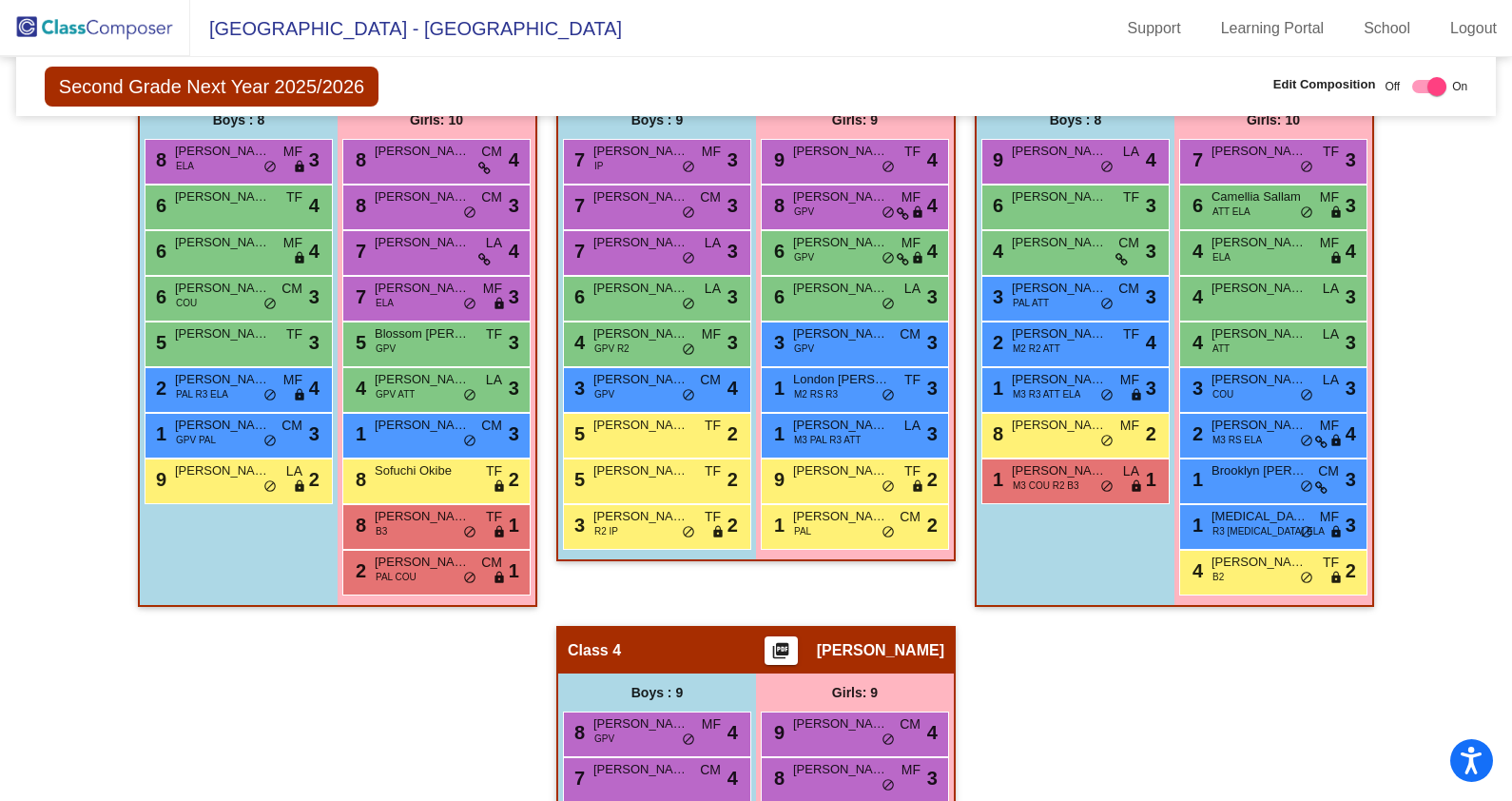 scroll, scrollTop: 407, scrollLeft: 0, axis: vertical 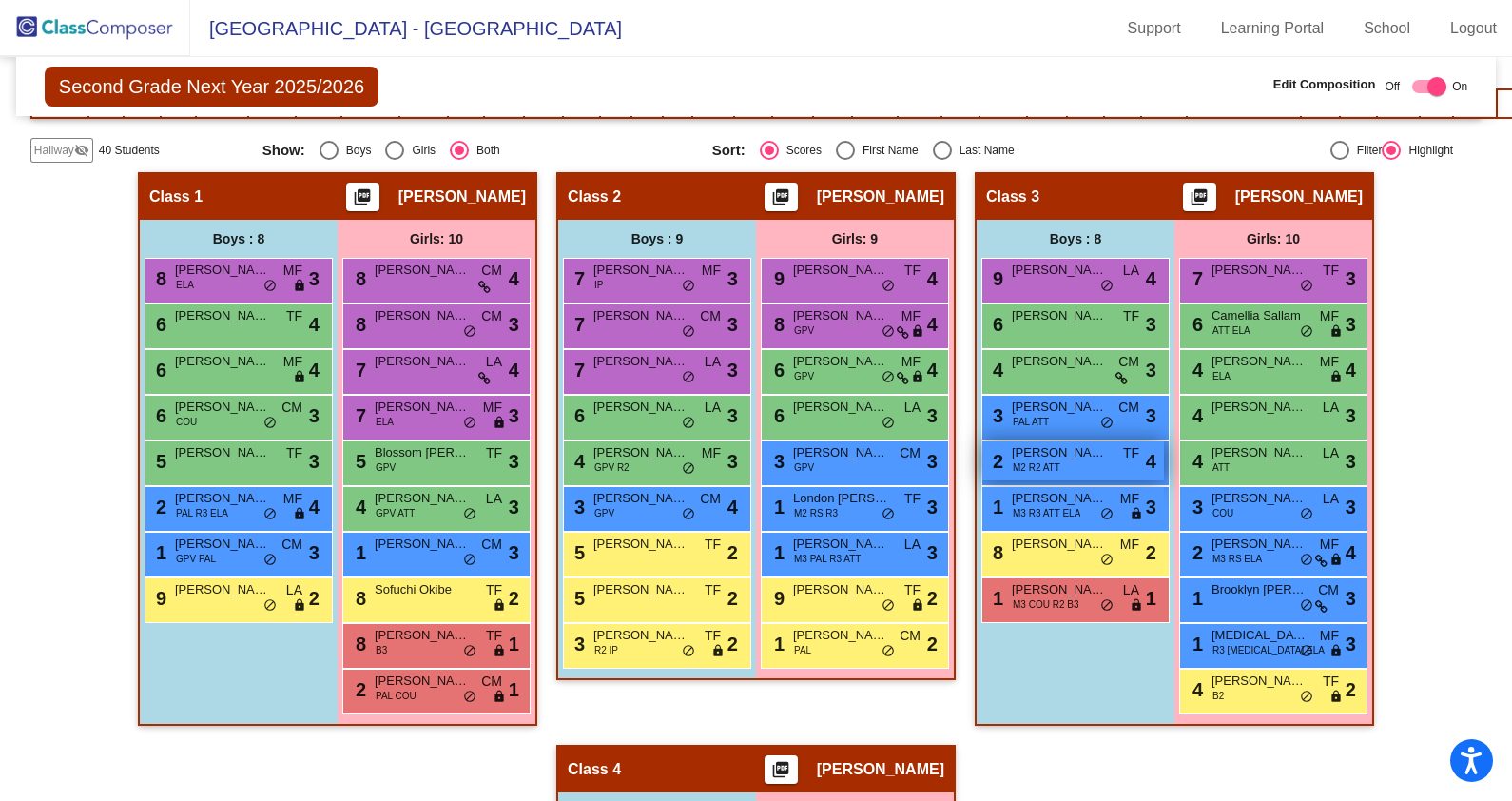 click on "2 [PERSON_NAME] M2 R2 ATT TF lock do_not_disturb_alt 4" at bounding box center [1073, 460] 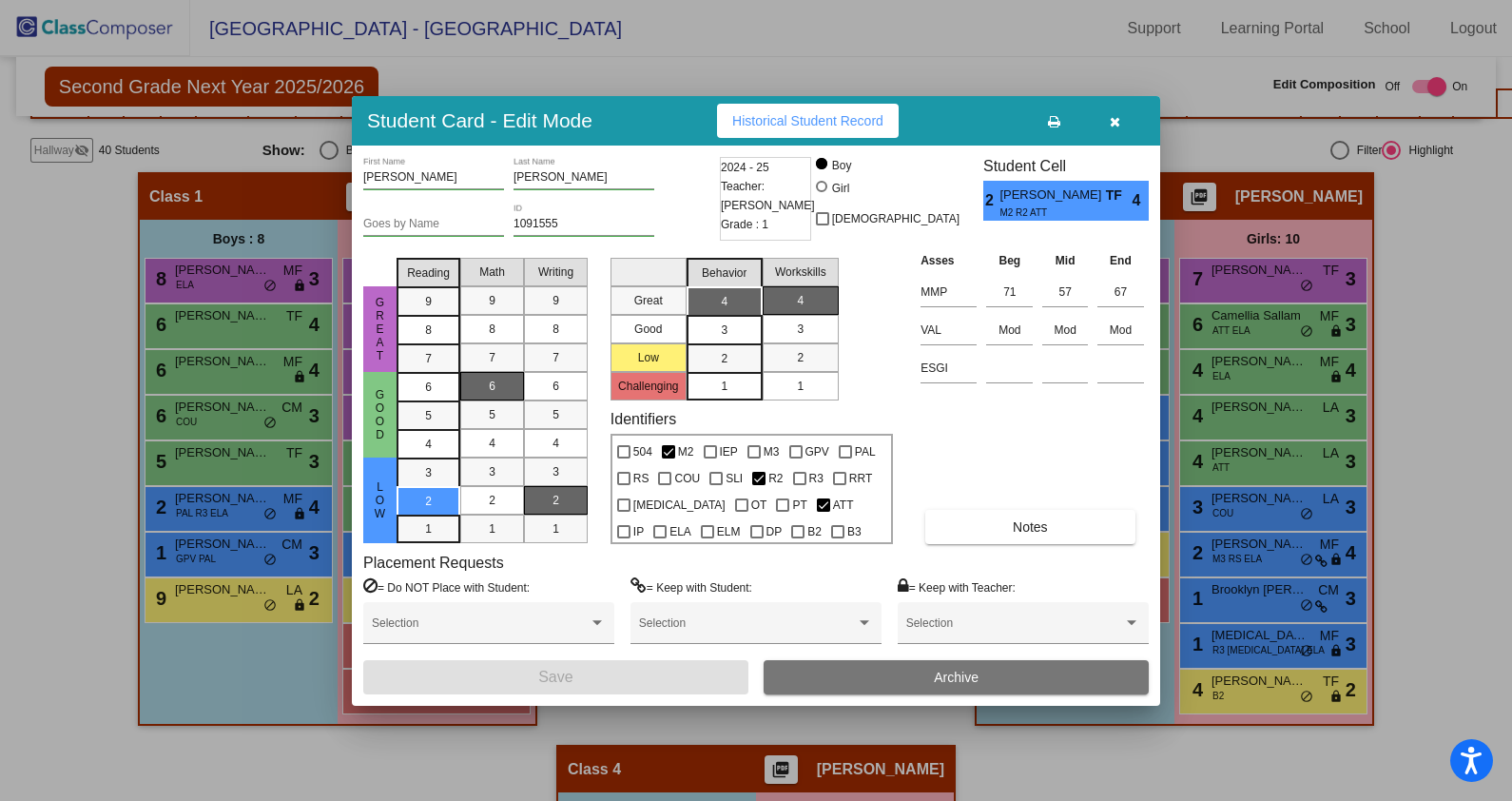 click at bounding box center [1115, 122] 